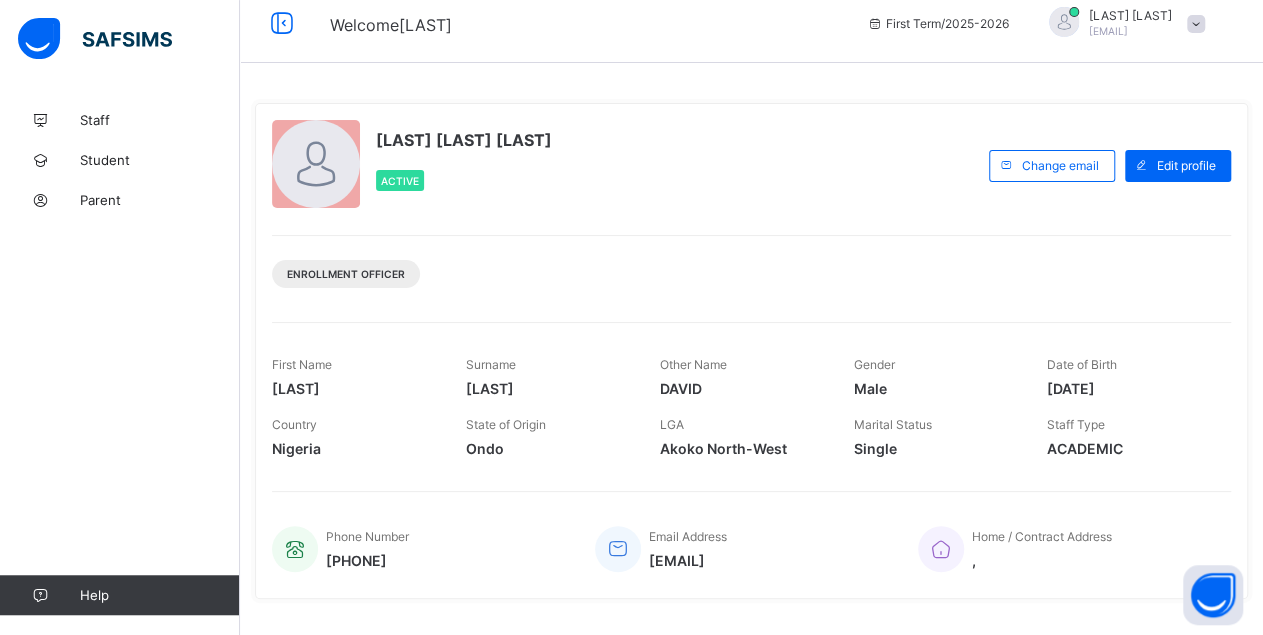 scroll, scrollTop: 0, scrollLeft: 0, axis: both 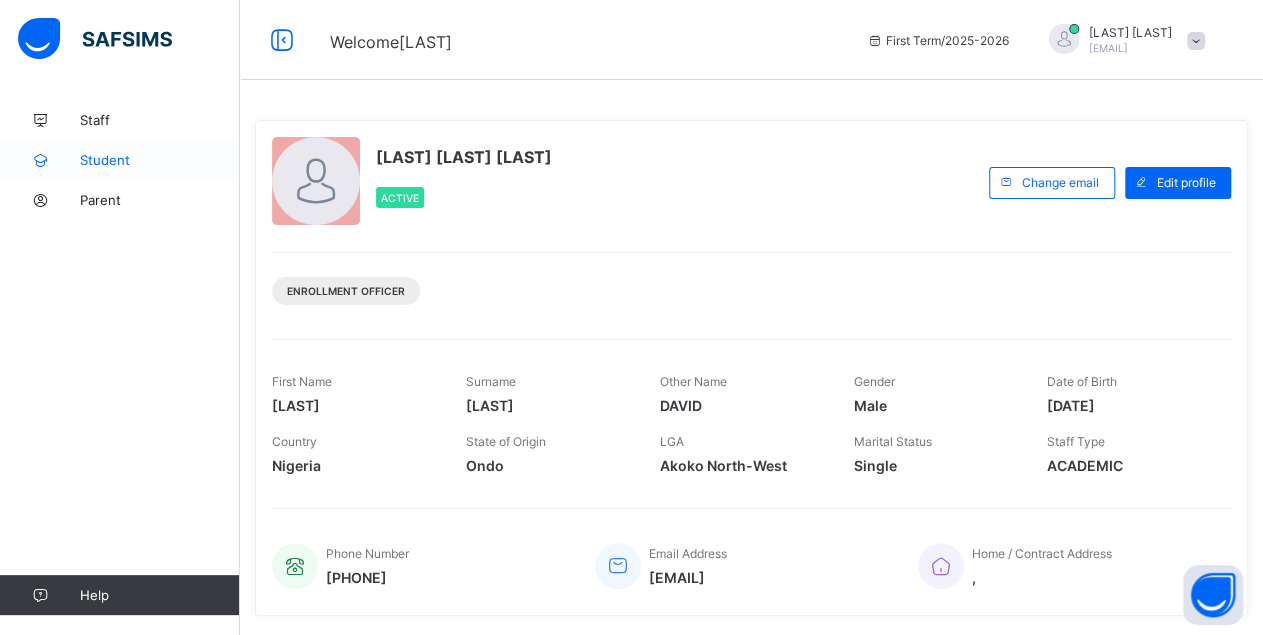 drag, startPoint x: 105, startPoint y: 157, endPoint x: 94, endPoint y: 150, distance: 13.038404 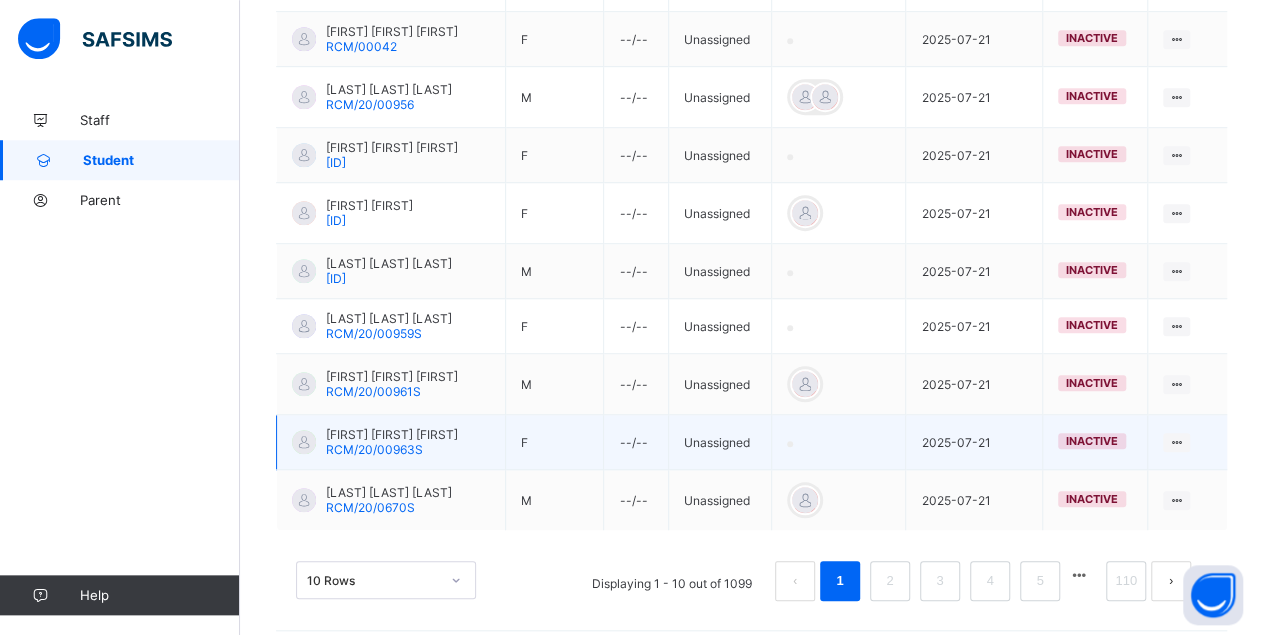 scroll, scrollTop: 587, scrollLeft: 0, axis: vertical 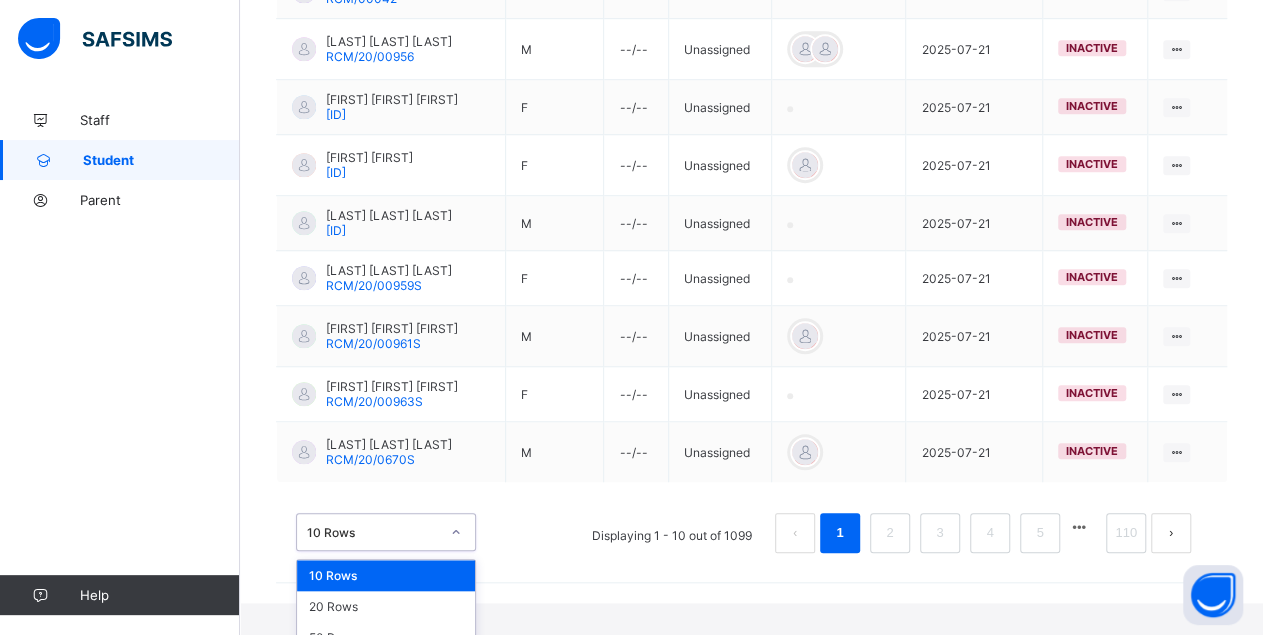 click on "option 10 Rows focused, 1 of 3. 3 results available. Use Up and Down to choose options, press Enter to select the currently focused option, press Escape to exit the menu, press Tab to select the option and exit the menu. 10 Rows 10 Rows 20 Rows 50 Rows" at bounding box center (386, 532) 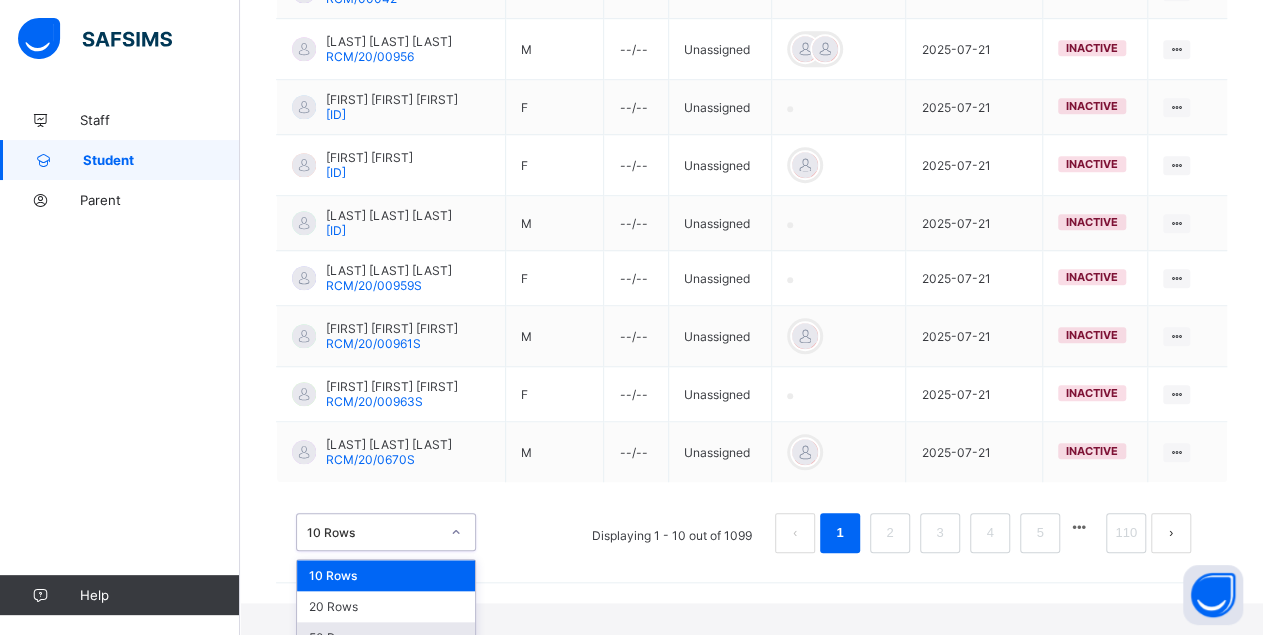 click on "50 Rows" at bounding box center [386, 637] 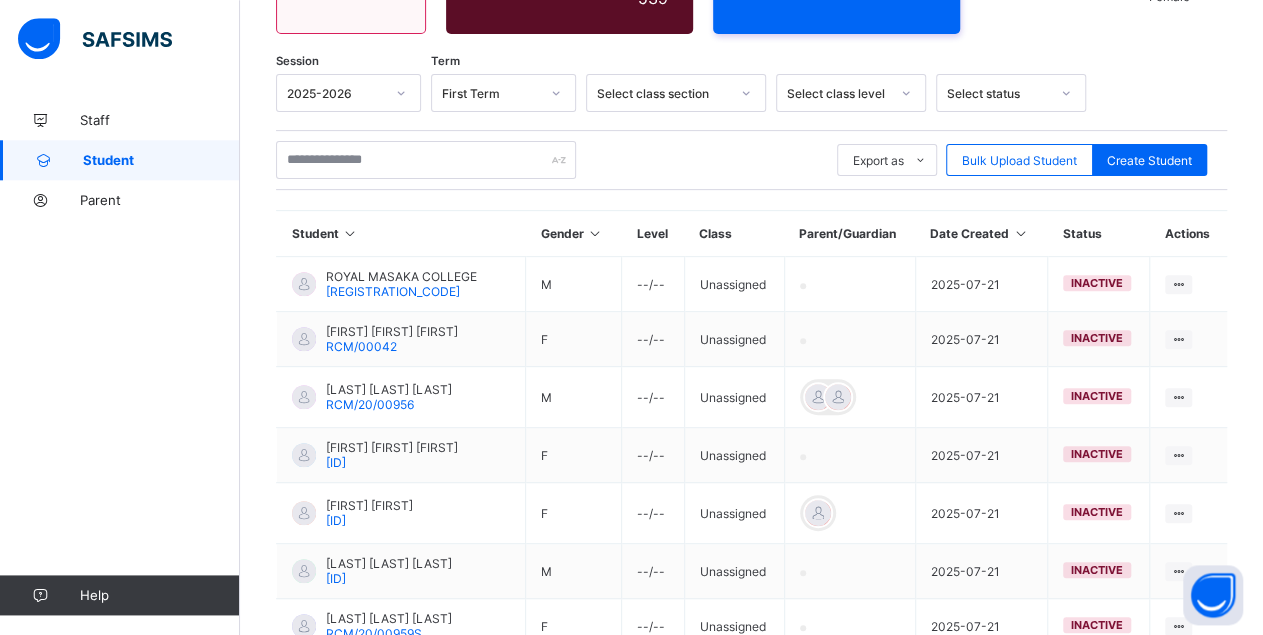scroll, scrollTop: 2953, scrollLeft: 0, axis: vertical 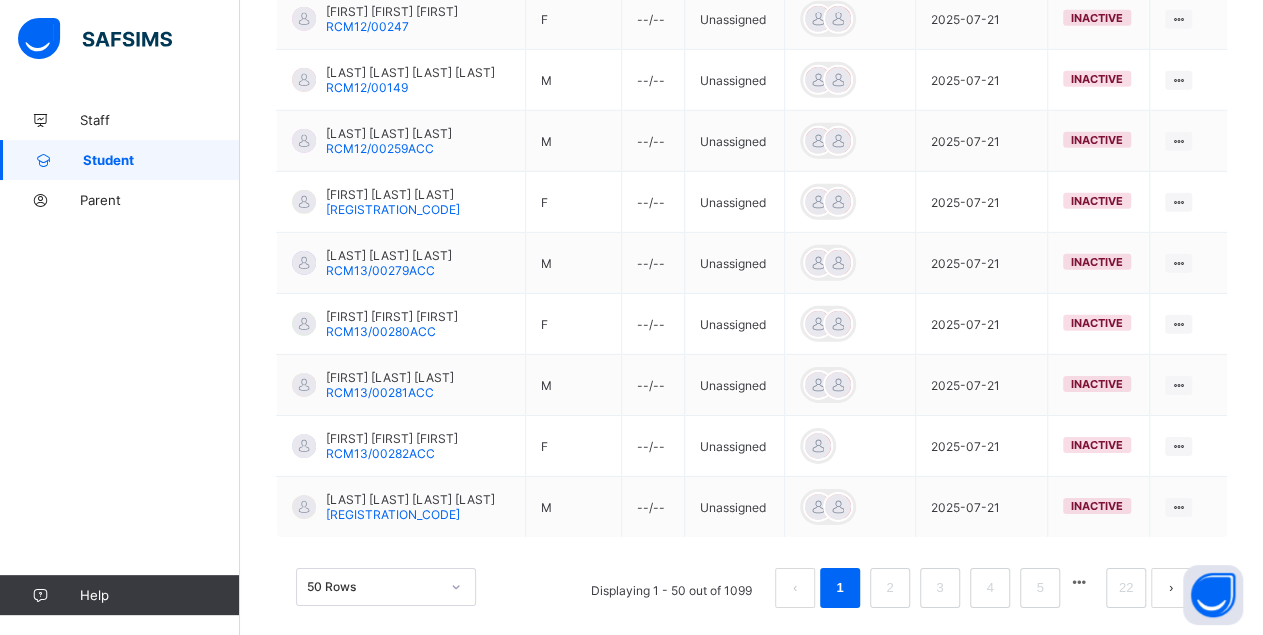 drag, startPoint x: 1101, startPoint y: 550, endPoint x: 1091, endPoint y: 557, distance: 12.206555 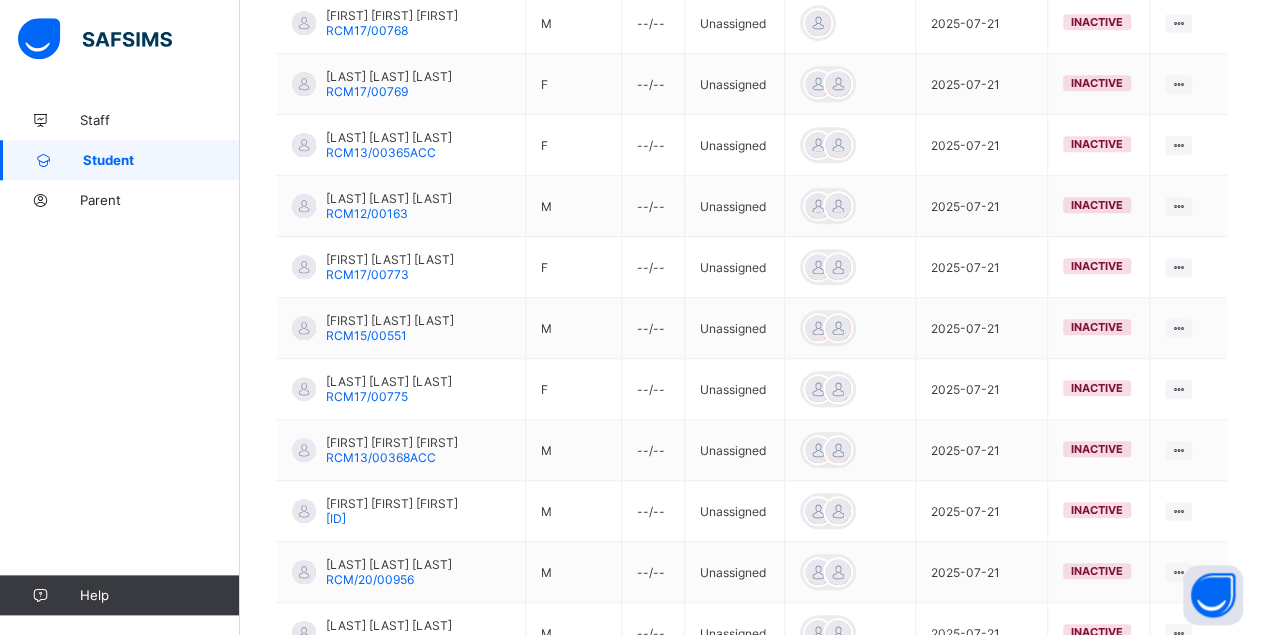 scroll, scrollTop: 3070, scrollLeft: 0, axis: vertical 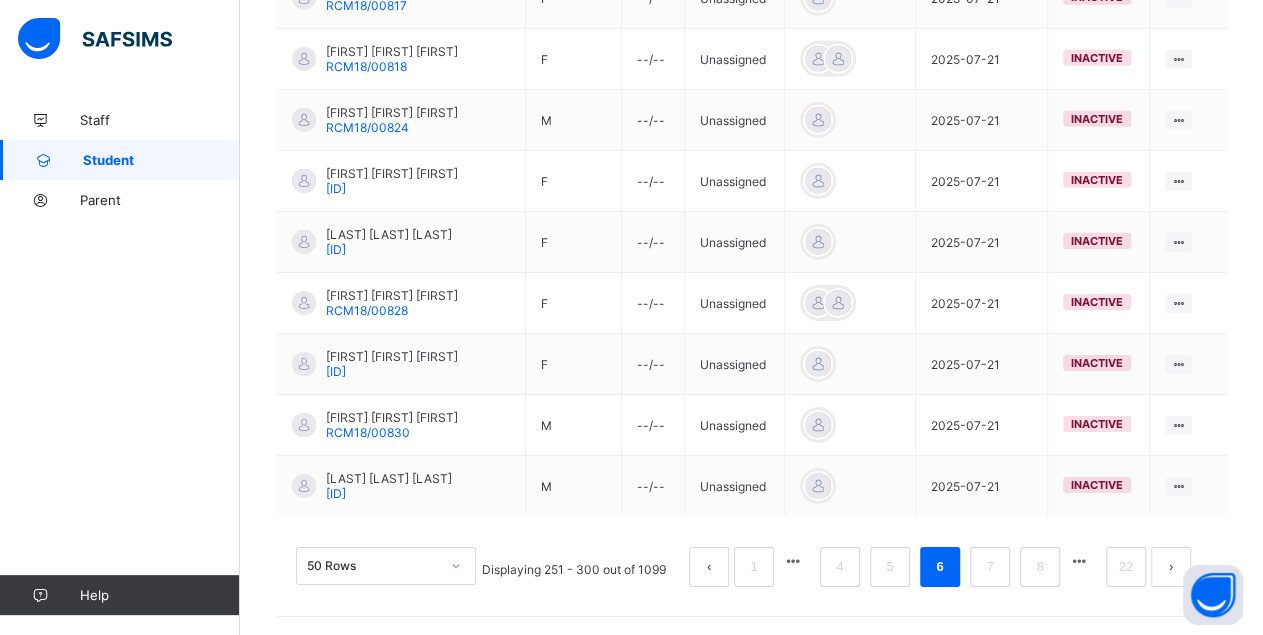 click at bounding box center [1079, 561] 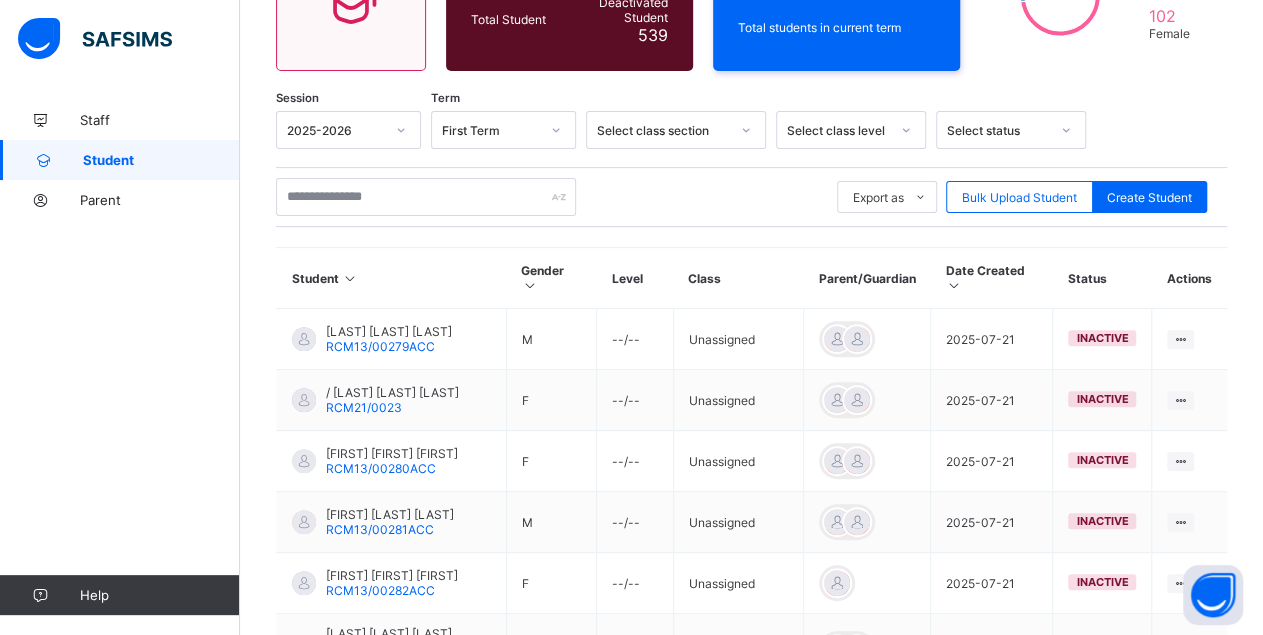 scroll, scrollTop: 3075, scrollLeft: 0, axis: vertical 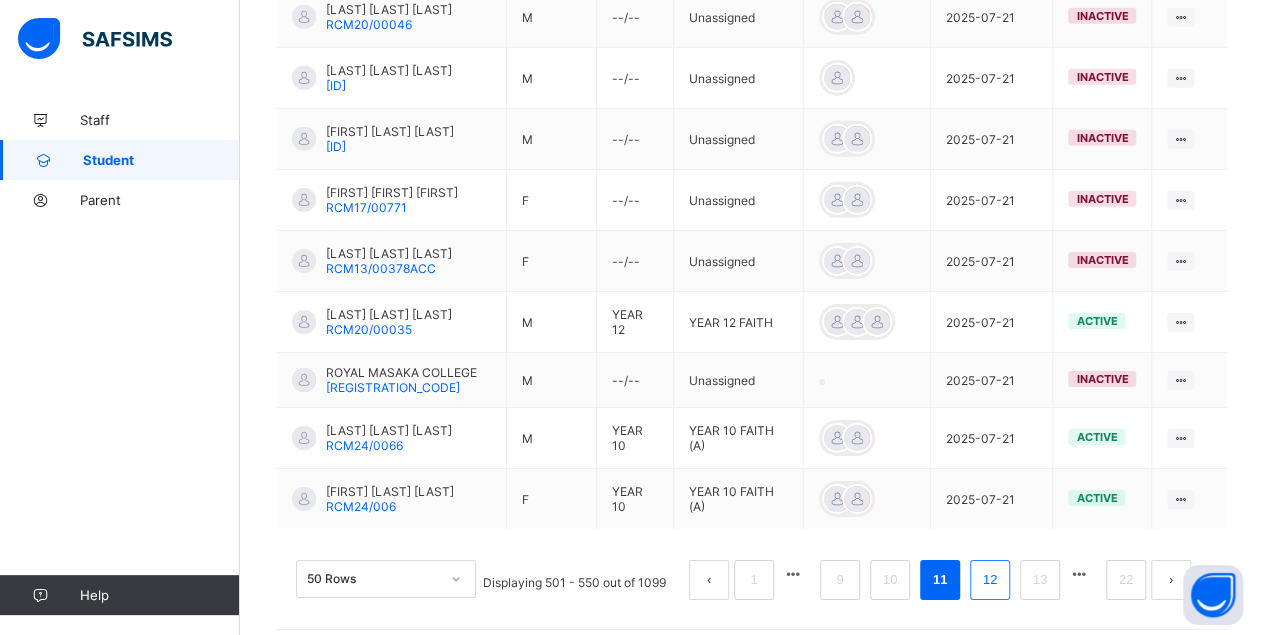 click on "12" at bounding box center [990, 580] 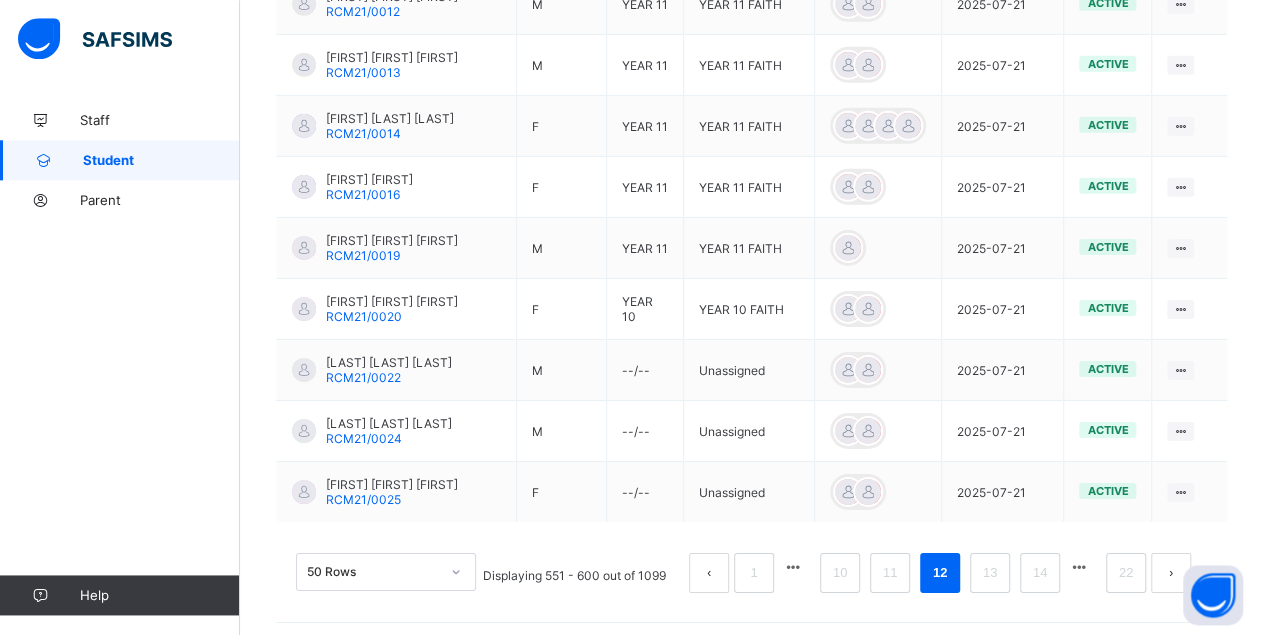 scroll, scrollTop: 3084, scrollLeft: 0, axis: vertical 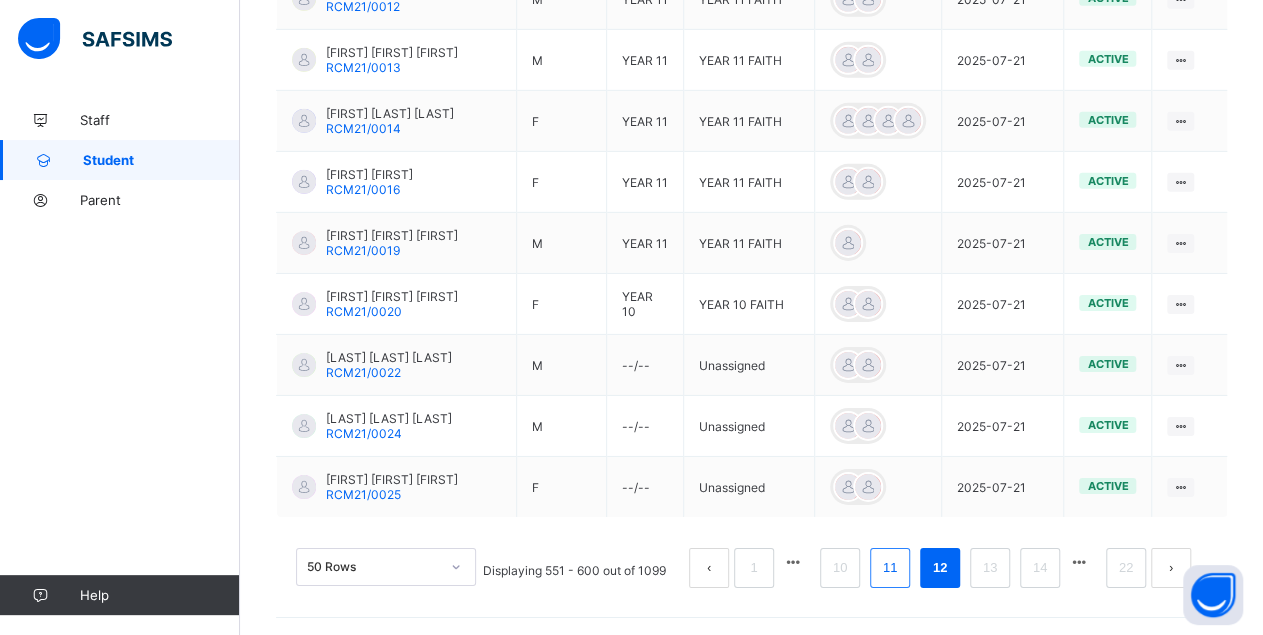 click on "11" at bounding box center (890, 568) 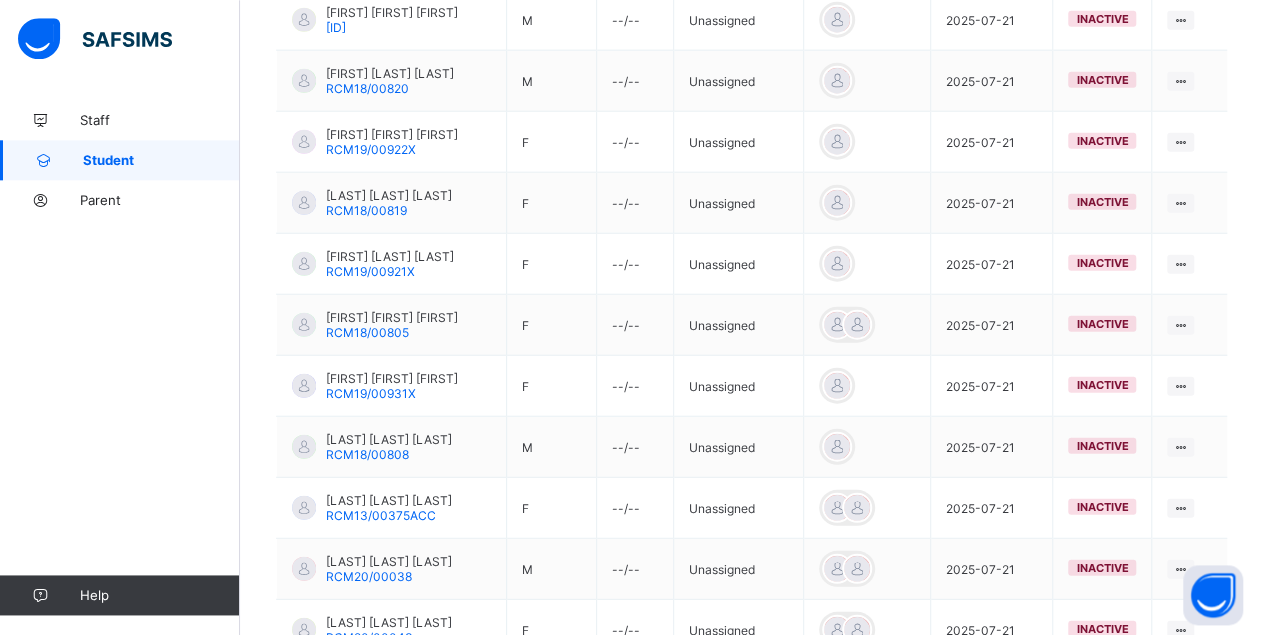 scroll, scrollTop: 3075, scrollLeft: 0, axis: vertical 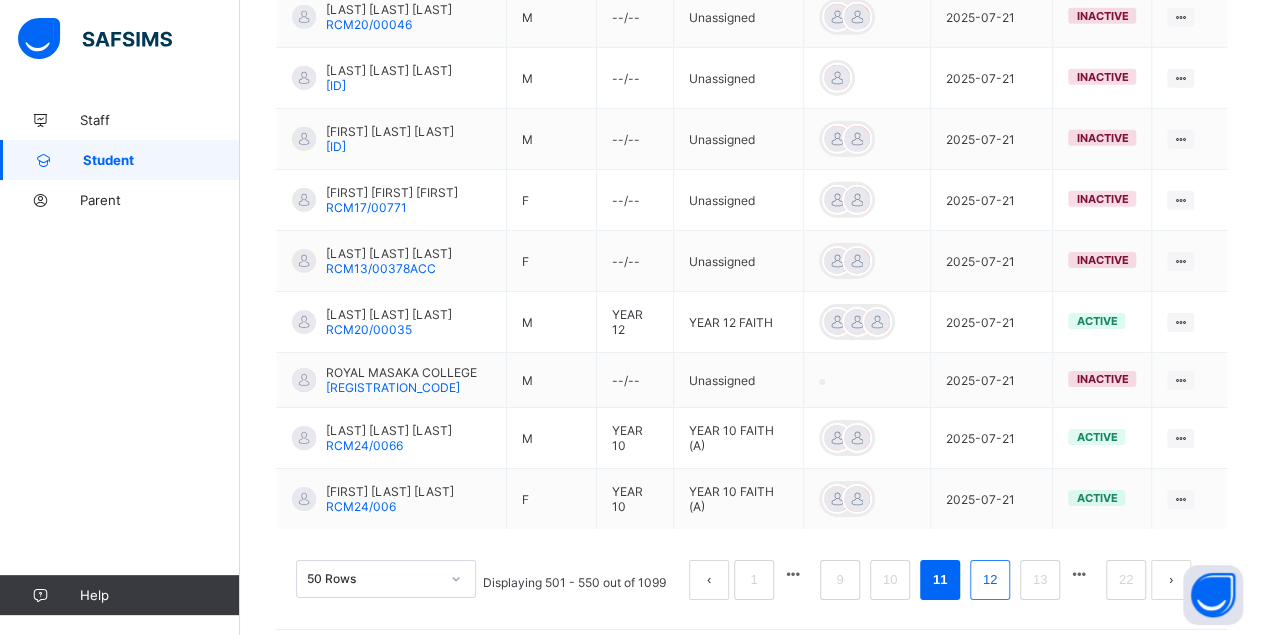 click on "12" at bounding box center (990, 580) 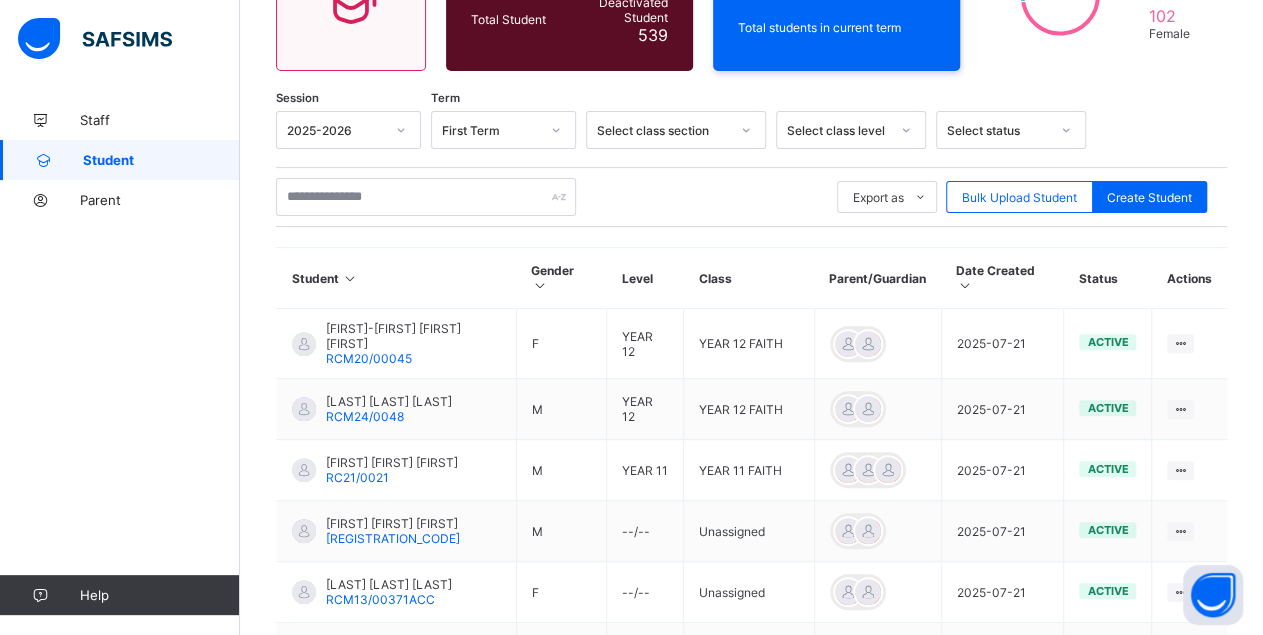 scroll, scrollTop: 3084, scrollLeft: 0, axis: vertical 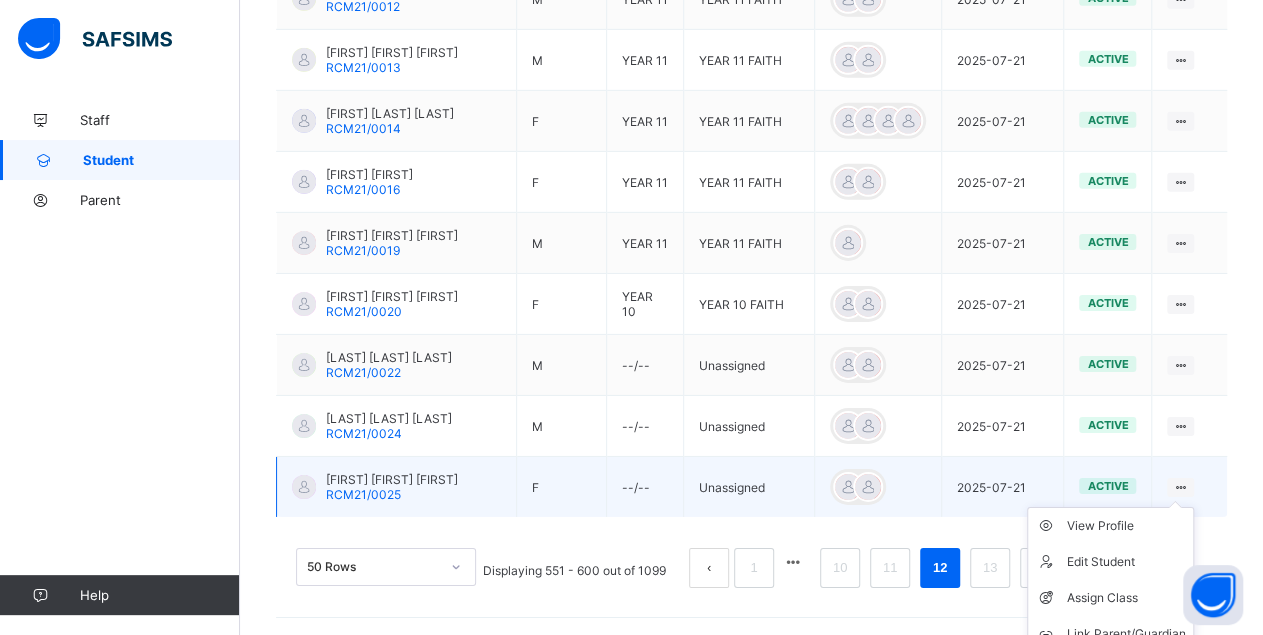 click at bounding box center (1180, 487) 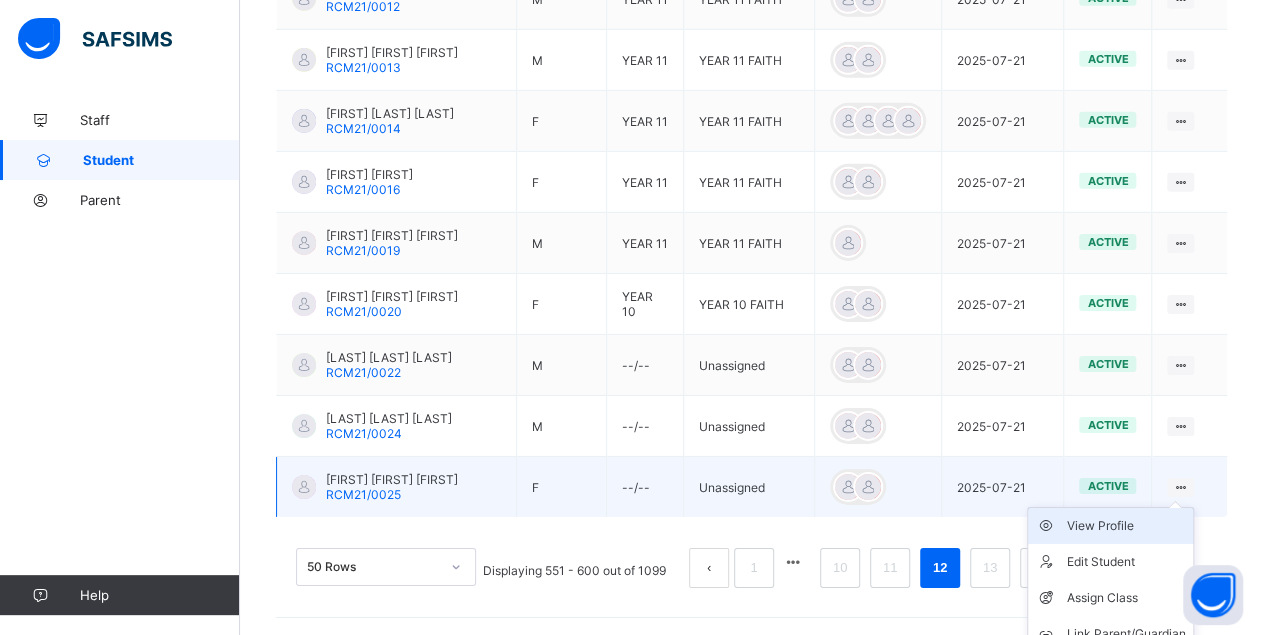 click on "View Profile" at bounding box center [1125, 526] 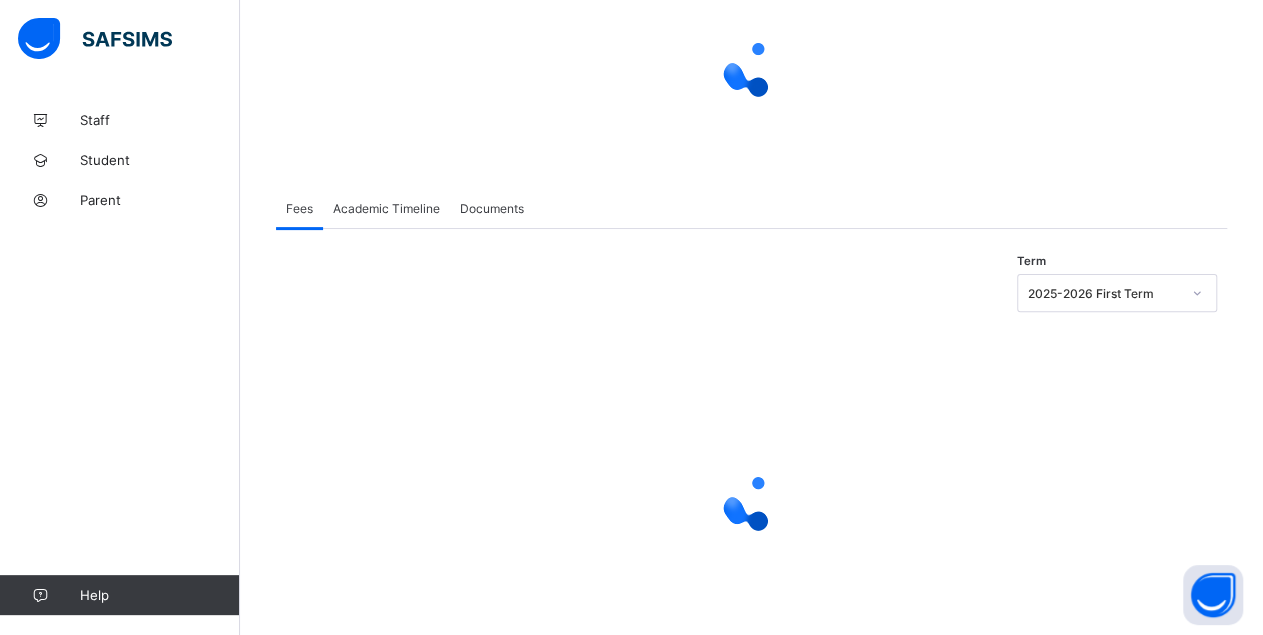 scroll, scrollTop: 0, scrollLeft: 0, axis: both 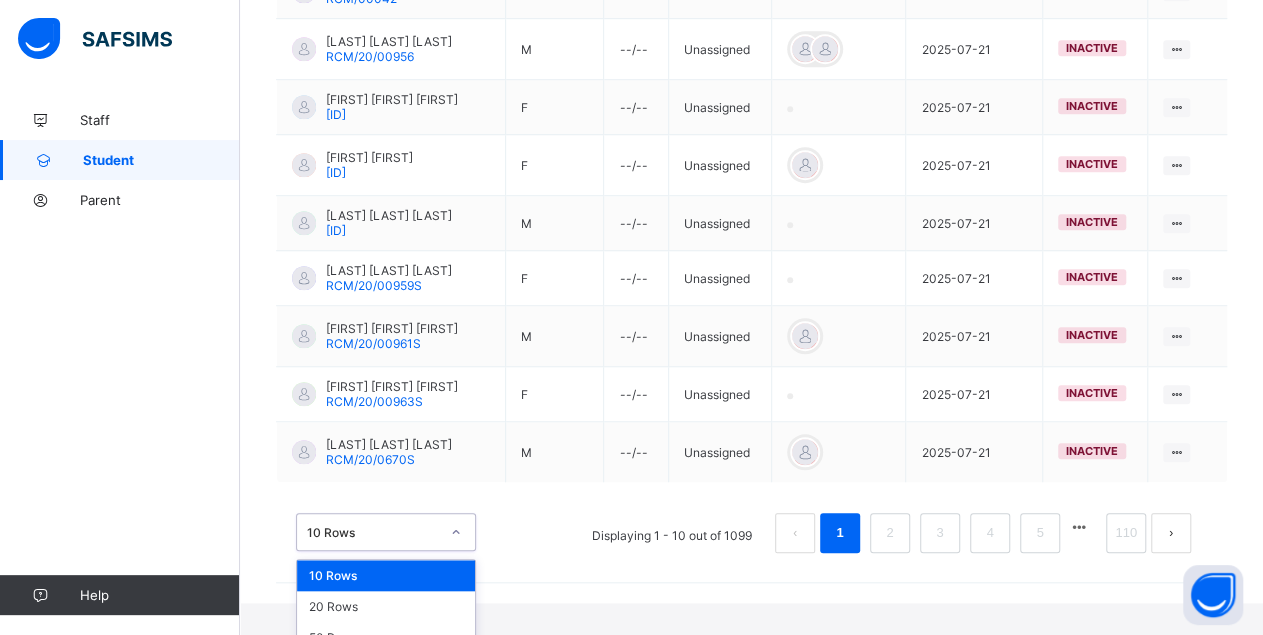 click on "option 10 Rows focused, 1 of 3. 3 results available. Use Up and Down to choose options, press Enter to select the currently focused option, press Escape to exit the menu, press Tab to select the option and exit the menu. 10 Rows 10 Rows 20 Rows 50 Rows" at bounding box center (386, 532) 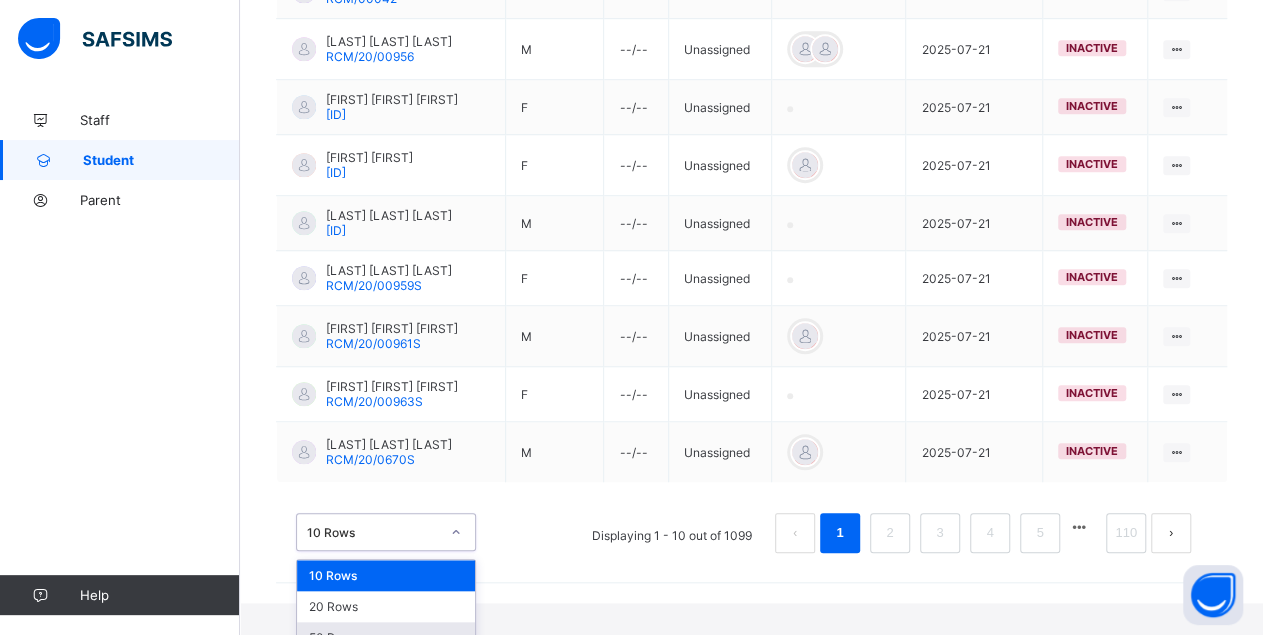 click on "50 Rows" at bounding box center [386, 637] 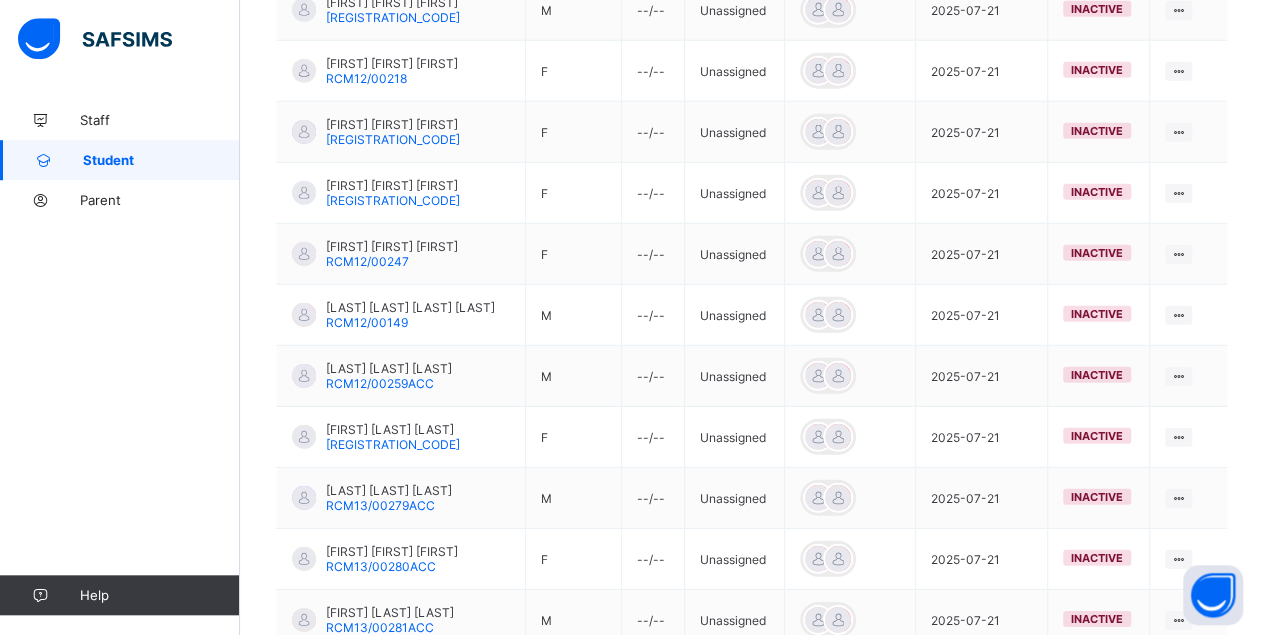 scroll, scrollTop: 2953, scrollLeft: 0, axis: vertical 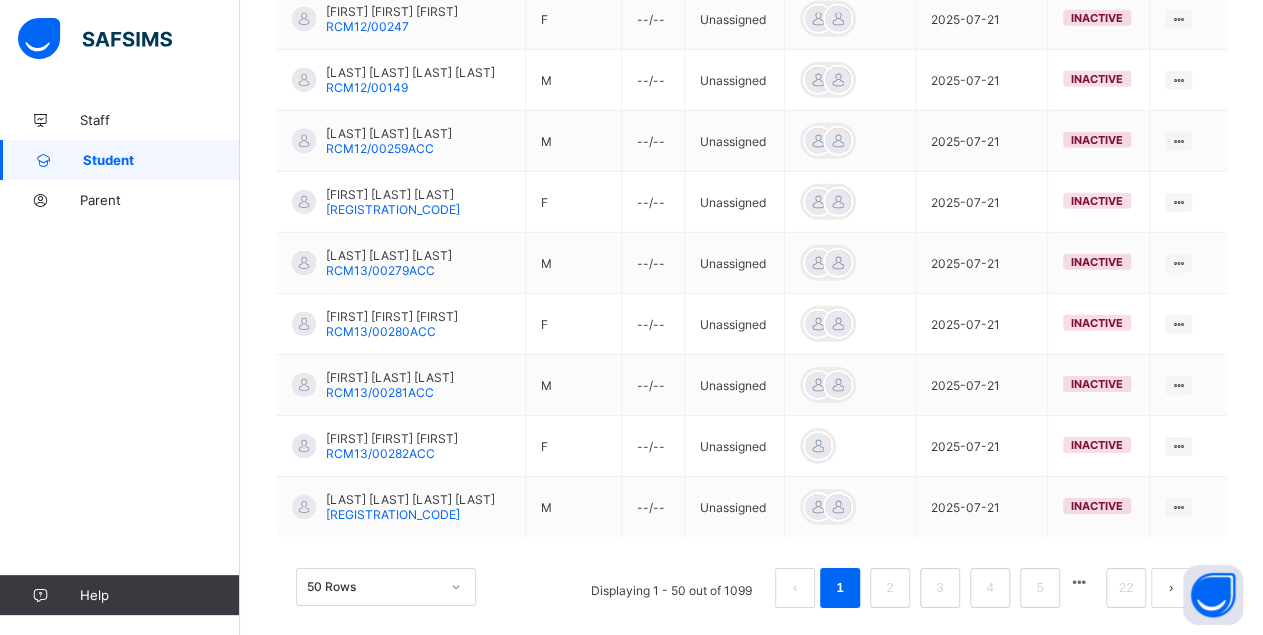 click at bounding box center (1079, 582) 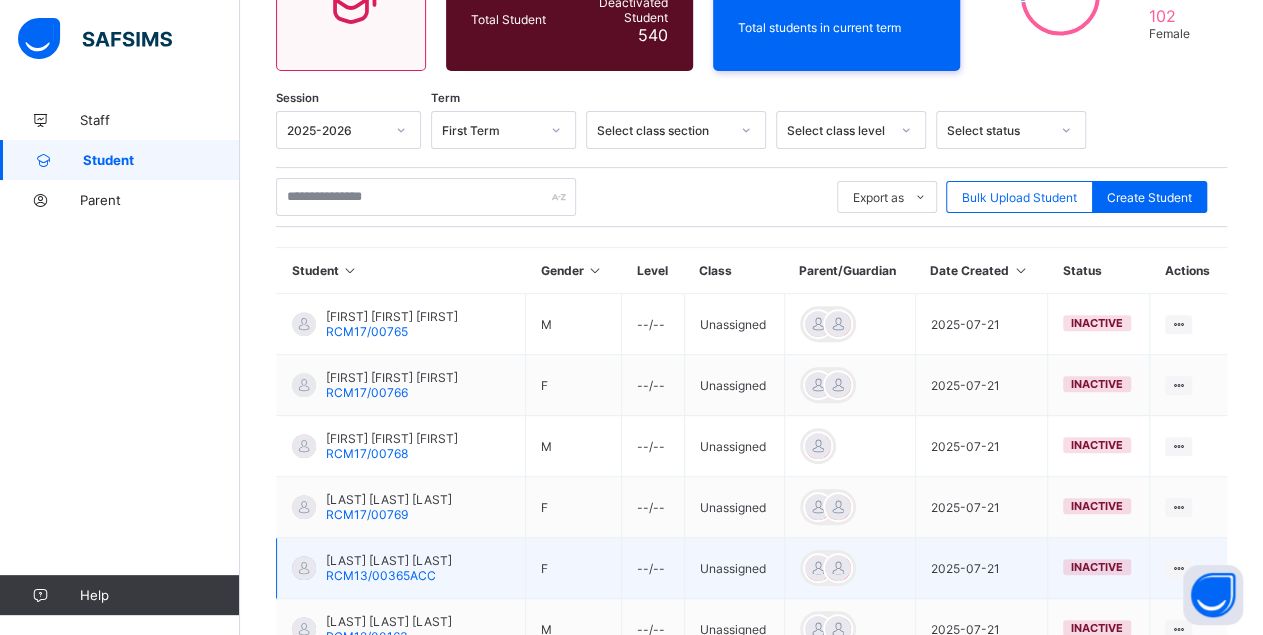 scroll, scrollTop: 3070, scrollLeft: 0, axis: vertical 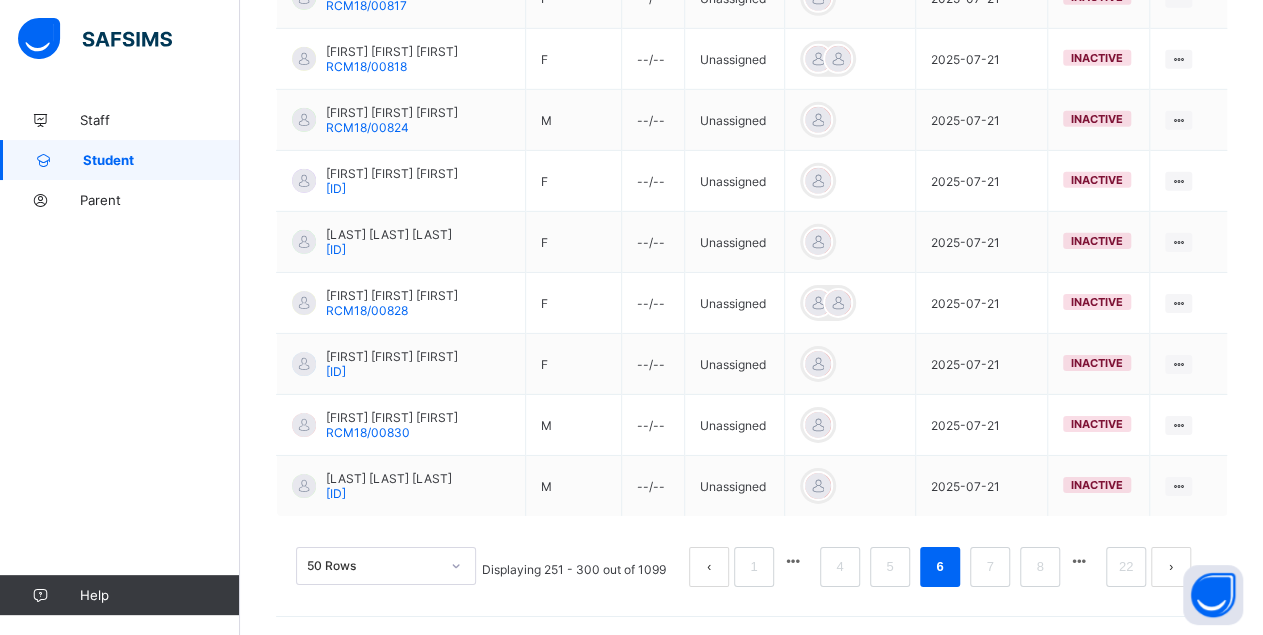 click on "Displaying 251 - 300 out of 1099 1 4 5 6 7 8 22" at bounding box center (837, 567) 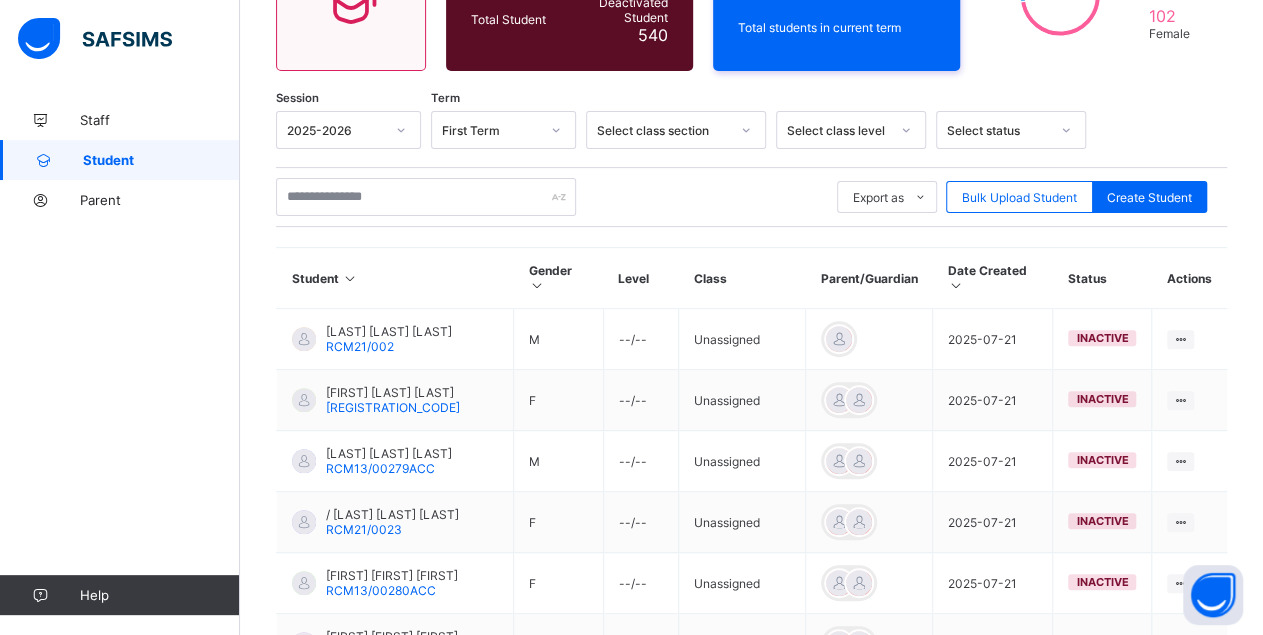 scroll, scrollTop: 3075, scrollLeft: 0, axis: vertical 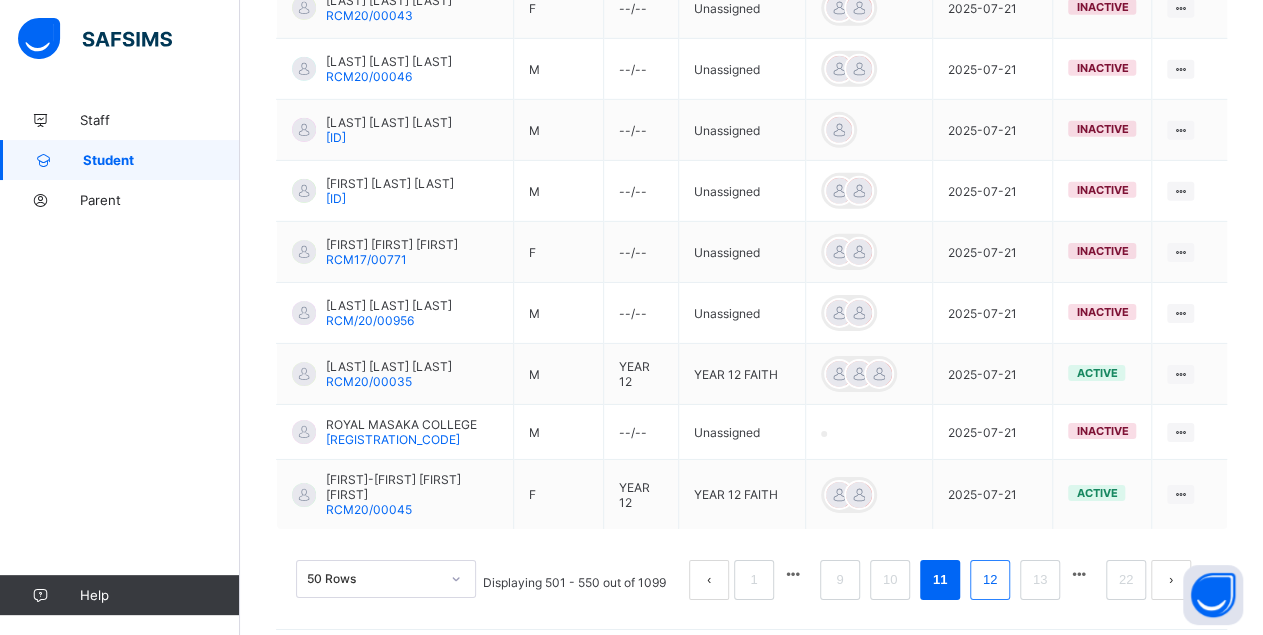 click on "12" at bounding box center [990, 580] 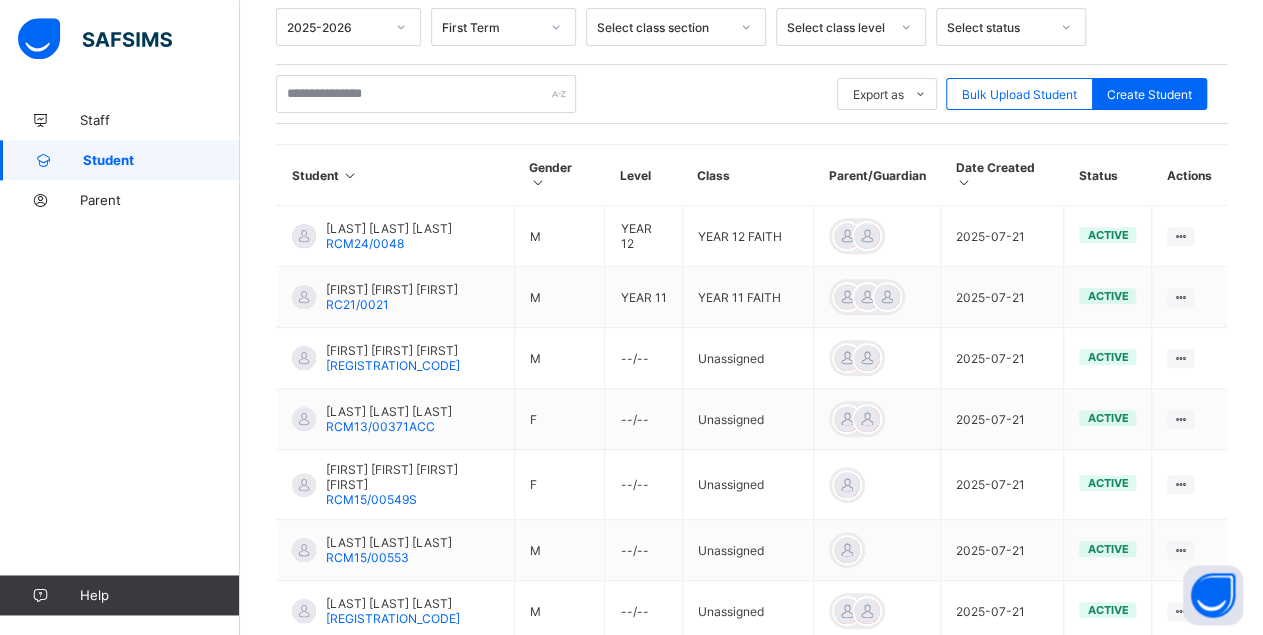 scroll, scrollTop: 3090, scrollLeft: 0, axis: vertical 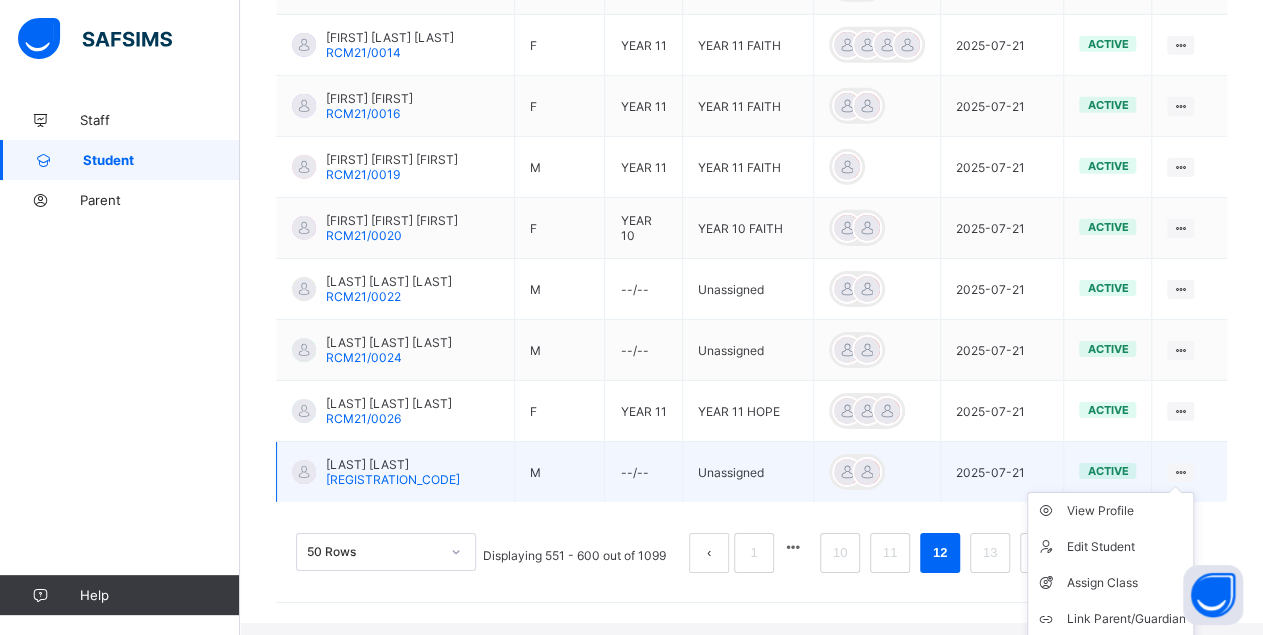 click on "View Profile Edit Student Assign Class Link Parent/Guardian Delete Student" at bounding box center (1110, 583) 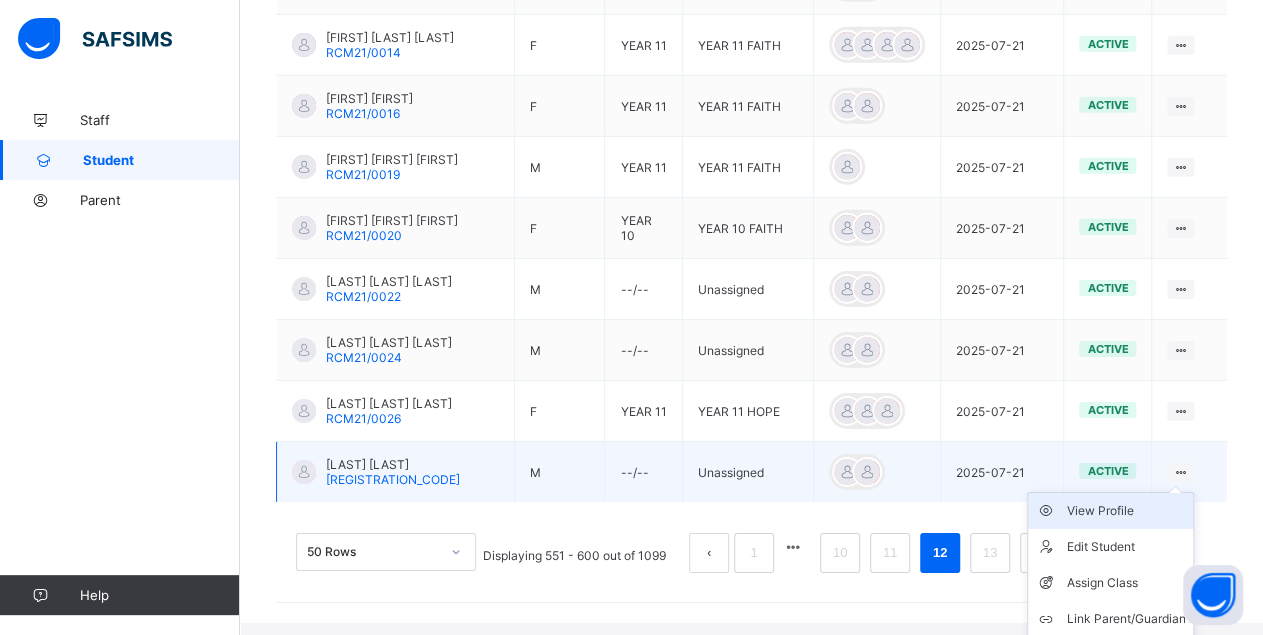 click on "View Profile" at bounding box center (1125, 511) 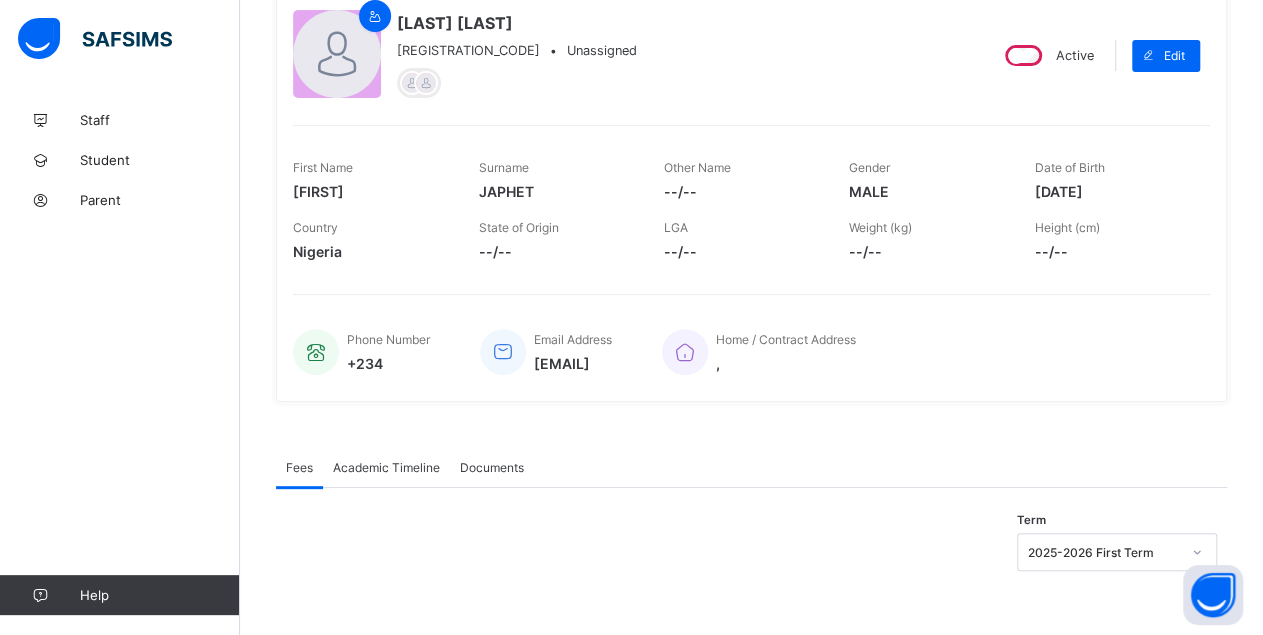 scroll, scrollTop: 0, scrollLeft: 0, axis: both 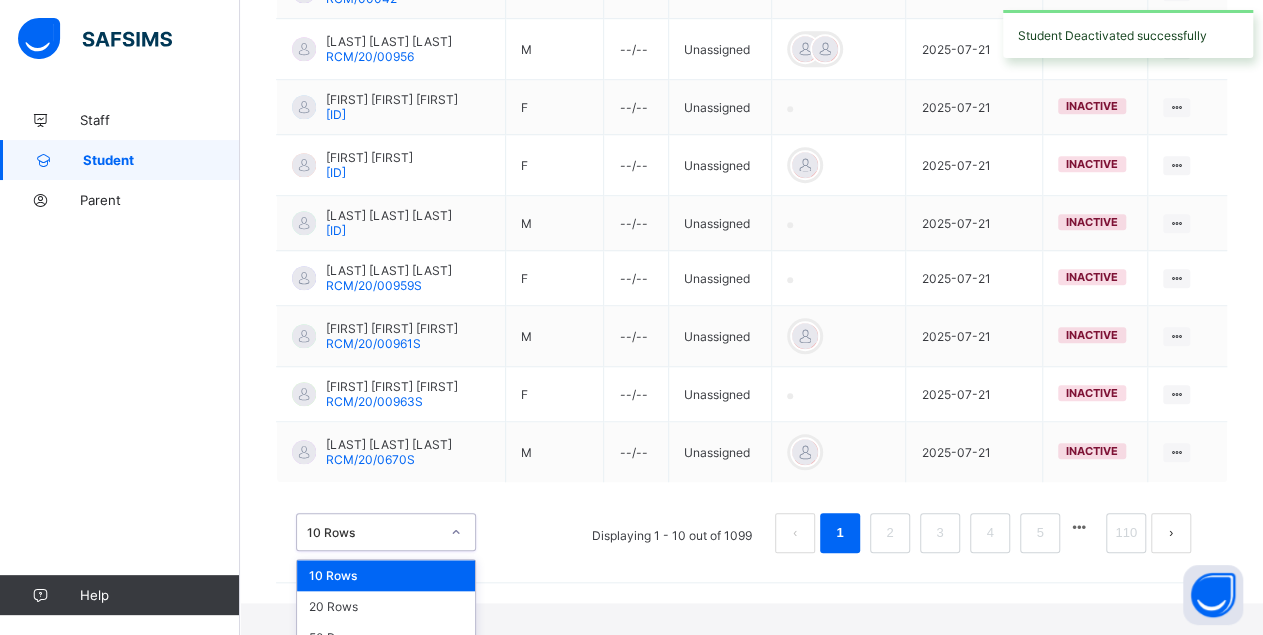 click on "option 10 Rows focused, 1 of 3. 3 results available. Use Up and Down to choose options, press Enter to select the currently focused option, press Escape to exit the menu, press Tab to select the option and exit the menu. 10 Rows 10 Rows 20 Rows 50 Rows" at bounding box center (386, 532) 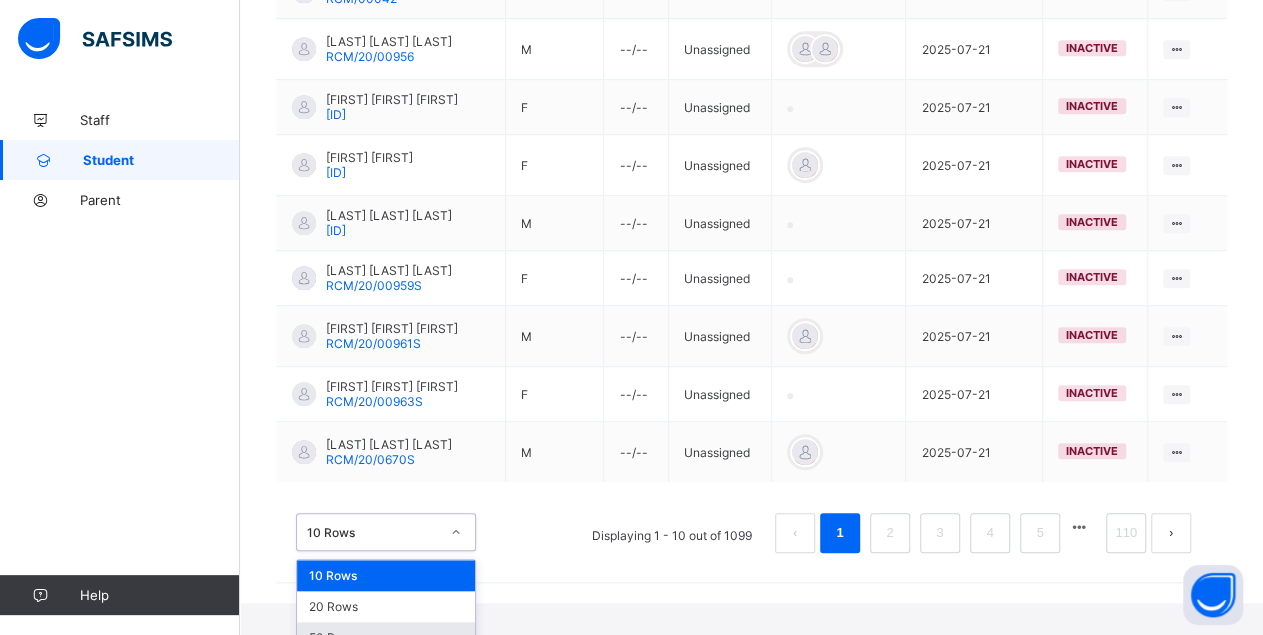 click on "50 Rows" at bounding box center (386, 637) 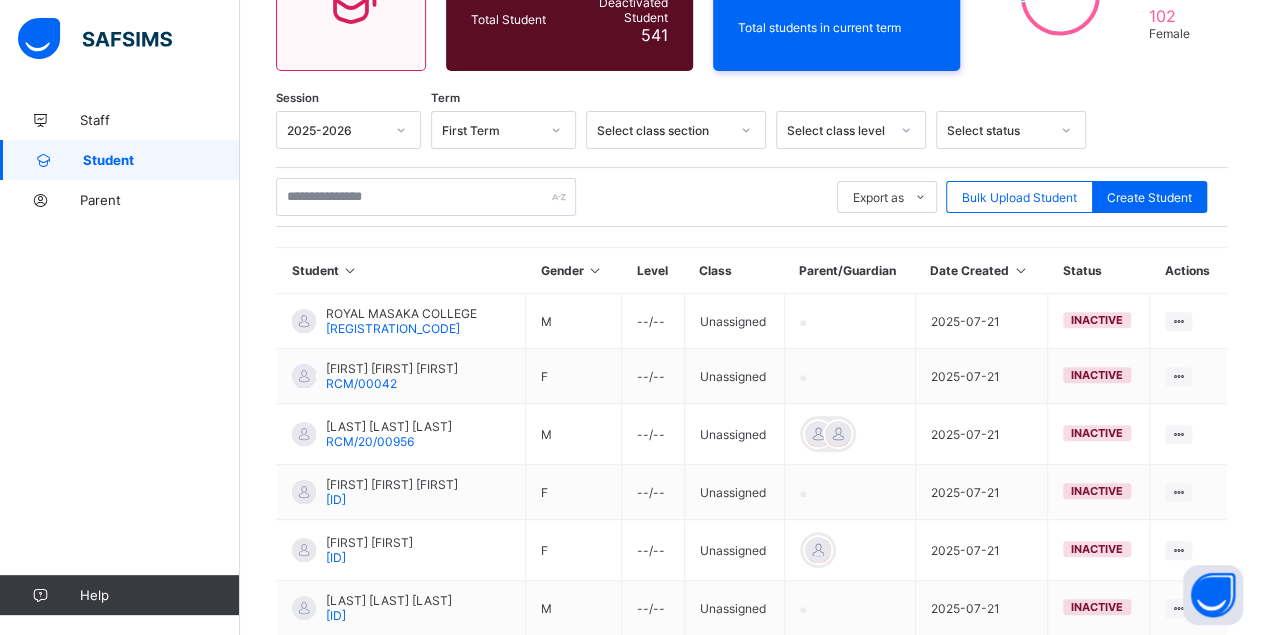 scroll, scrollTop: 2953, scrollLeft: 0, axis: vertical 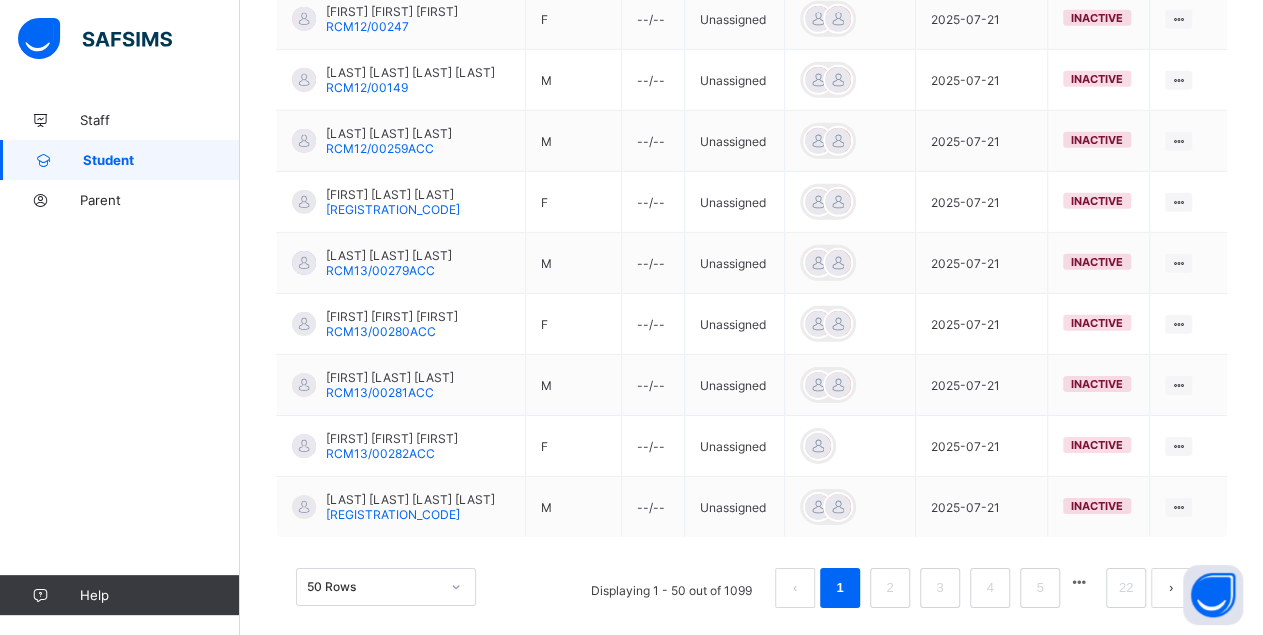 click at bounding box center (1079, 582) 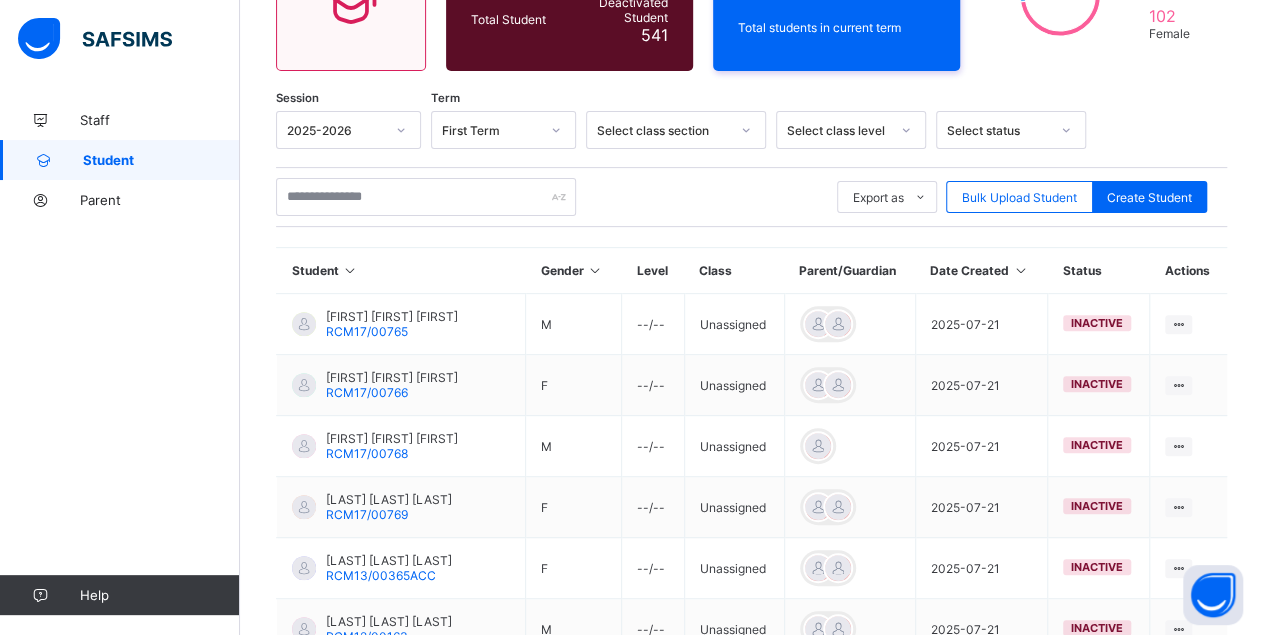 scroll, scrollTop: 3070, scrollLeft: 0, axis: vertical 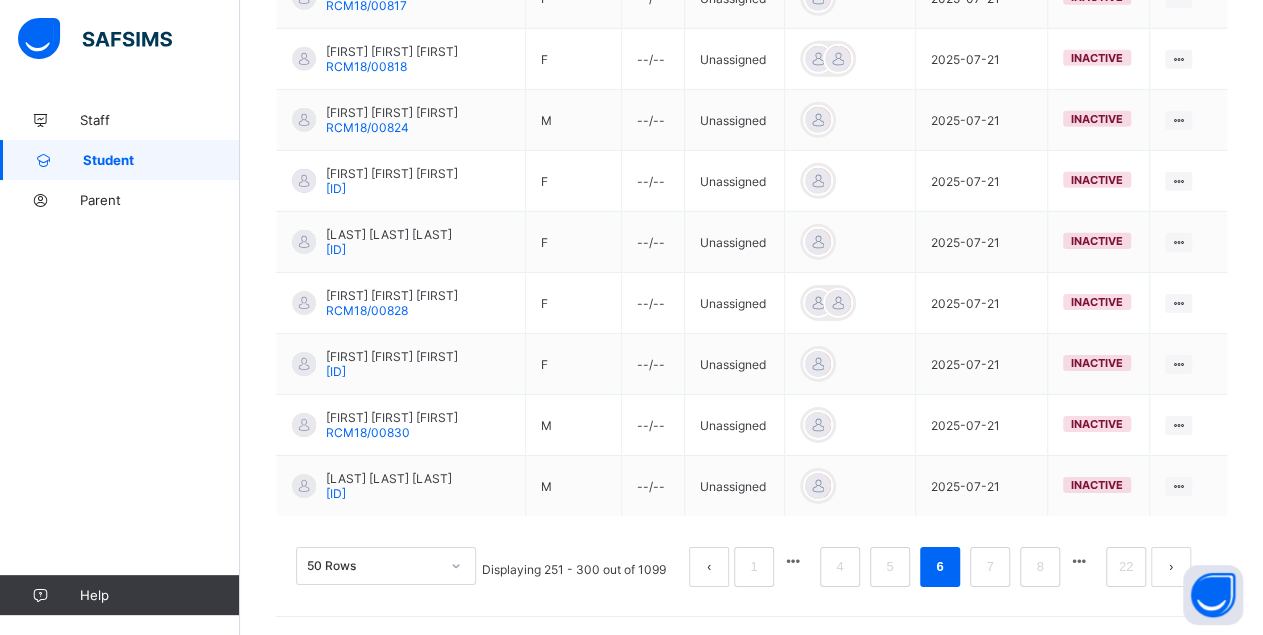click at bounding box center [1079, 561] 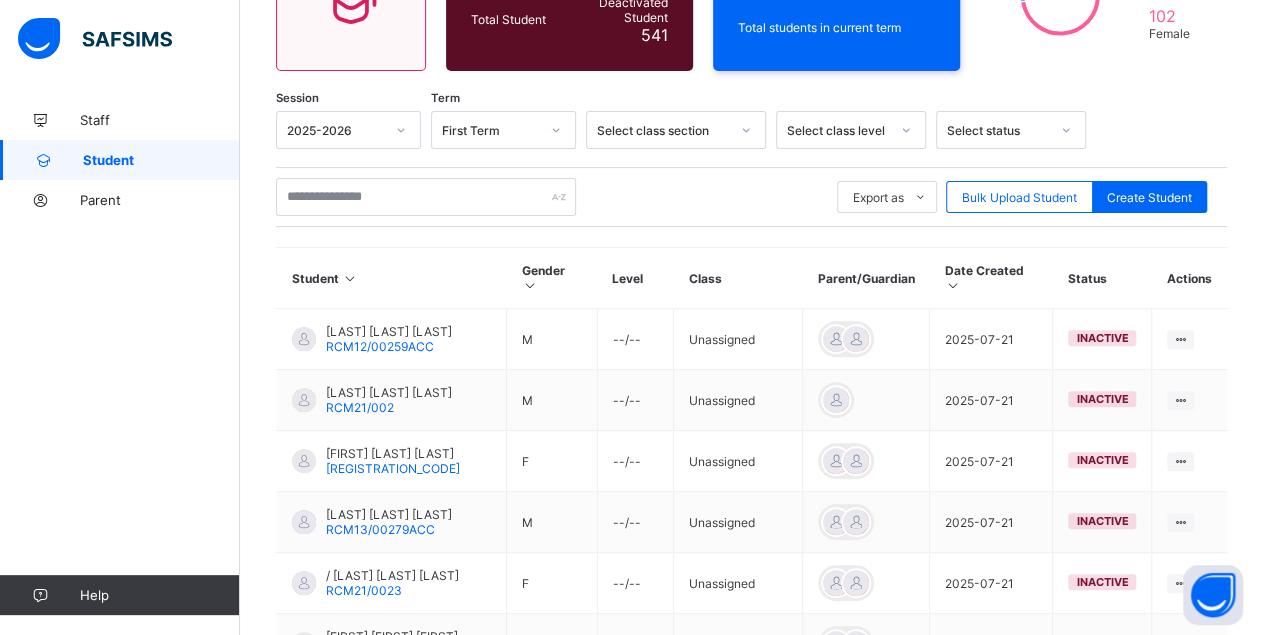 scroll, scrollTop: 3075, scrollLeft: 0, axis: vertical 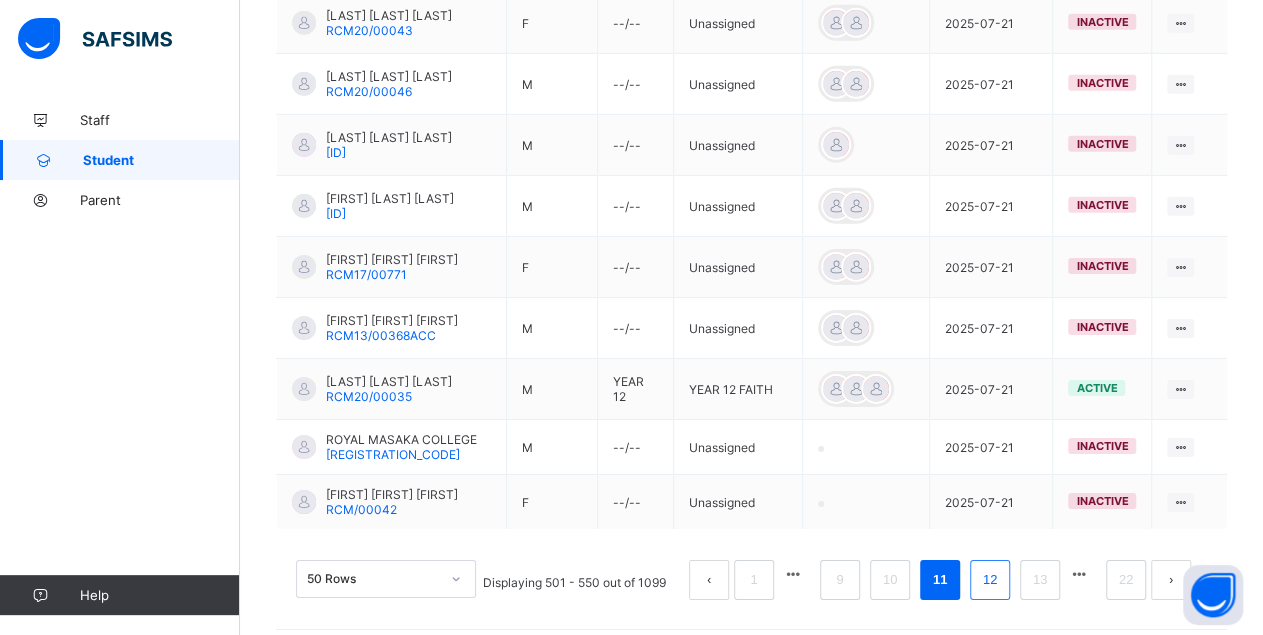 click on "12" at bounding box center (990, 580) 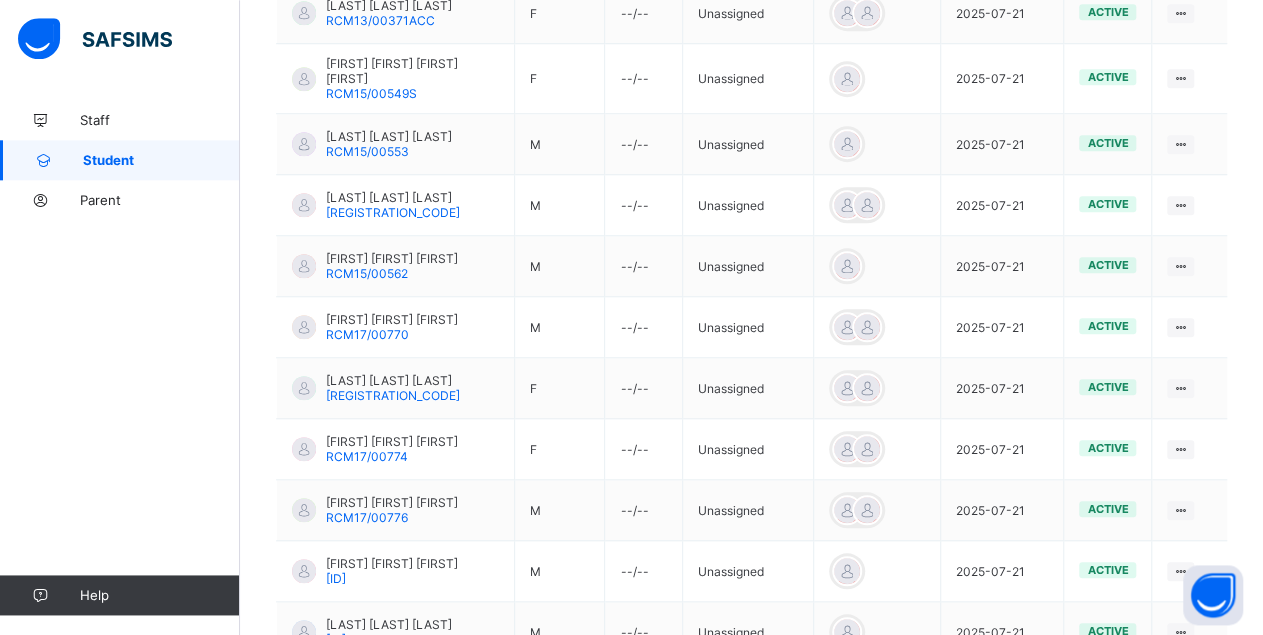 scroll, scrollTop: 3090, scrollLeft: 0, axis: vertical 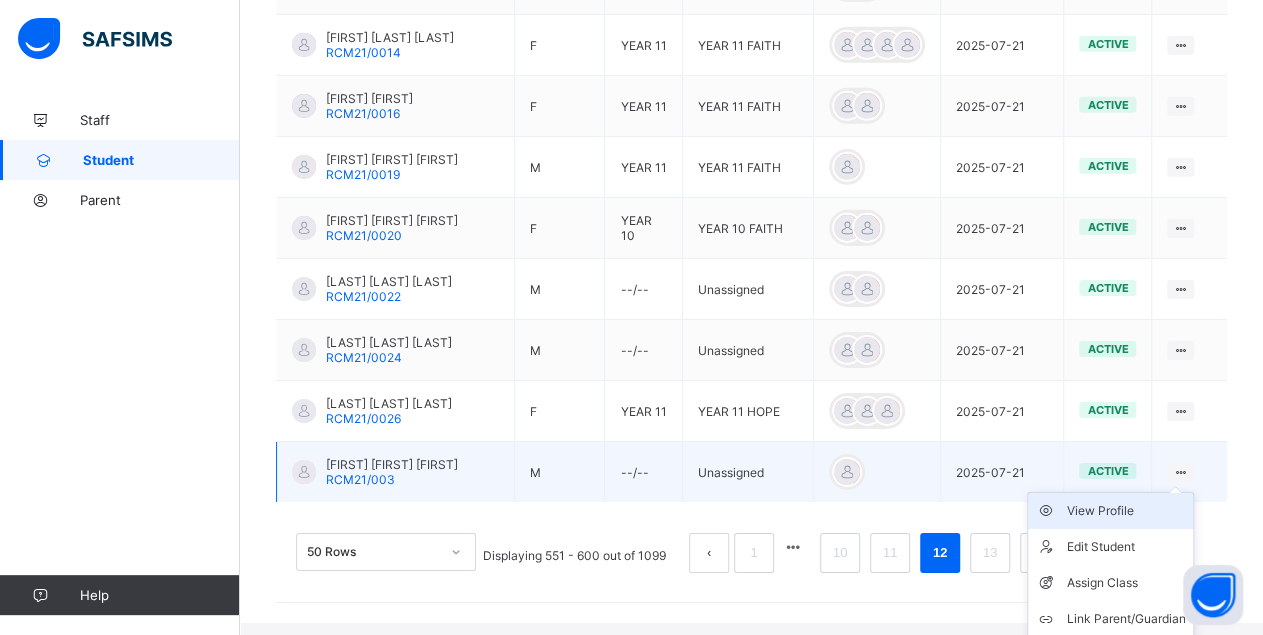 click on "View Profile" at bounding box center [1110, 511] 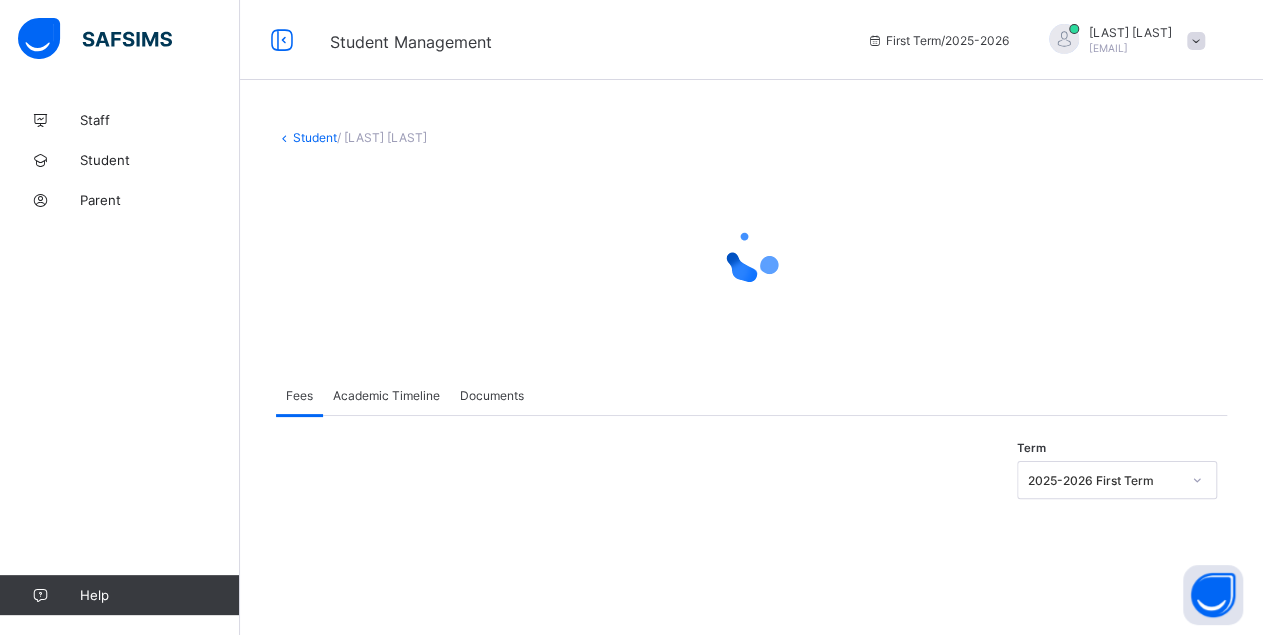 scroll, scrollTop: 0, scrollLeft: 0, axis: both 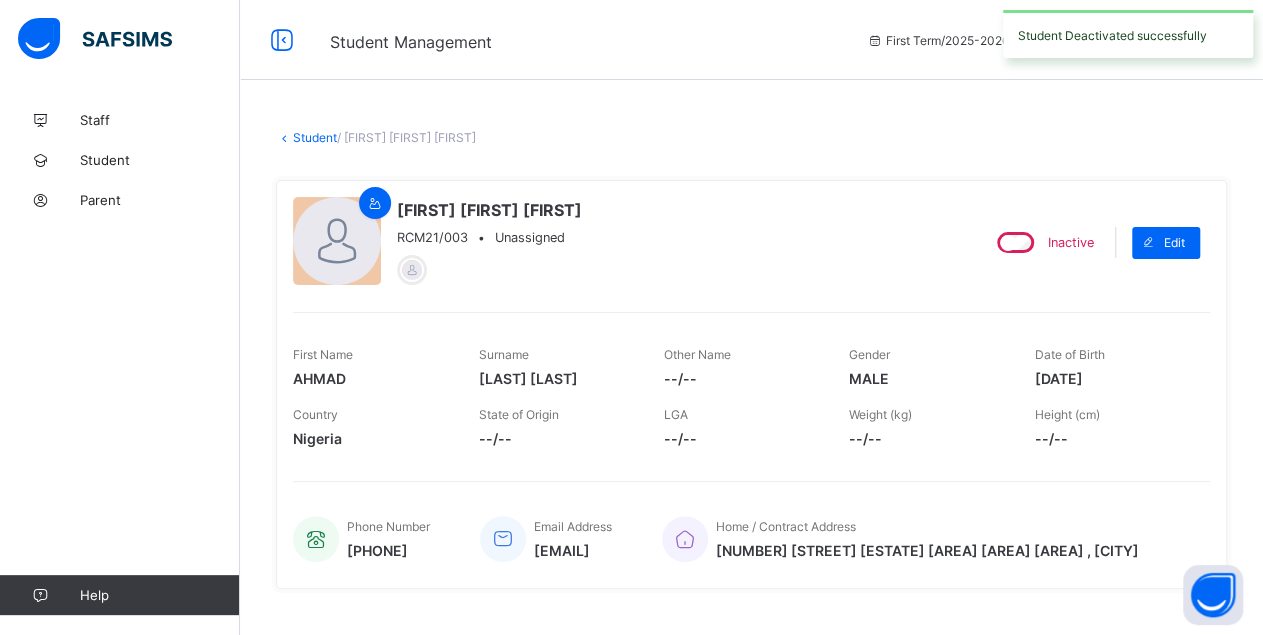 click on "[LAST] [LAST] [REGISTRATION_CODE] • Unassigned" at bounding box center (627, 242) 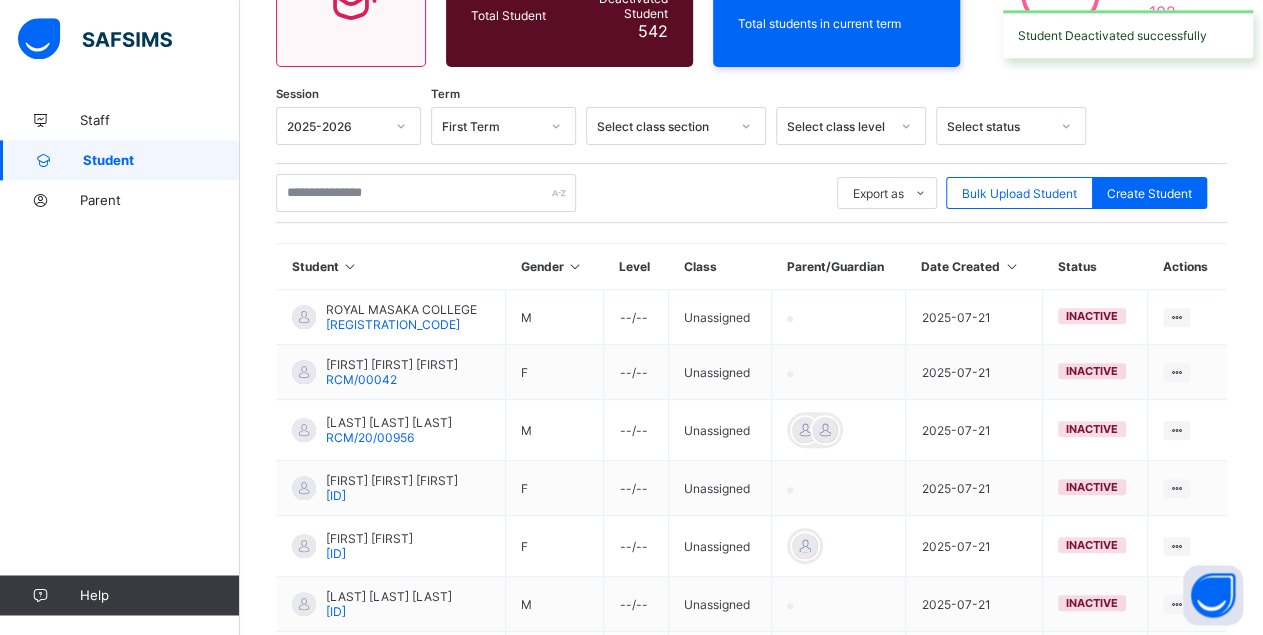 scroll, scrollTop: 587, scrollLeft: 0, axis: vertical 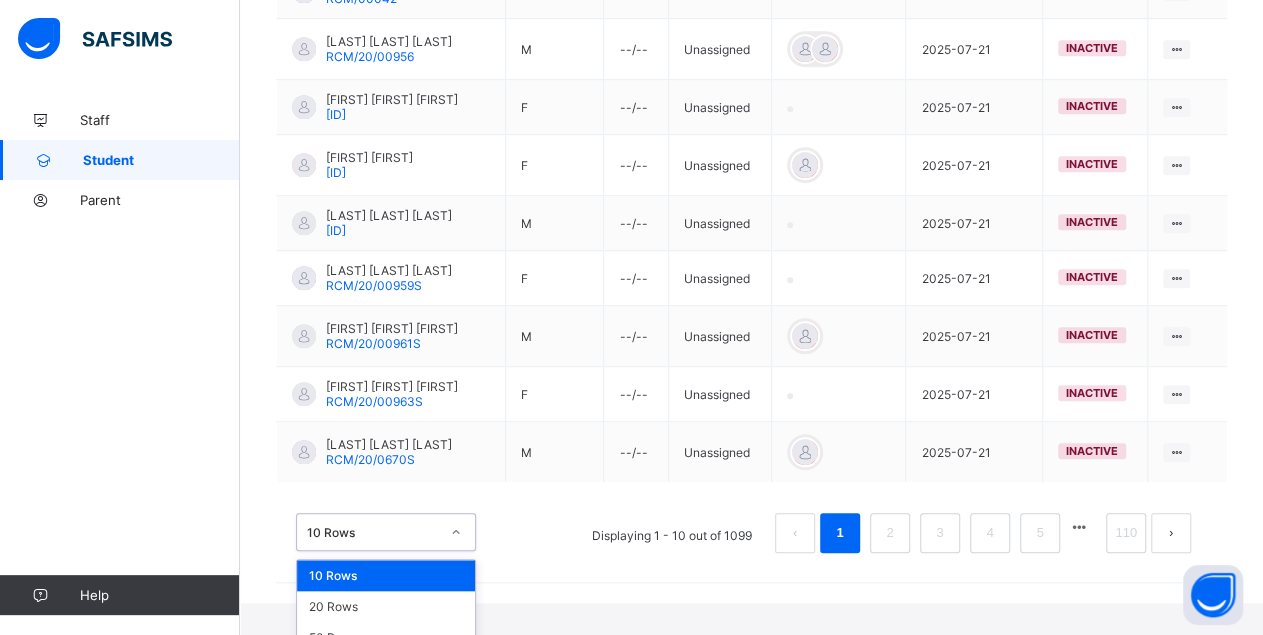click on "option 10 Rows focused, 1 of 3. 3 results available. Use Up and Down to choose options, press Enter to select the currently focused option, press Escape to exit the menu, press Tab to select the option and exit the menu. 10 Rows 10 Rows 20 Rows 50 Rows" at bounding box center (386, 532) 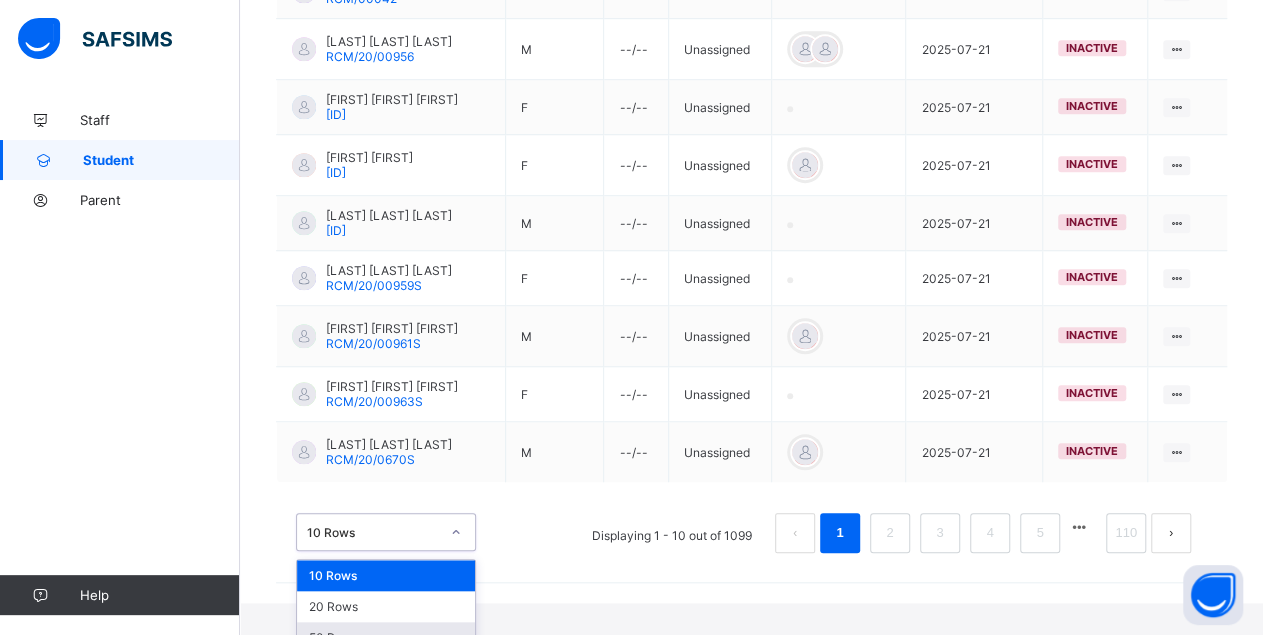 click on "50 Rows" at bounding box center (386, 637) 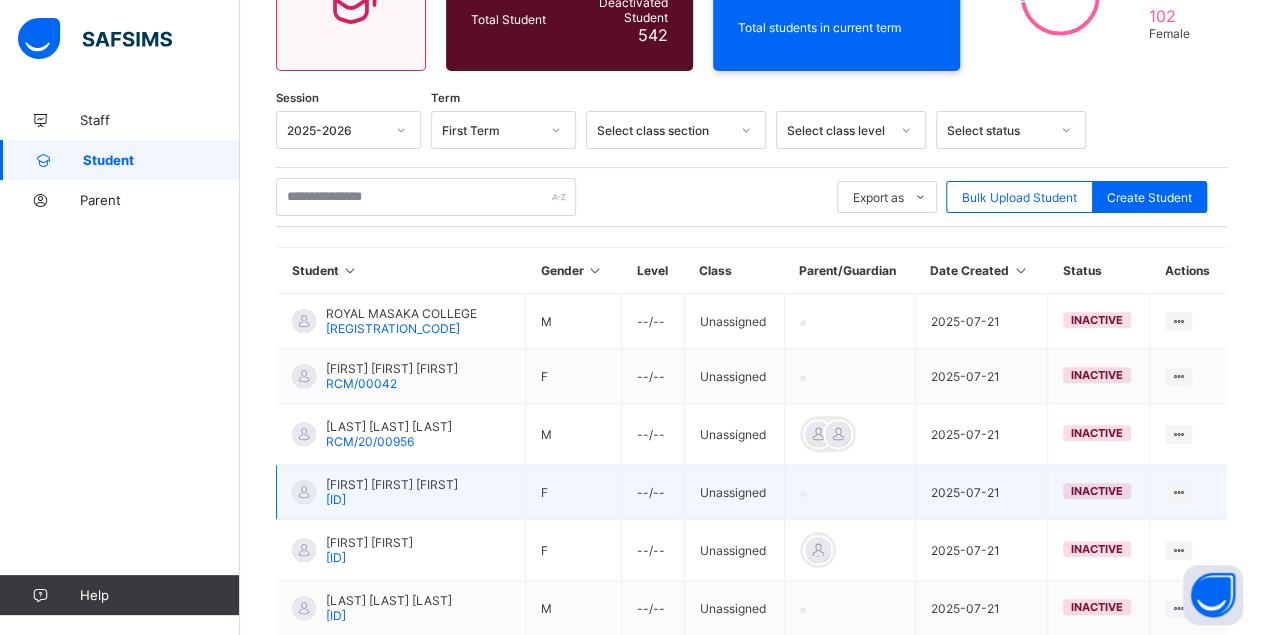 scroll, scrollTop: 2953, scrollLeft: 0, axis: vertical 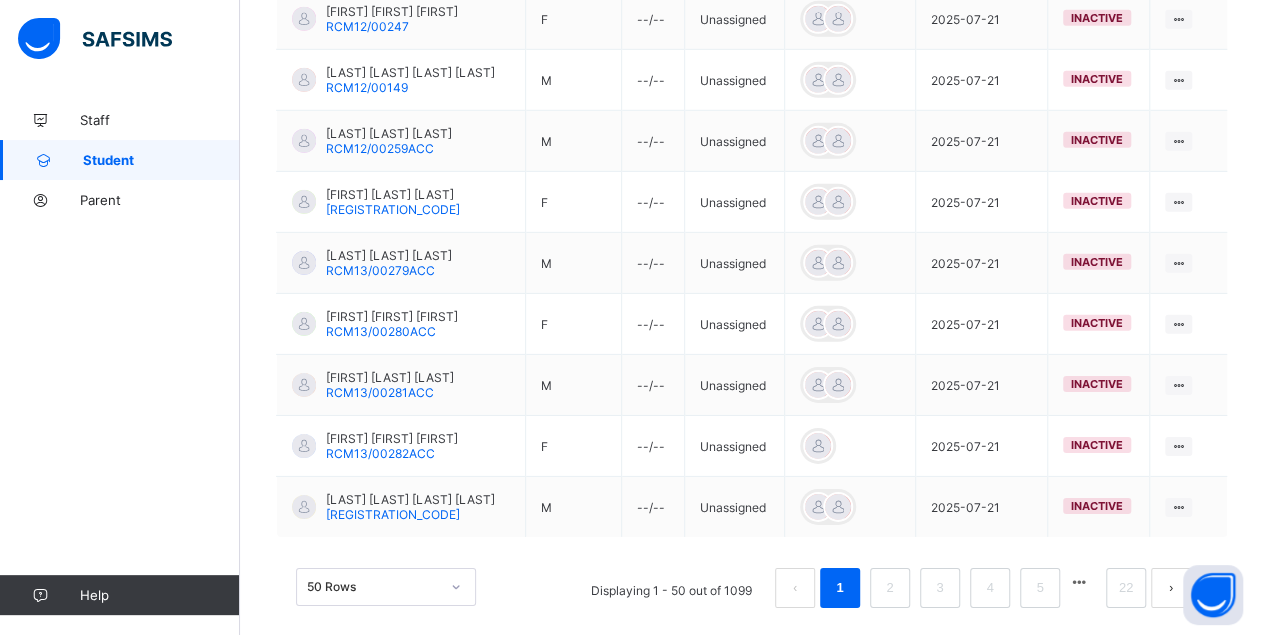 click at bounding box center (1079, 582) 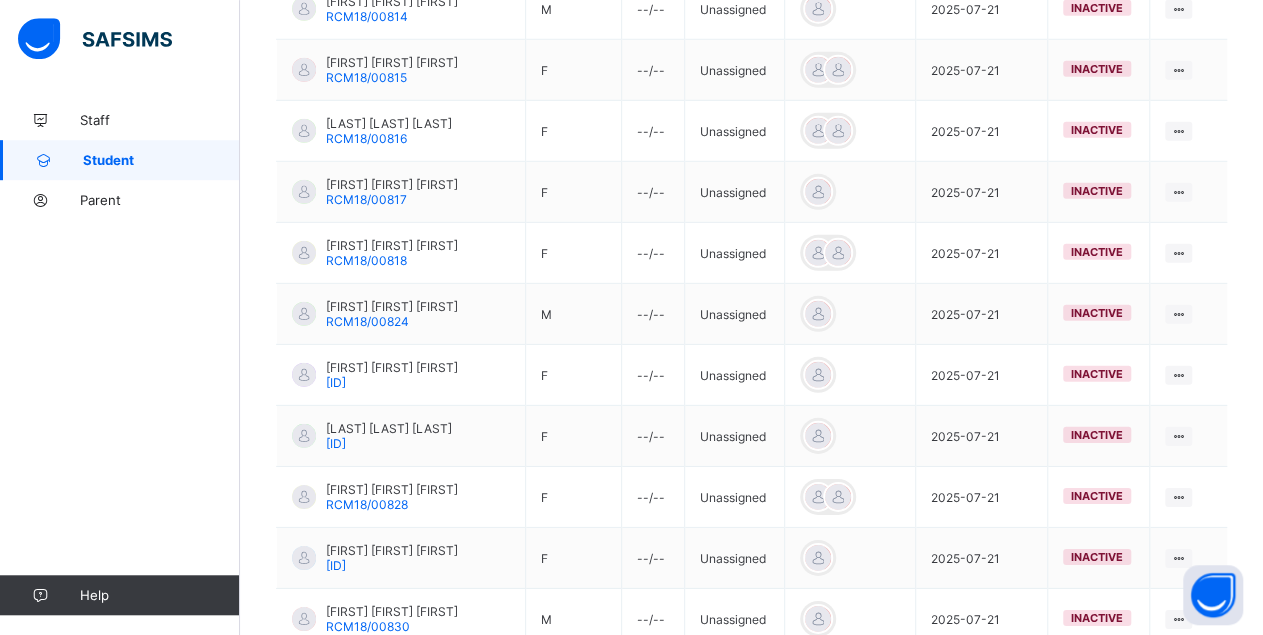 scroll, scrollTop: 3070, scrollLeft: 0, axis: vertical 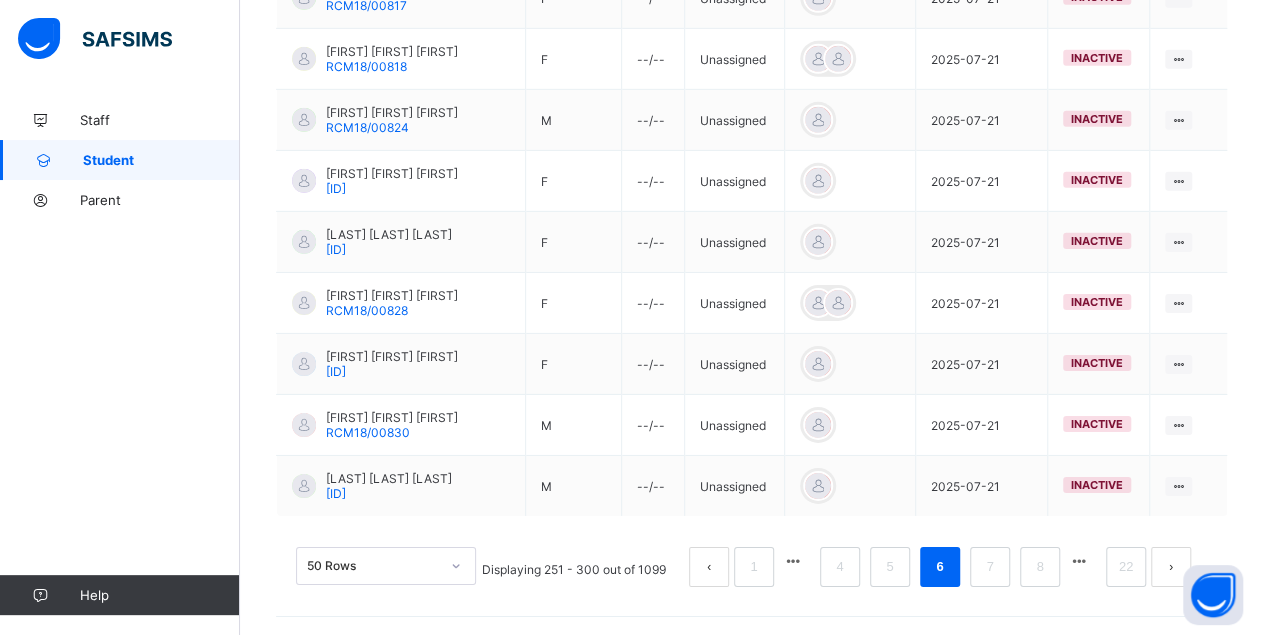 click at bounding box center (1079, 561) 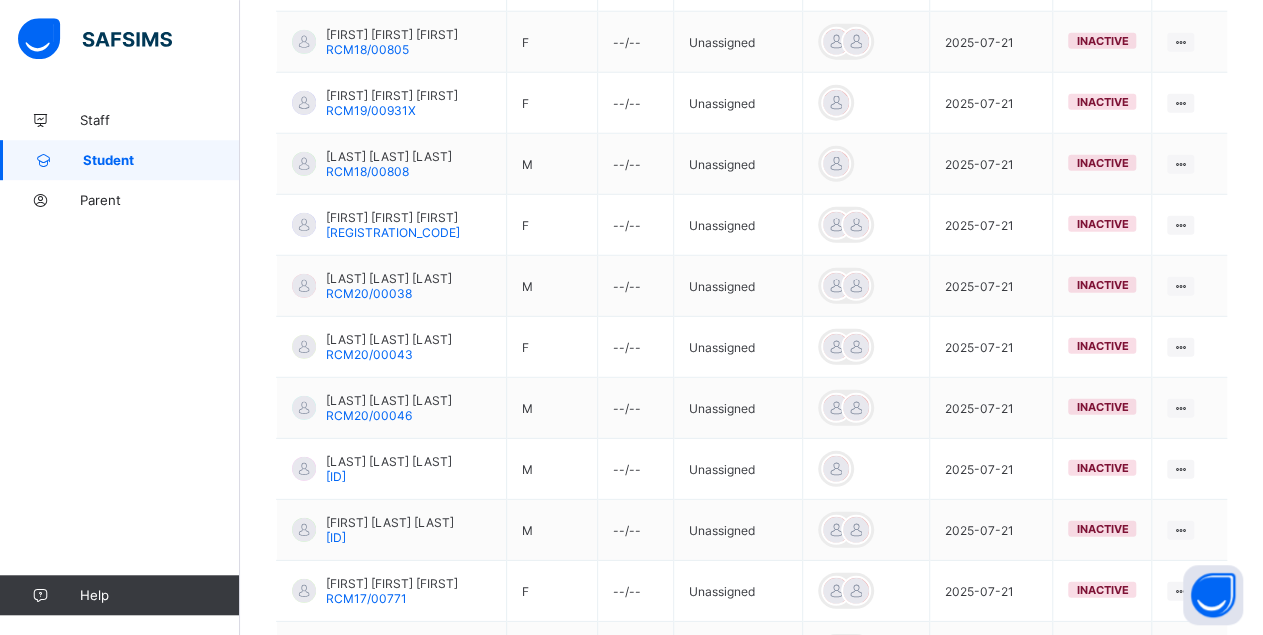 scroll, scrollTop: 3082, scrollLeft: 0, axis: vertical 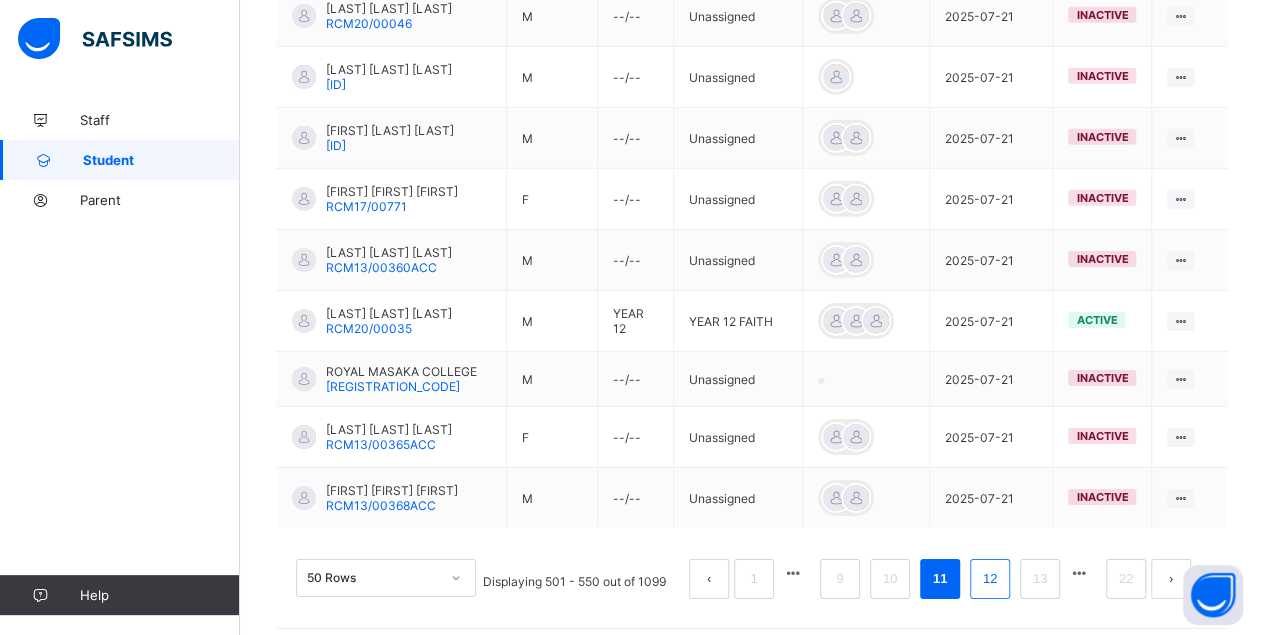 click on "12" at bounding box center (990, 579) 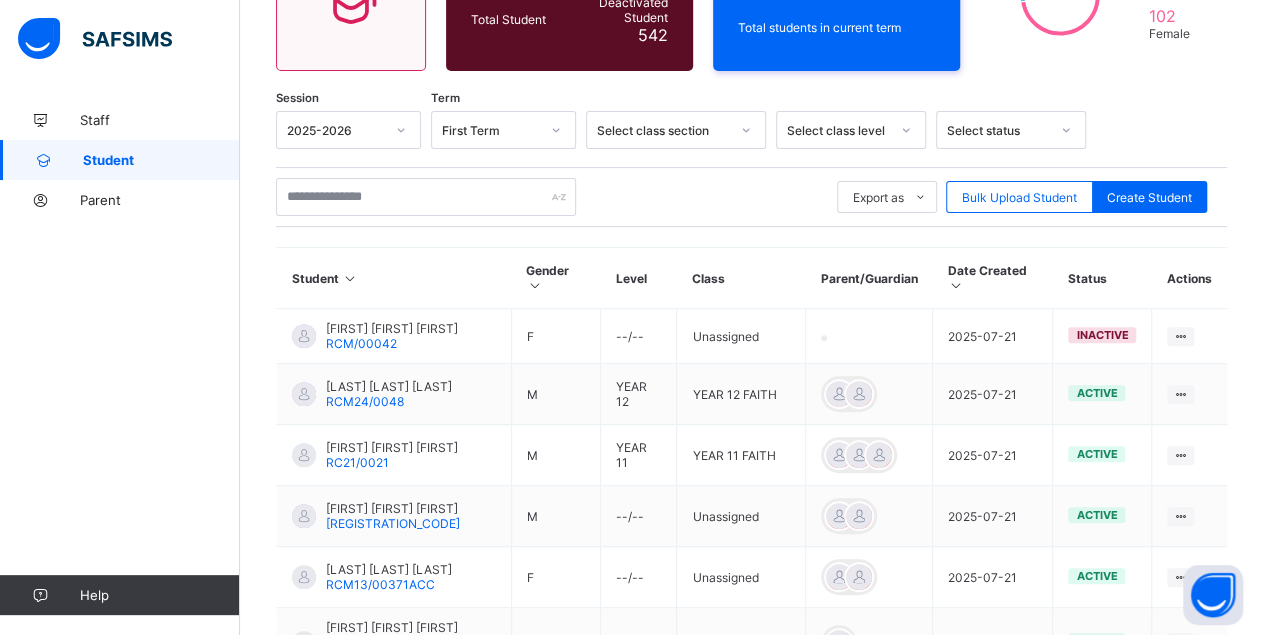 scroll, scrollTop: 3089, scrollLeft: 0, axis: vertical 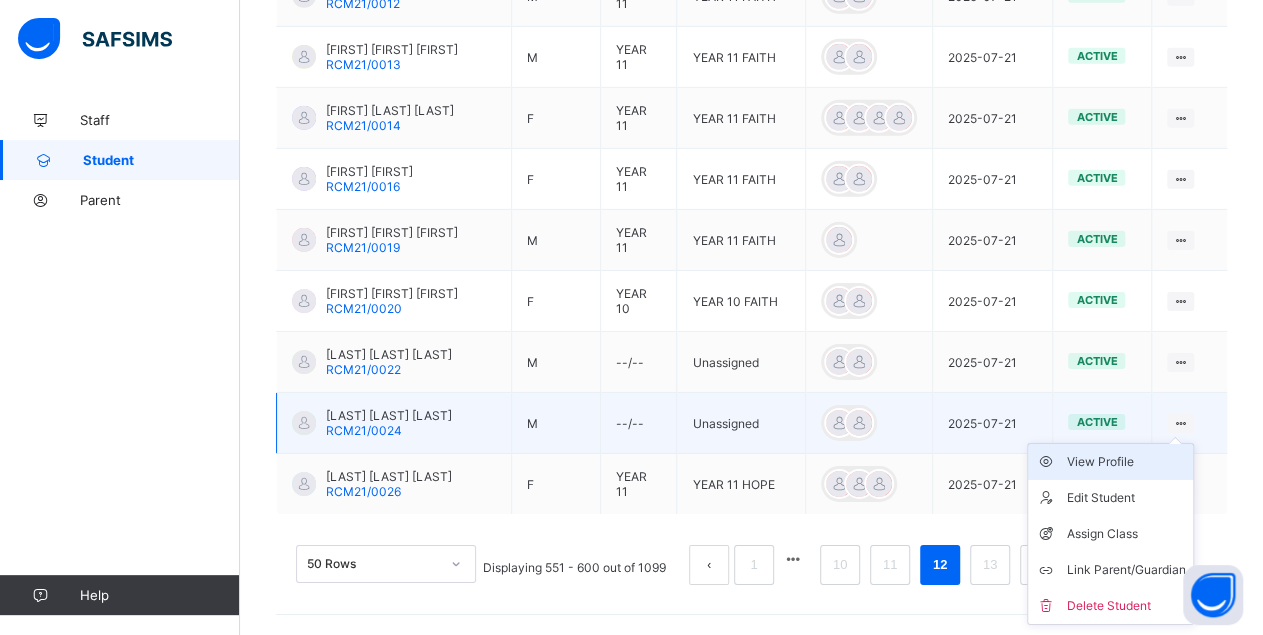 click on "View Profile" at bounding box center (1125, 462) 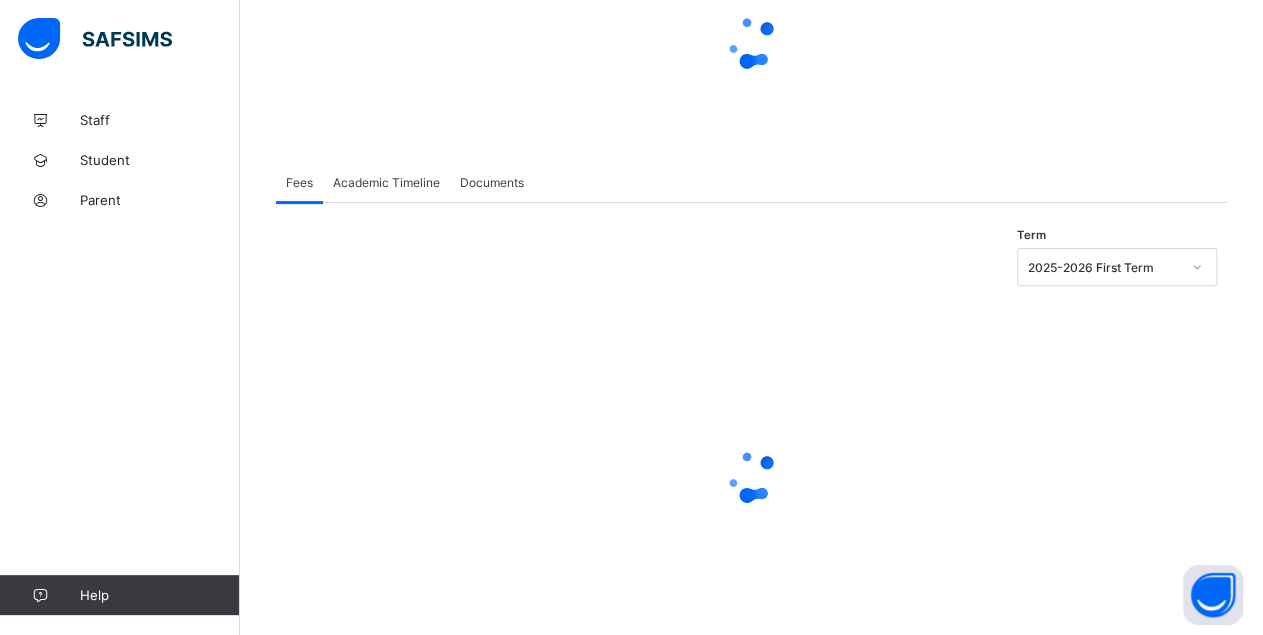 scroll, scrollTop: 0, scrollLeft: 0, axis: both 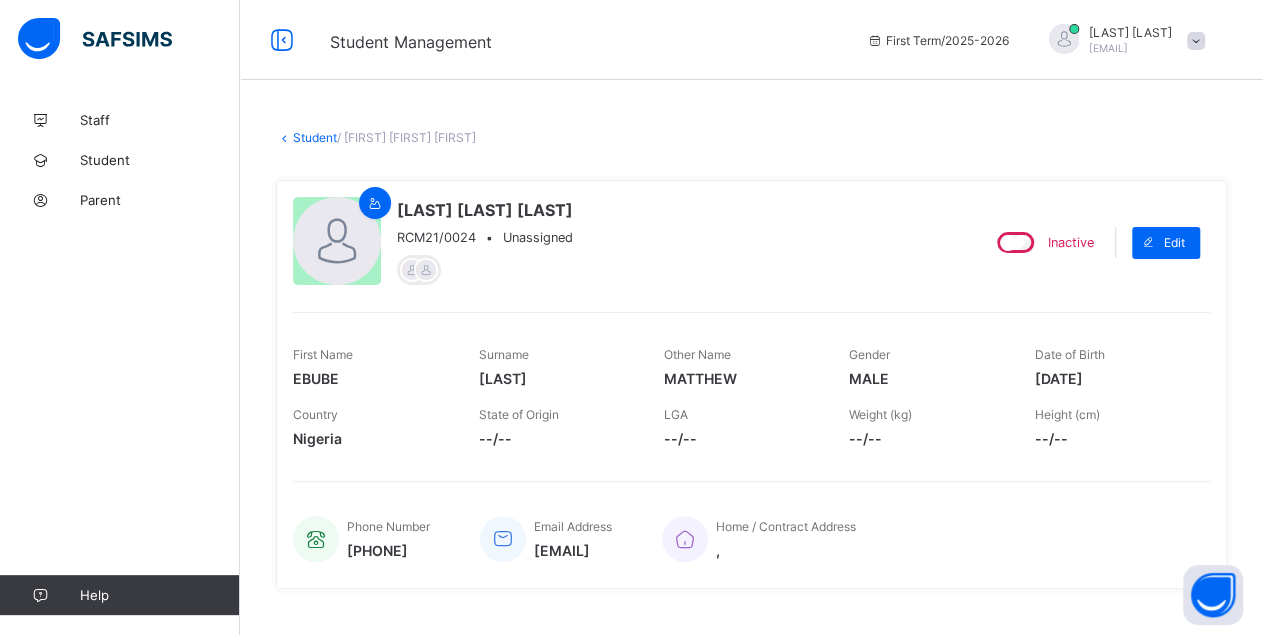 click on "[FIRST] [FIRST] [FIRST] [ID] •  Unassigned" at bounding box center [627, 242] 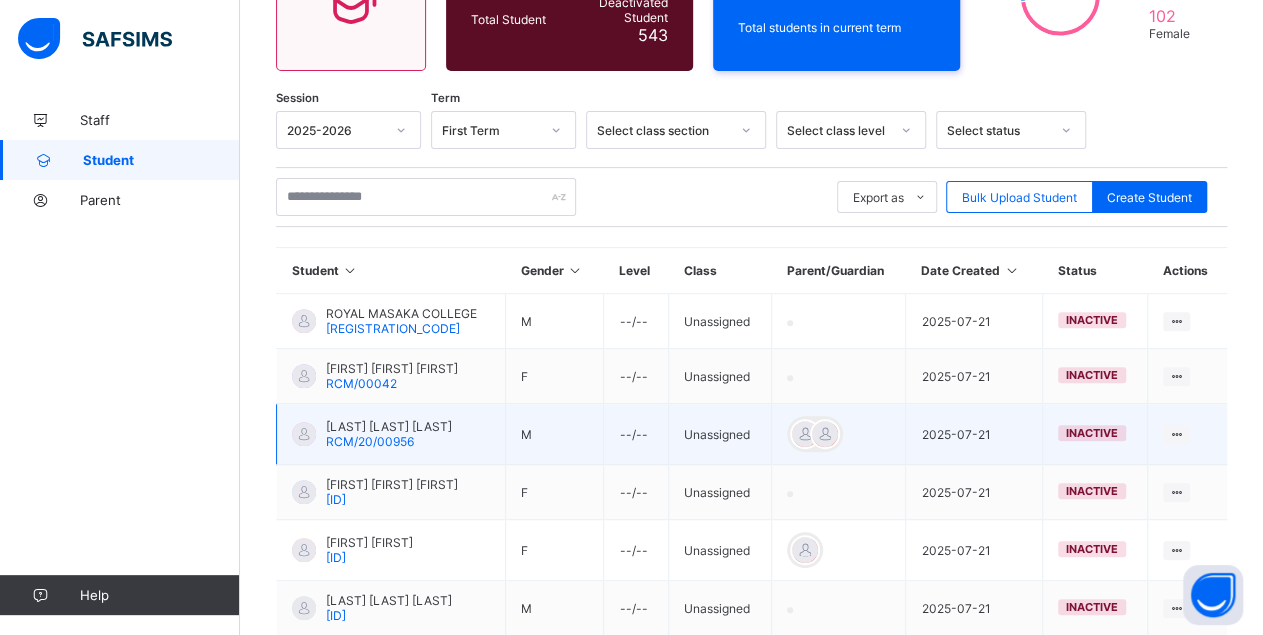 scroll, scrollTop: 587, scrollLeft: 0, axis: vertical 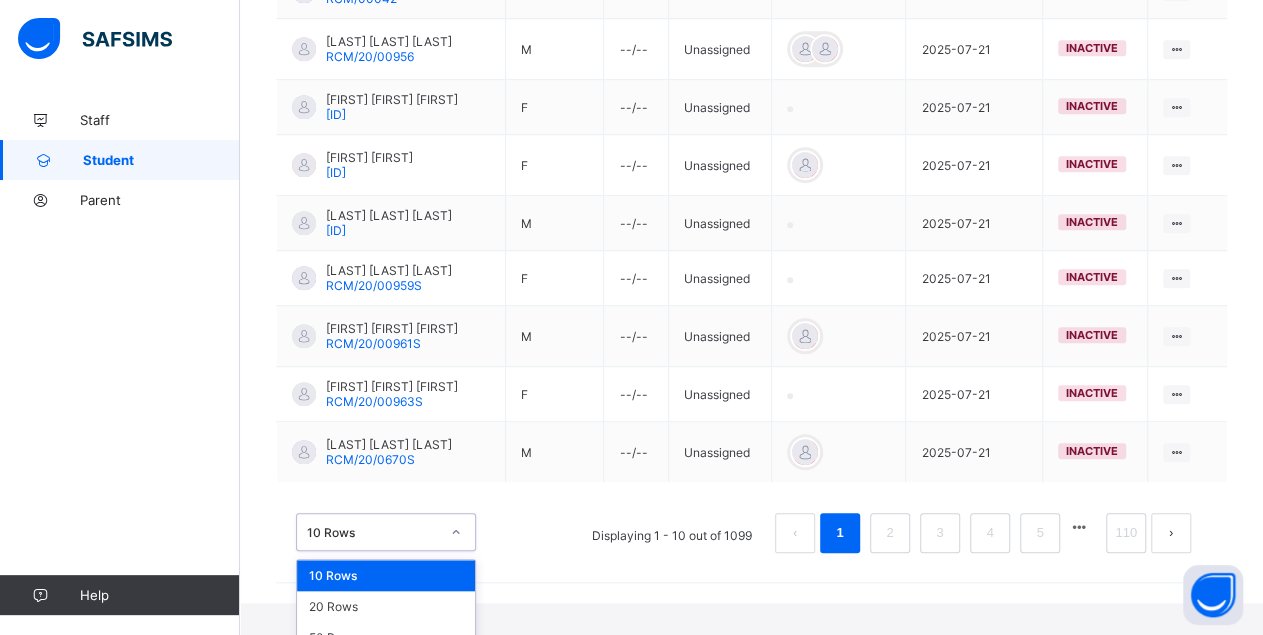 click on "option 10 Rows focused, 1 of 3. 3 results available. Use Up and Down to choose options, press Enter to select the currently focused option, press Escape to exit the menu, press Tab to select the option and exit the menu. 10 Rows 10 Rows 20 Rows 50 Rows" at bounding box center (386, 532) 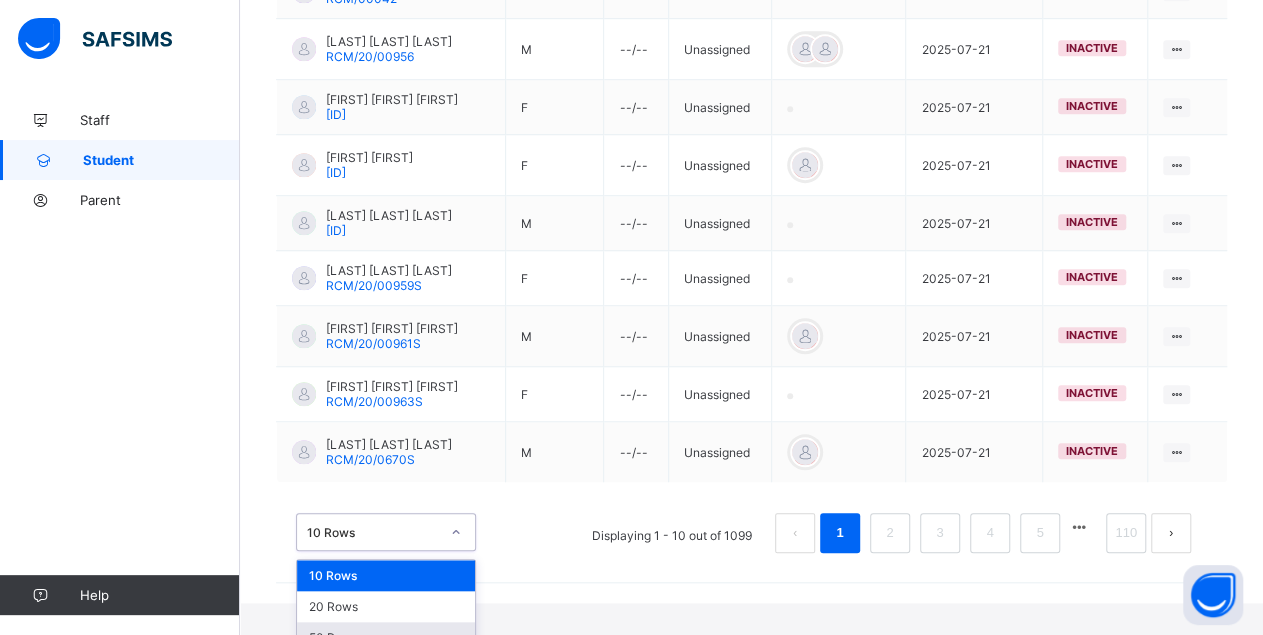 click on "50 Rows" at bounding box center [386, 637] 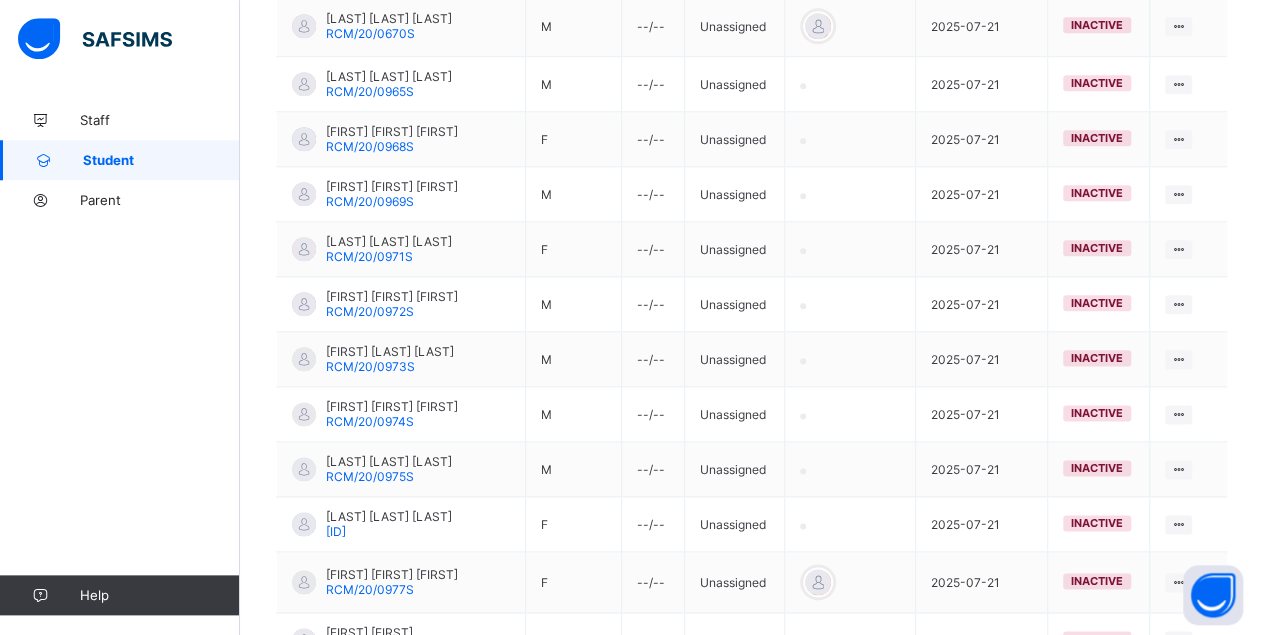 scroll, scrollTop: 2953, scrollLeft: 0, axis: vertical 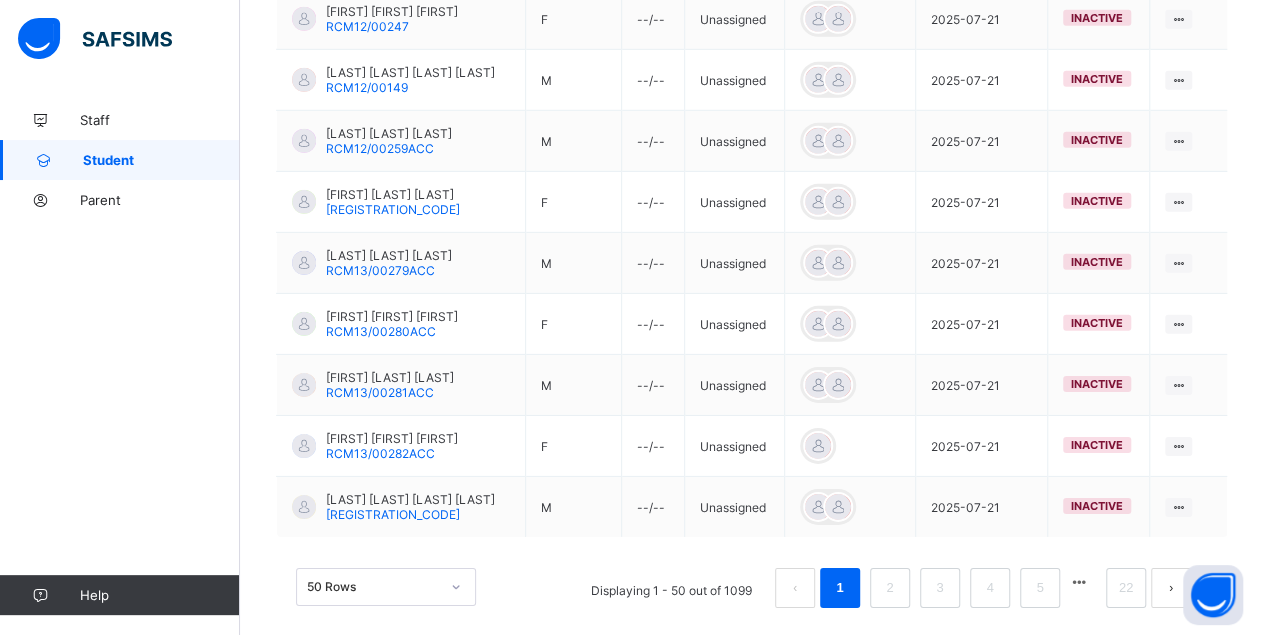 click at bounding box center [1079, 582] 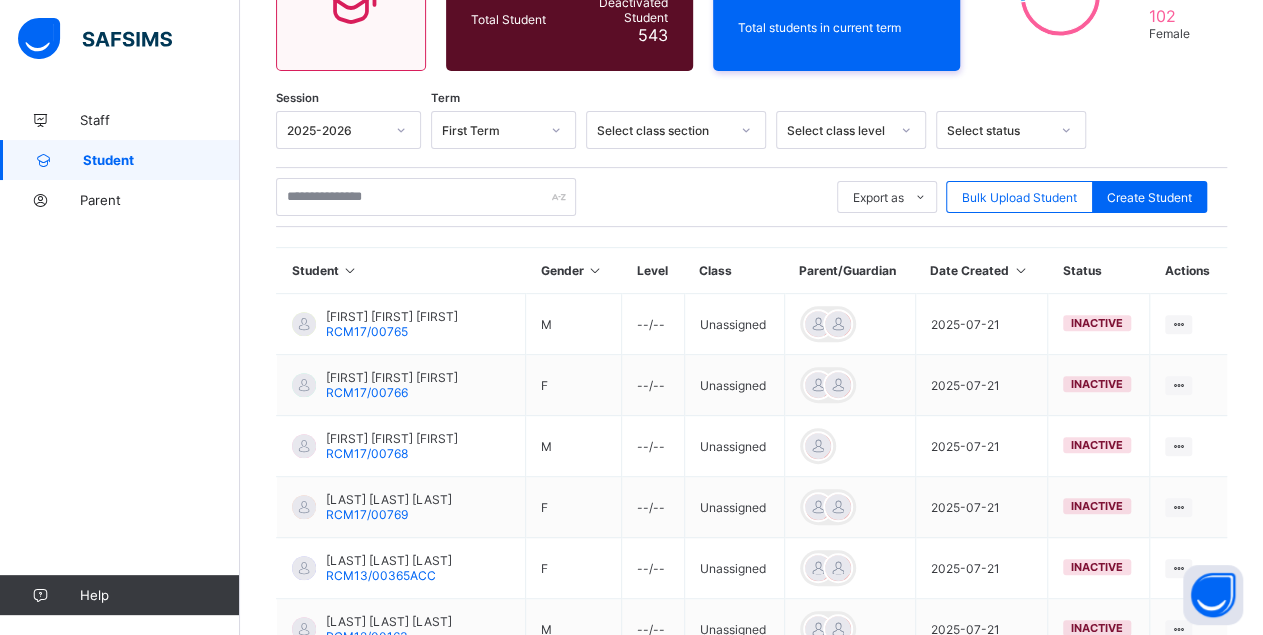 scroll, scrollTop: 3070, scrollLeft: 0, axis: vertical 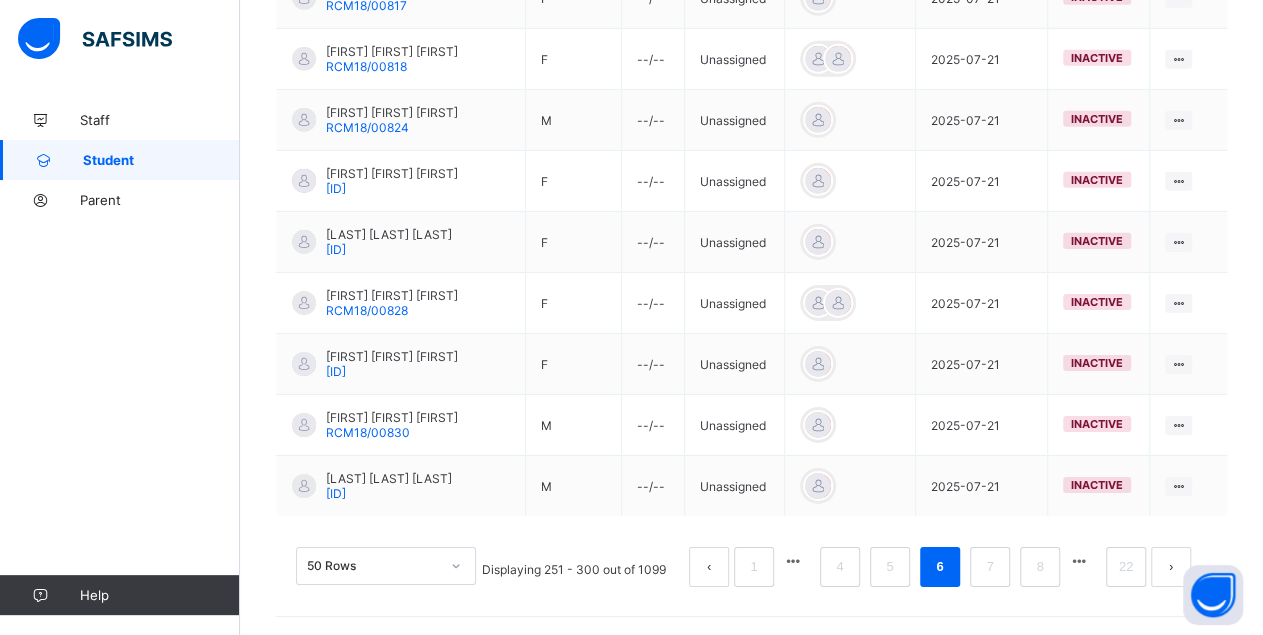 click at bounding box center [1079, 561] 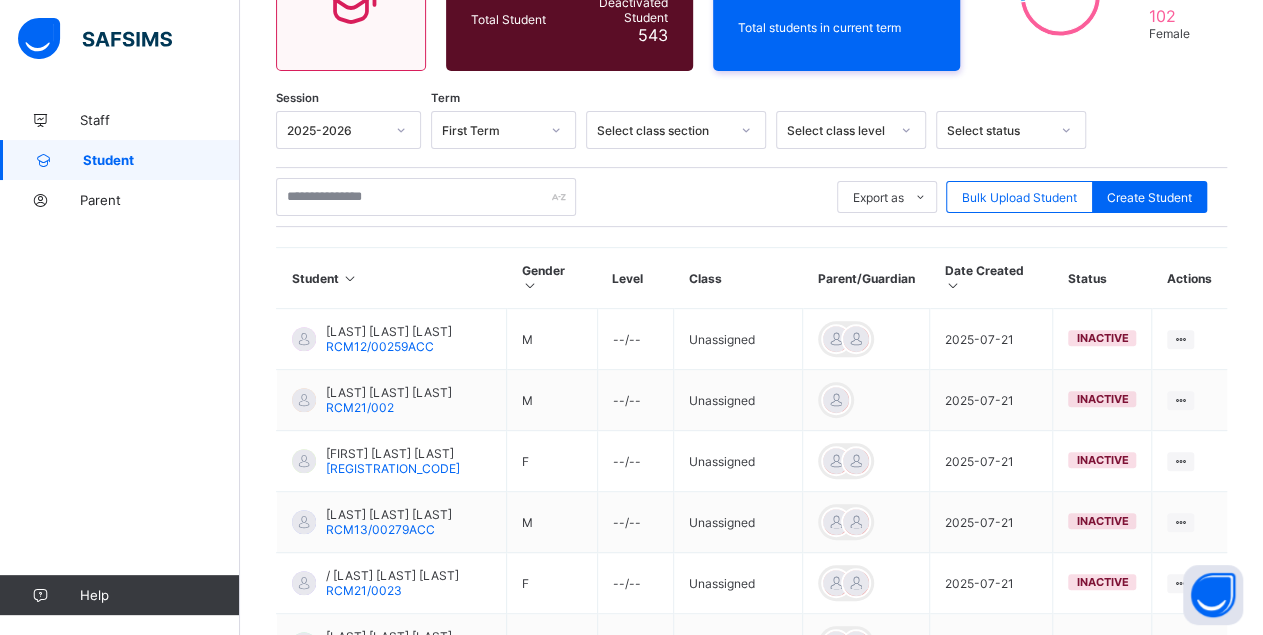 scroll, scrollTop: 3082, scrollLeft: 0, axis: vertical 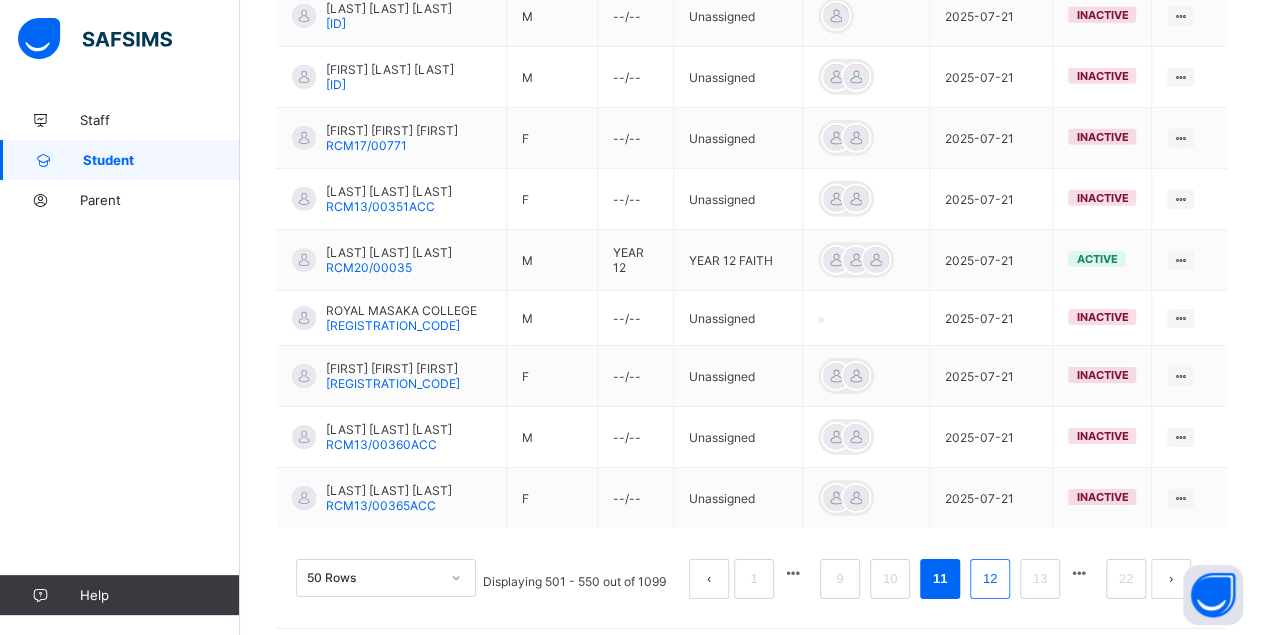 click on "12" at bounding box center (990, 579) 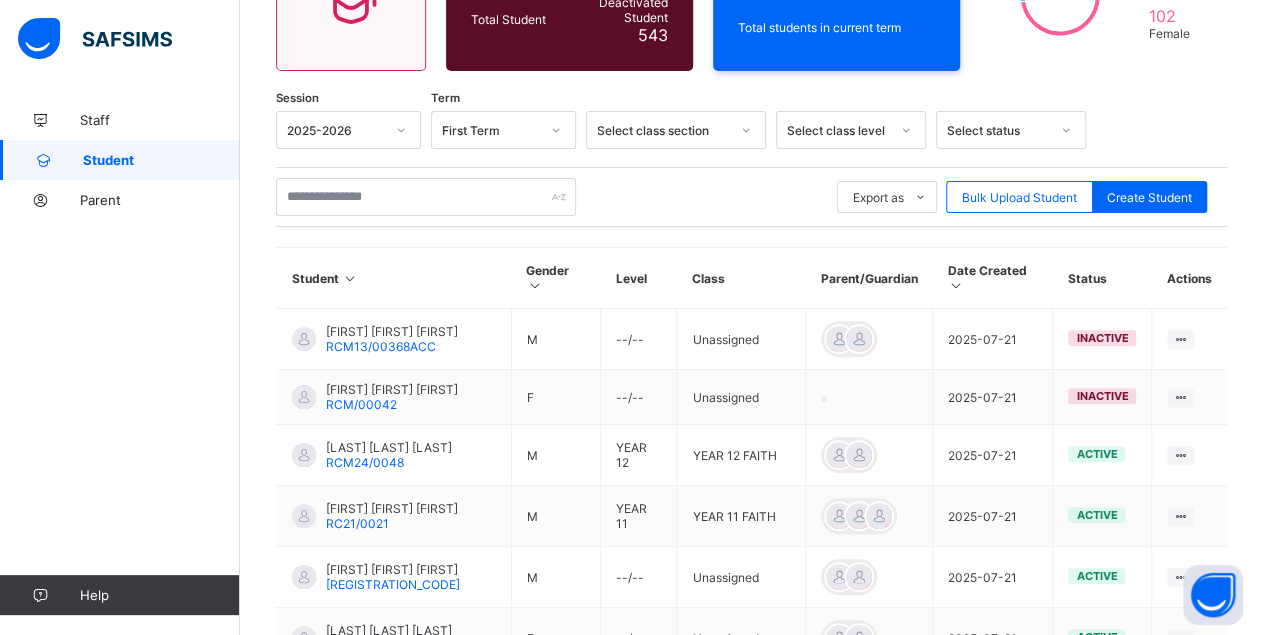scroll, scrollTop: 3089, scrollLeft: 0, axis: vertical 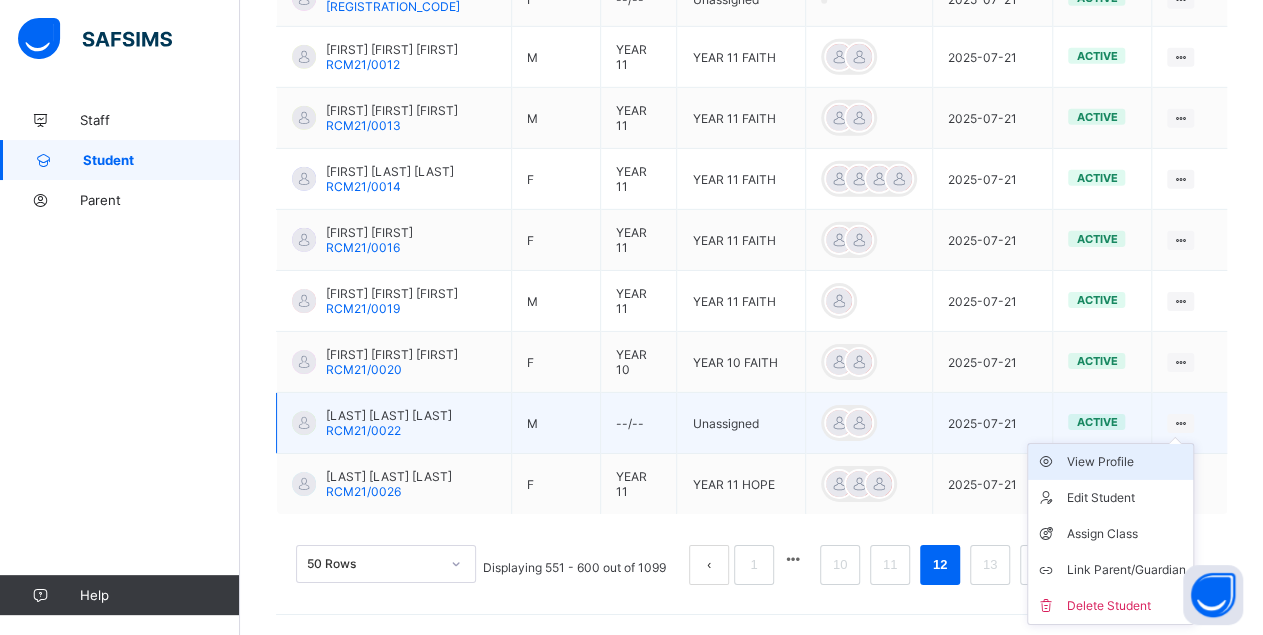click on "View Profile" at bounding box center [1110, 462] 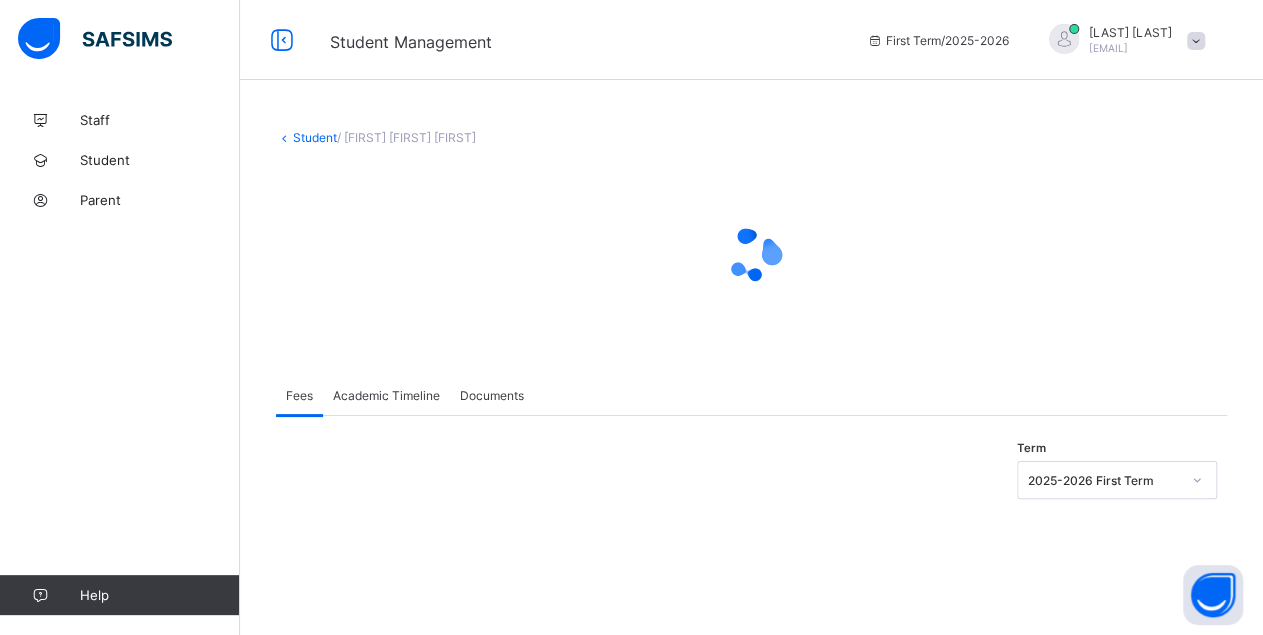 scroll, scrollTop: 0, scrollLeft: 0, axis: both 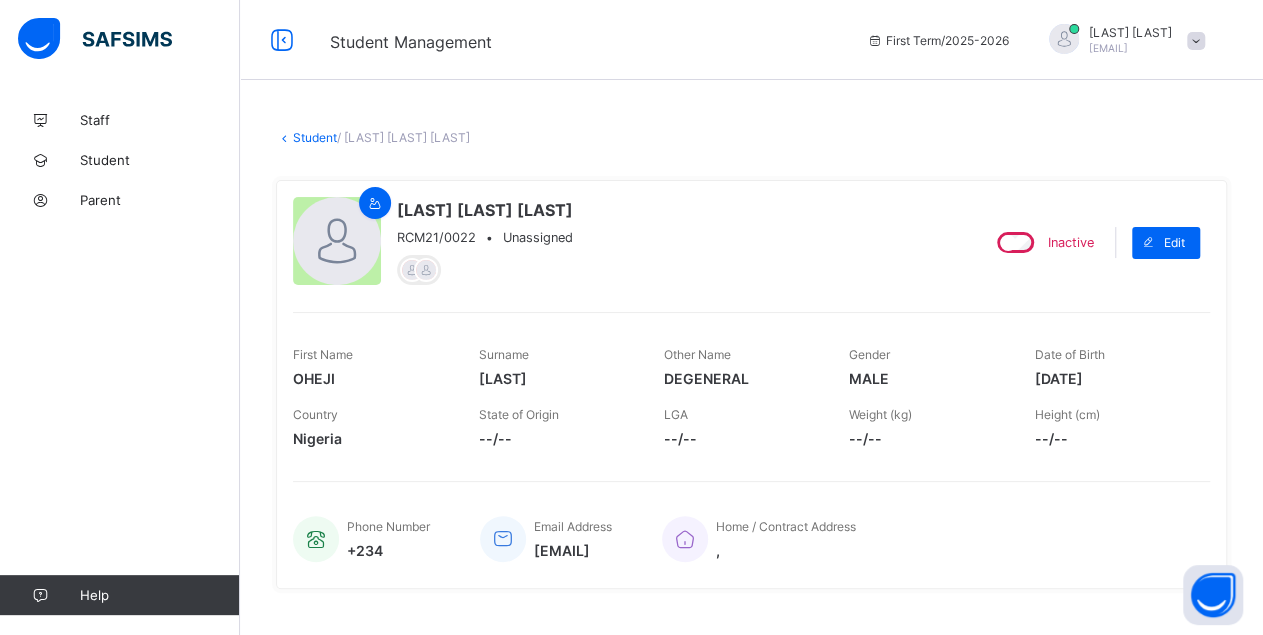 click on "Inactive   Edit" at bounding box center [1091, 242] 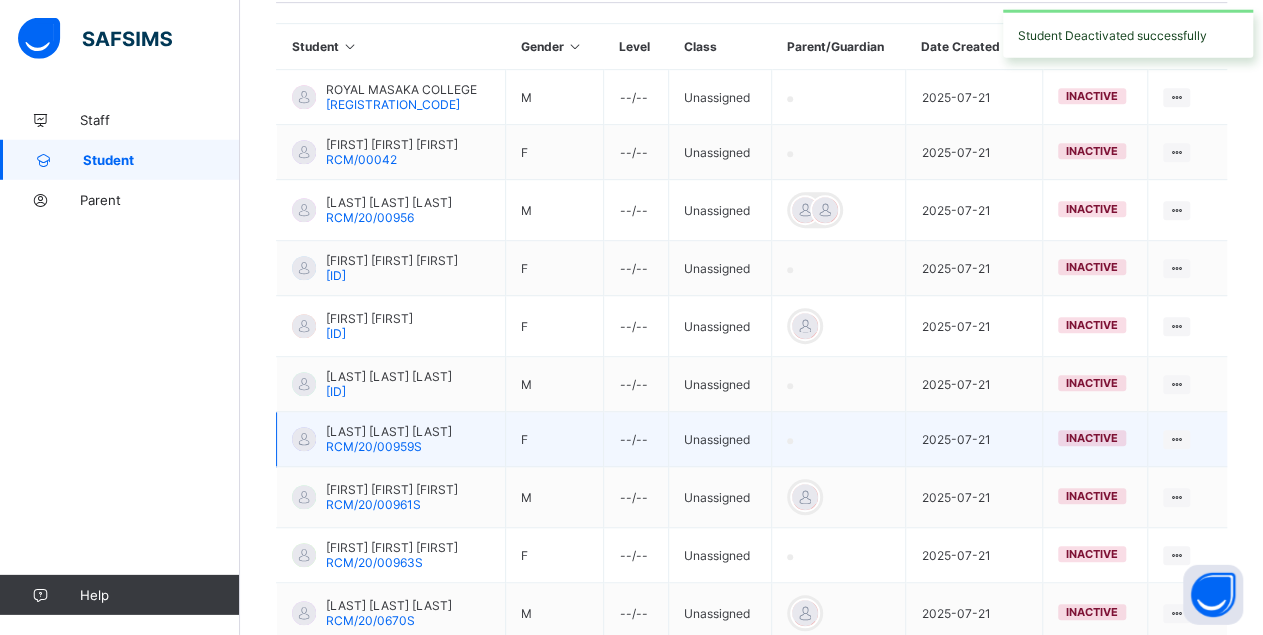 scroll, scrollTop: 587, scrollLeft: 0, axis: vertical 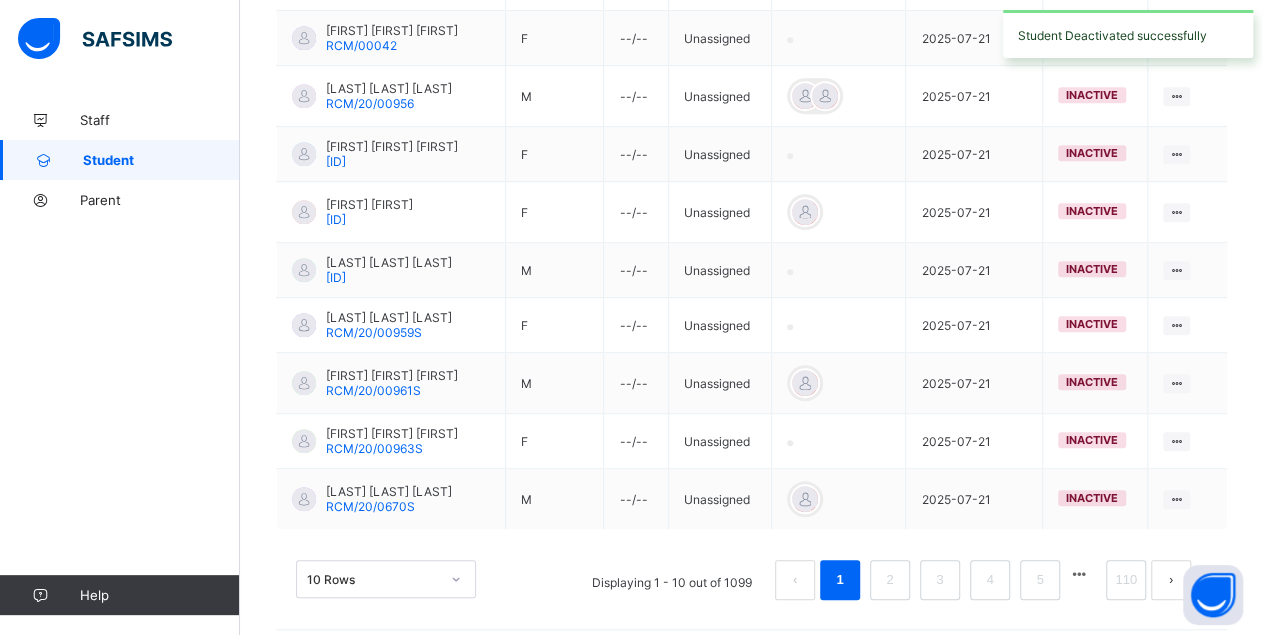 click at bounding box center (1079, 574) 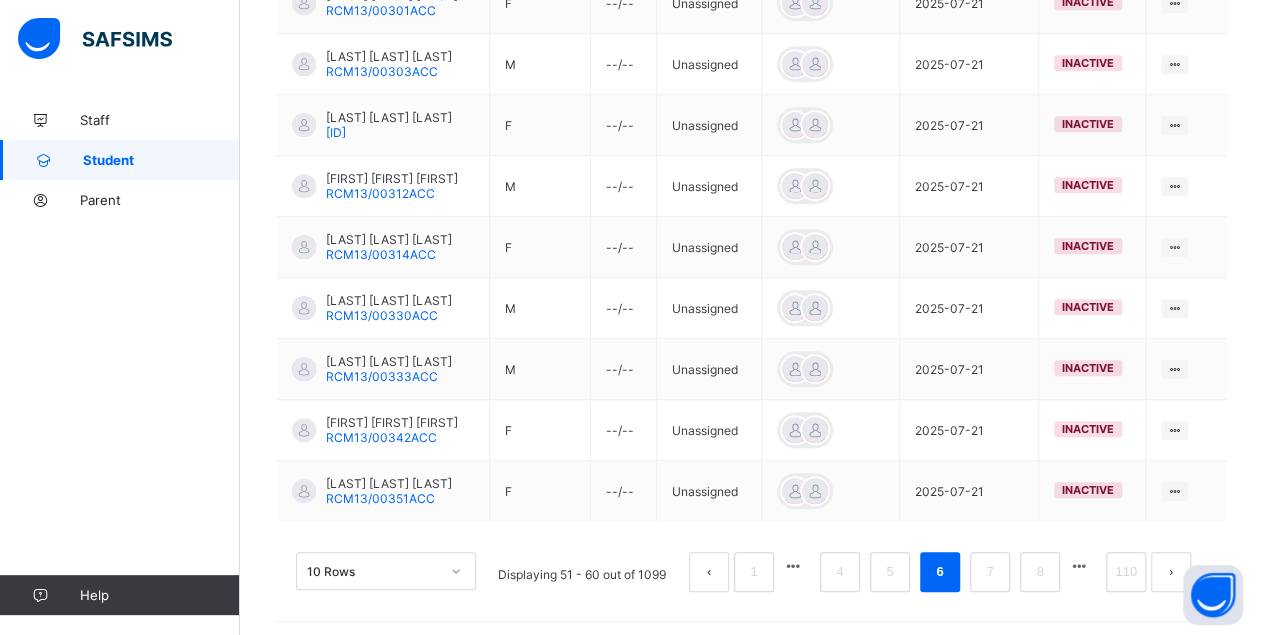 click at bounding box center (1079, 566) 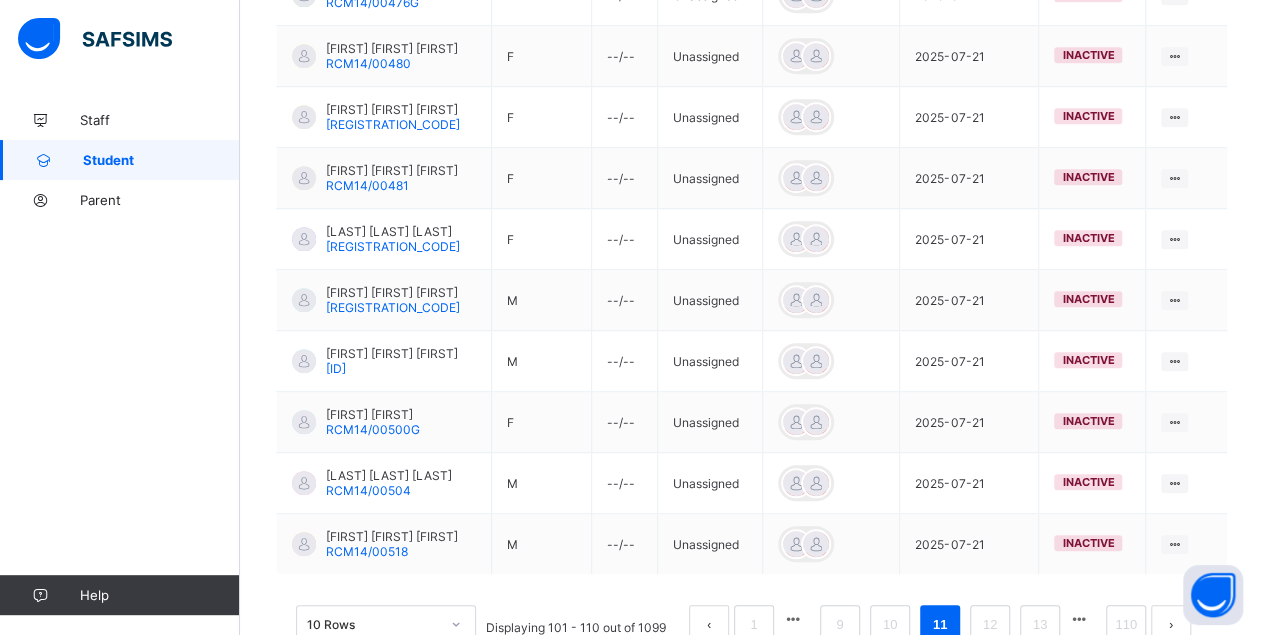 scroll, scrollTop: 657, scrollLeft: 0, axis: vertical 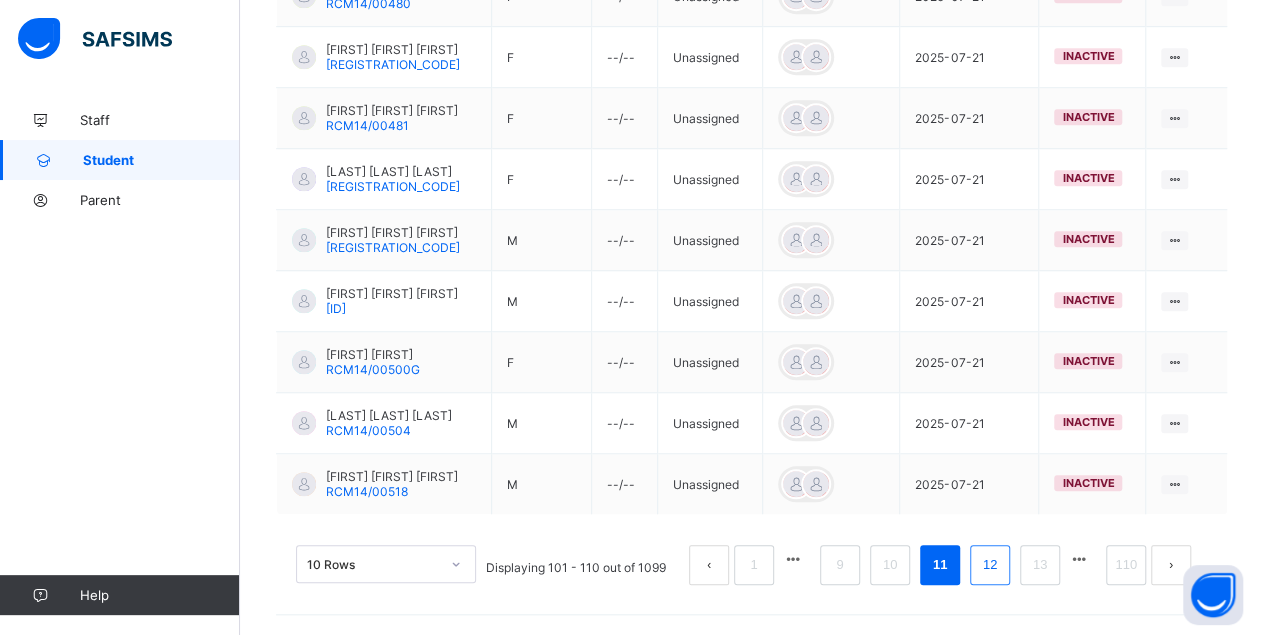 click on "12" at bounding box center [990, 565] 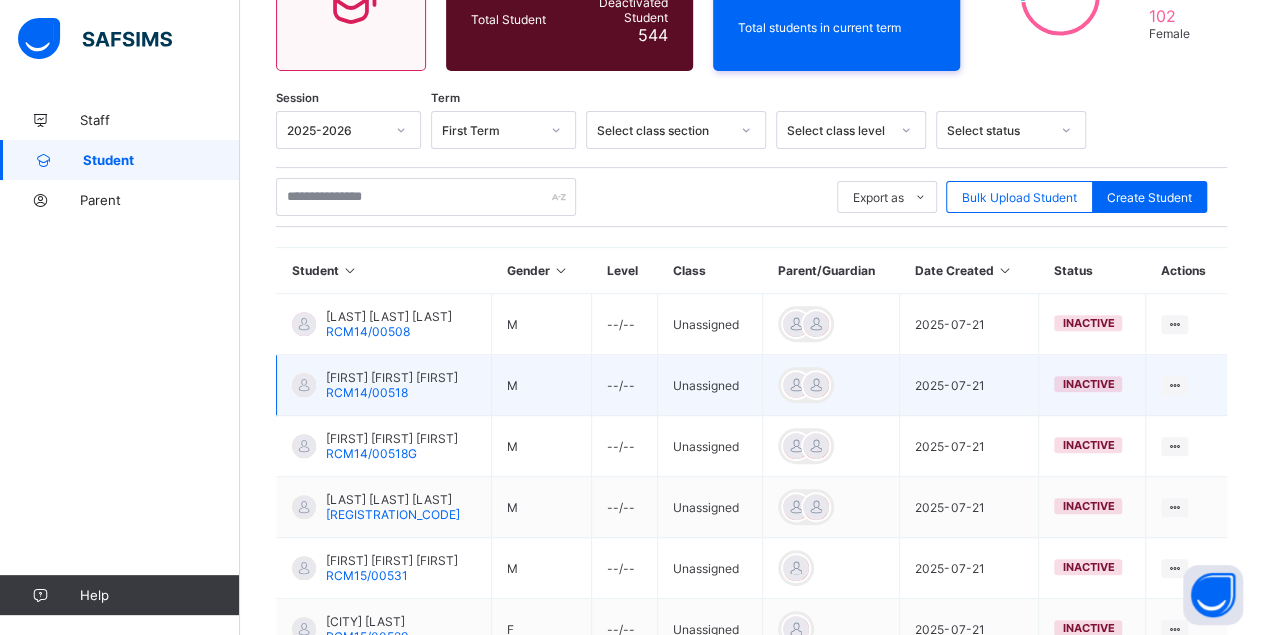 scroll, scrollTop: 651, scrollLeft: 0, axis: vertical 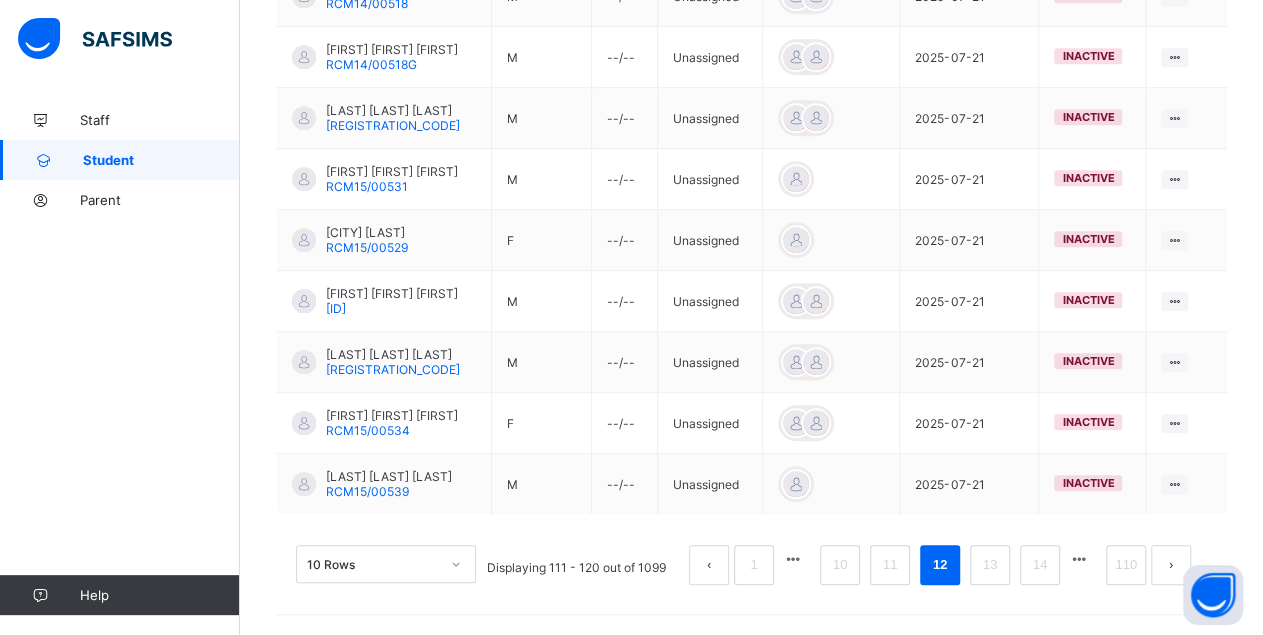 click on "10 Rows" at bounding box center [386, 564] 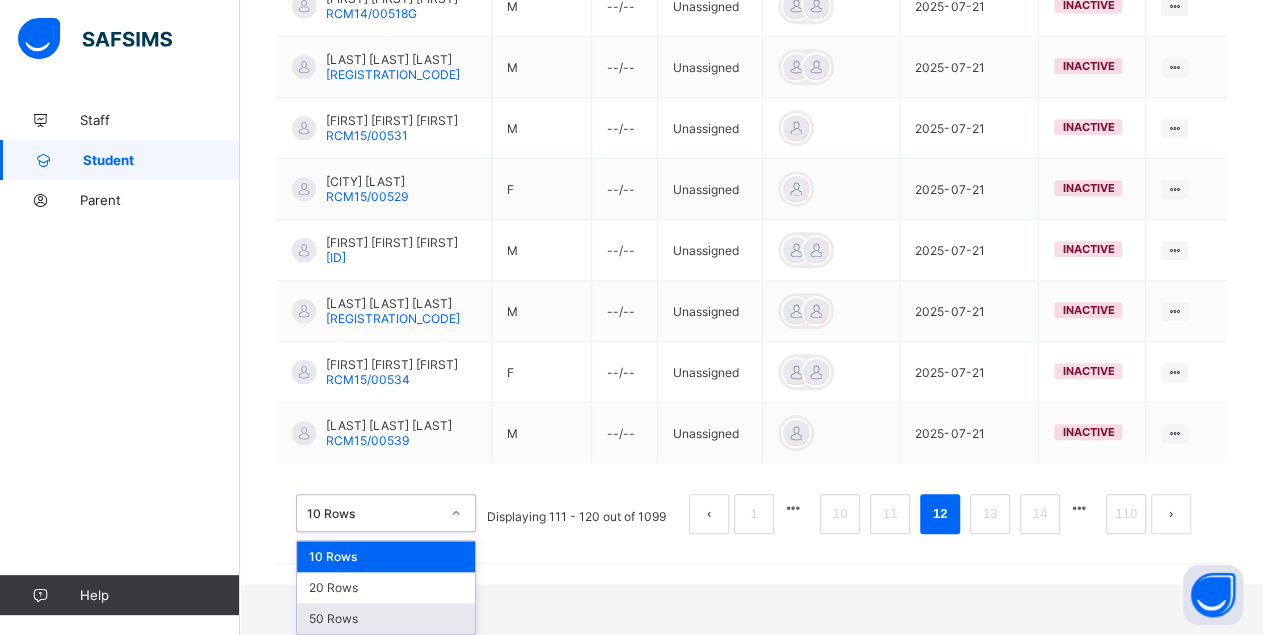 click on "50 Rows" at bounding box center (386, 618) 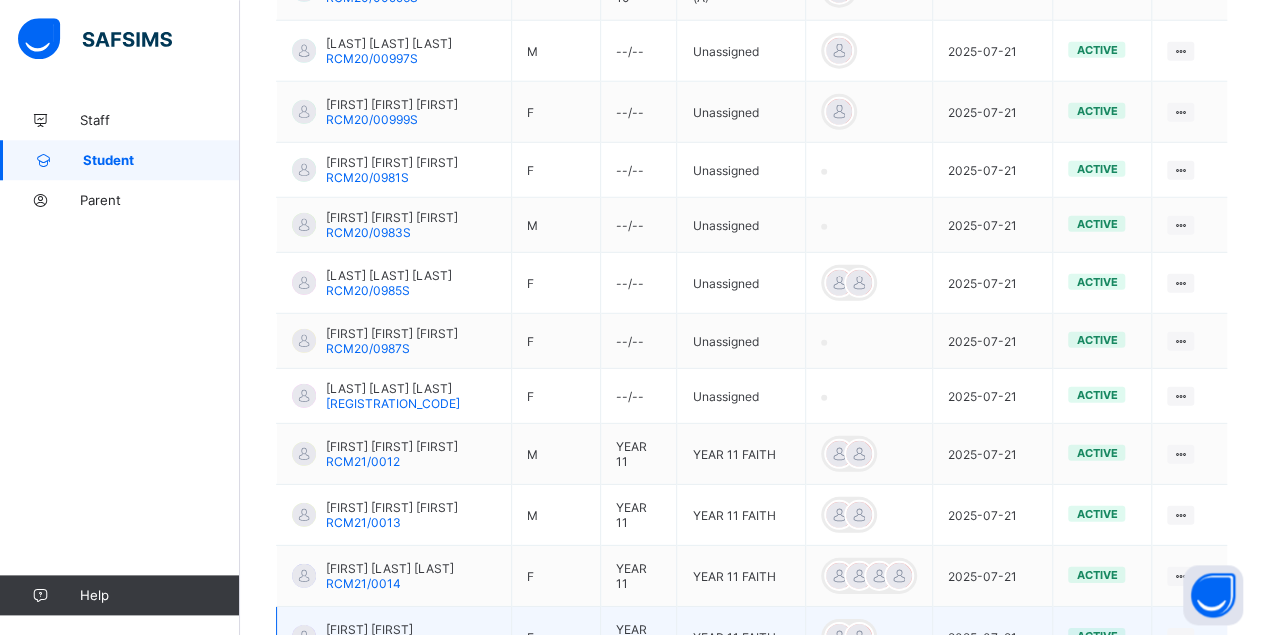 scroll, scrollTop: 2569, scrollLeft: 0, axis: vertical 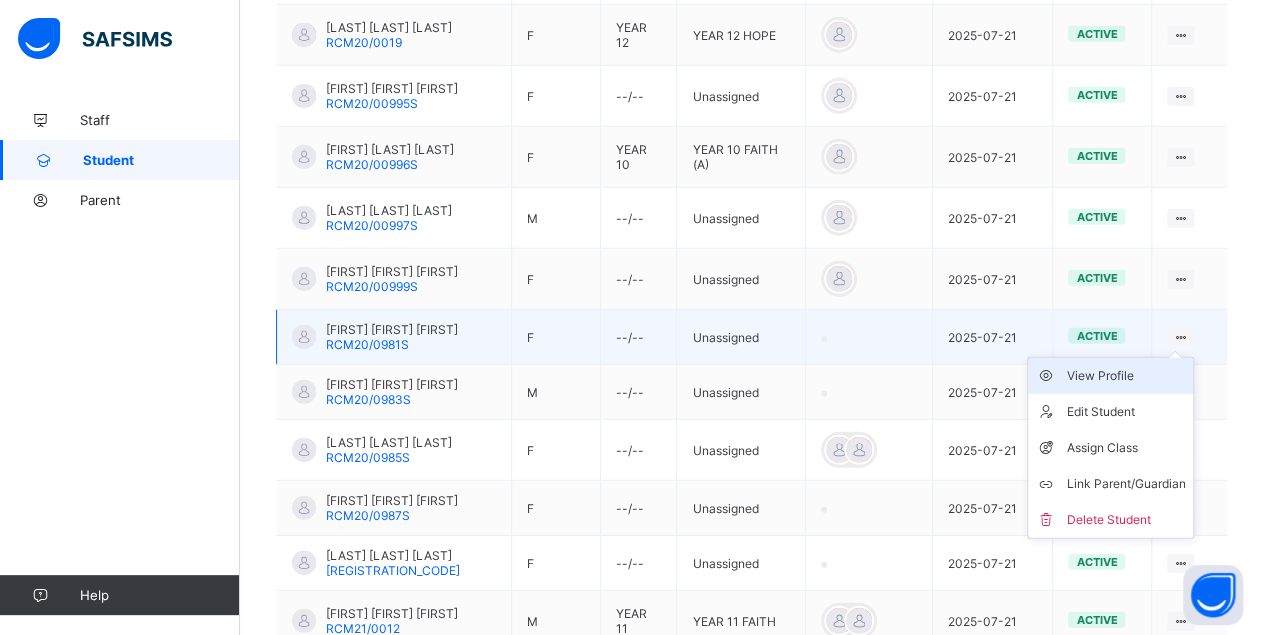click on "View Profile" at bounding box center (1110, 376) 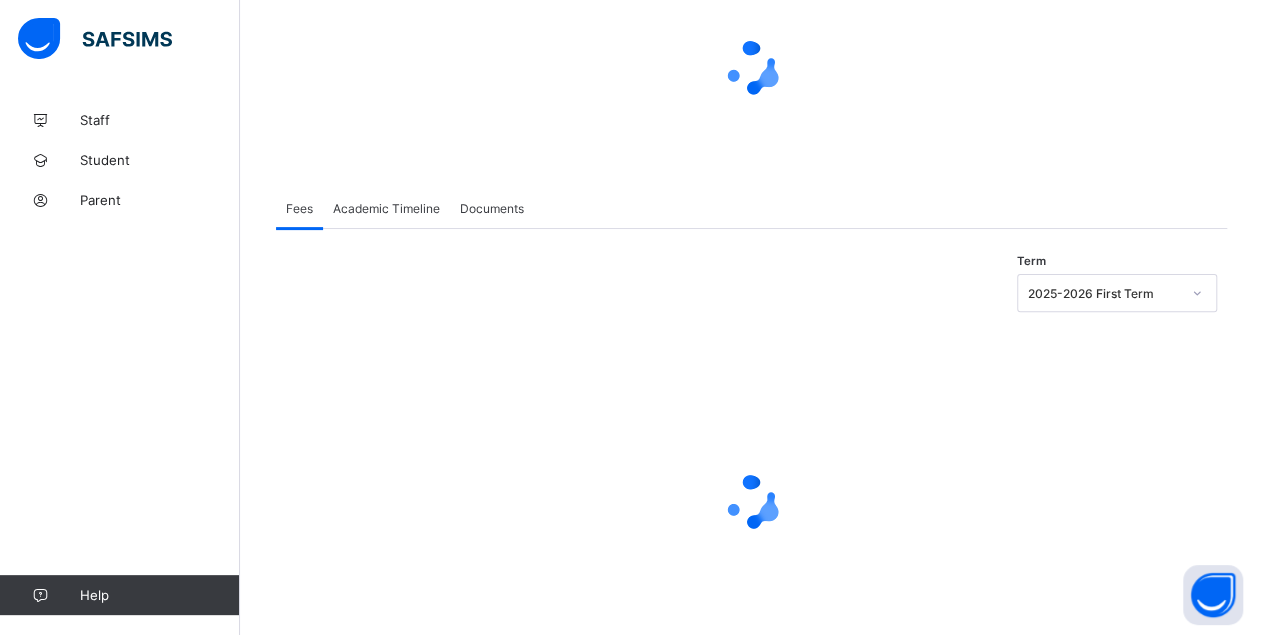 scroll, scrollTop: 0, scrollLeft: 0, axis: both 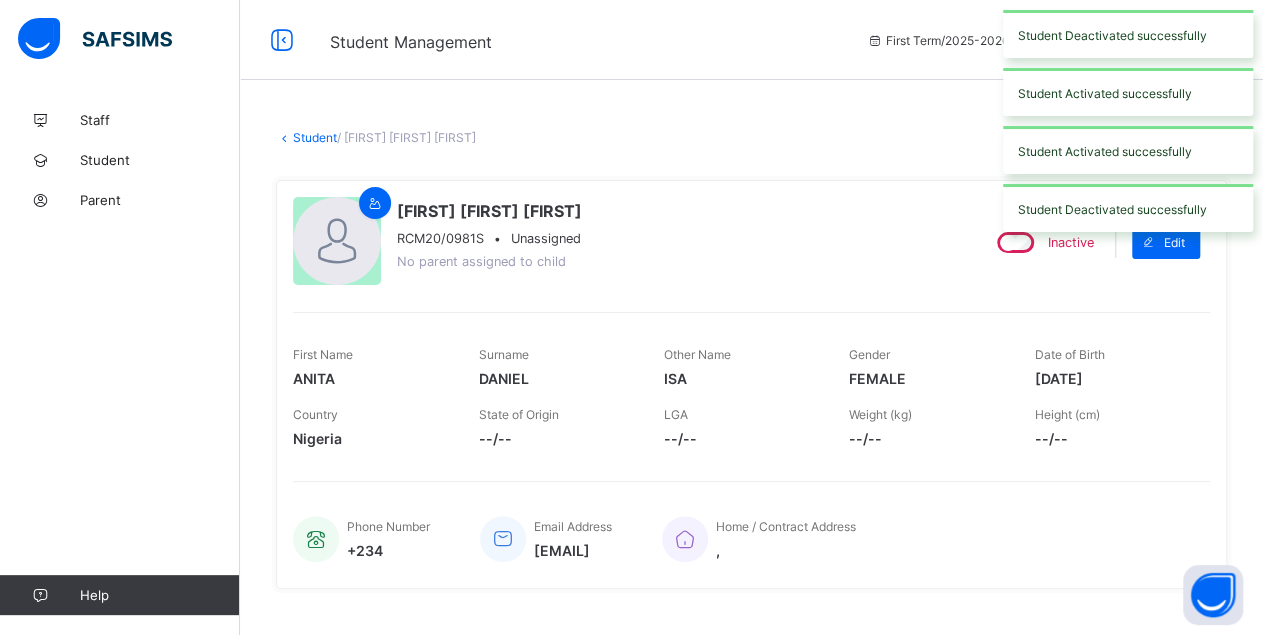 click on "Inactive   Edit" at bounding box center (1091, 242) 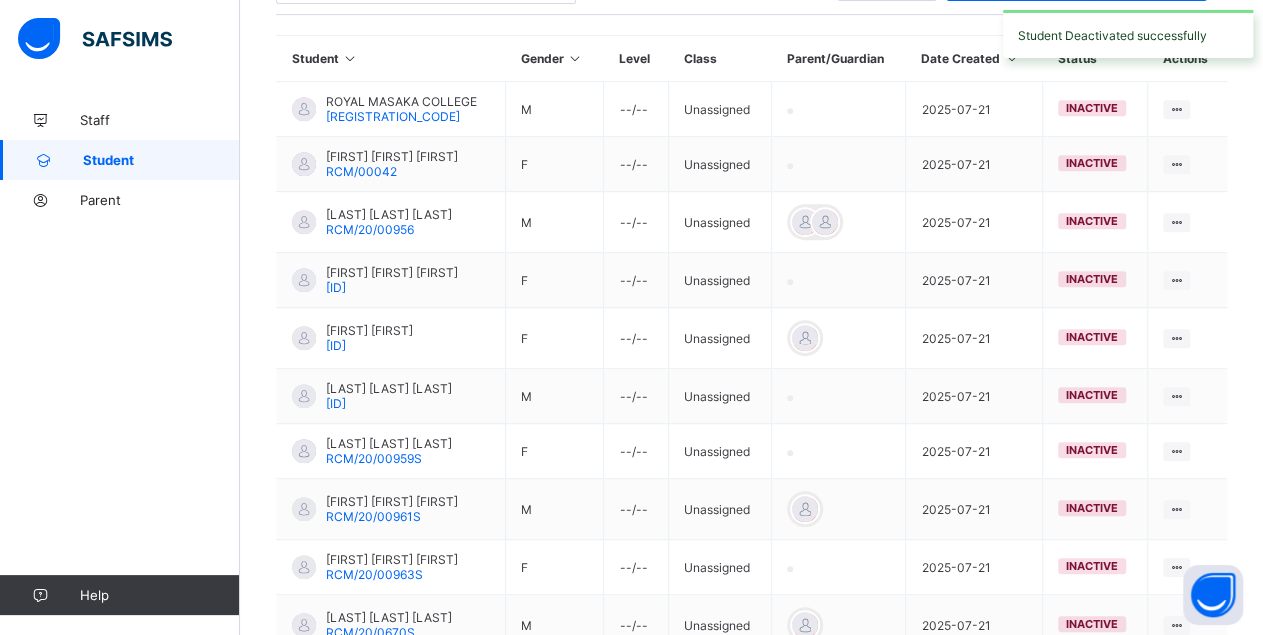 scroll, scrollTop: 587, scrollLeft: 0, axis: vertical 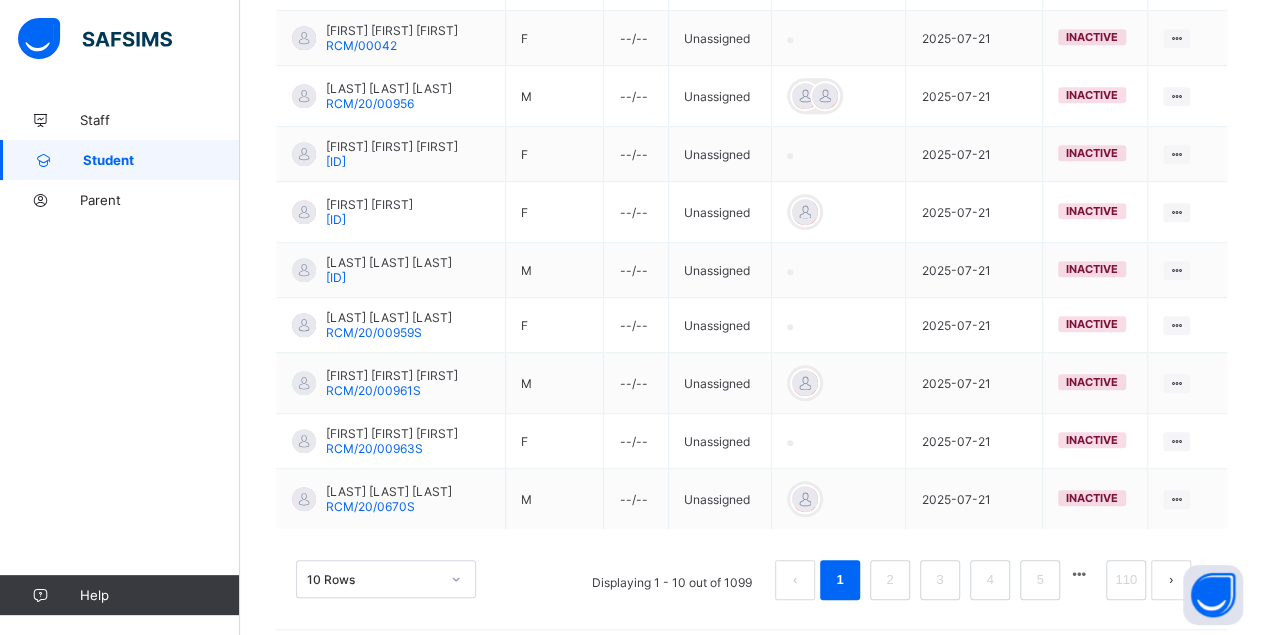 click at bounding box center [1079, 574] 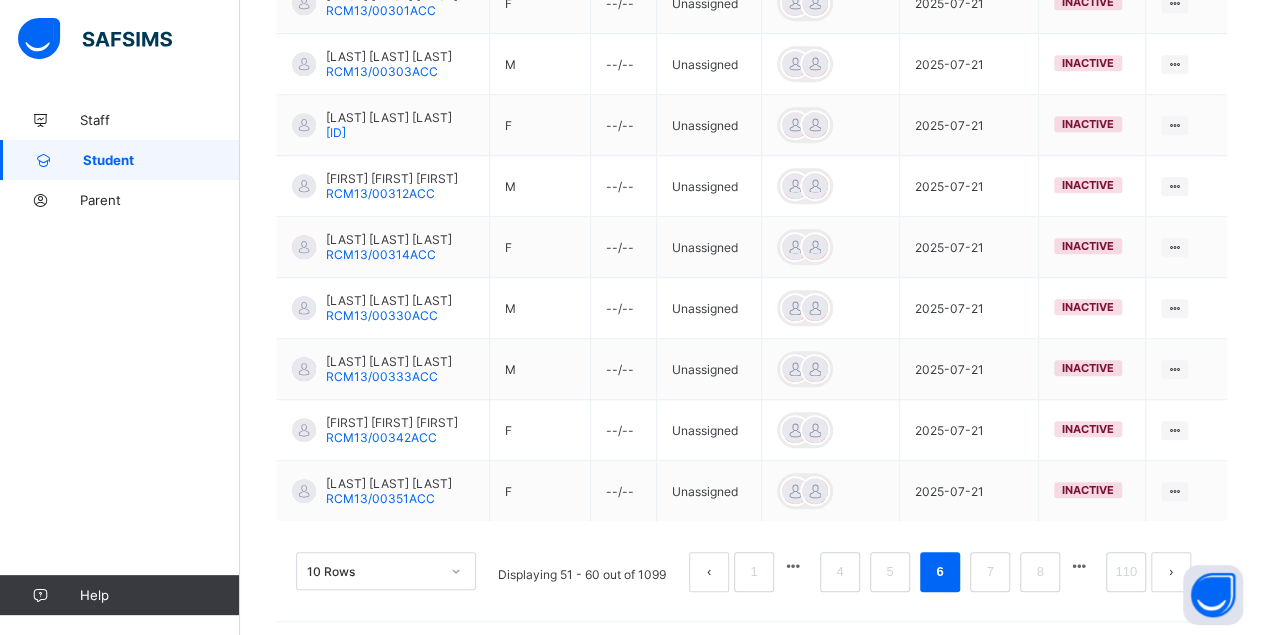 click at bounding box center (1079, 566) 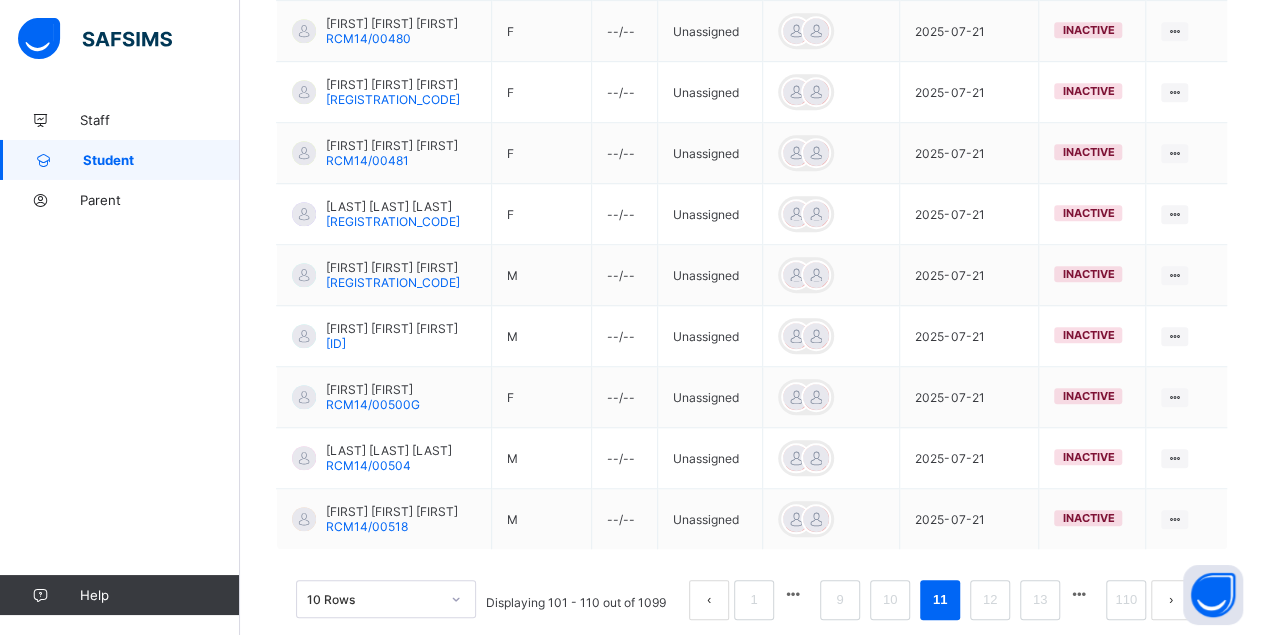 scroll, scrollTop: 657, scrollLeft: 0, axis: vertical 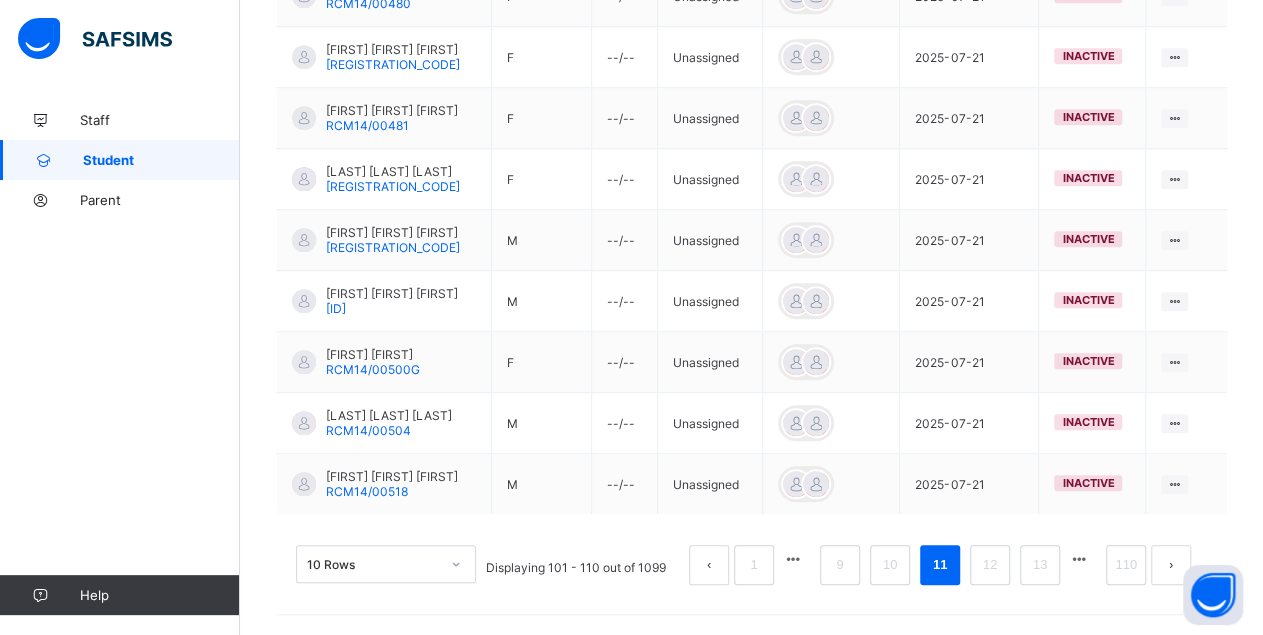click on "10 Rows Displaying 101 - 110 out of 1099 1 9 10 11 12 13 110" at bounding box center [751, 555] 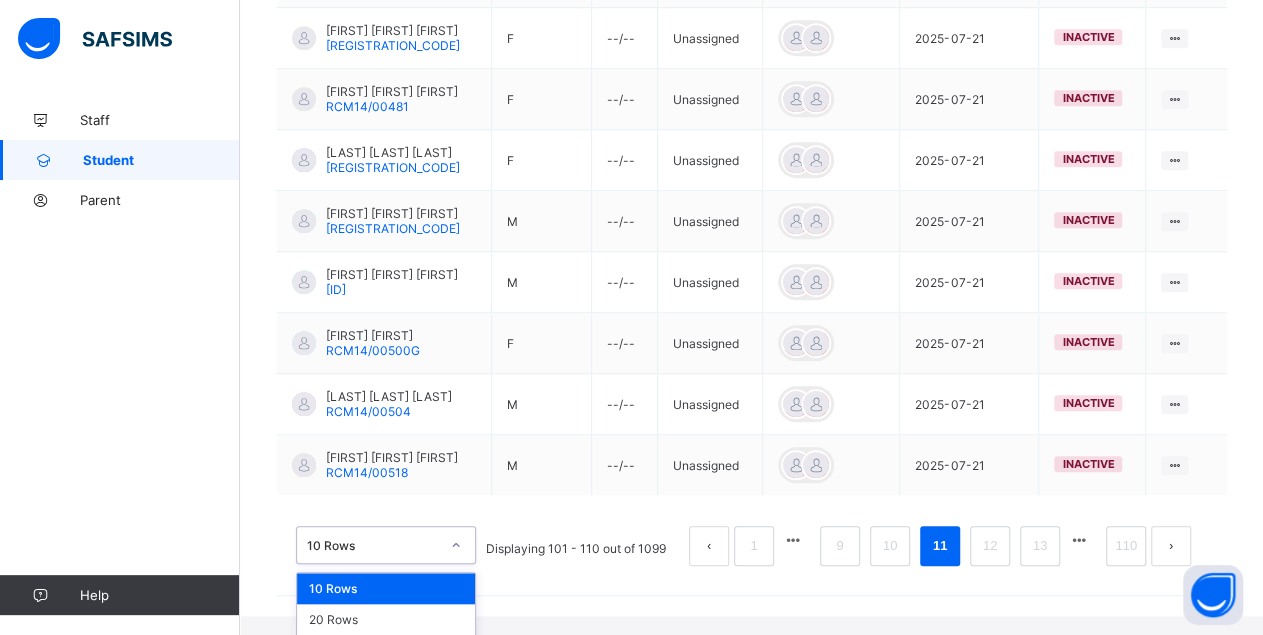 scroll, scrollTop: 704, scrollLeft: 0, axis: vertical 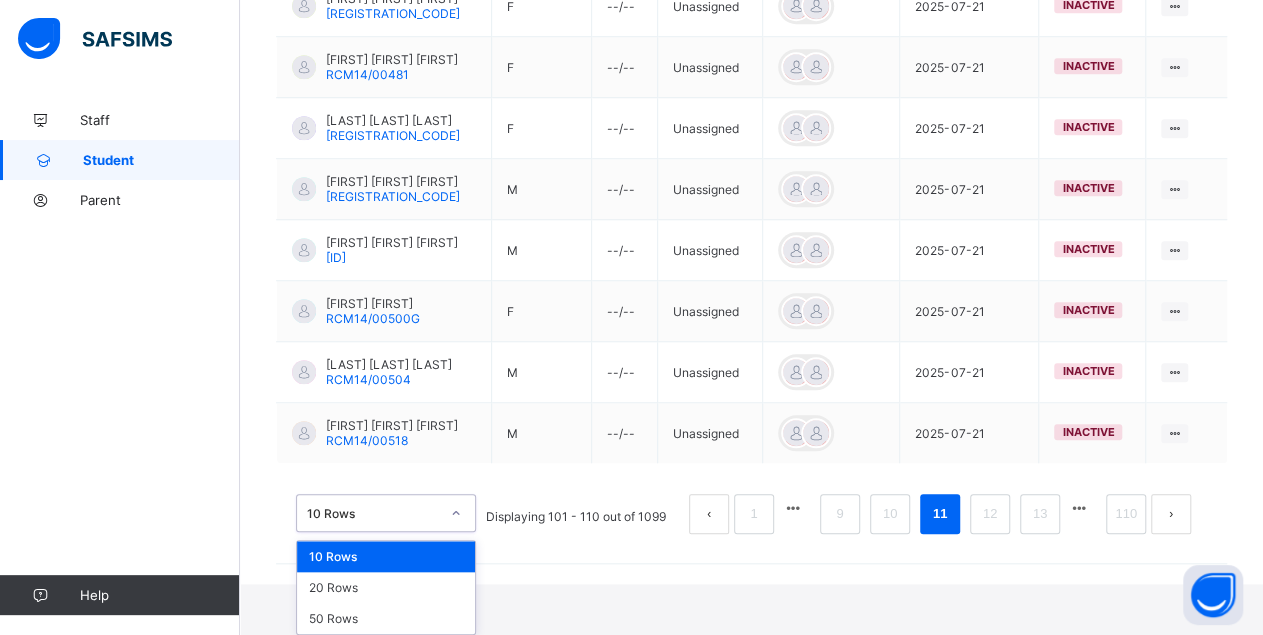 click on "option 10 Rows focused, 1 of 3. 3 results available. Use Up and Down to choose options, press Enter to select the currently focused option, press Escape to exit the menu, press Tab to select the option and exit the menu. 10 Rows 10 Rows 20 Rows 50 Rows" at bounding box center (386, 513) 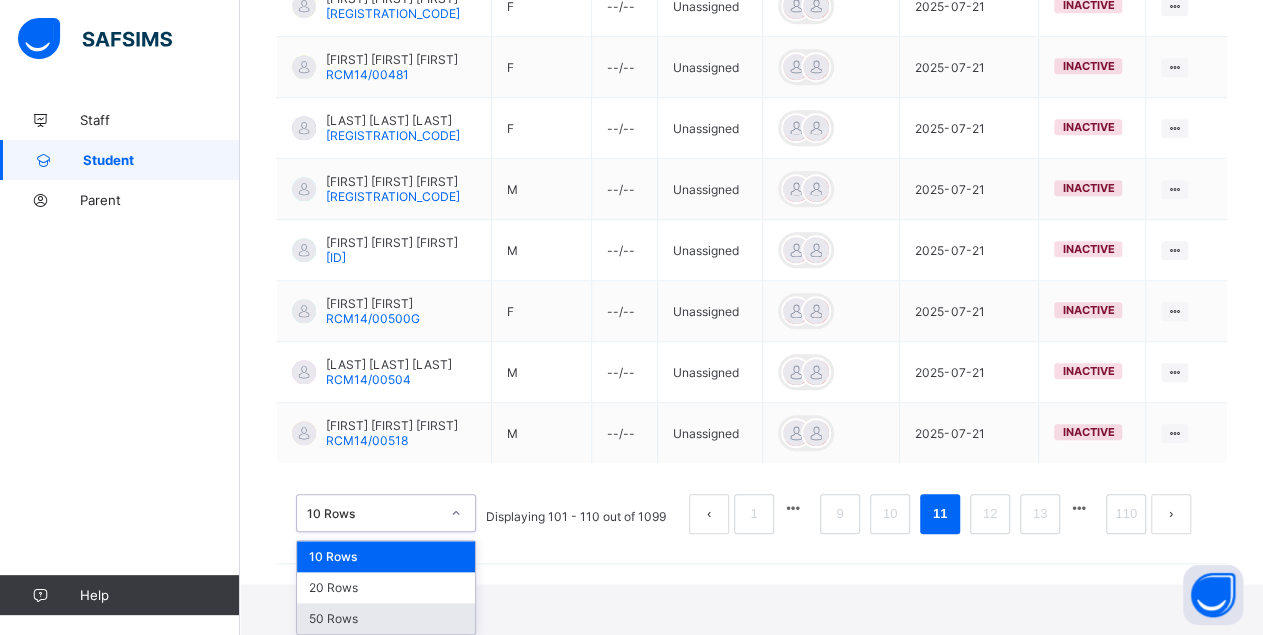 click on "50 Rows" at bounding box center [386, 618] 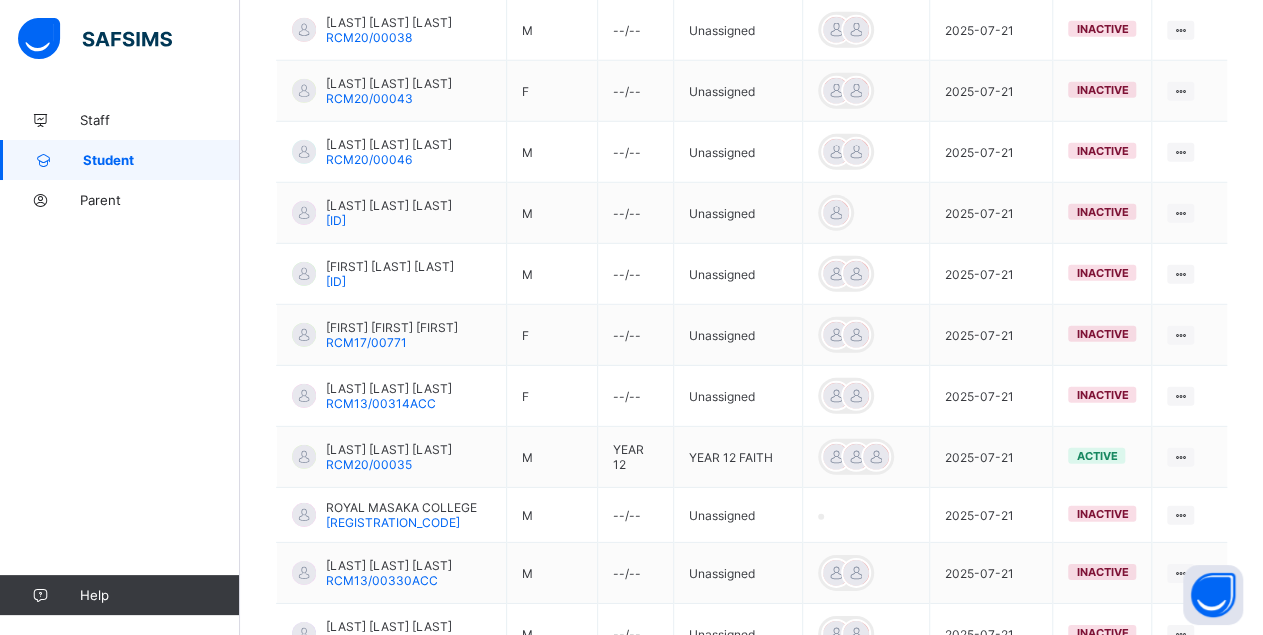 scroll, scrollTop: 3082, scrollLeft: 0, axis: vertical 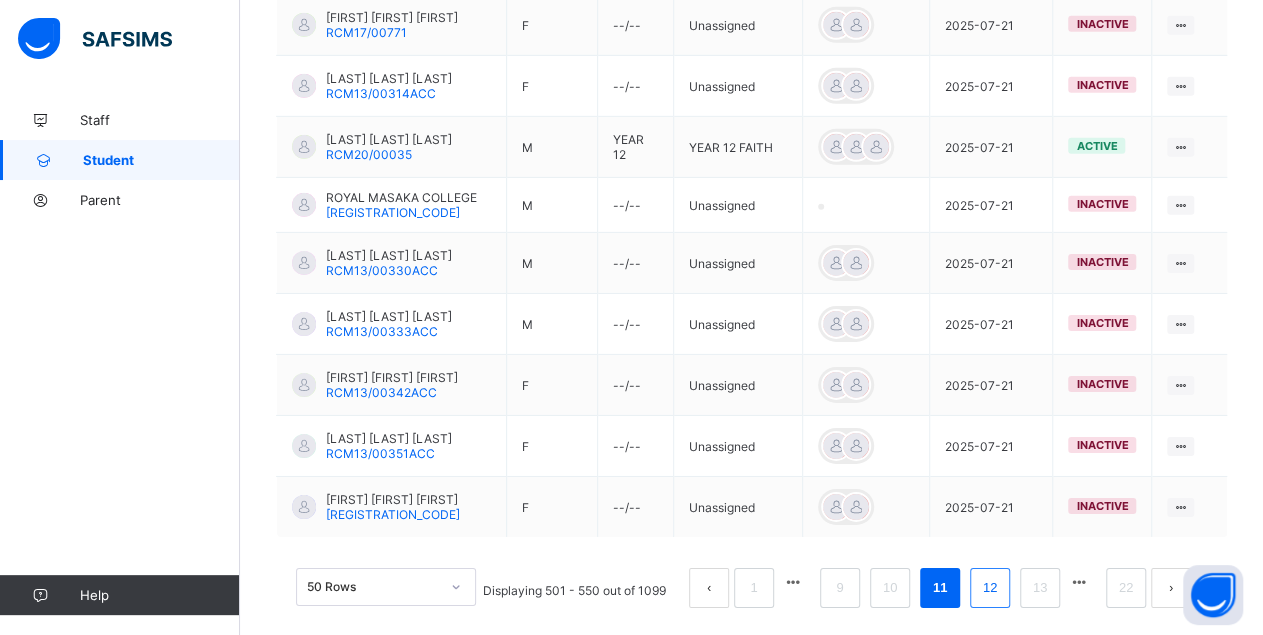 click on "12" at bounding box center (990, 588) 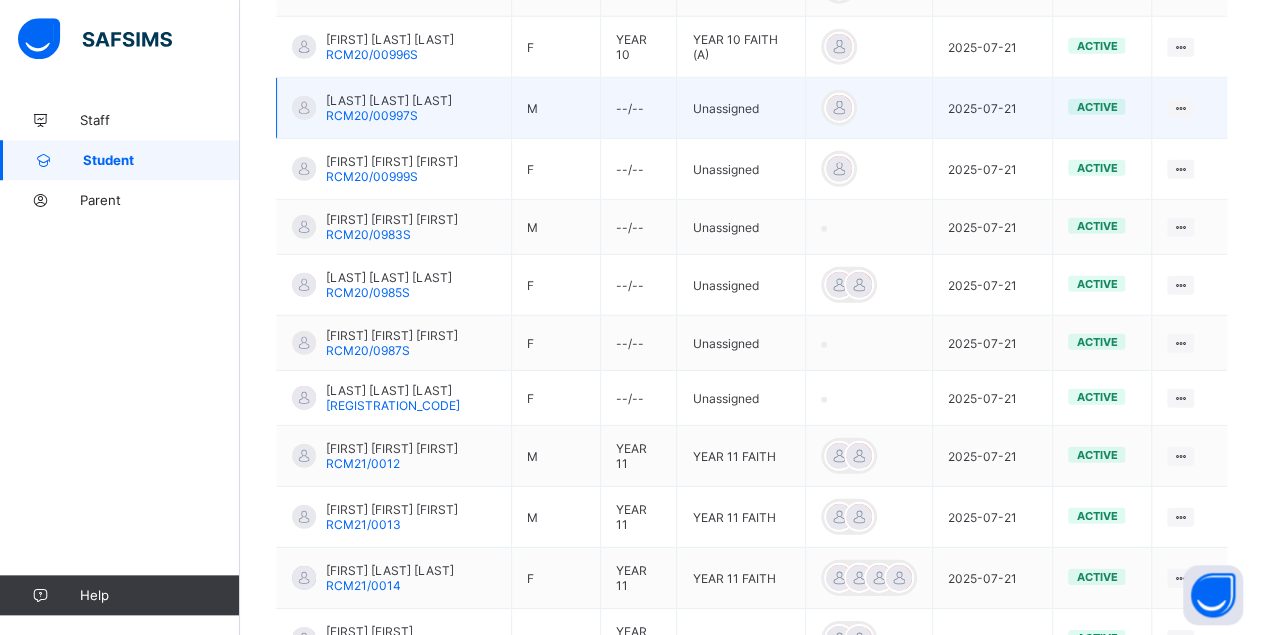 scroll, scrollTop: 2576, scrollLeft: 0, axis: vertical 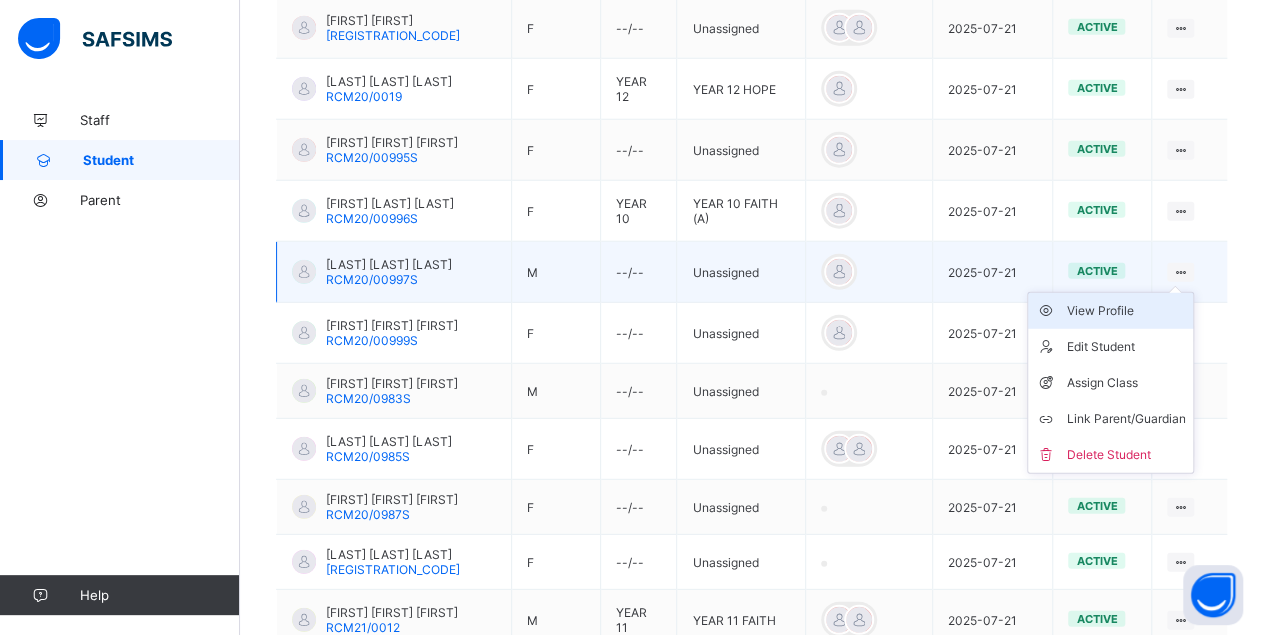 click on "View Profile" at bounding box center (1125, 311) 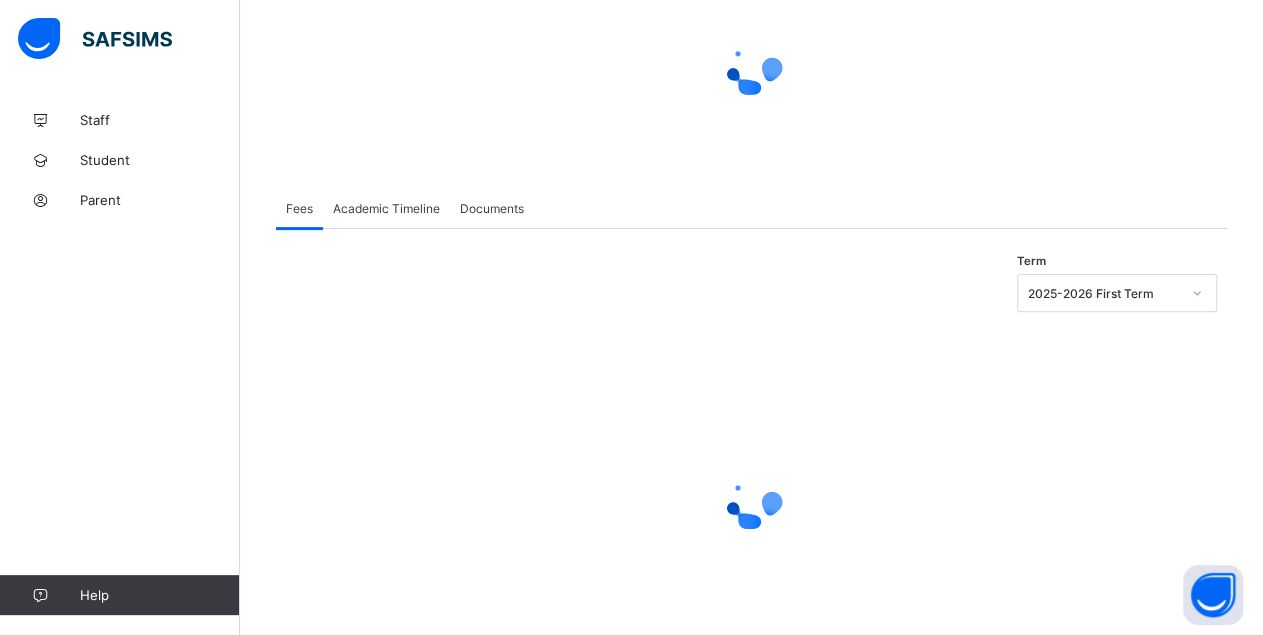 scroll, scrollTop: 0, scrollLeft: 0, axis: both 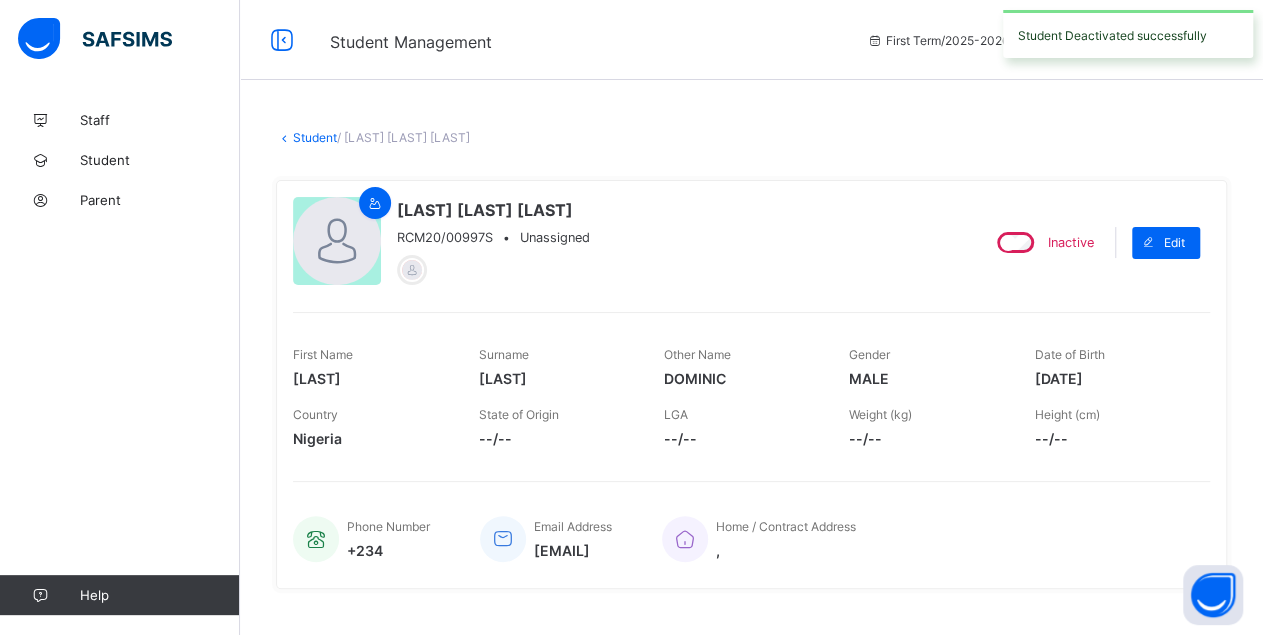 click on "First Name [FIRST] Surname [LAST] Other Name [FIRST] Date of Birth [DATE] Country Nigeria State of Origin --/-- LGA --/-- Weight (kg) --/-- Height (cm) --/-- Phone Number +234 Email Address [EMAIL] Home / Contract Address  ," at bounding box center (751, 384) 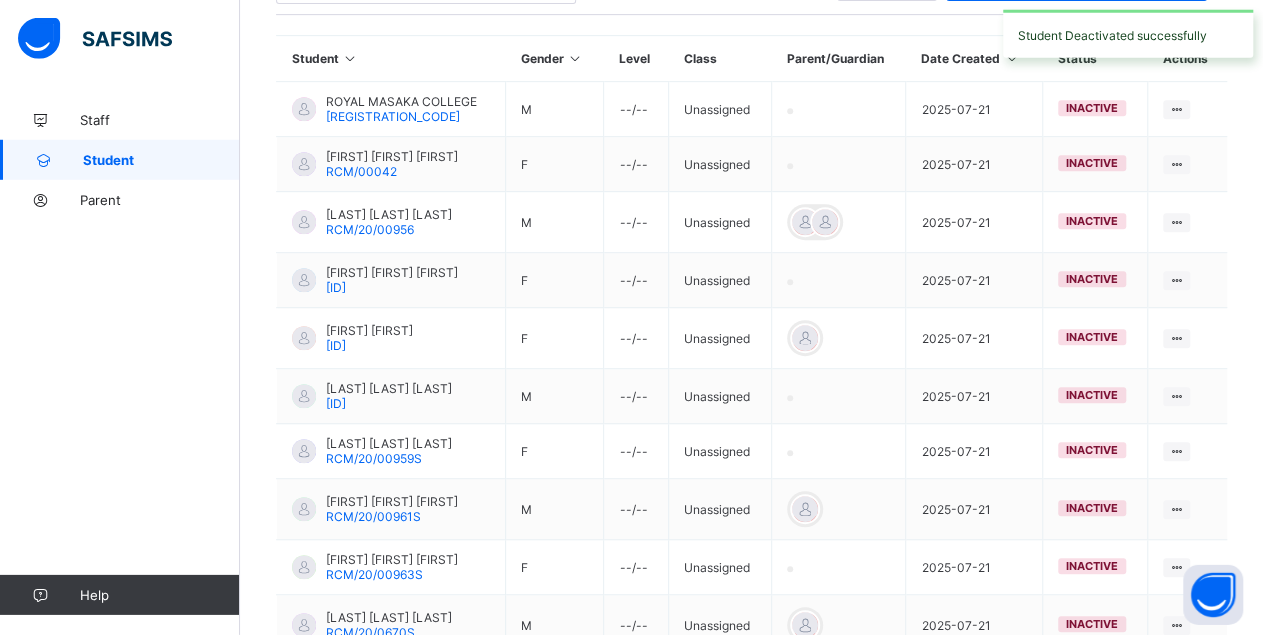 scroll, scrollTop: 587, scrollLeft: 0, axis: vertical 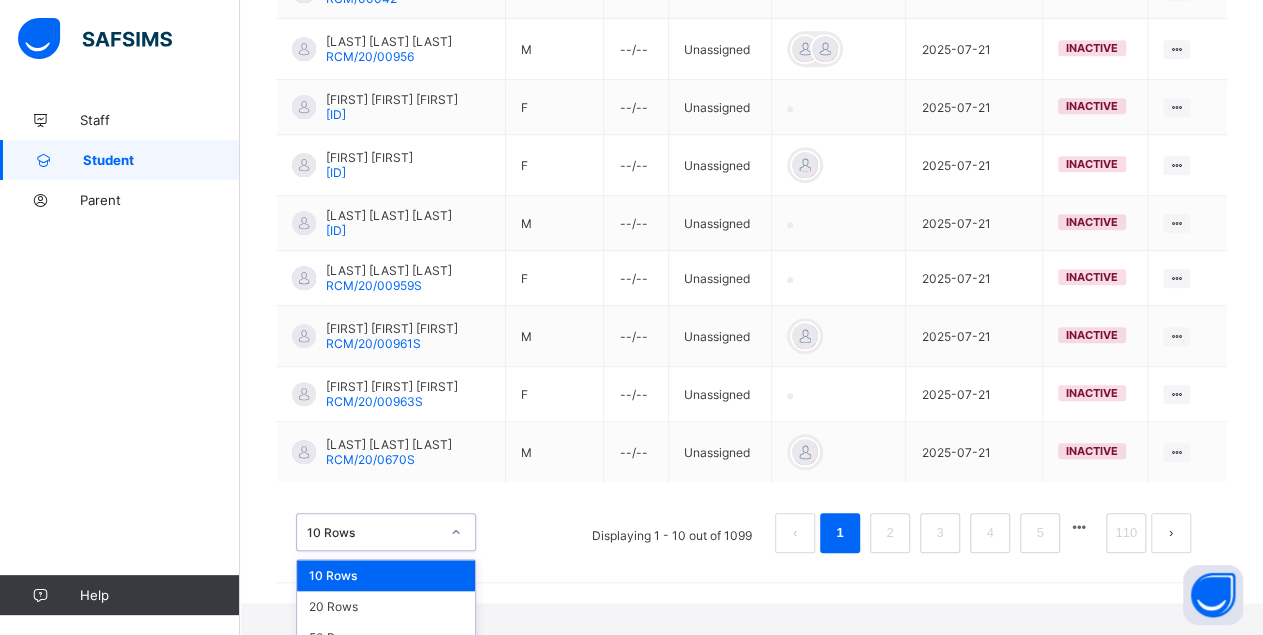 click on "option 10 Rows focused, 1 of 3. 3 results available. Use Up and Down to choose options, press Enter to select the currently focused option, press Escape to exit the menu, press Tab to select the option and exit the menu. 10 Rows 10 Rows 20 Rows 50 Rows" at bounding box center (386, 532) 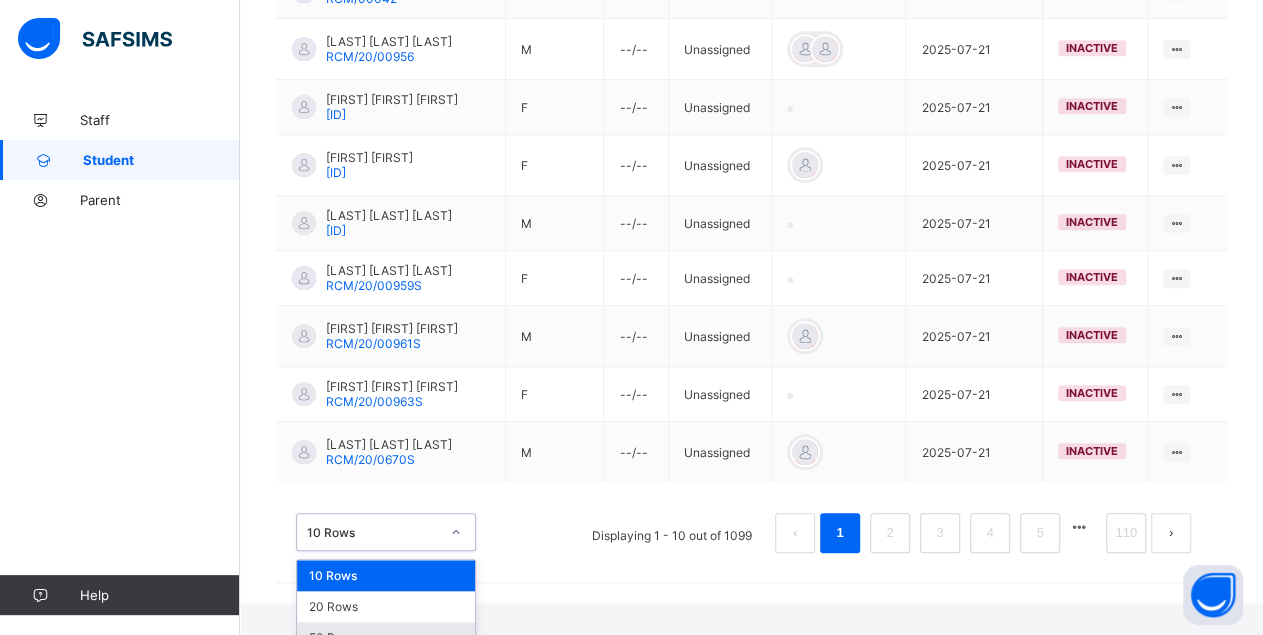 click on "50 Rows" at bounding box center [386, 637] 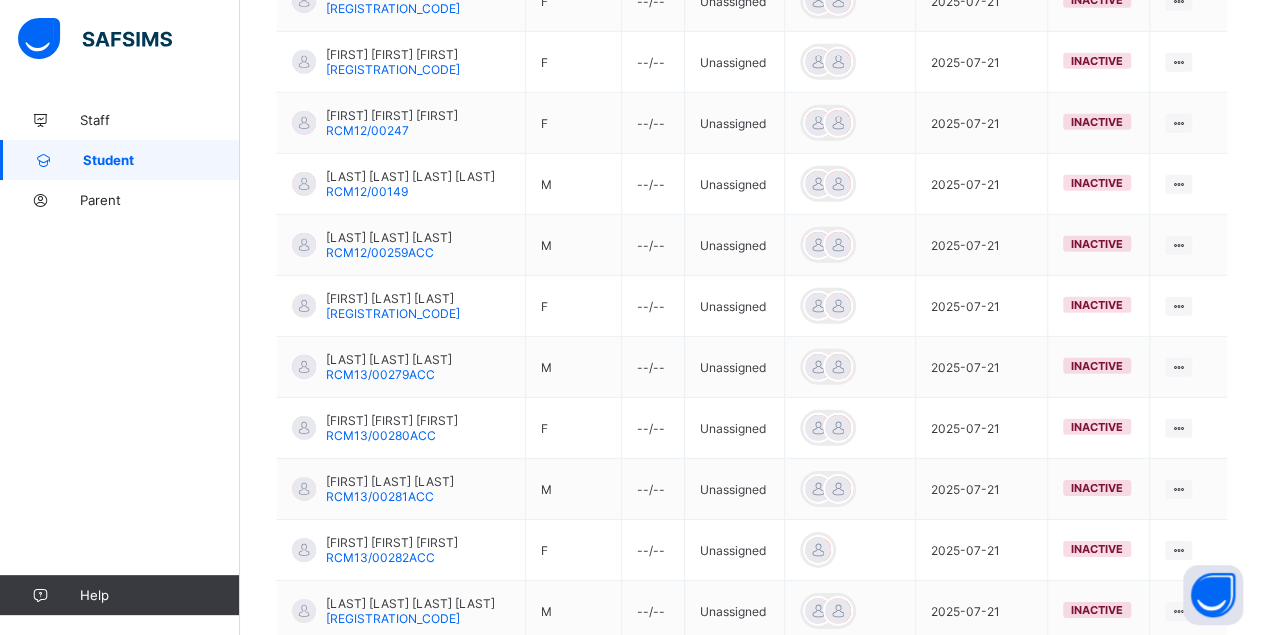 scroll, scrollTop: 2953, scrollLeft: 0, axis: vertical 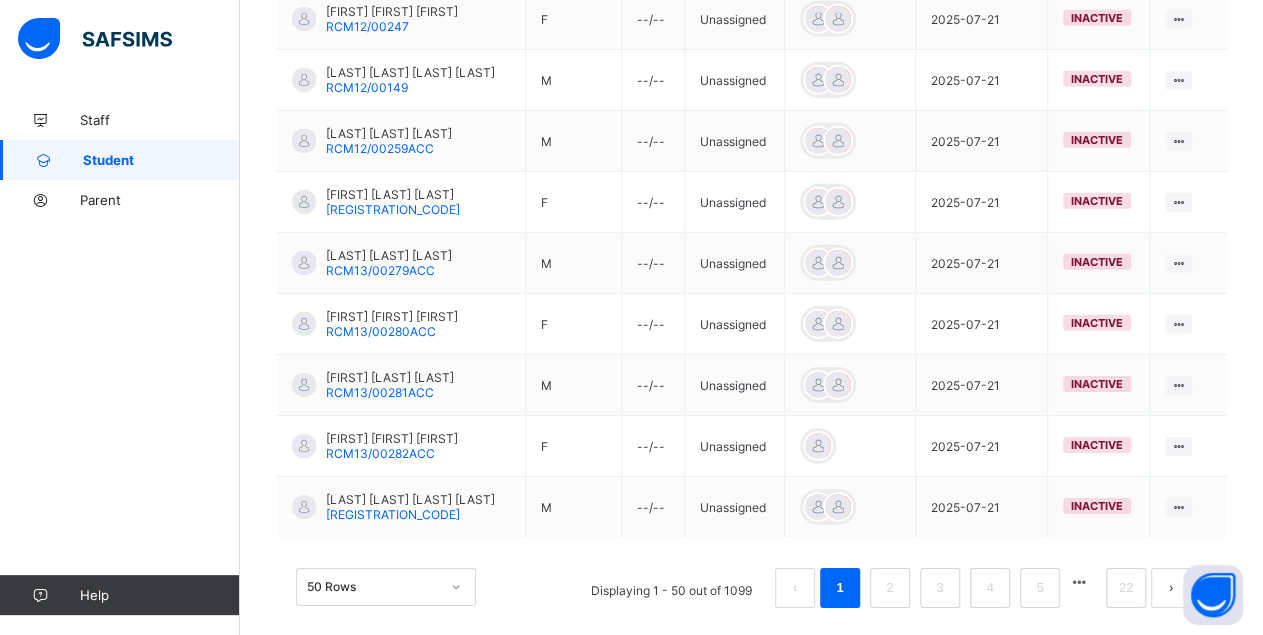 click at bounding box center [1079, 582] 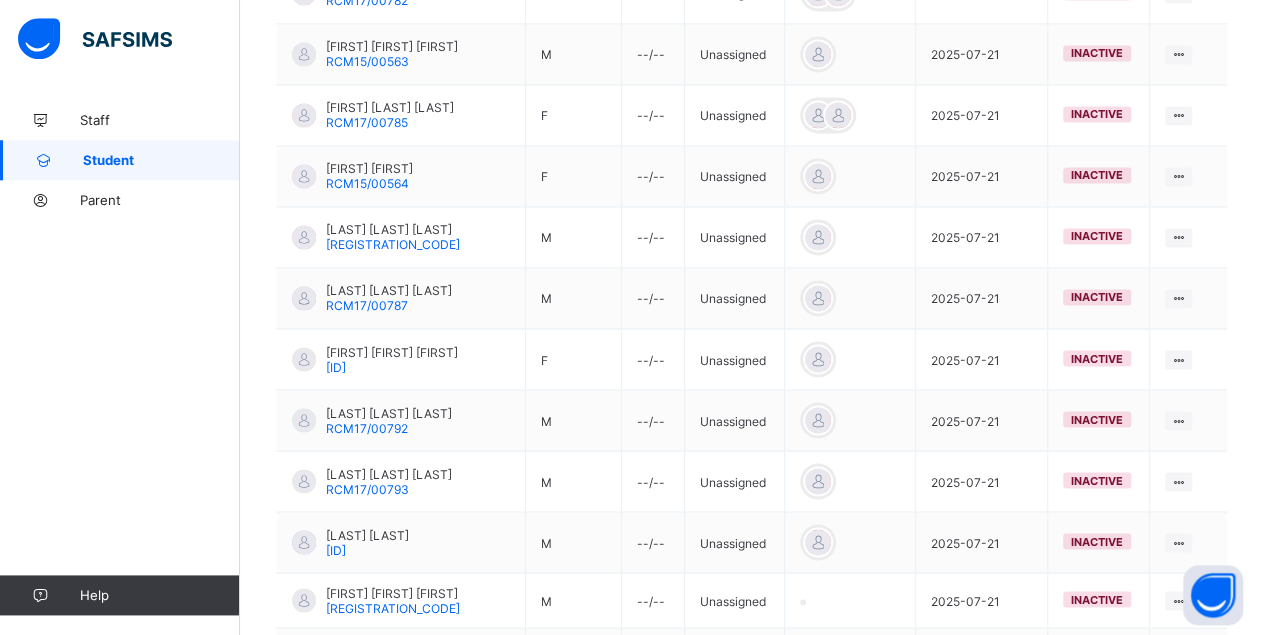scroll, scrollTop: 3070, scrollLeft: 0, axis: vertical 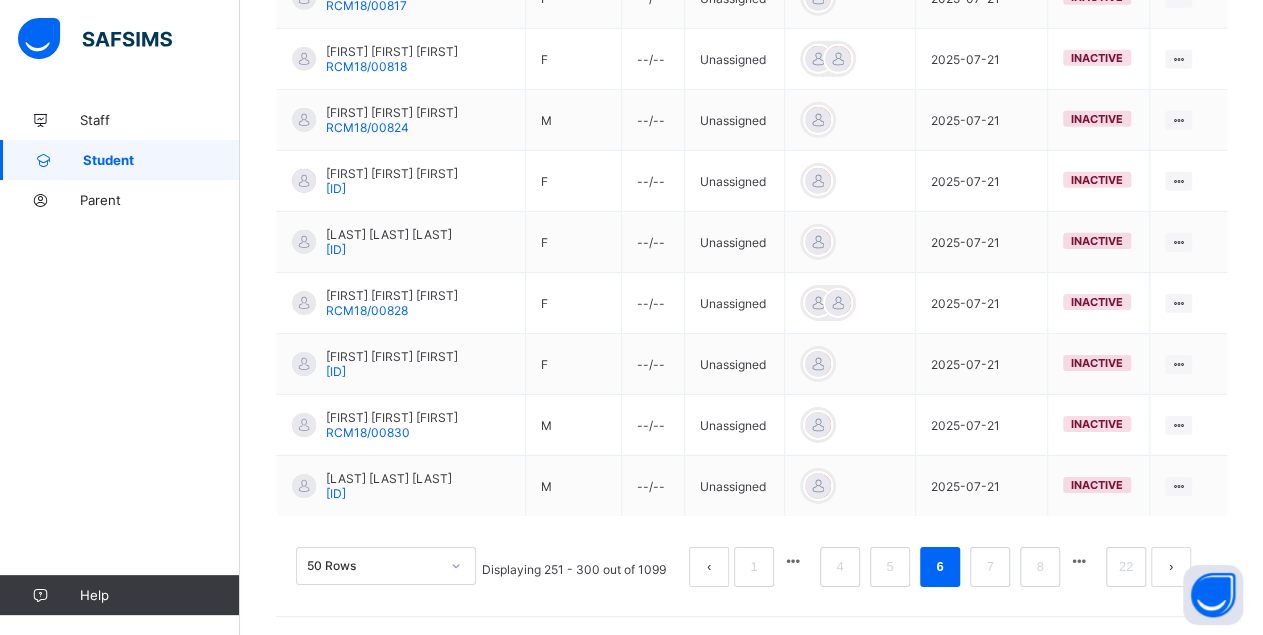 click at bounding box center (1079, 561) 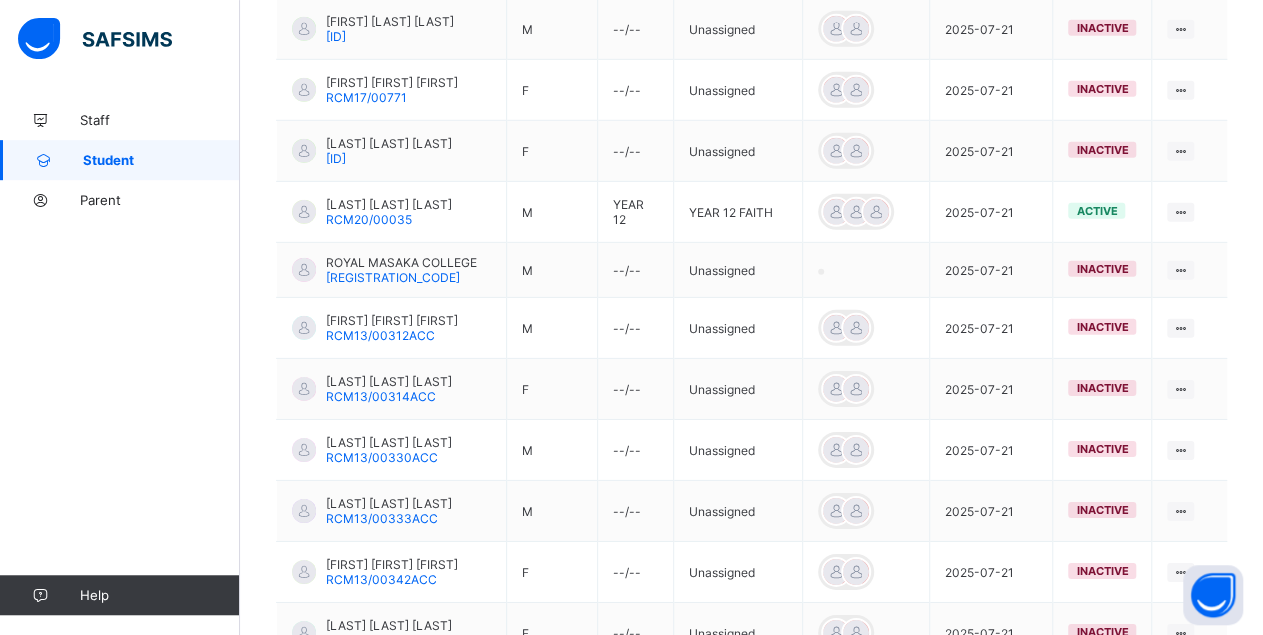 scroll, scrollTop: 3082, scrollLeft: 0, axis: vertical 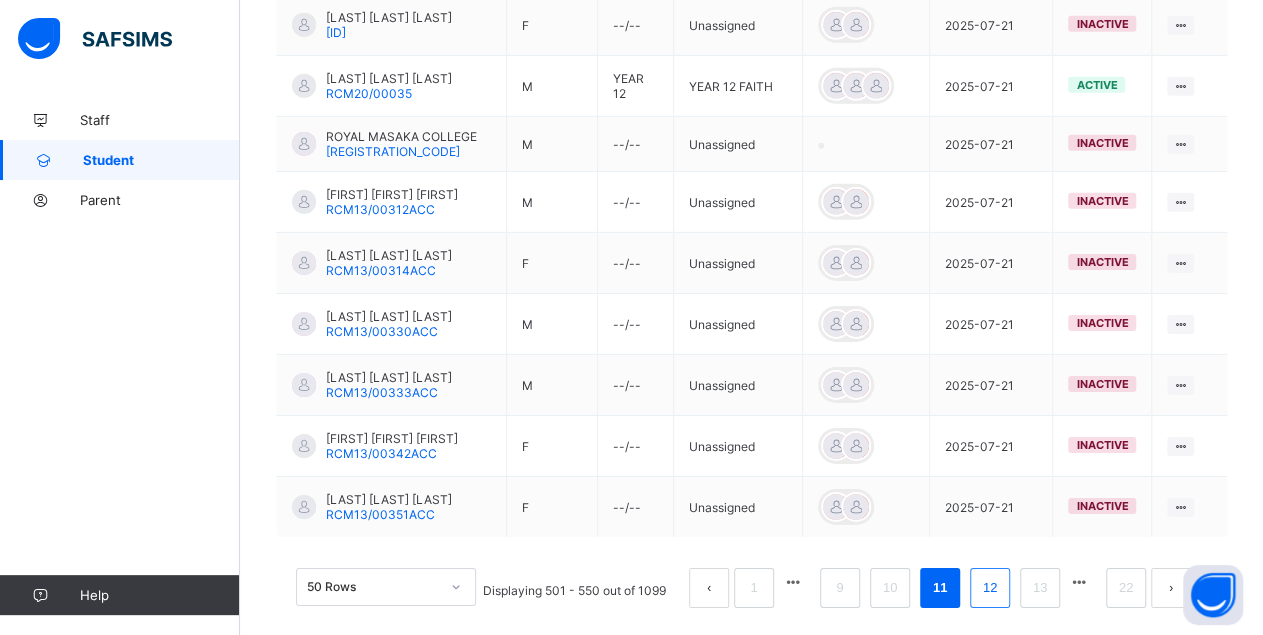click on "12" at bounding box center (990, 588) 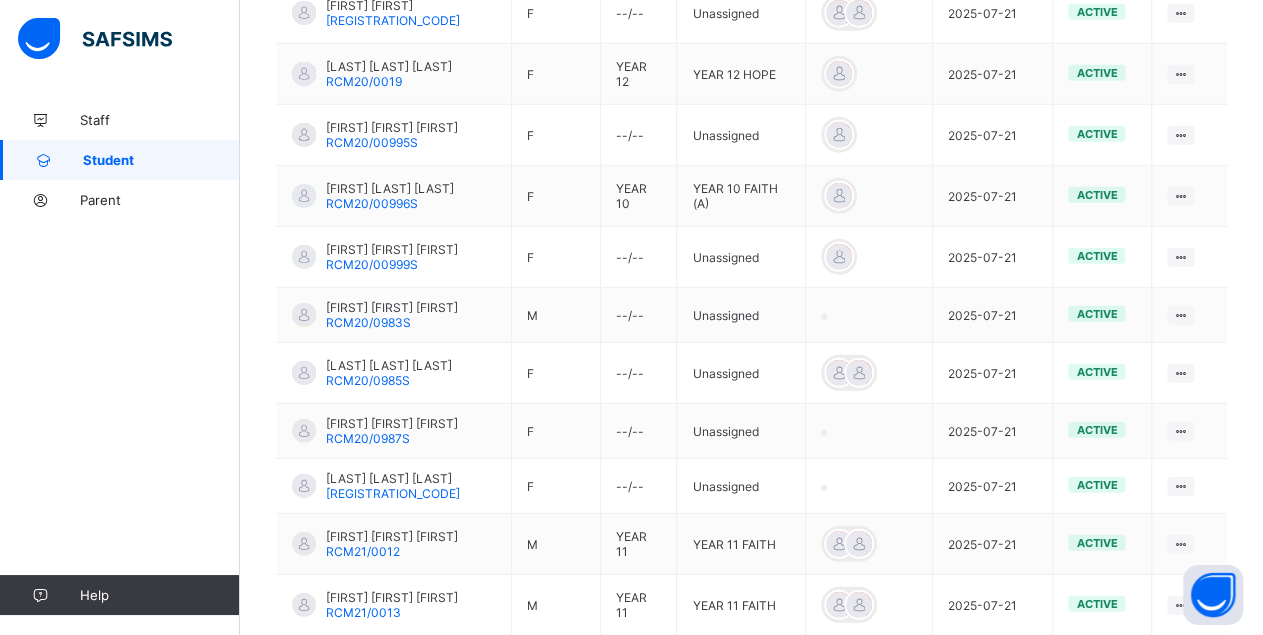 scroll, scrollTop: 2576, scrollLeft: 0, axis: vertical 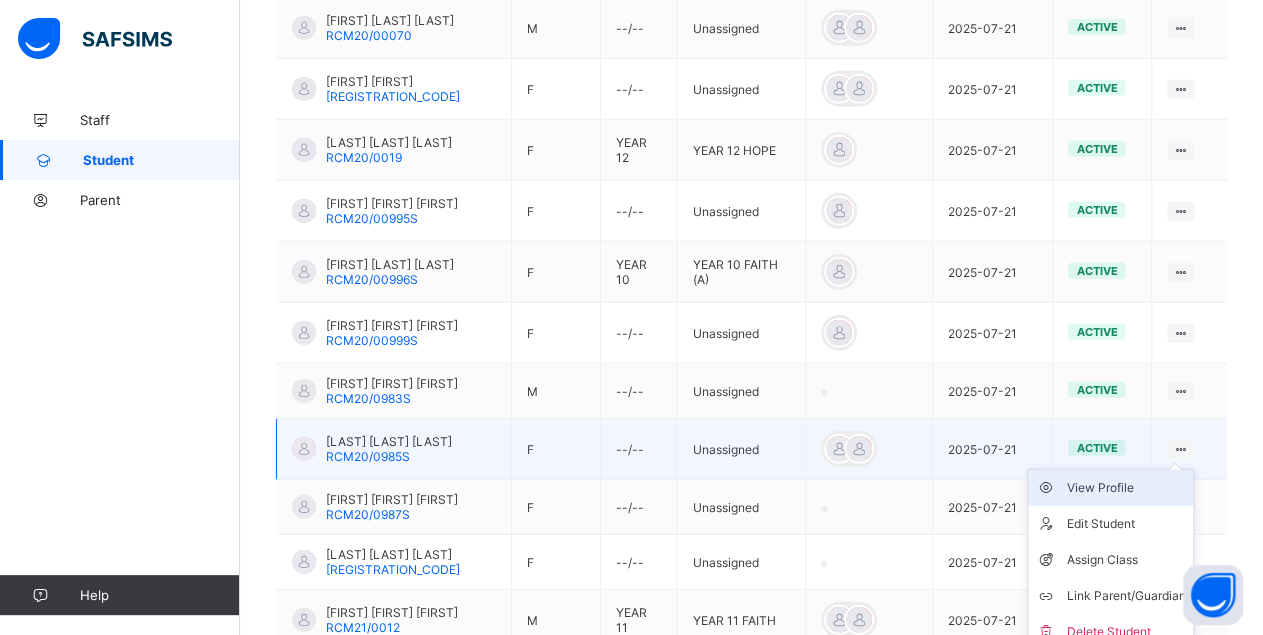 click on "View Profile" at bounding box center [1125, 488] 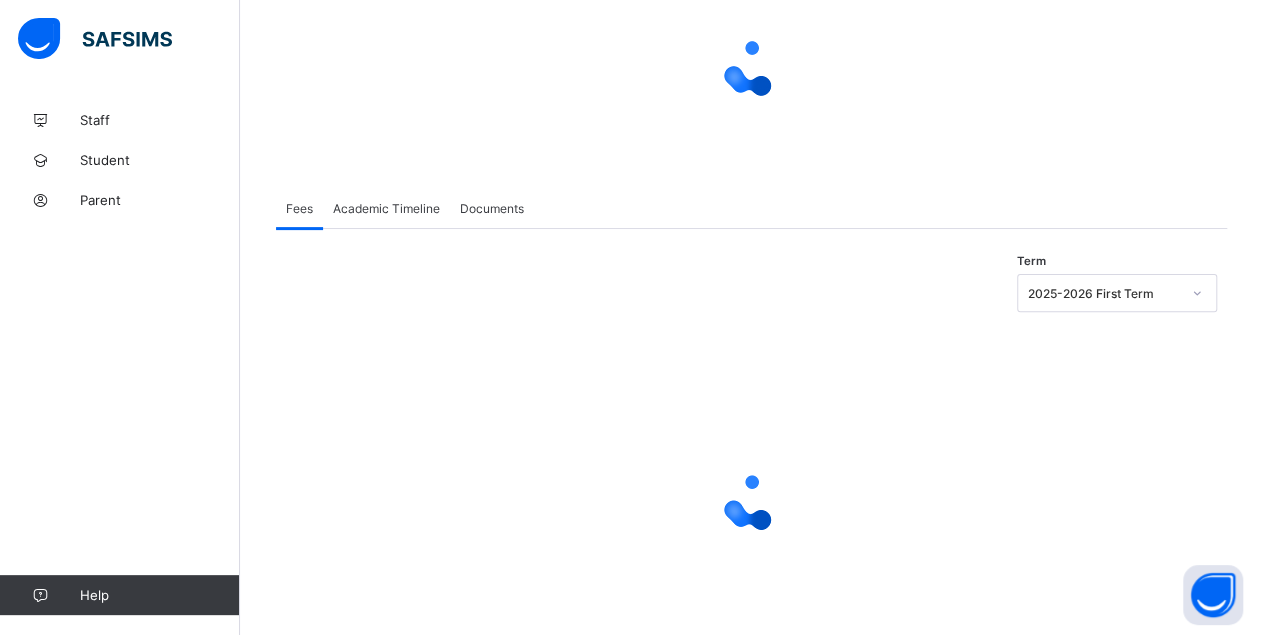 scroll, scrollTop: 0, scrollLeft: 0, axis: both 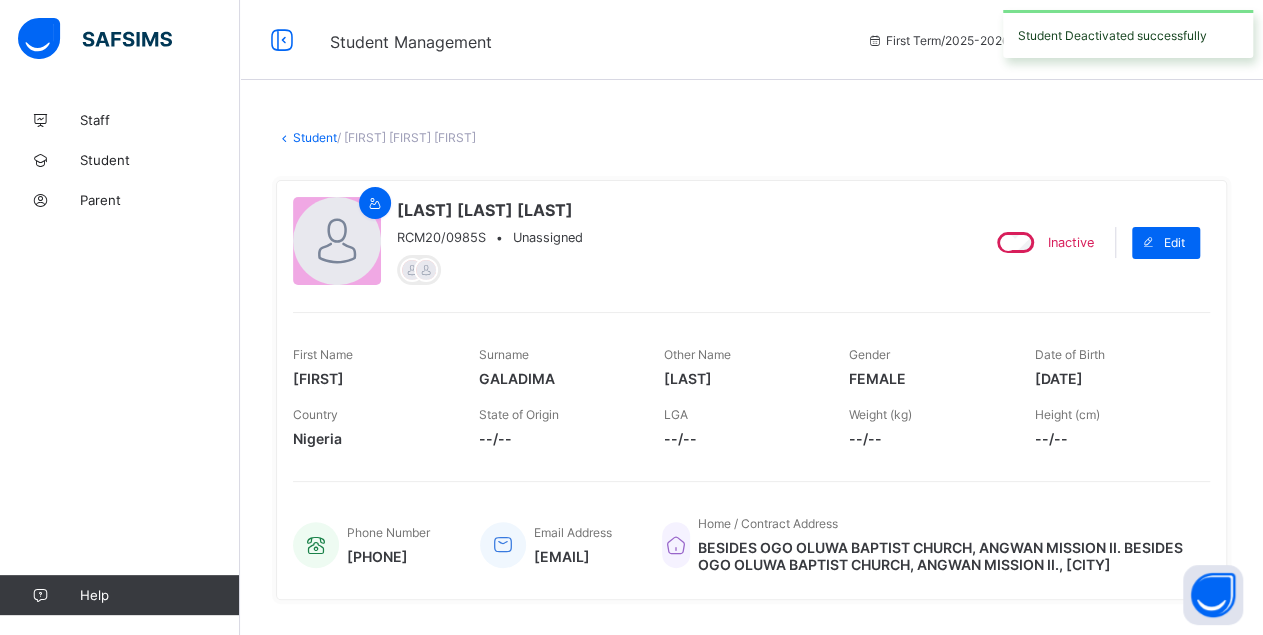 click on "[FIRST] [FIRST] [FIRST] [ID] •  Unassigned   Inactive   Edit First Name [FIRST] Surname [FIRST] Other Name [FIRST] Date of Birth [DATE] Country Nigeria State of Origin --/-- LGA --/-- Weight (kg) --/-- Height (cm) --/-- Phone Number [PHONE] Email Address [EMAIL] Home / Contract Address [STREET] [STREET], [CITY]" at bounding box center (751, 390) 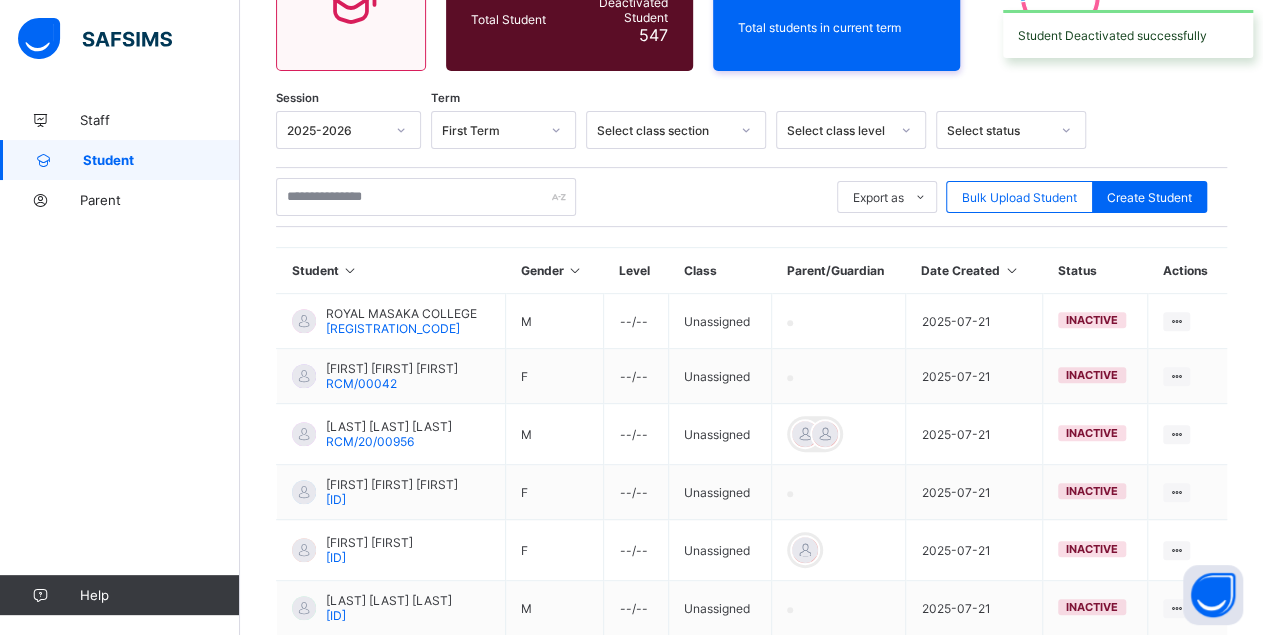 scroll, scrollTop: 587, scrollLeft: 0, axis: vertical 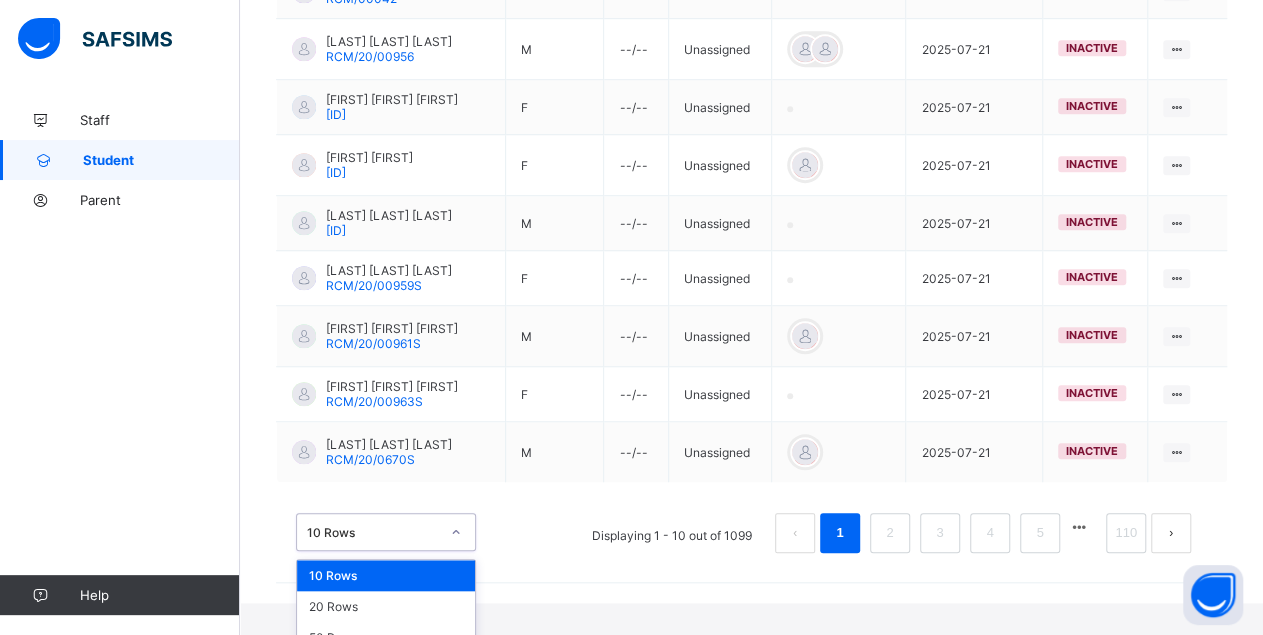 click on "option 10 Rows focused, 1 of 3. 3 results available. Use Up and Down to choose options, press Enter to select the currently focused option, press Escape to exit the menu, press Tab to select the option and exit the menu. 10 Rows 10 Rows 20 Rows 50 Rows" at bounding box center (386, 532) 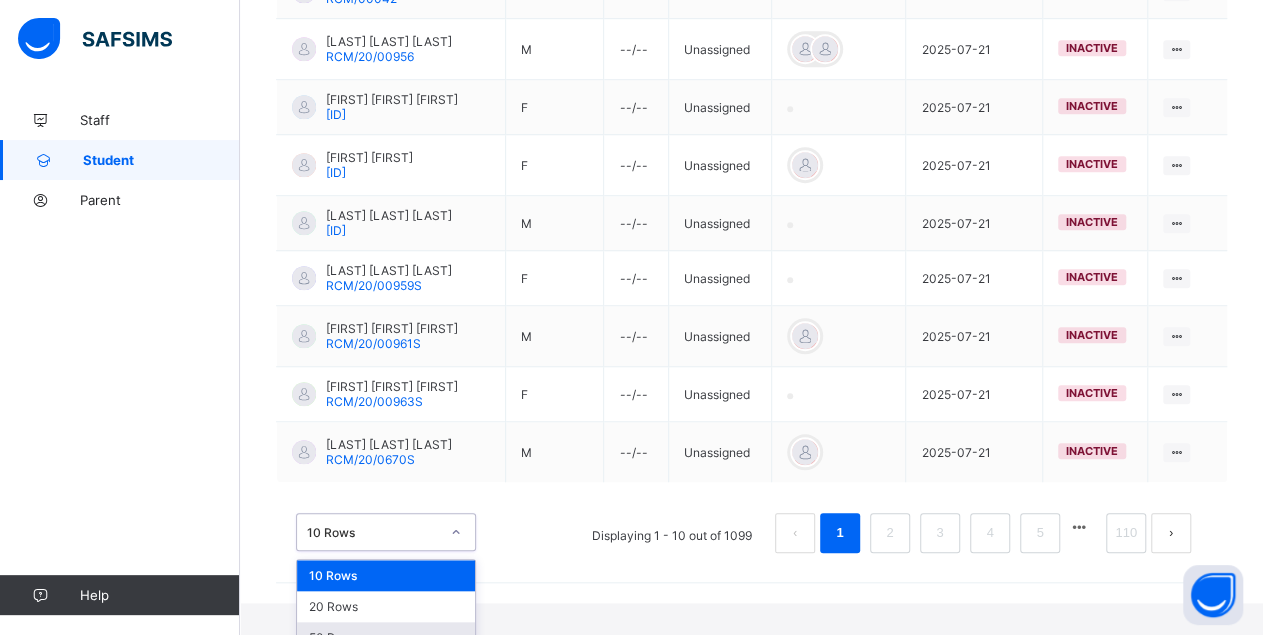 click on "50 Rows" at bounding box center [386, 637] 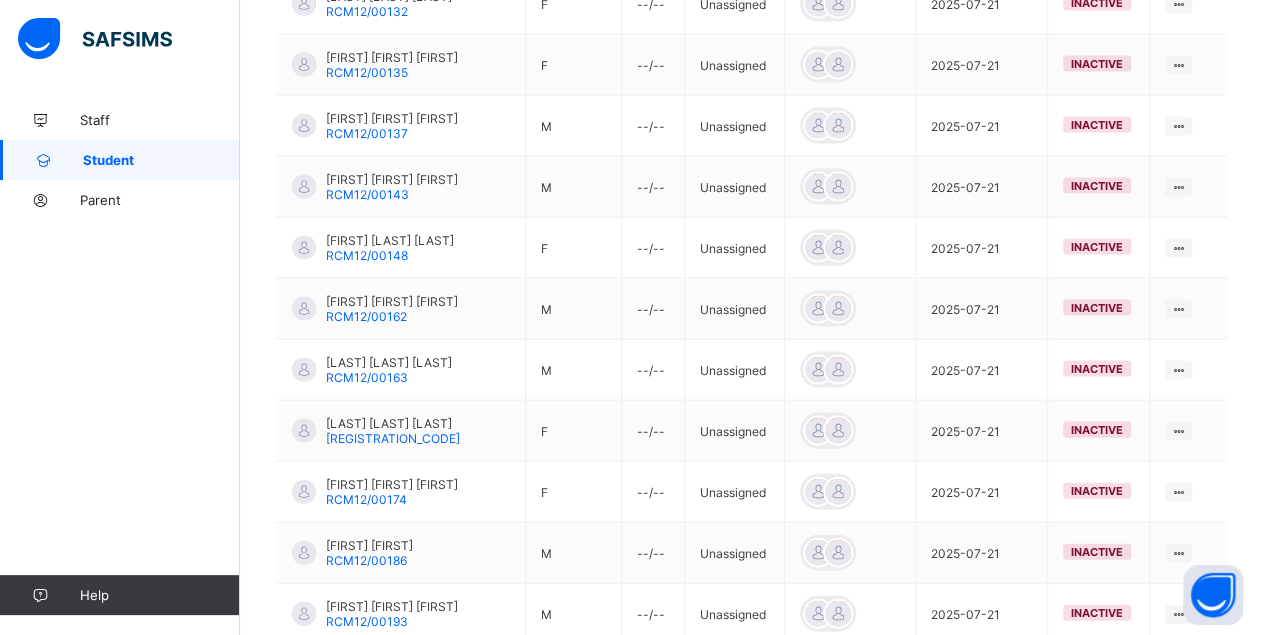 scroll, scrollTop: 2953, scrollLeft: 0, axis: vertical 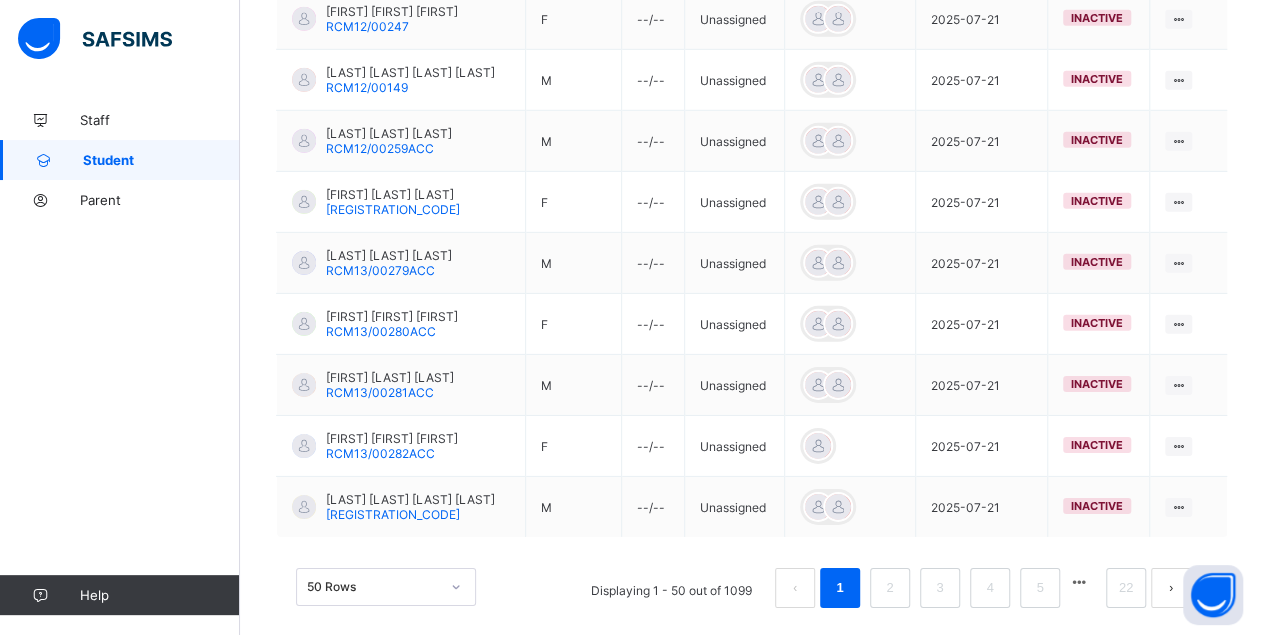 click at bounding box center [1079, 582] 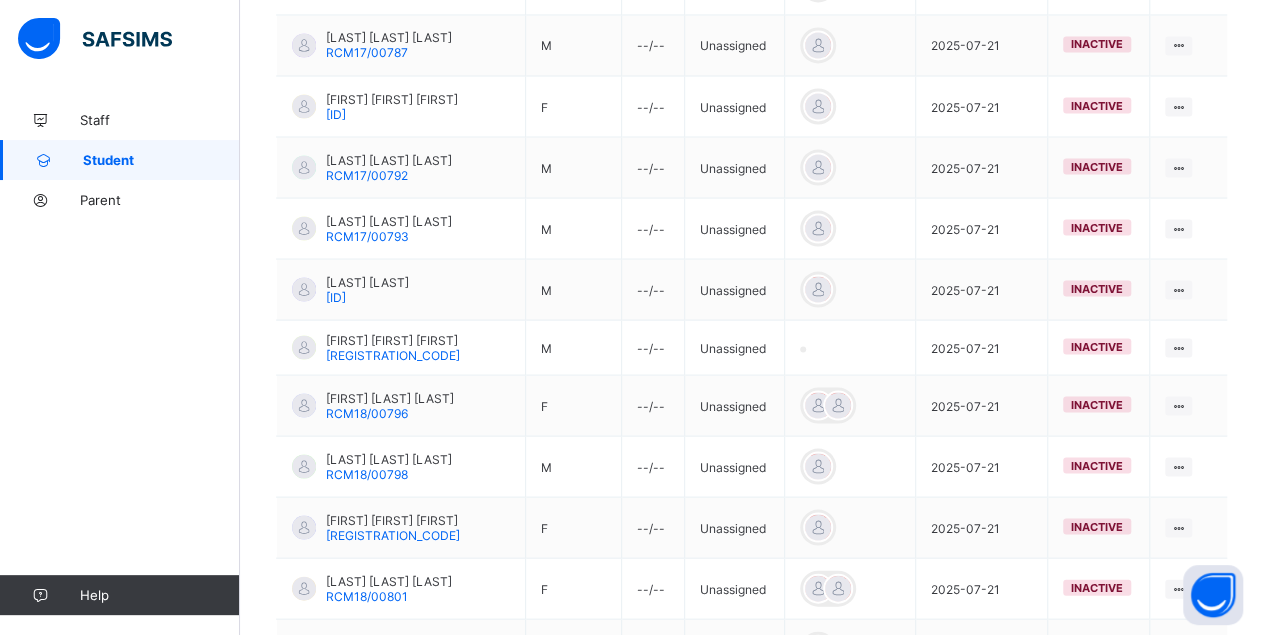 scroll, scrollTop: 3070, scrollLeft: 0, axis: vertical 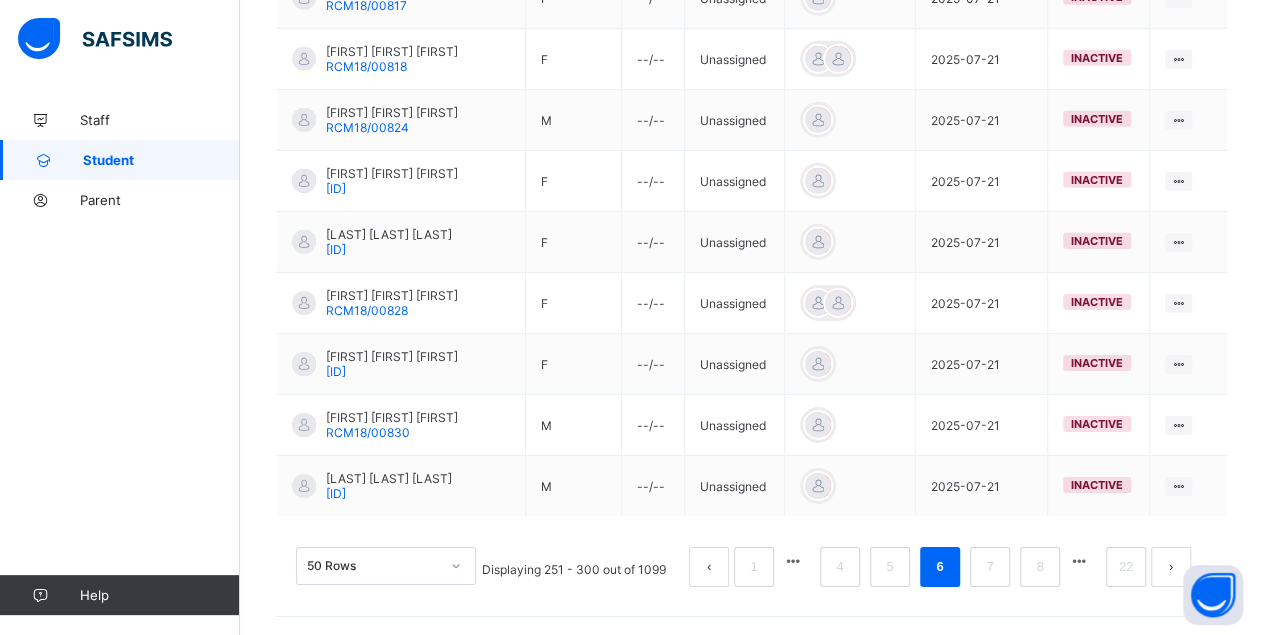 click on "Displaying 251 - 300 out of 1099 1 4 5 6 7 8 22" at bounding box center (837, 567) 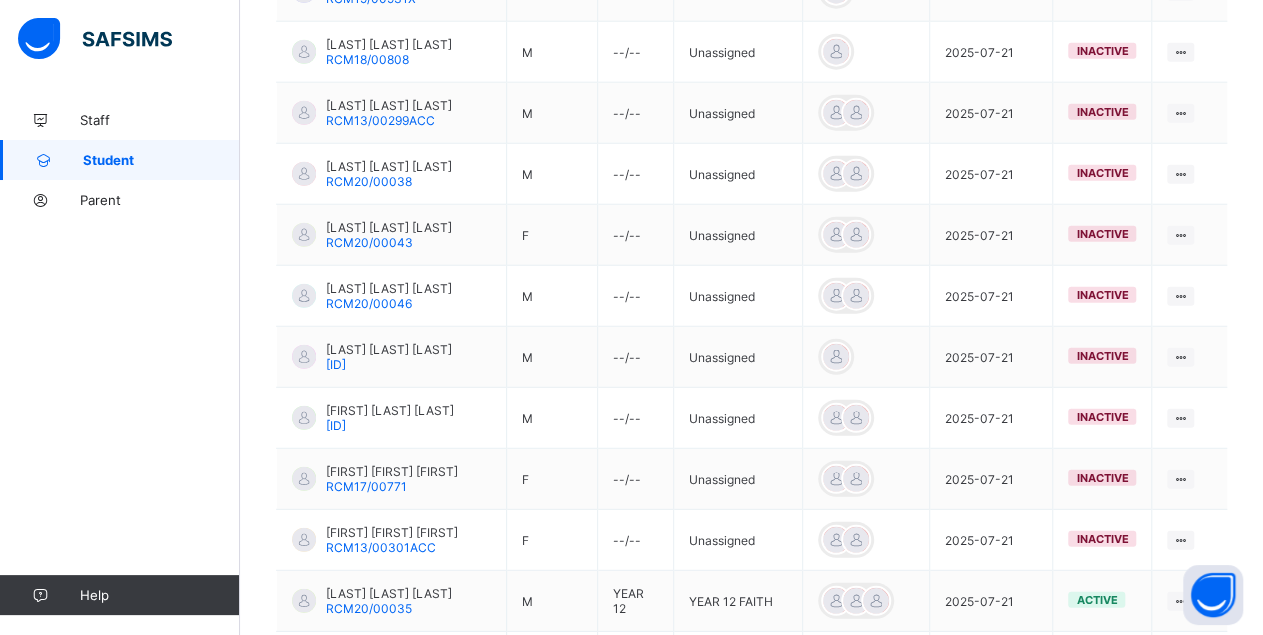 scroll, scrollTop: 3082, scrollLeft: 0, axis: vertical 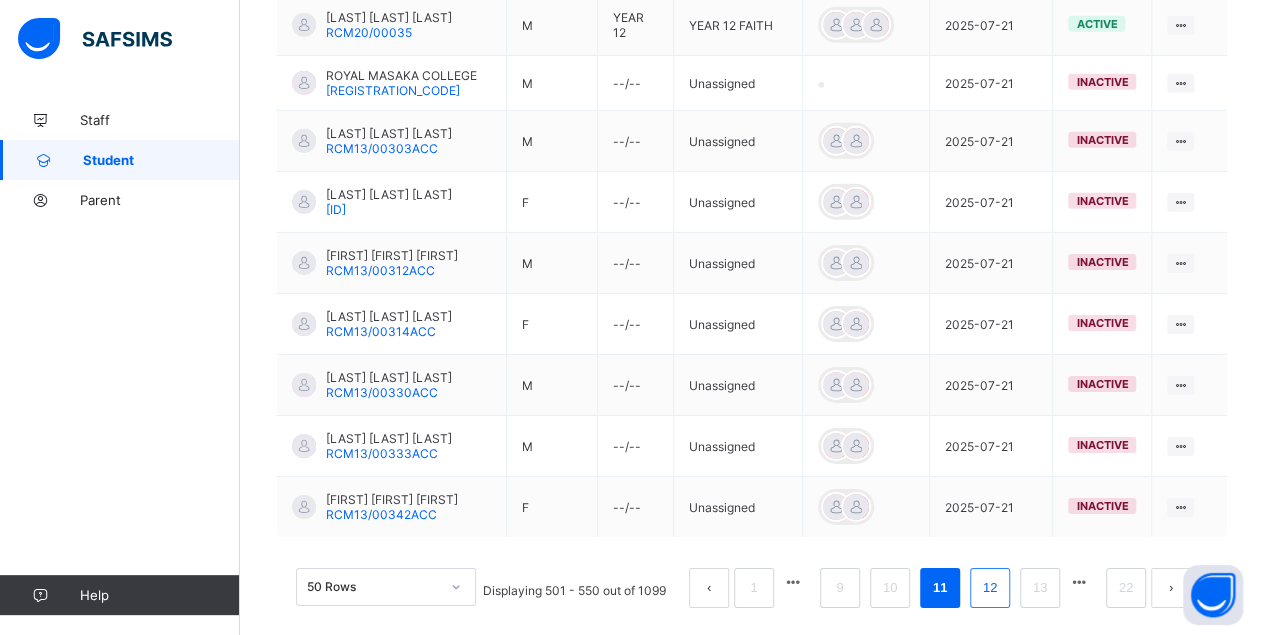 click on "12" at bounding box center (990, 588) 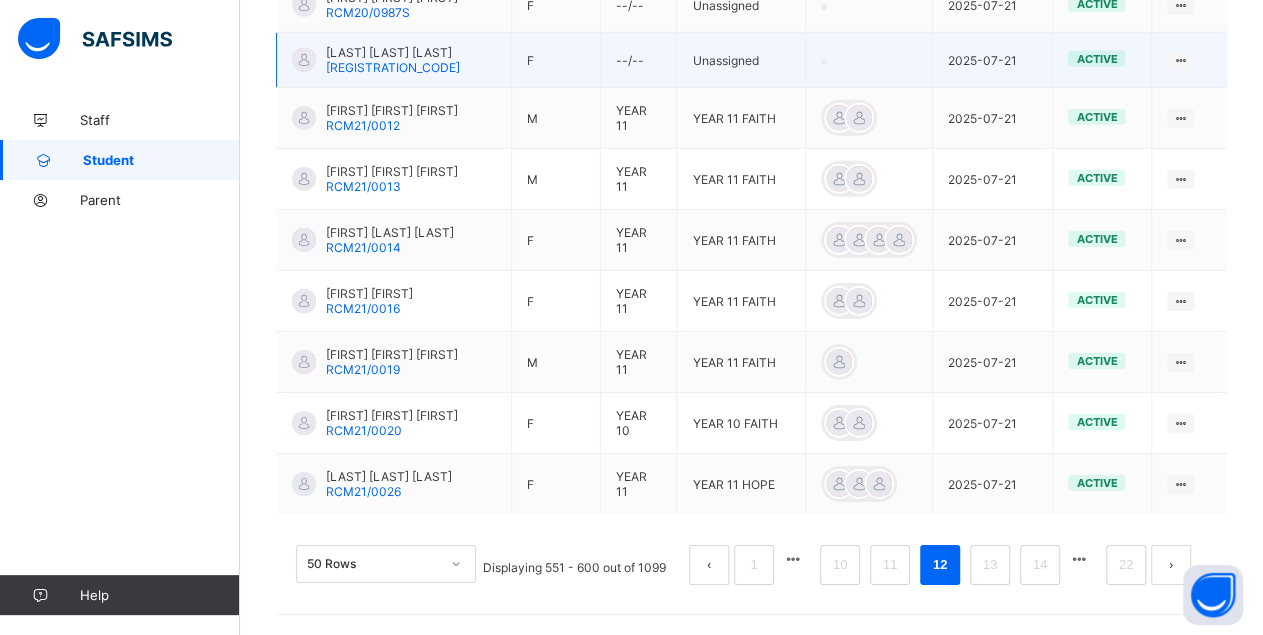 scroll, scrollTop: 2576, scrollLeft: 0, axis: vertical 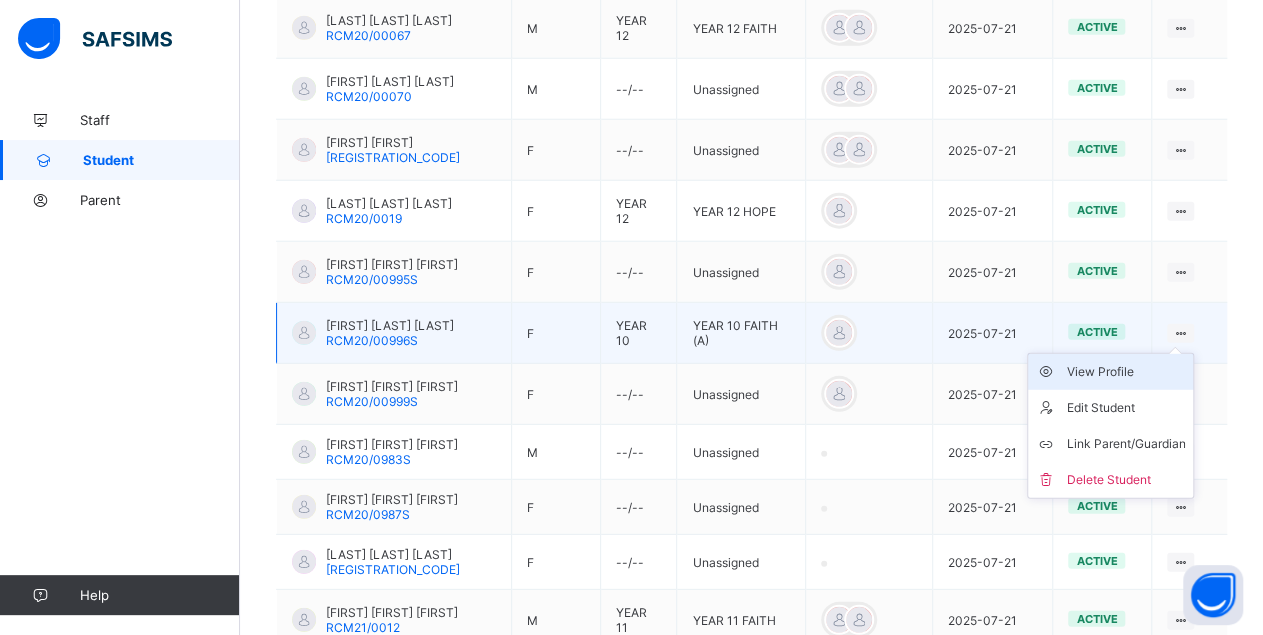 click on "View Profile" at bounding box center (1125, 372) 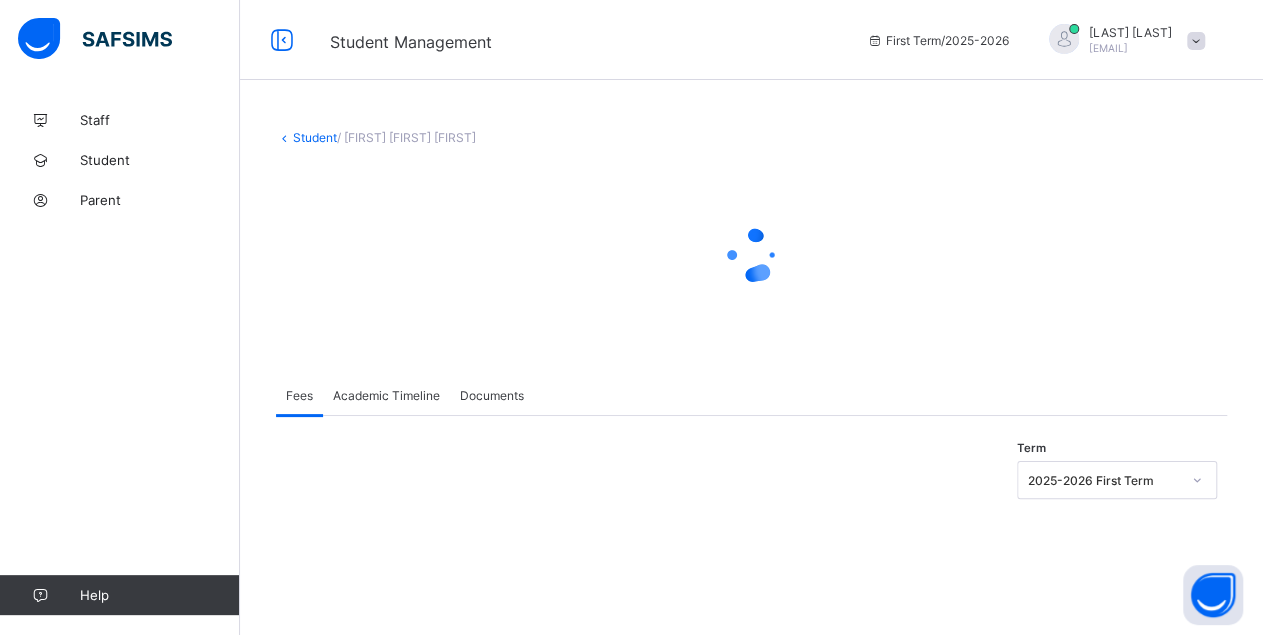 scroll, scrollTop: 0, scrollLeft: 0, axis: both 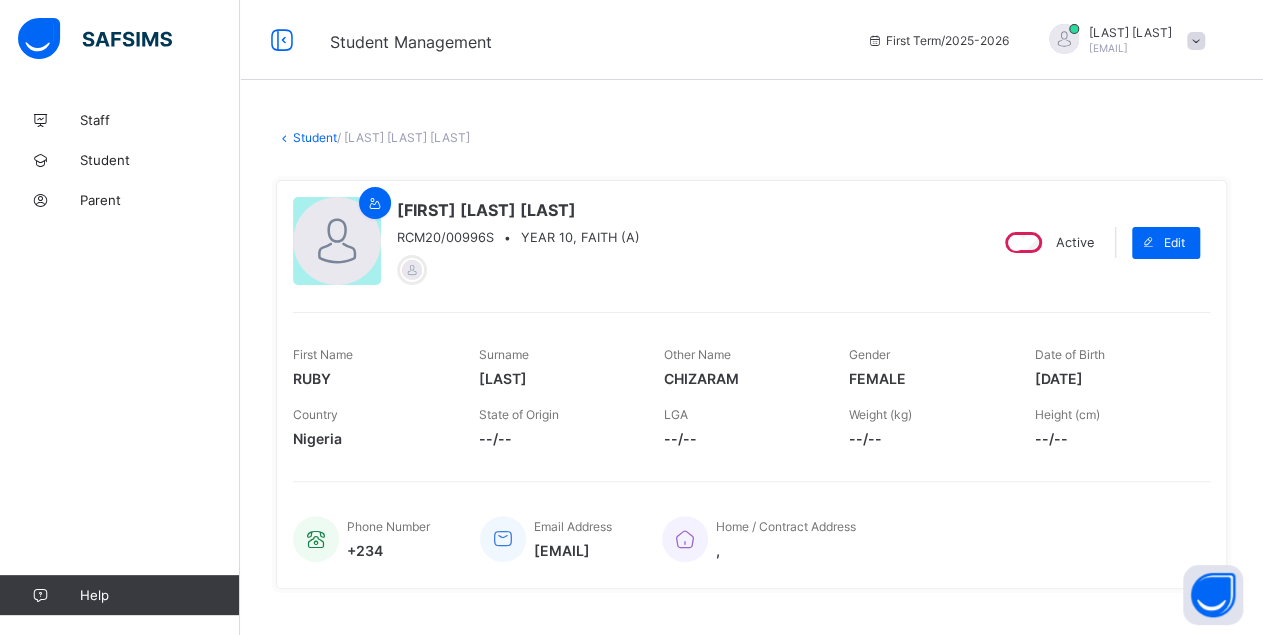 click on "Phone Number [PHONE] Email Address [EMAIL] Home / Contract Address  , [ADDRESS]" at bounding box center [751, 526] 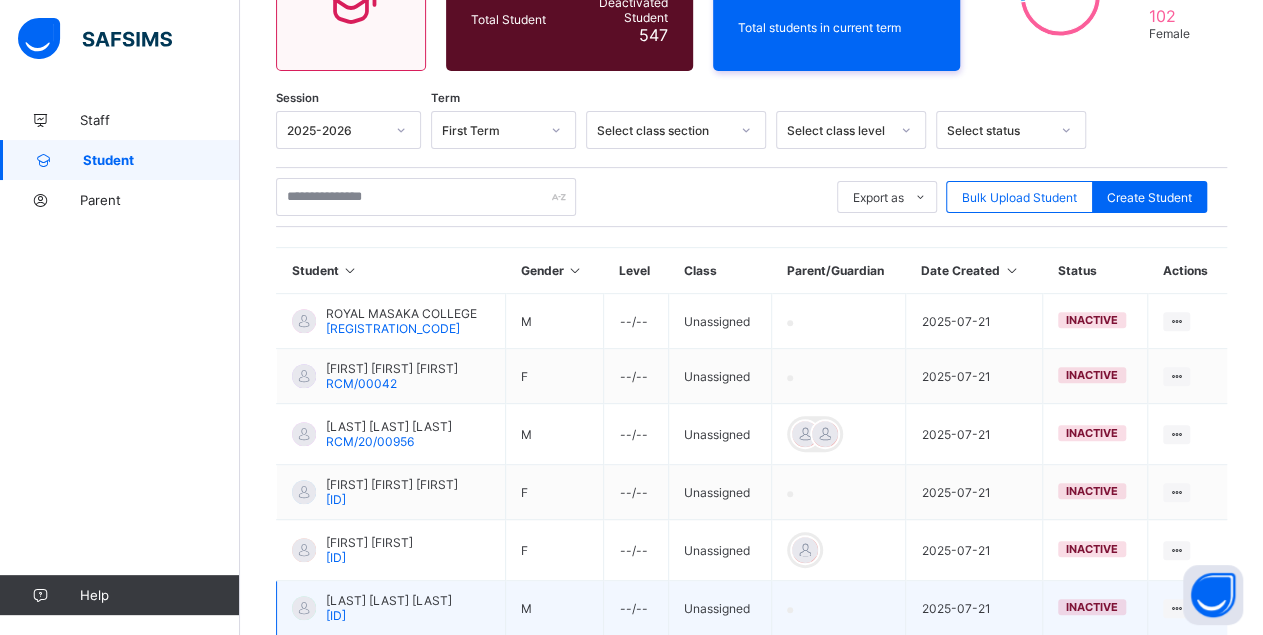 scroll, scrollTop: 587, scrollLeft: 0, axis: vertical 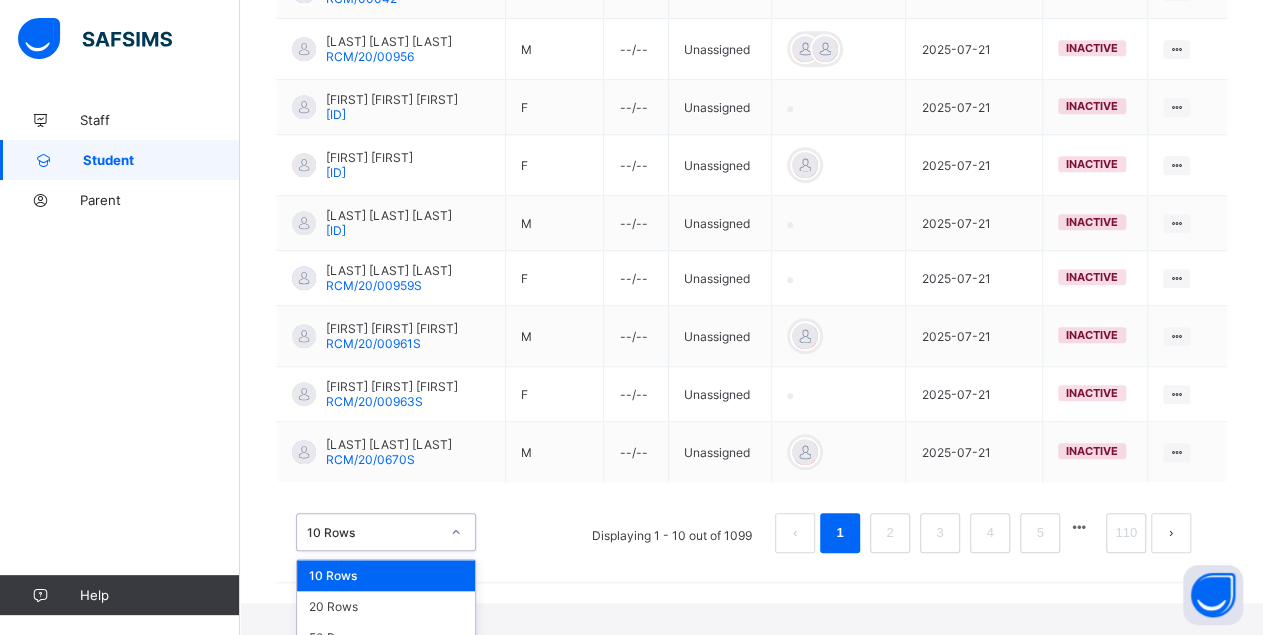 click on "option 10 Rows focused, 1 of 3. 3 results available. Use Up and Down to choose options, press Enter to select the currently focused option, press Escape to exit the menu, press Tab to select the option and exit the menu. 10 Rows 10 Rows 20 Rows 50 Rows" at bounding box center (386, 532) 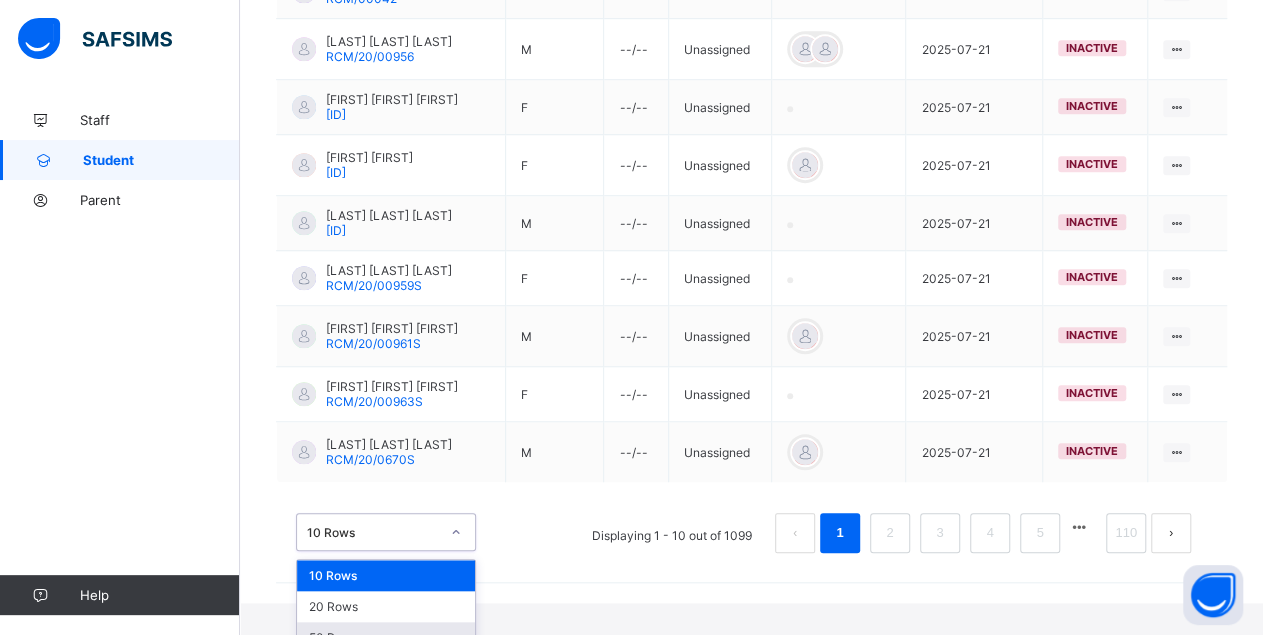 click on "50 Rows" at bounding box center [386, 637] 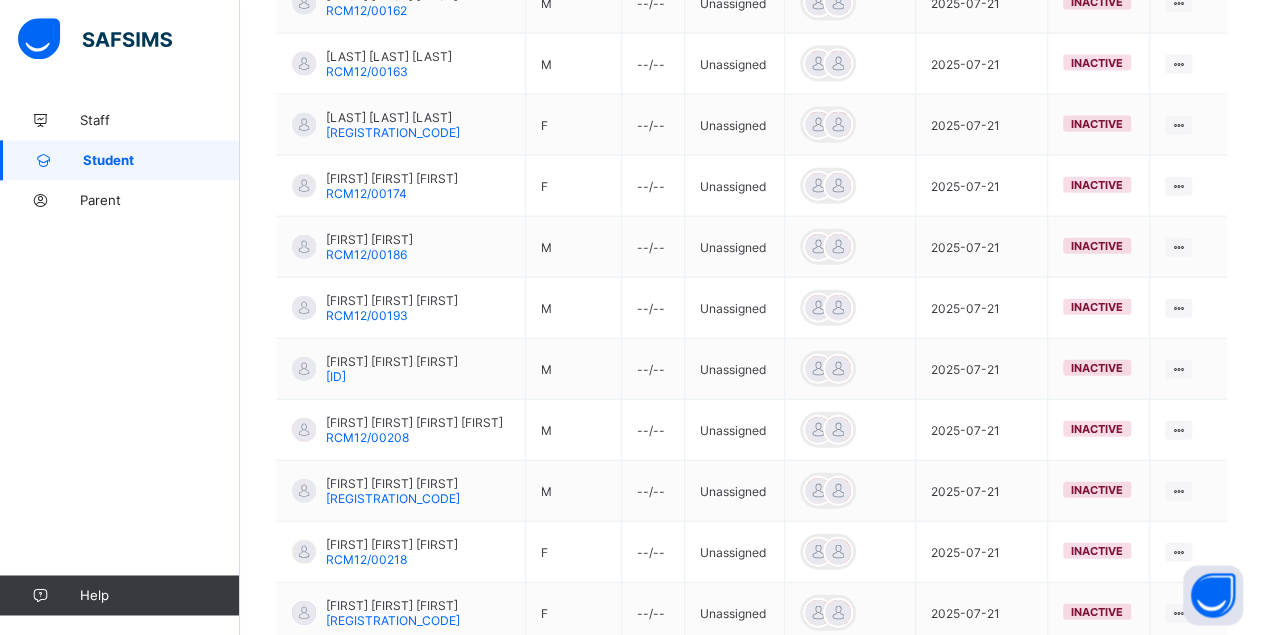 scroll, scrollTop: 2953, scrollLeft: 0, axis: vertical 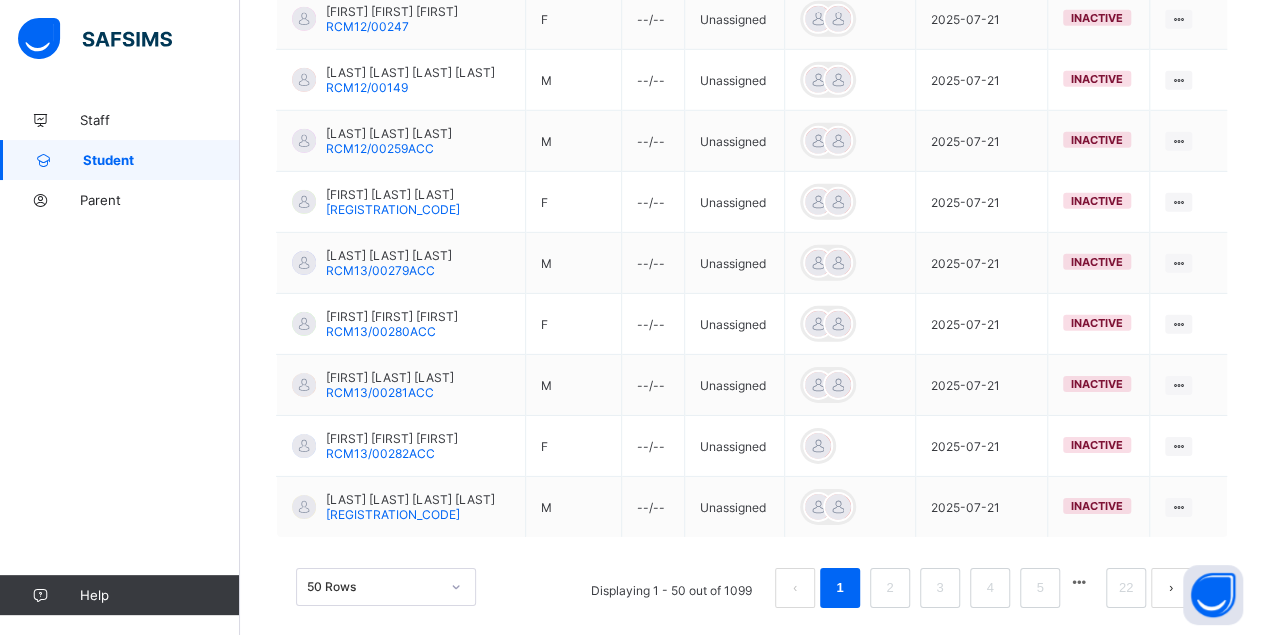 click at bounding box center (1079, 582) 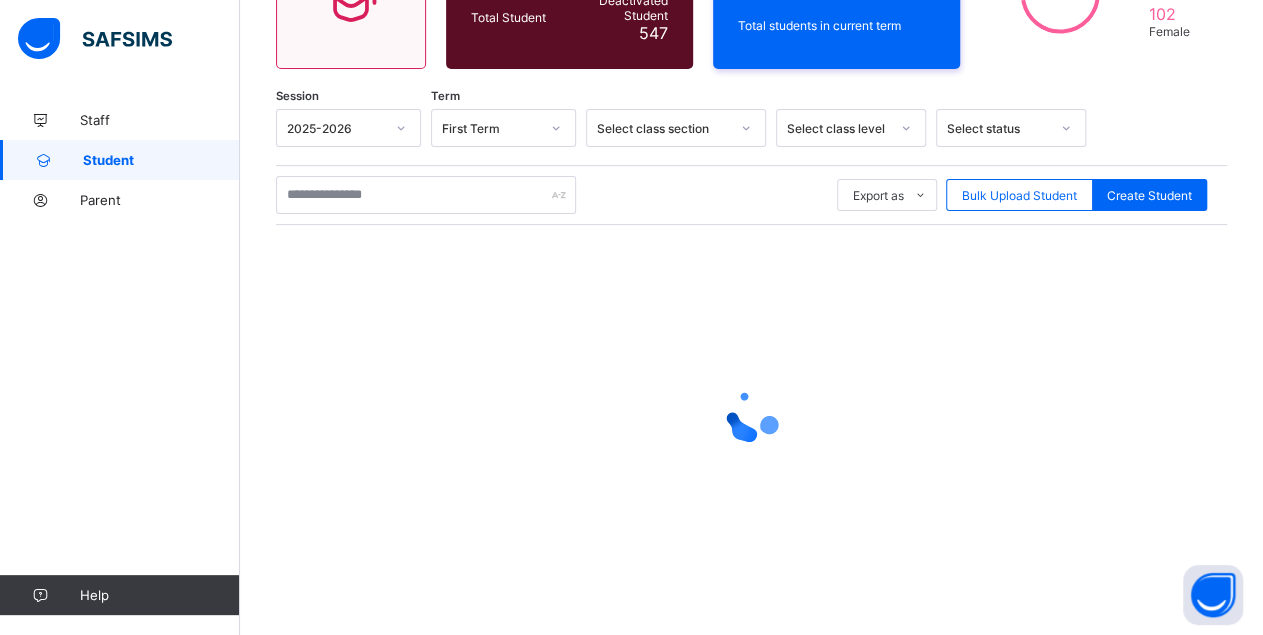 scroll, scrollTop: 249, scrollLeft: 0, axis: vertical 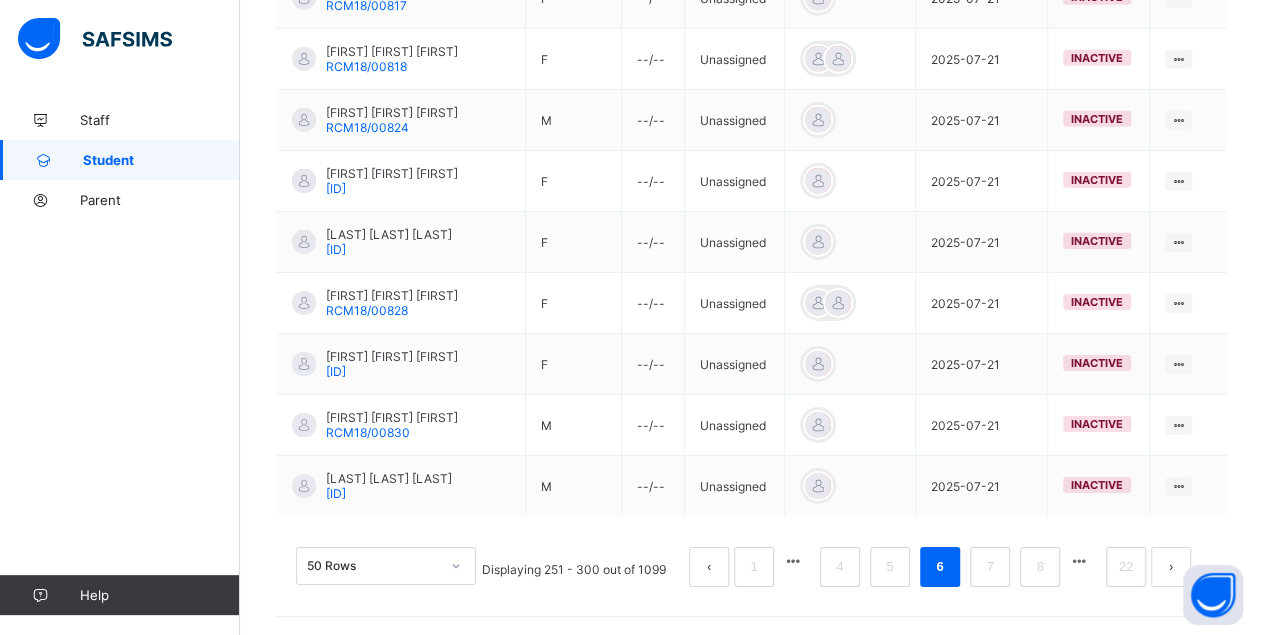 click at bounding box center (1079, 561) 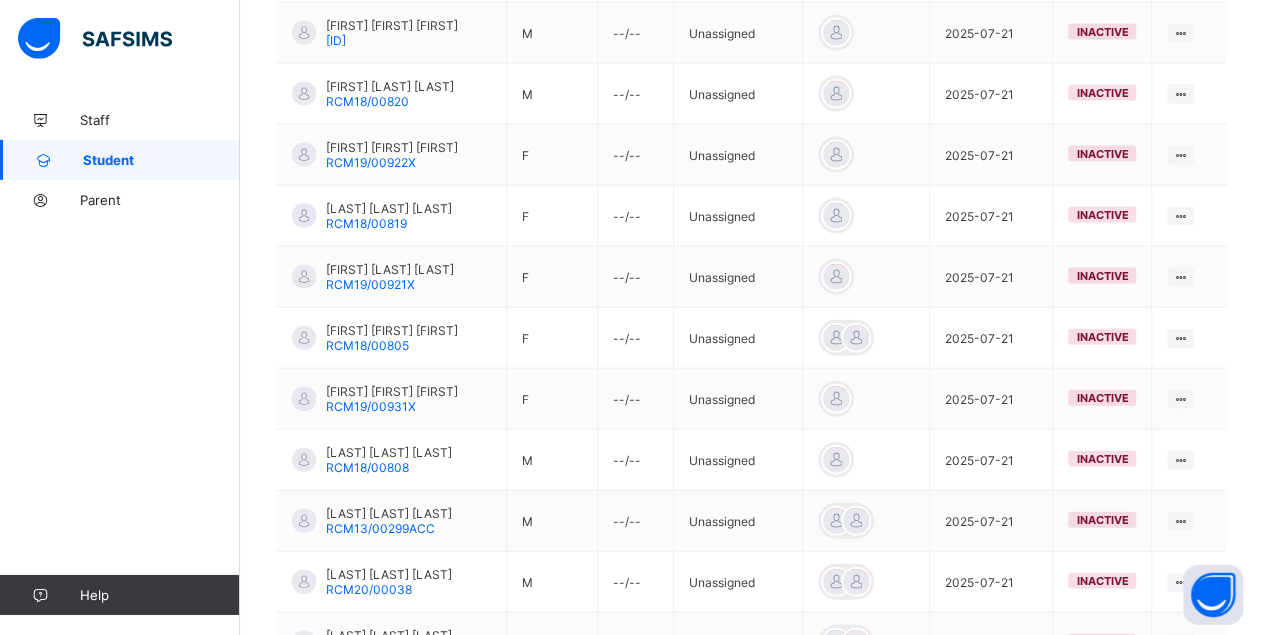 scroll, scrollTop: 3082, scrollLeft: 0, axis: vertical 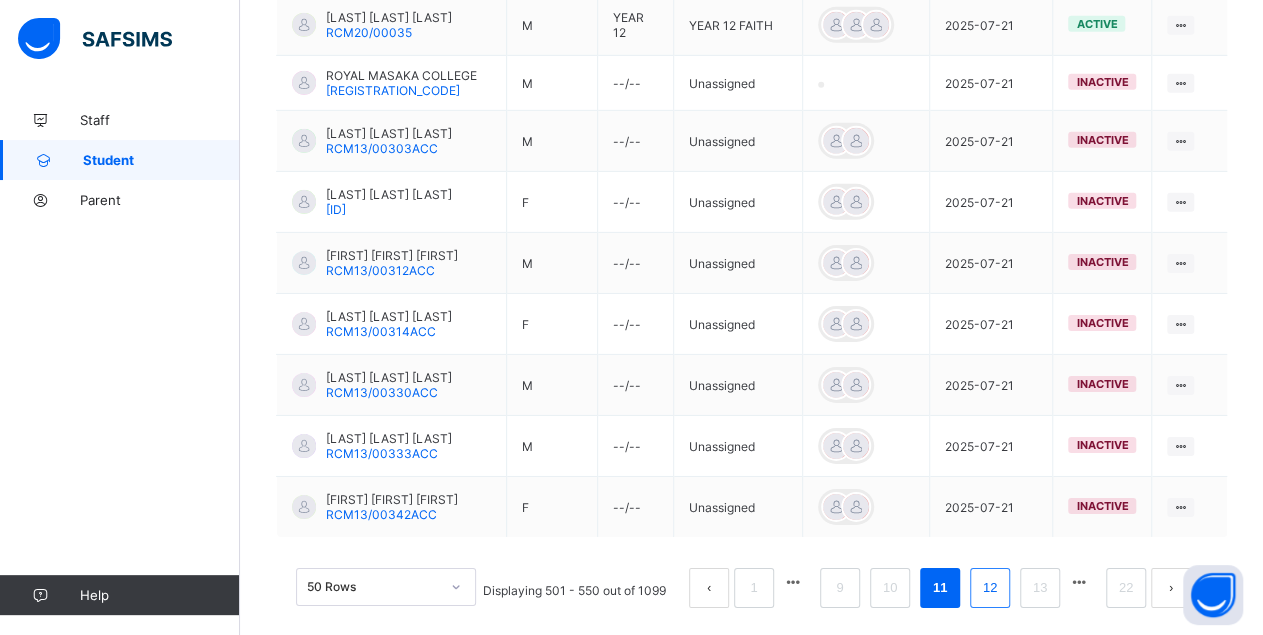 click on "12" at bounding box center (990, 588) 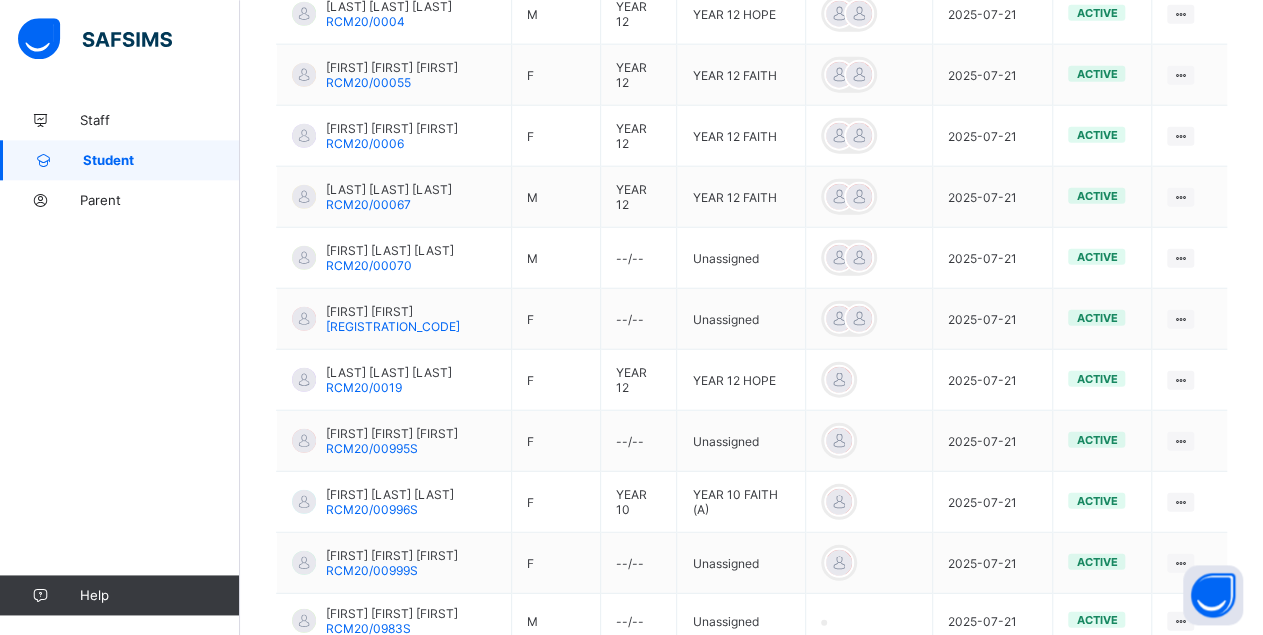 scroll, scrollTop: 2576, scrollLeft: 0, axis: vertical 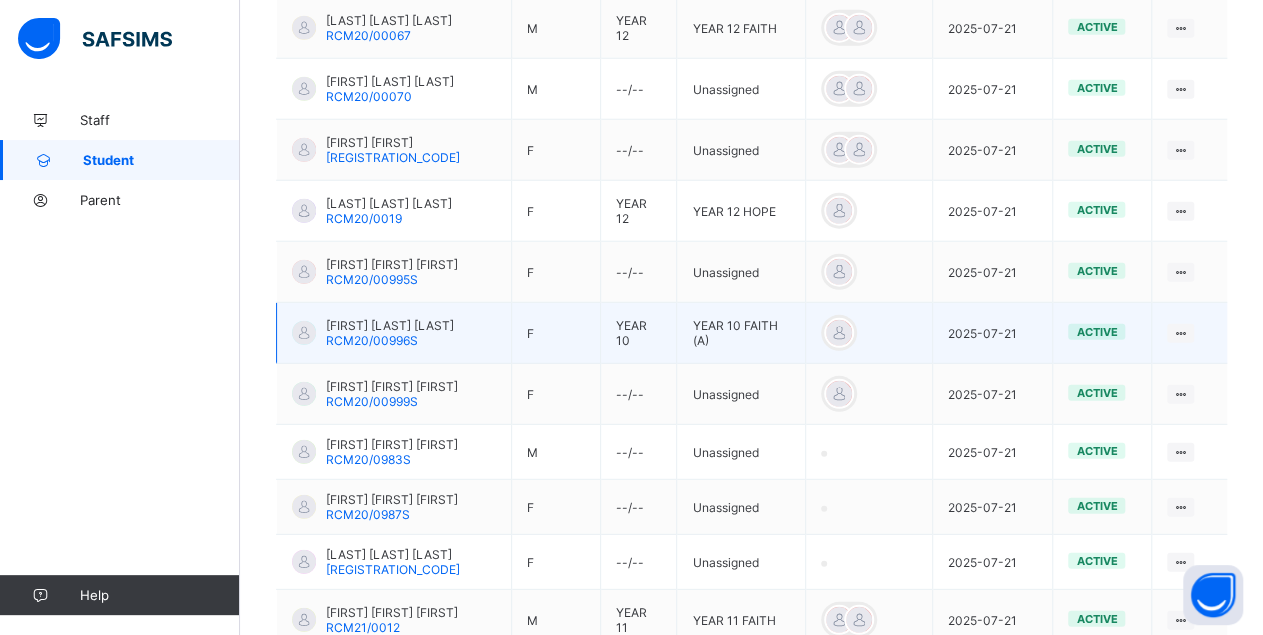 click on "active" at bounding box center (1102, 333) 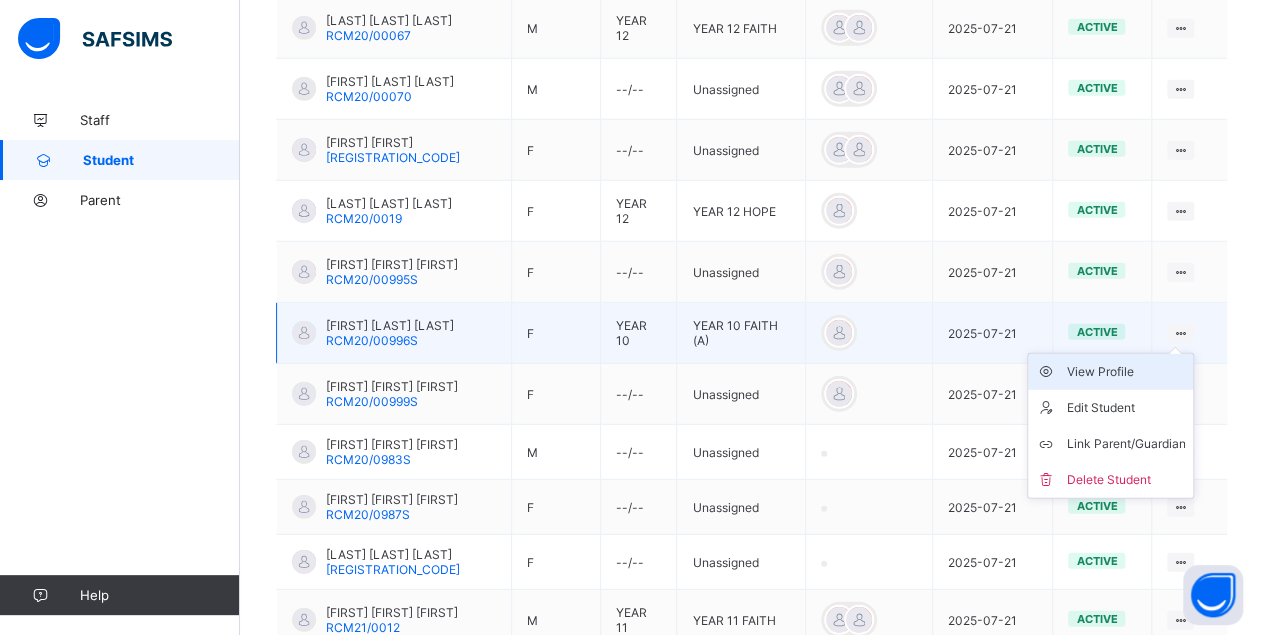 click on "View Profile" at bounding box center (1125, 372) 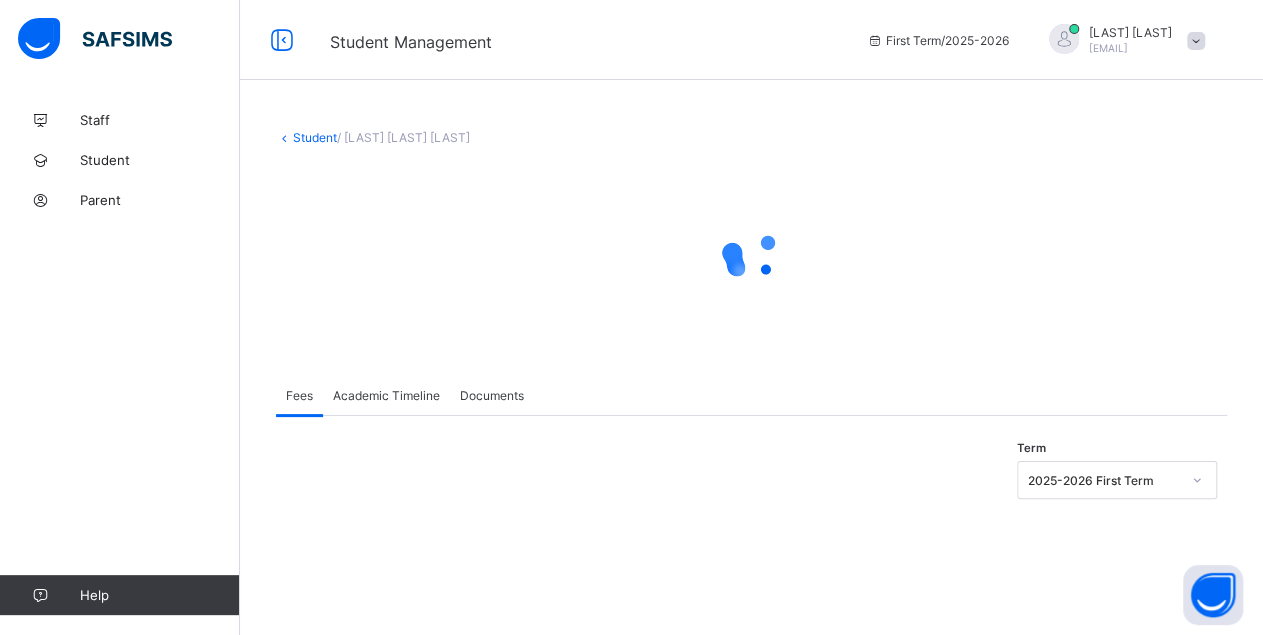 scroll, scrollTop: 0, scrollLeft: 0, axis: both 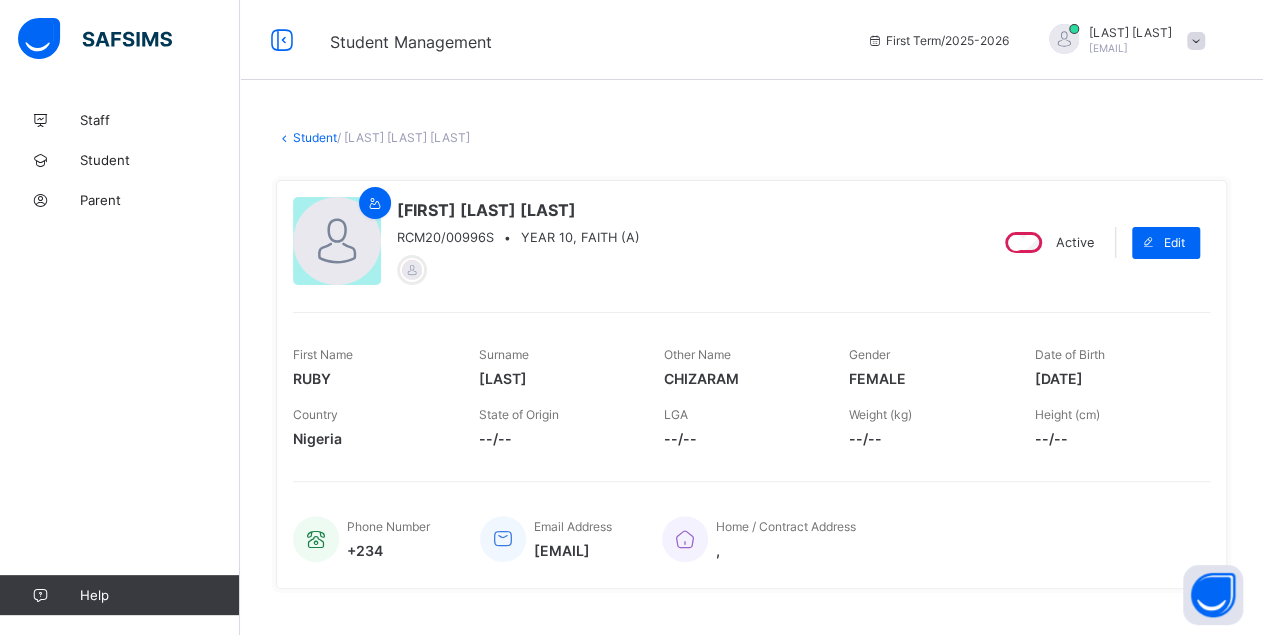 click on "[LAST] [REGISTRATION_CODE] • YEAR [NUMBER], [LAST] (A)" at bounding box center (631, 242) 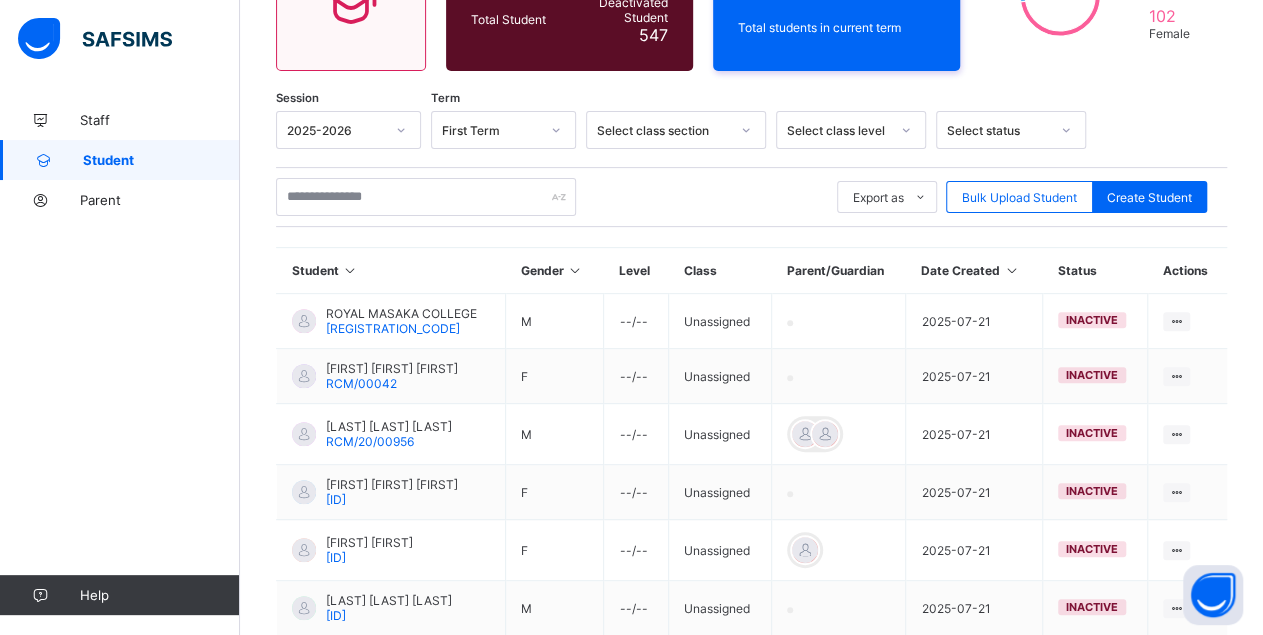 scroll, scrollTop: 587, scrollLeft: 0, axis: vertical 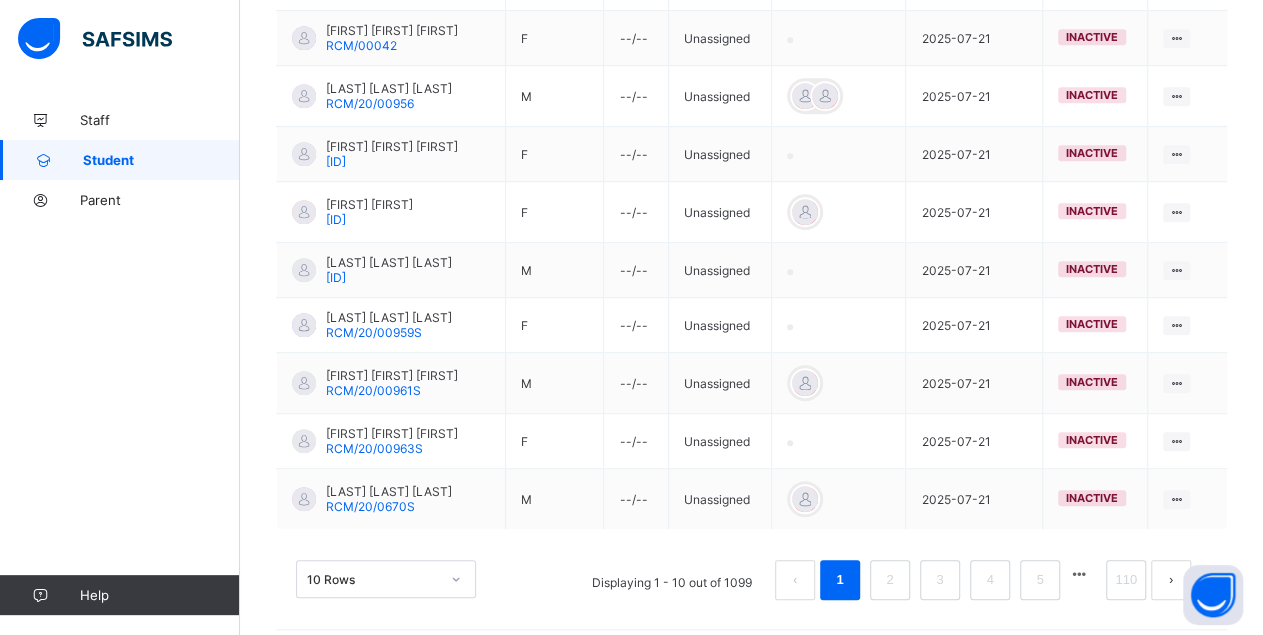 drag, startPoint x: 401, startPoint y: 535, endPoint x: 397, endPoint y: 546, distance: 11.7046995 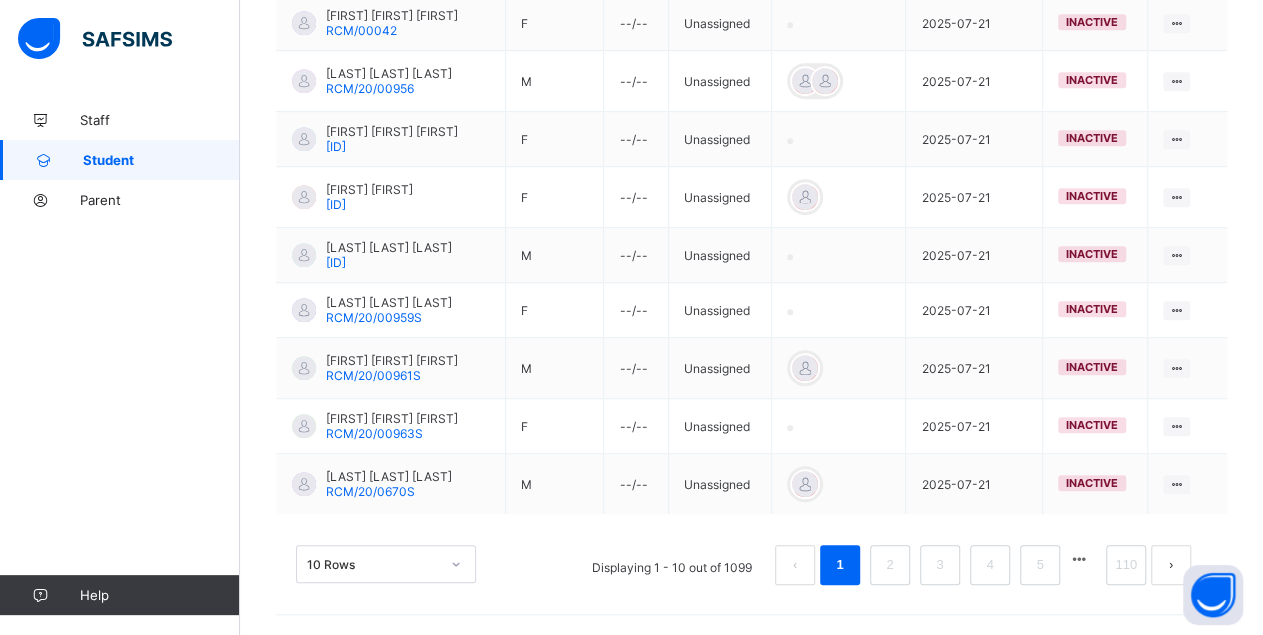 click on "10 Rows" at bounding box center (386, 564) 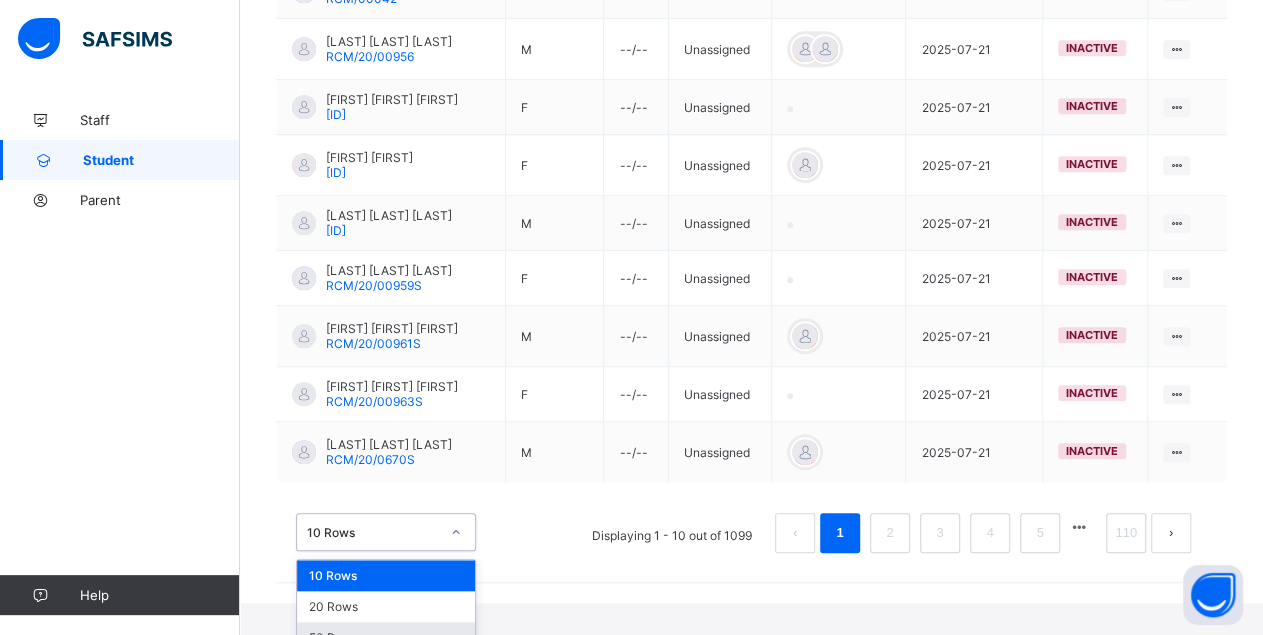 click on "50 Rows" at bounding box center [386, 637] 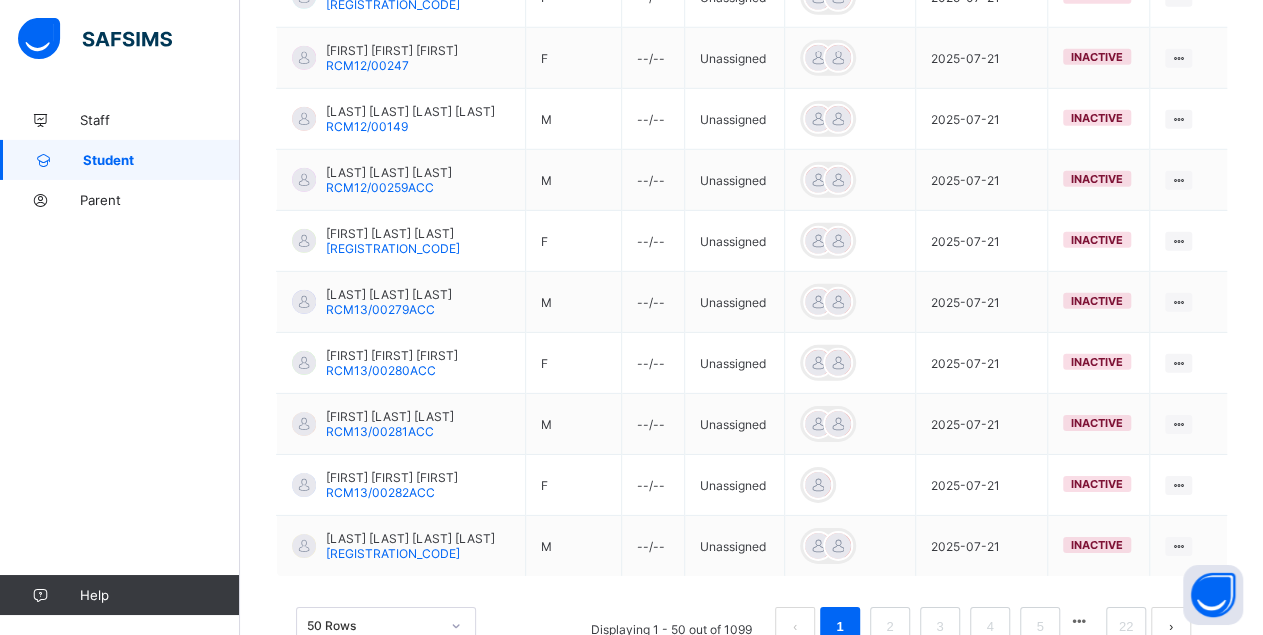 scroll, scrollTop: 2953, scrollLeft: 0, axis: vertical 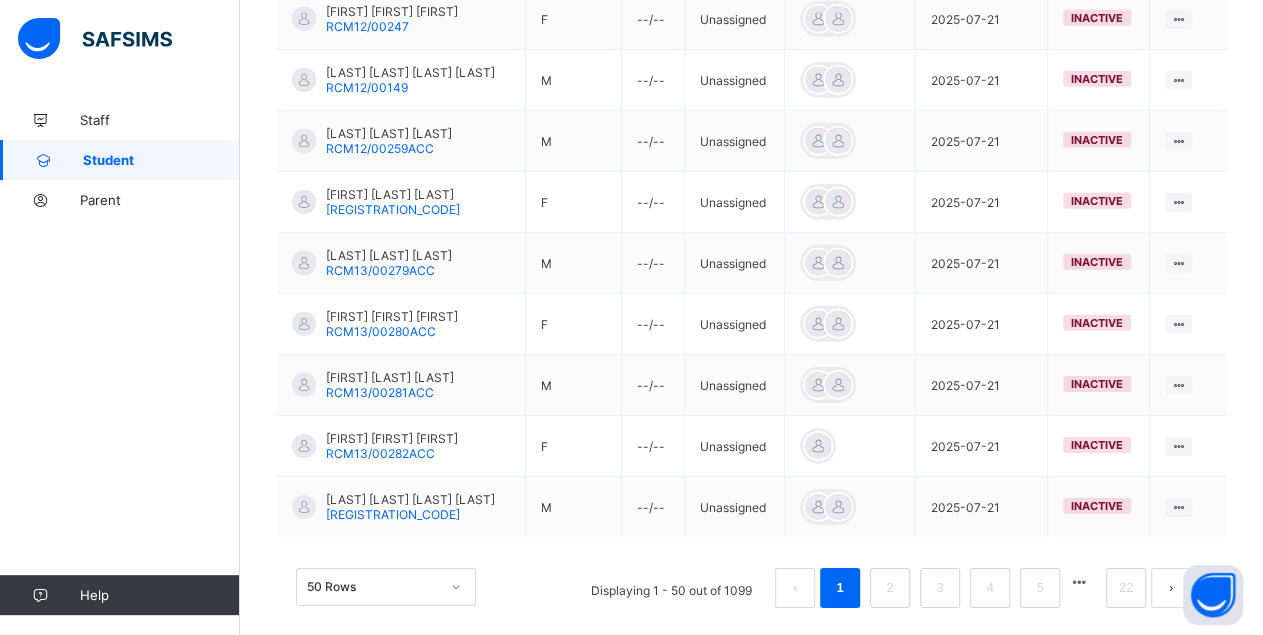 click at bounding box center [1079, 582] 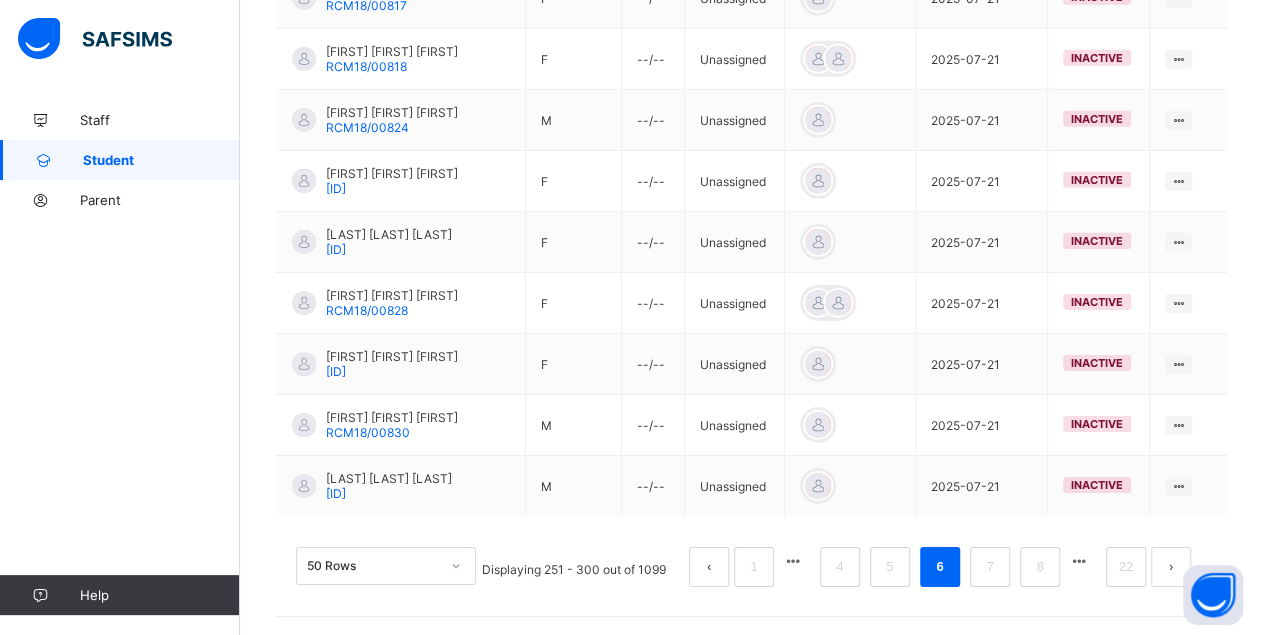 click at bounding box center (1079, 561) 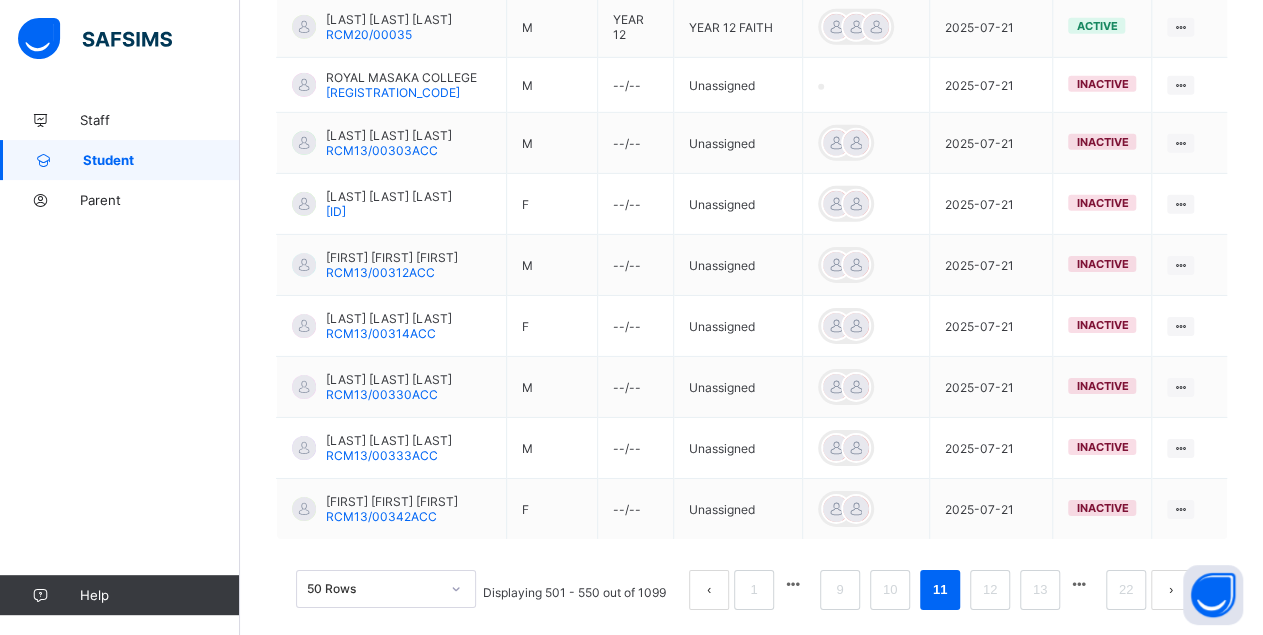 scroll, scrollTop: 3082, scrollLeft: 0, axis: vertical 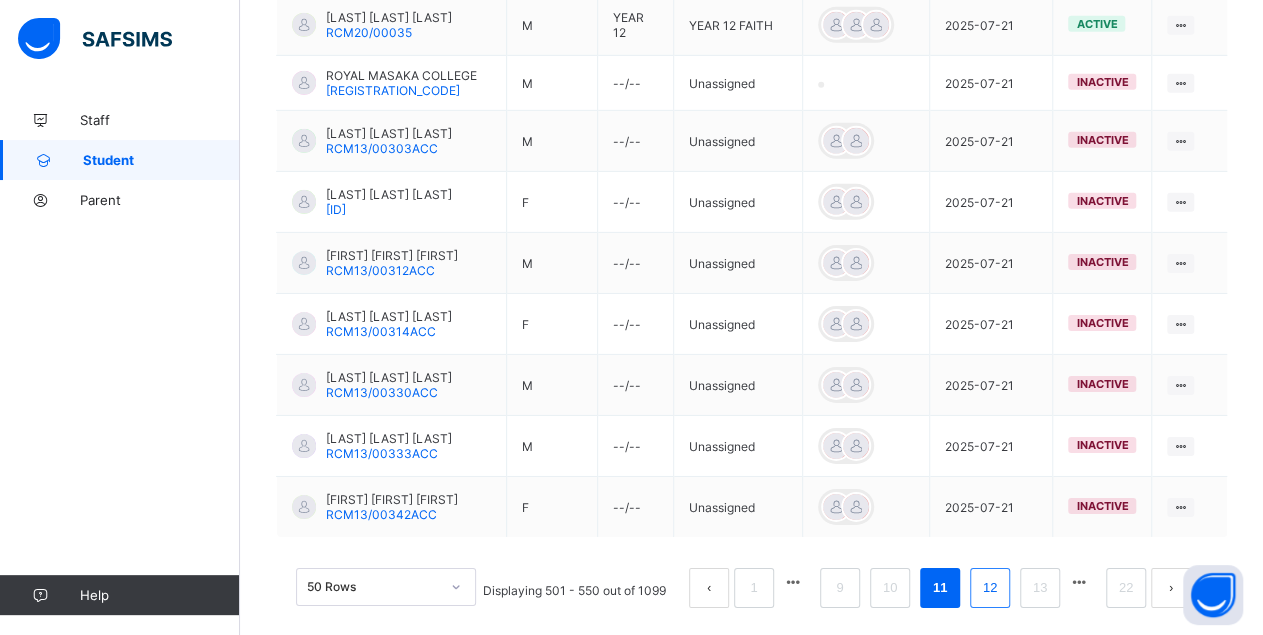 click on "12" at bounding box center (990, 588) 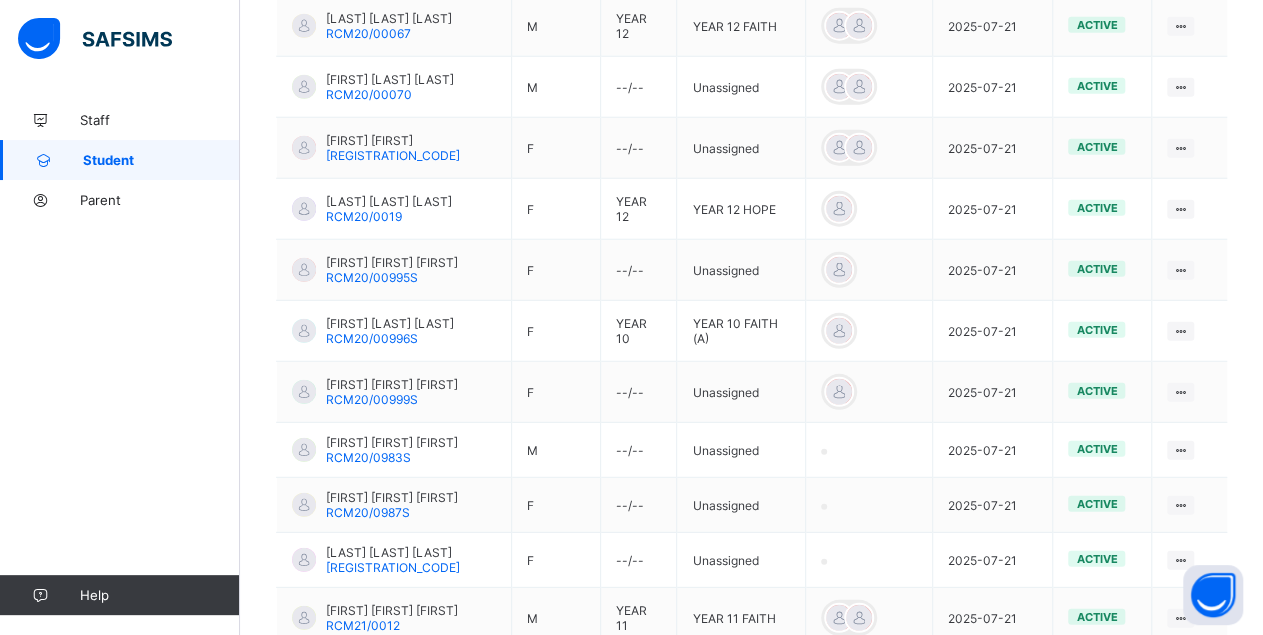 scroll, scrollTop: 2576, scrollLeft: 0, axis: vertical 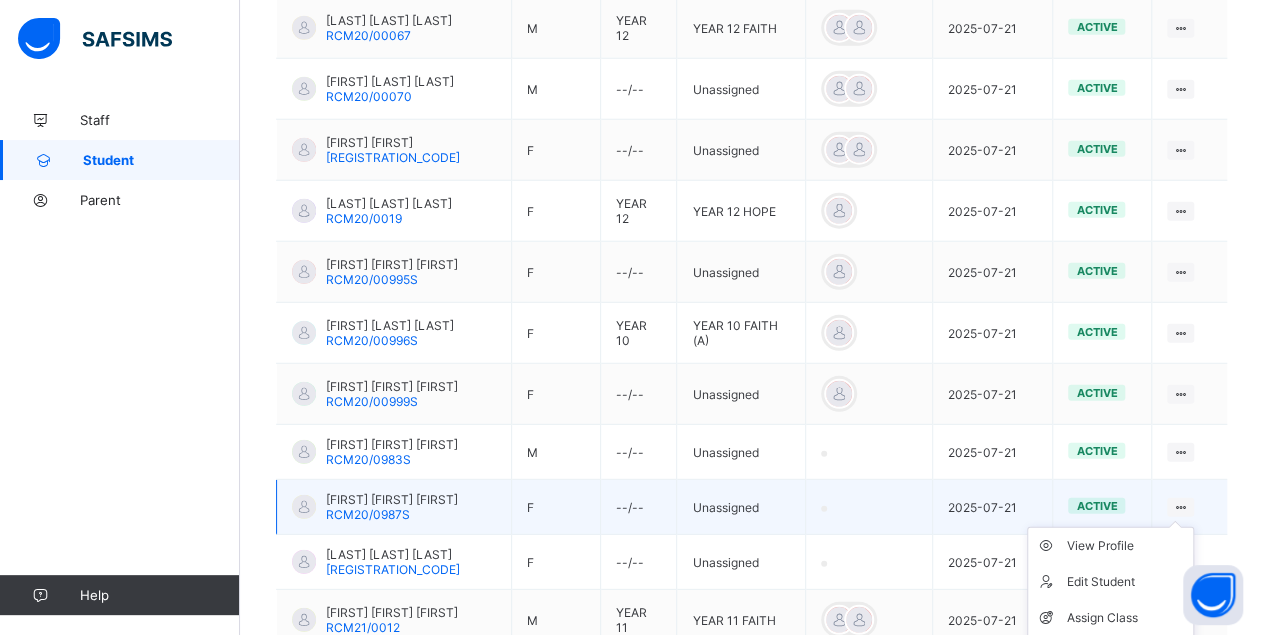 click on "View Profile Edit Student Assign Class Link Parent/Guardian Delete Student" at bounding box center (1110, 618) 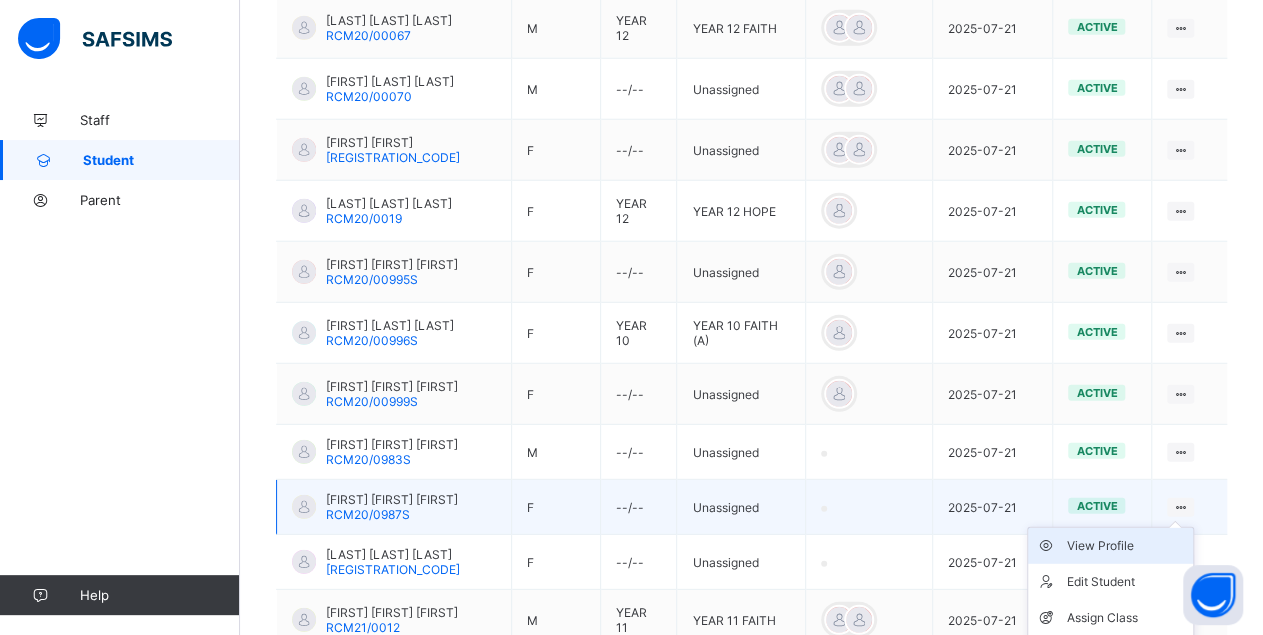 click on "View Profile" at bounding box center (1125, 546) 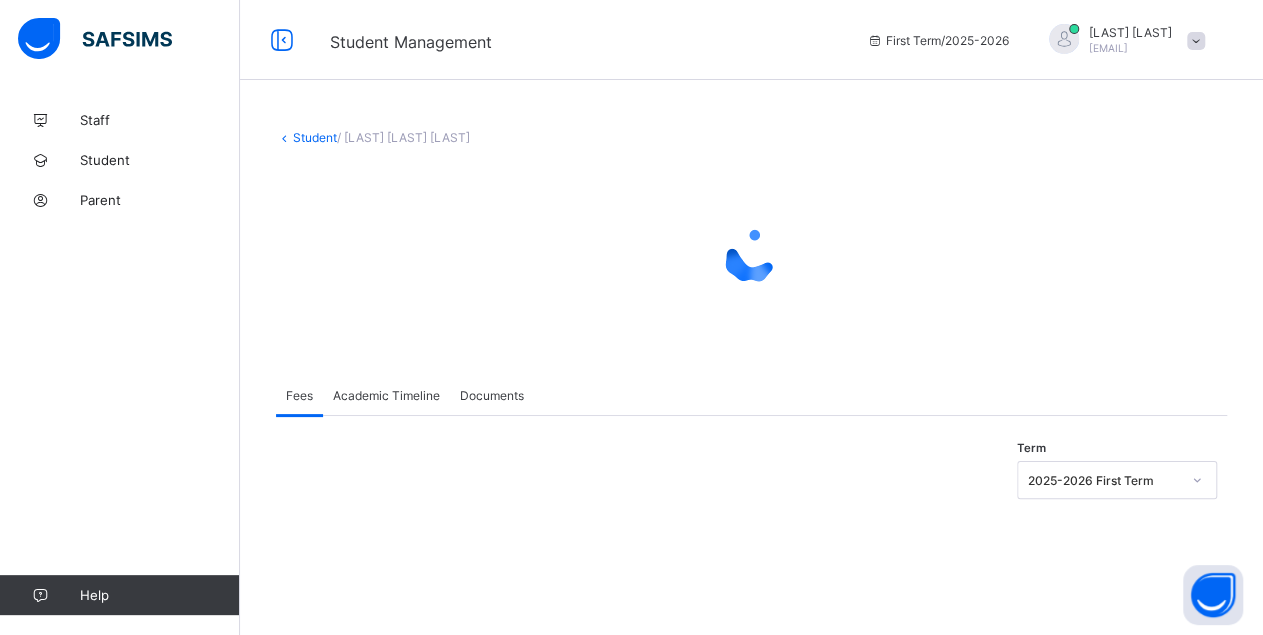 scroll, scrollTop: 0, scrollLeft: 0, axis: both 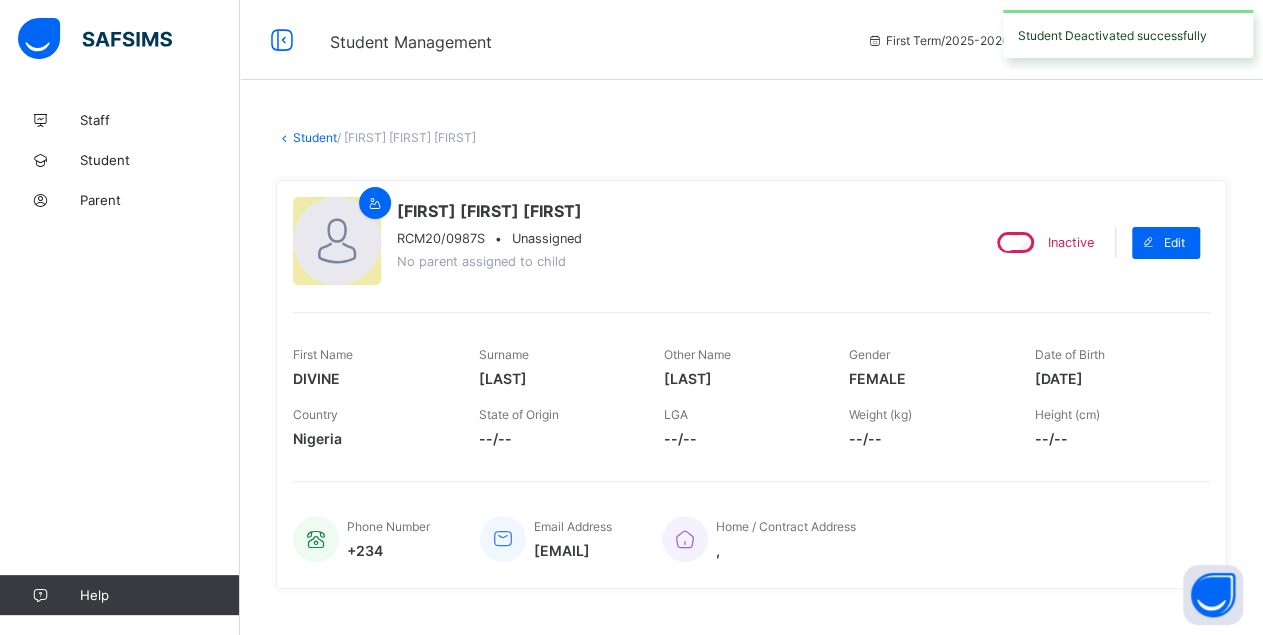 click on "First Name [LAST] Surname [LAST] Other Name [LAST] Gender FEMALE Date of Birth [DATE] Country Nigeria State of Origin --/-- LGA --/-- Weight (kg) --/-- Height (cm) --/--" at bounding box center [751, 384] 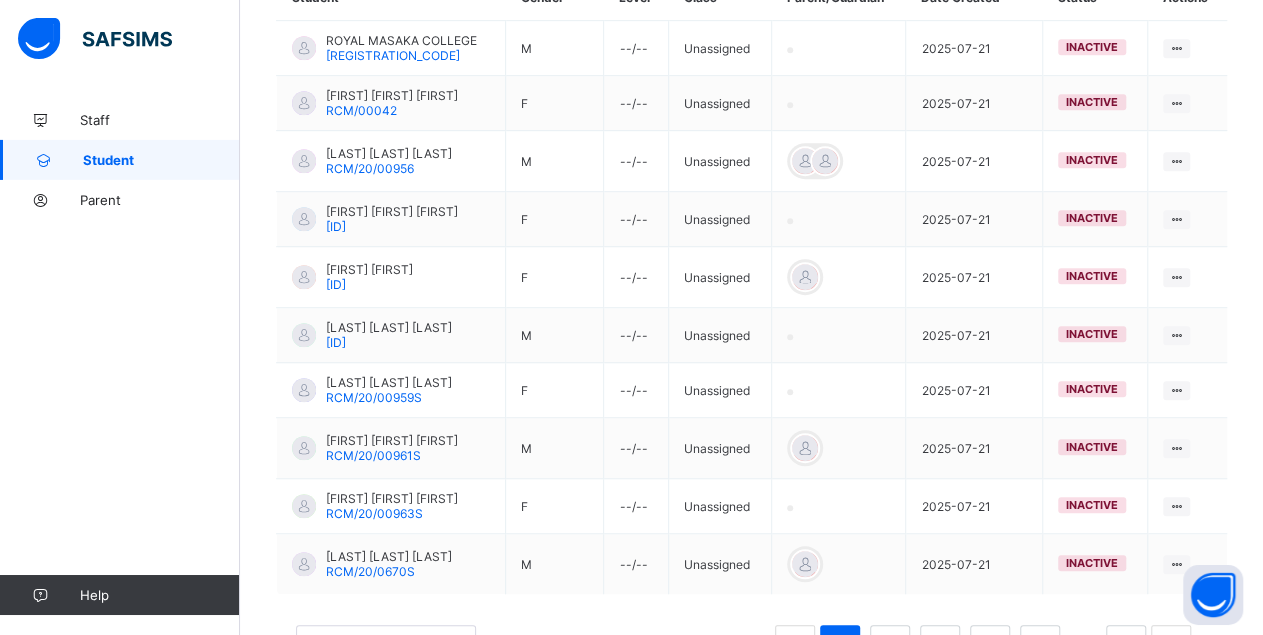 scroll, scrollTop: 587, scrollLeft: 0, axis: vertical 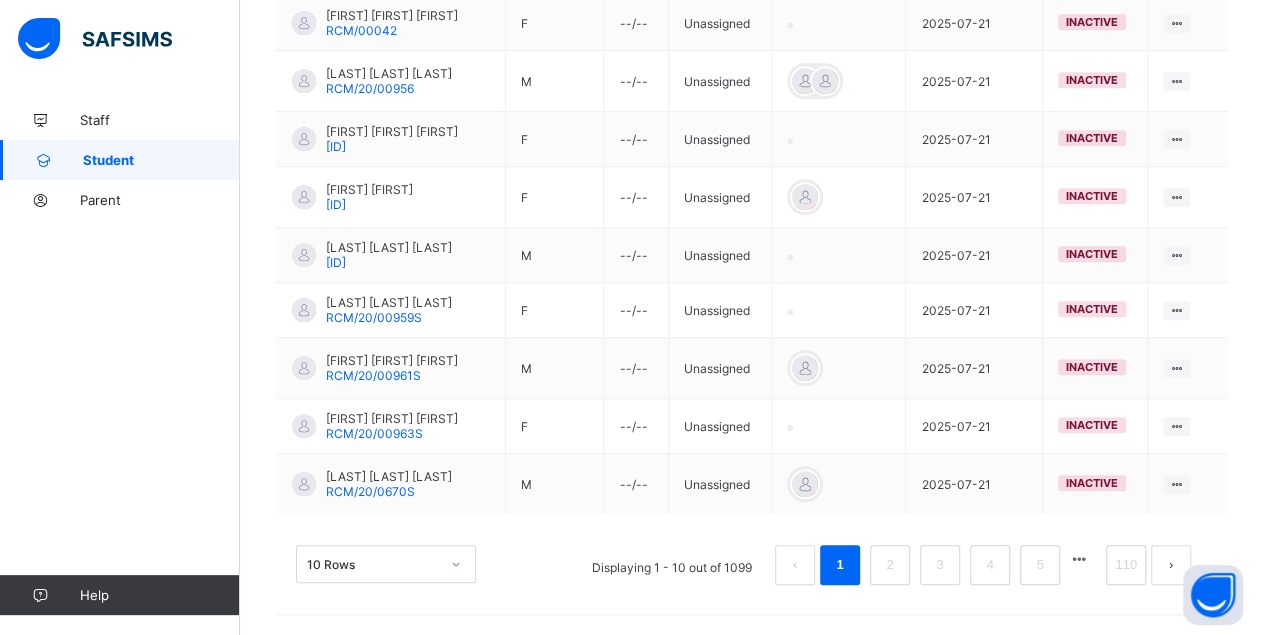 click on "10 Rows" at bounding box center [386, 564] 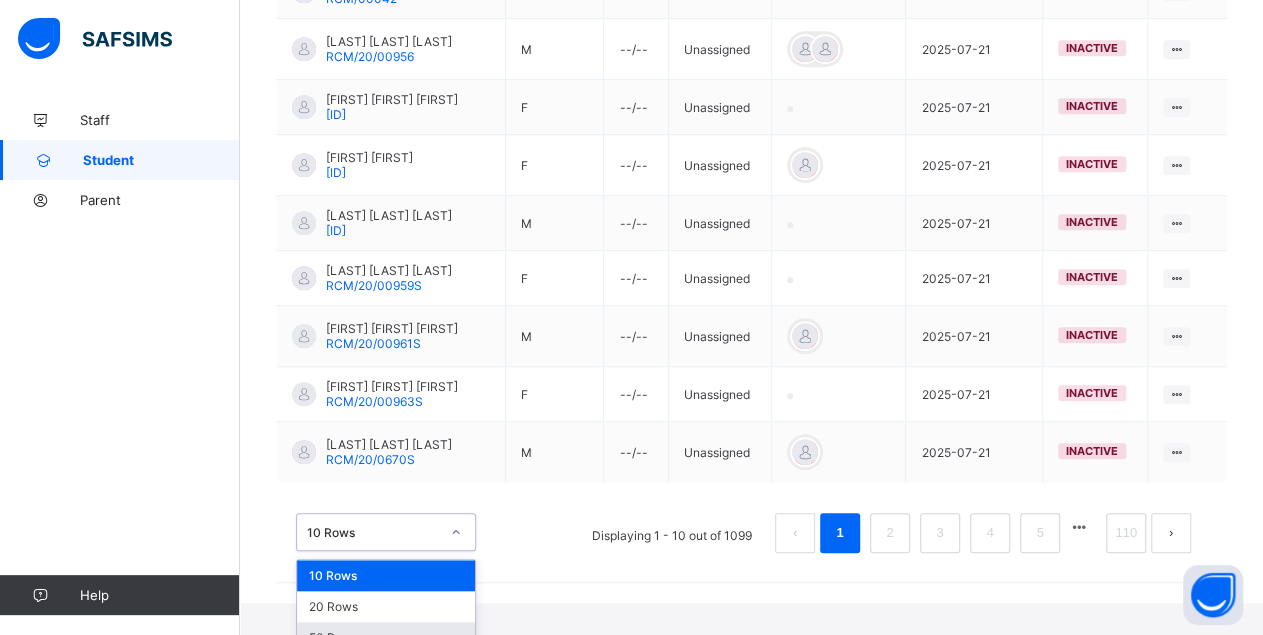 click on "50 Rows" at bounding box center [386, 637] 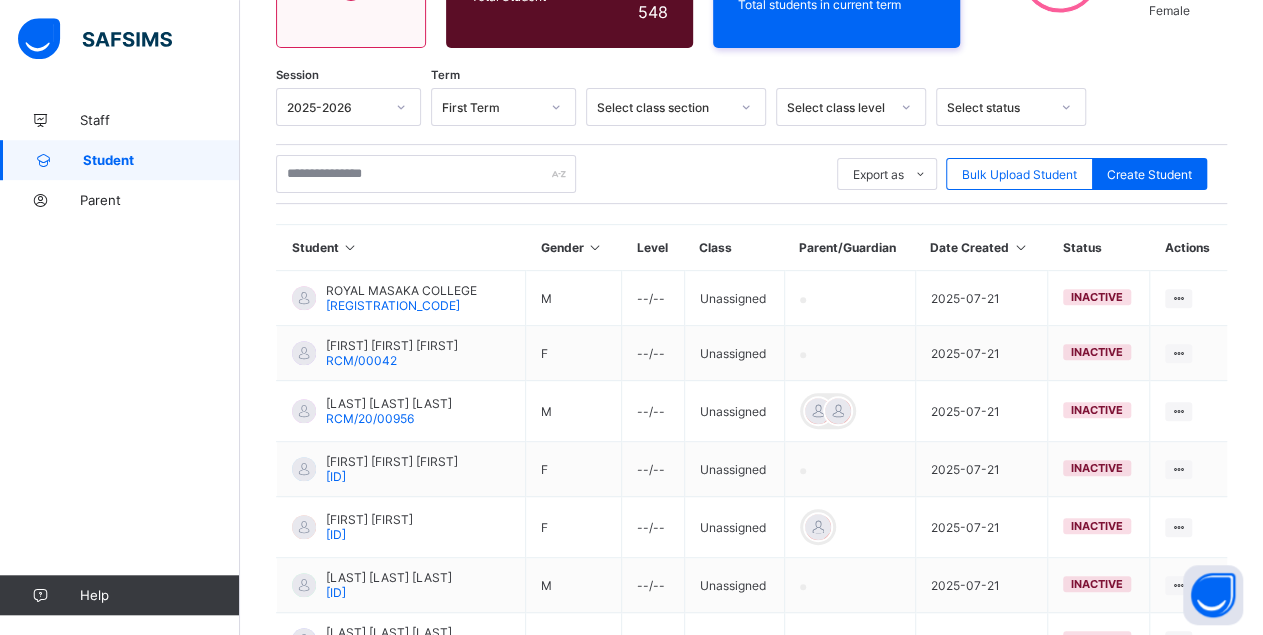 scroll, scrollTop: 2953, scrollLeft: 0, axis: vertical 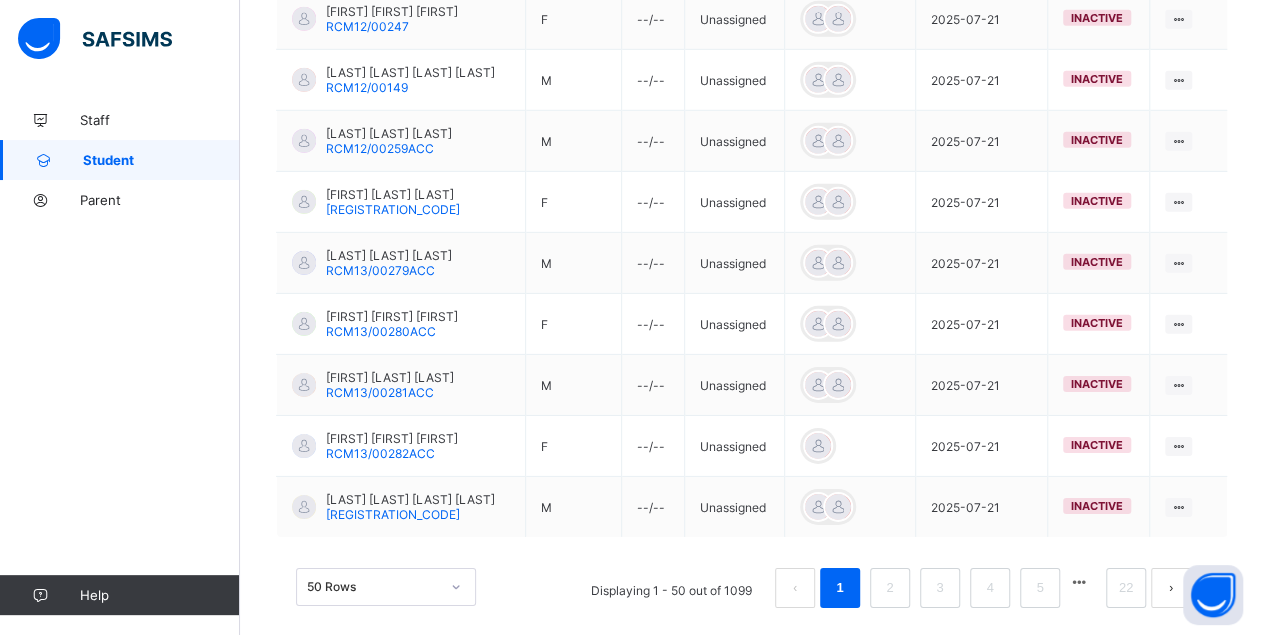 click at bounding box center (1079, 582) 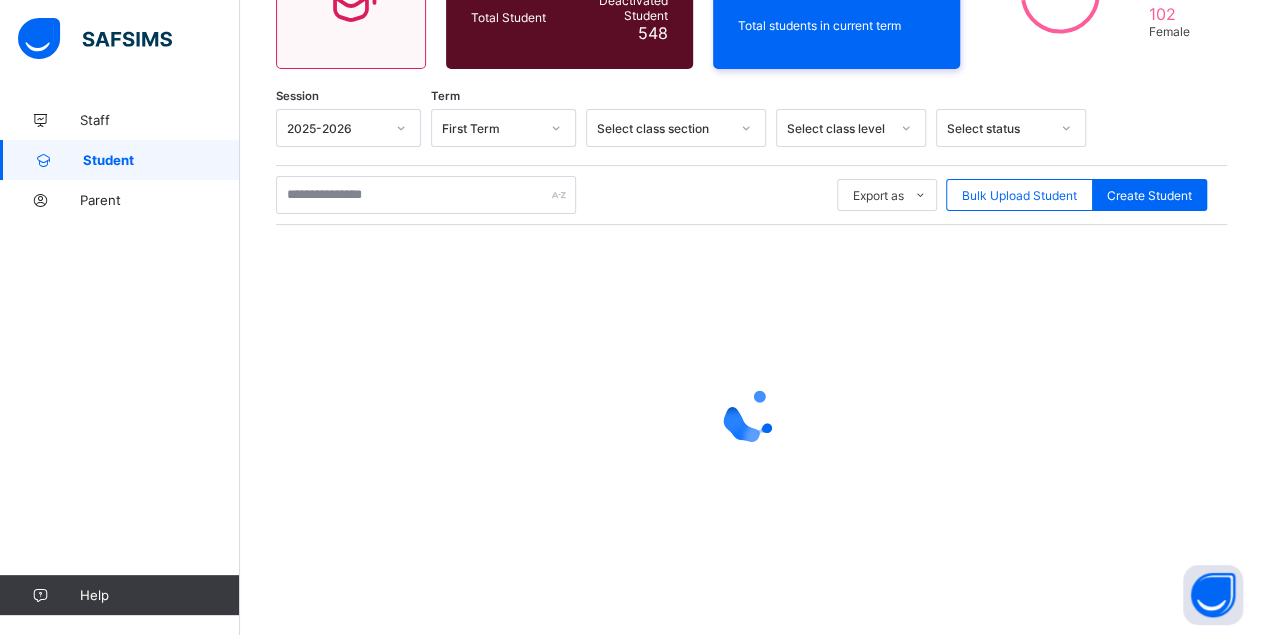 scroll, scrollTop: 249, scrollLeft: 0, axis: vertical 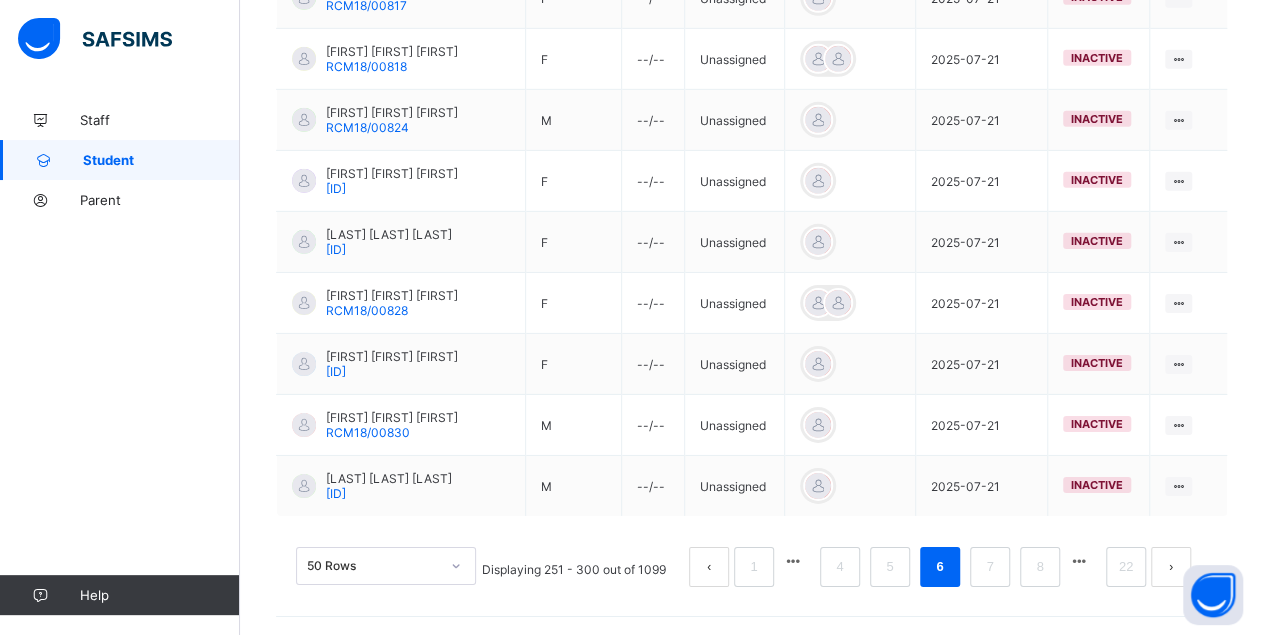 click at bounding box center [1079, 561] 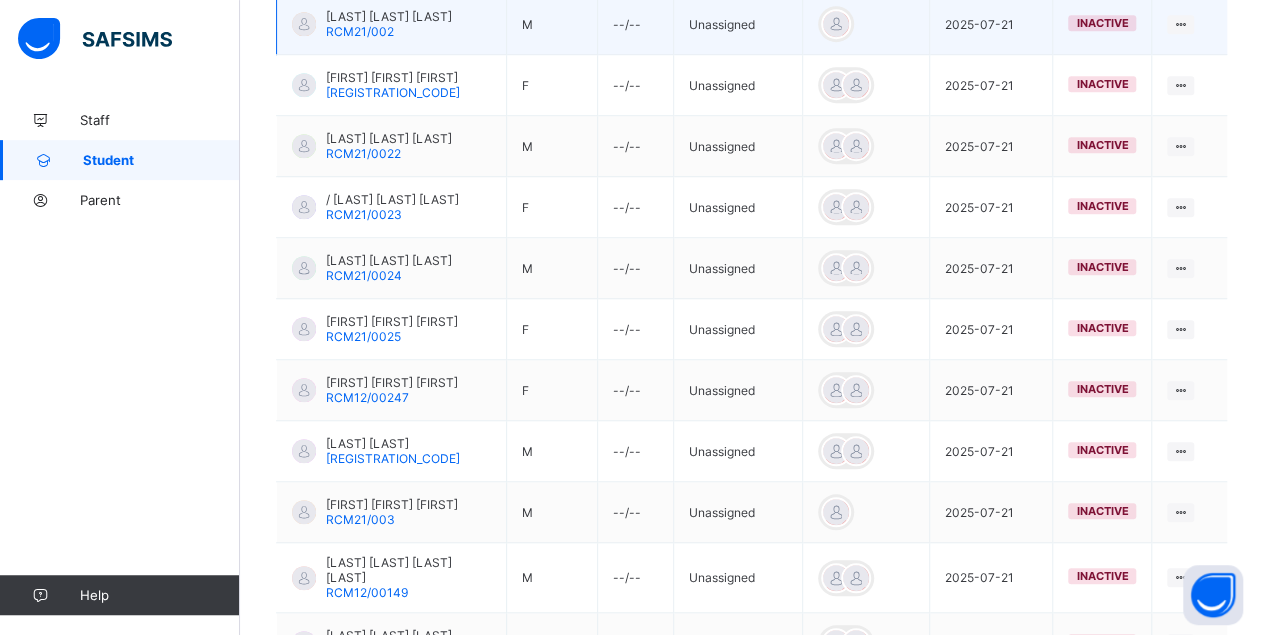 scroll, scrollTop: 3082, scrollLeft: 0, axis: vertical 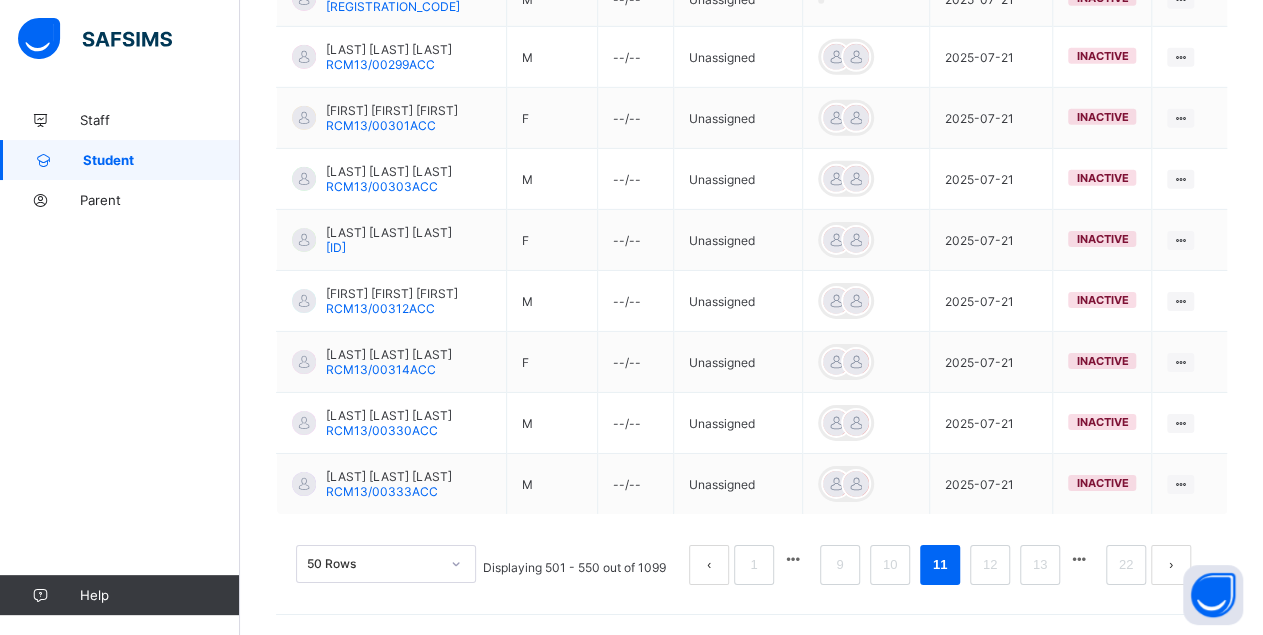 click on "50 Rows" at bounding box center [386, 564] 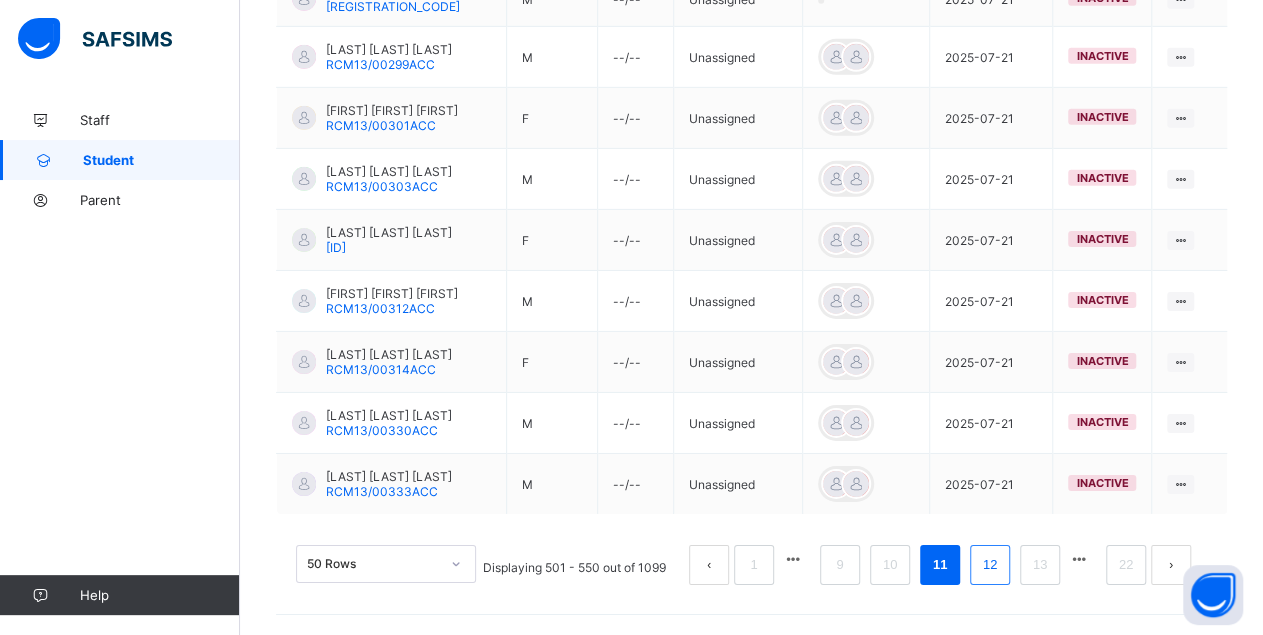 scroll, scrollTop: 3082, scrollLeft: 0, axis: vertical 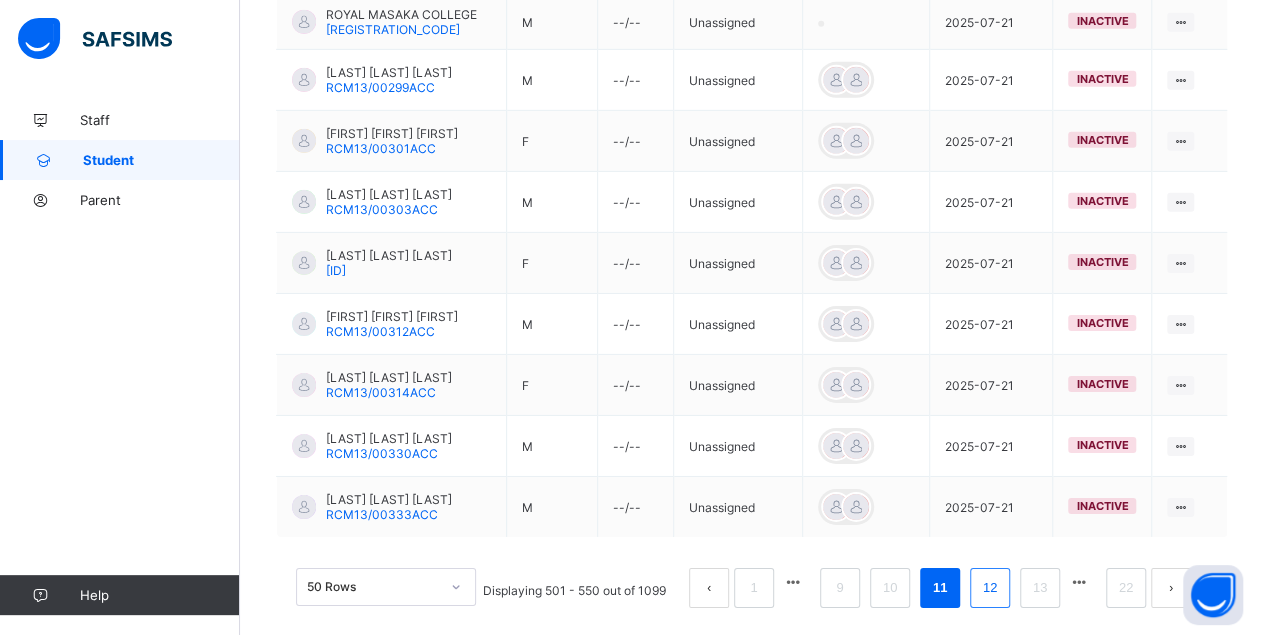 click on "50 Rows Displaying 501 - 550 out of 1099 1 9 10 11 12 13 22" at bounding box center [751, 578] 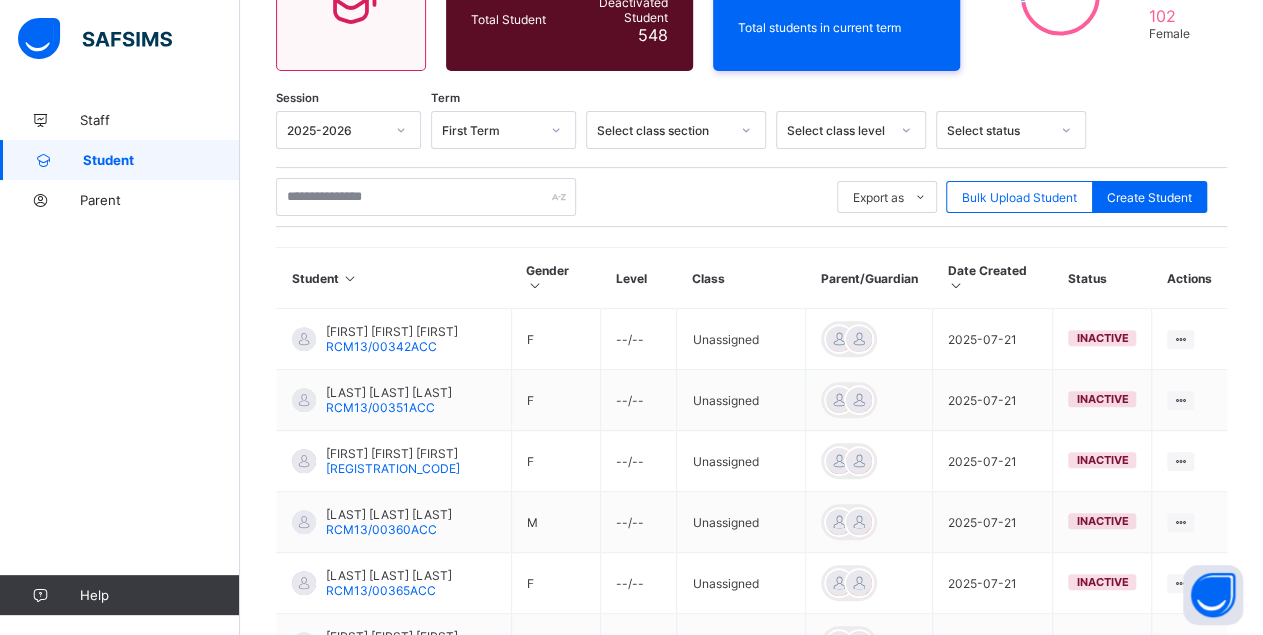 scroll, scrollTop: 3104, scrollLeft: 0, axis: vertical 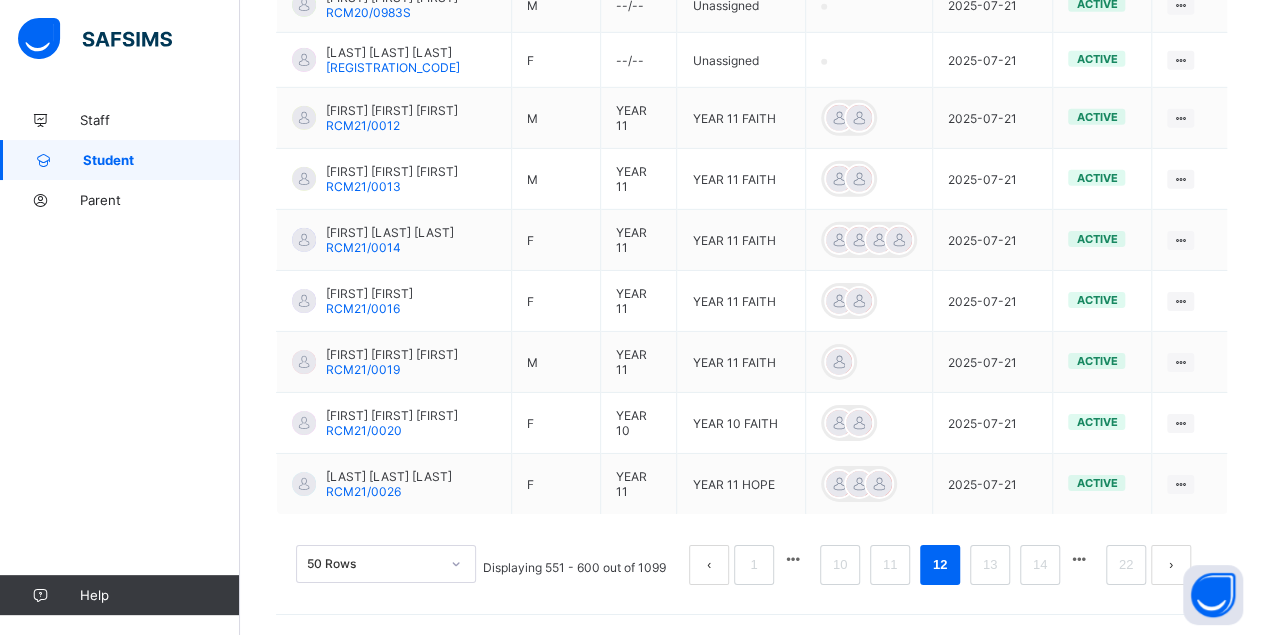 click at bounding box center [1079, 559] 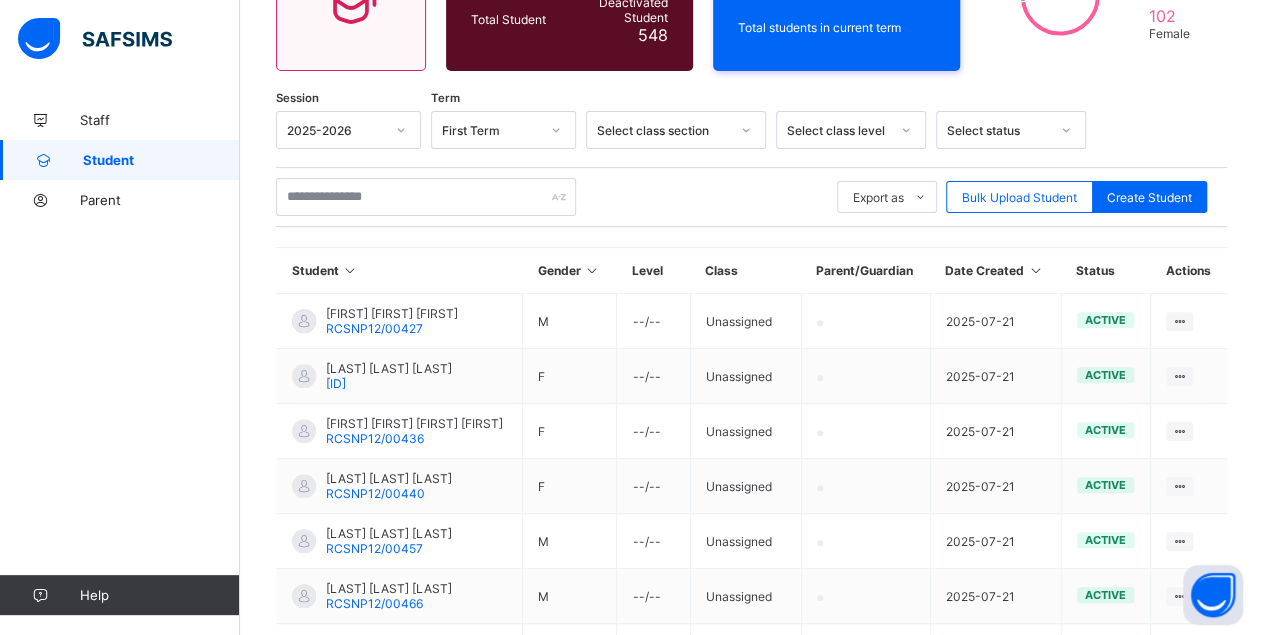 scroll, scrollTop: 2746, scrollLeft: 0, axis: vertical 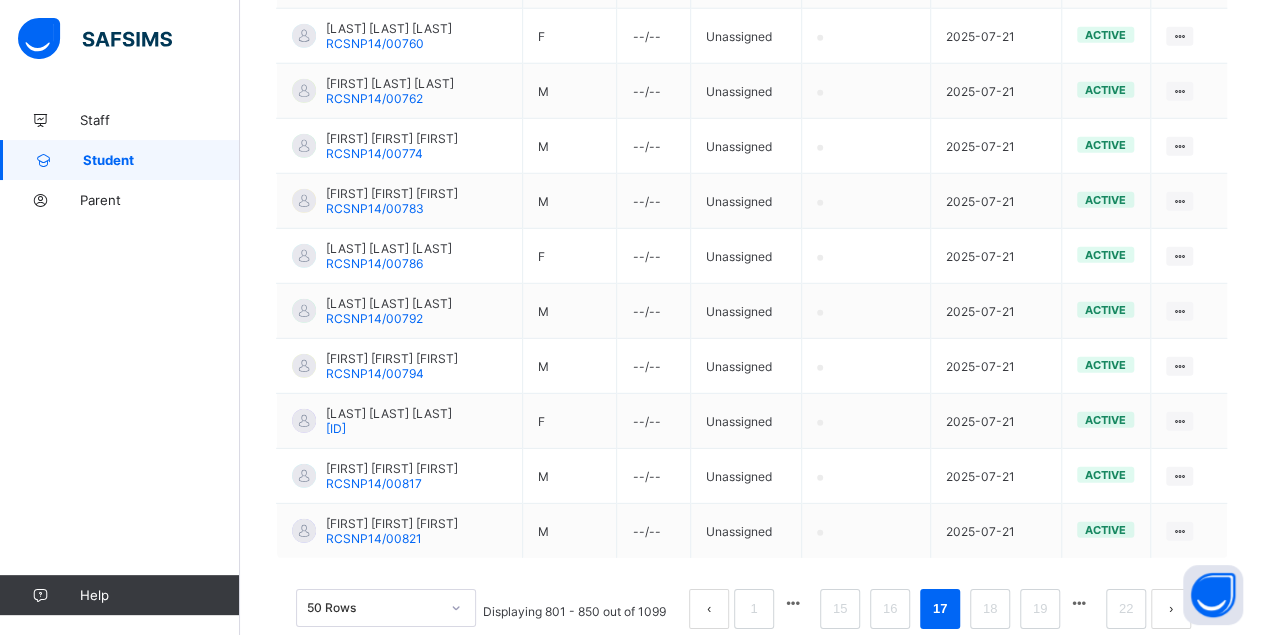 click at bounding box center [793, 603] 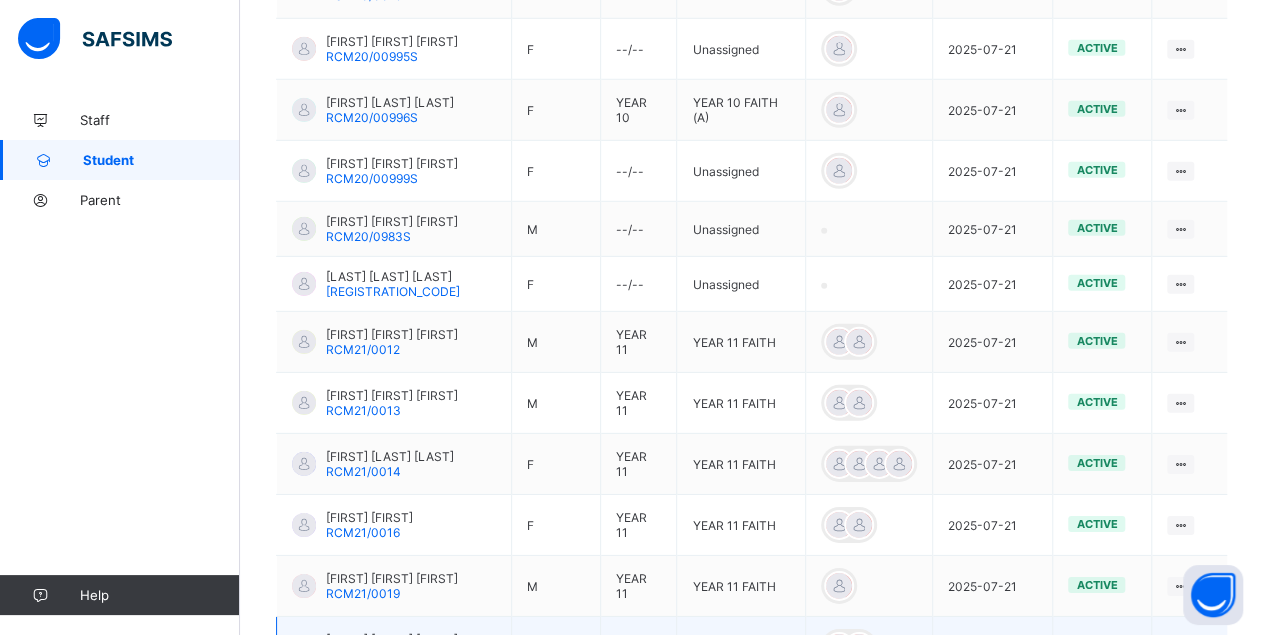 scroll, scrollTop: 2584, scrollLeft: 0, axis: vertical 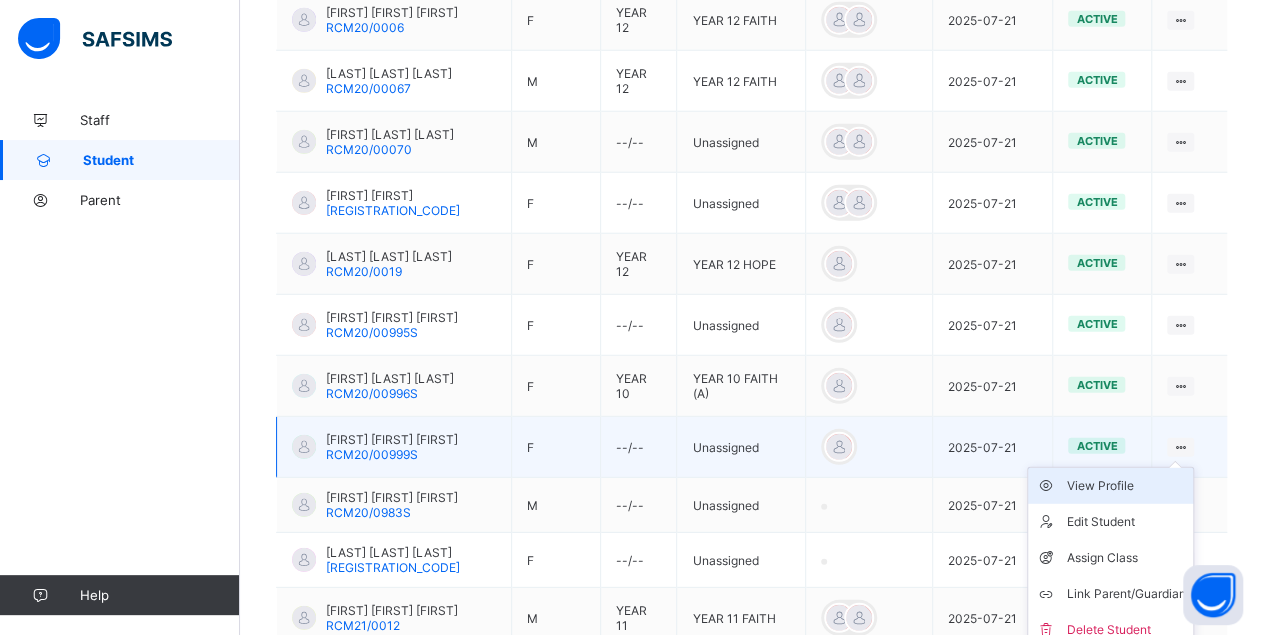 click on "View Profile" at bounding box center [1125, 486] 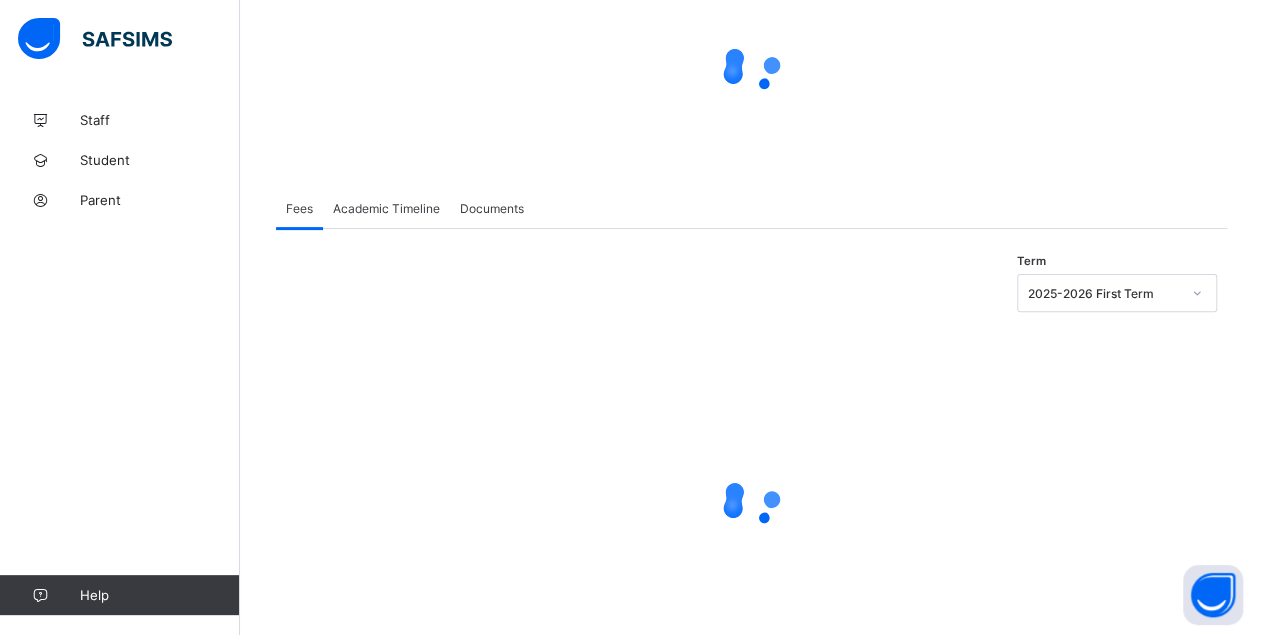 scroll, scrollTop: 0, scrollLeft: 0, axis: both 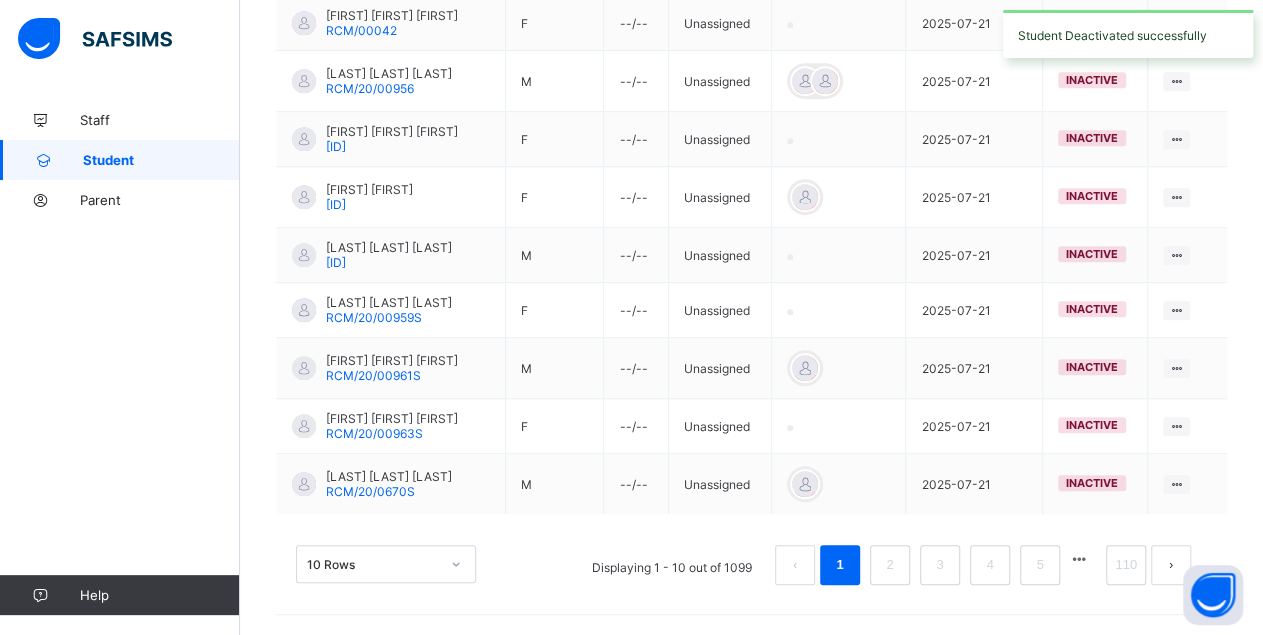 click on "10 Rows" at bounding box center [386, 564] 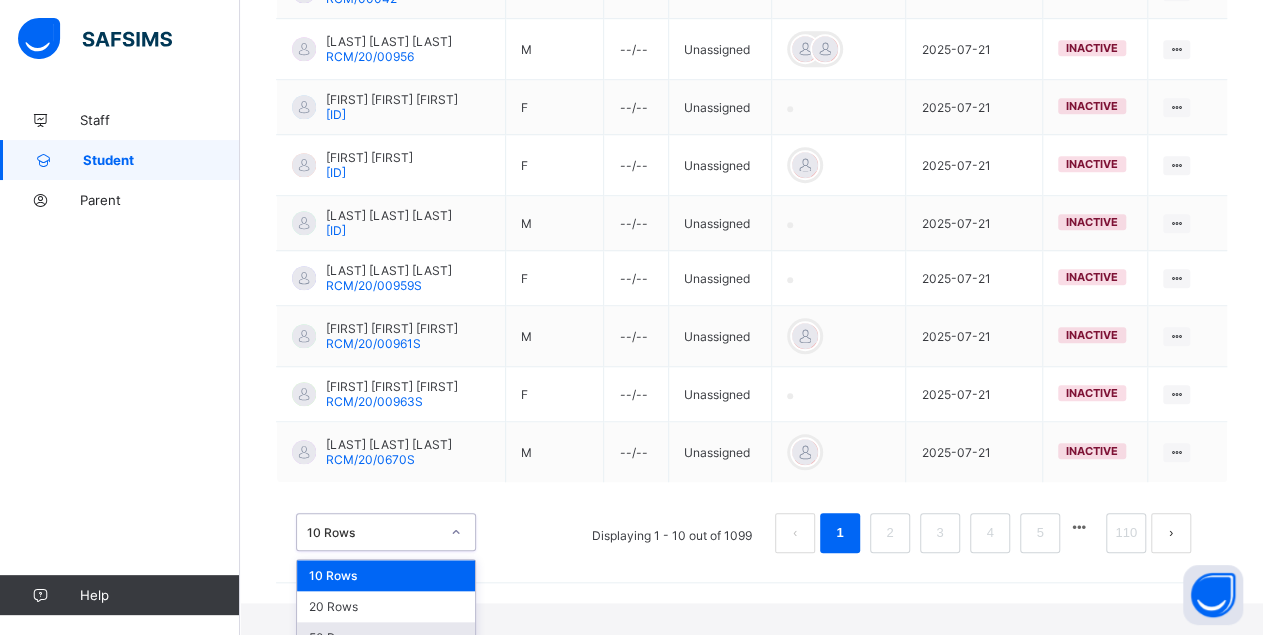 click on "50 Rows" at bounding box center [386, 637] 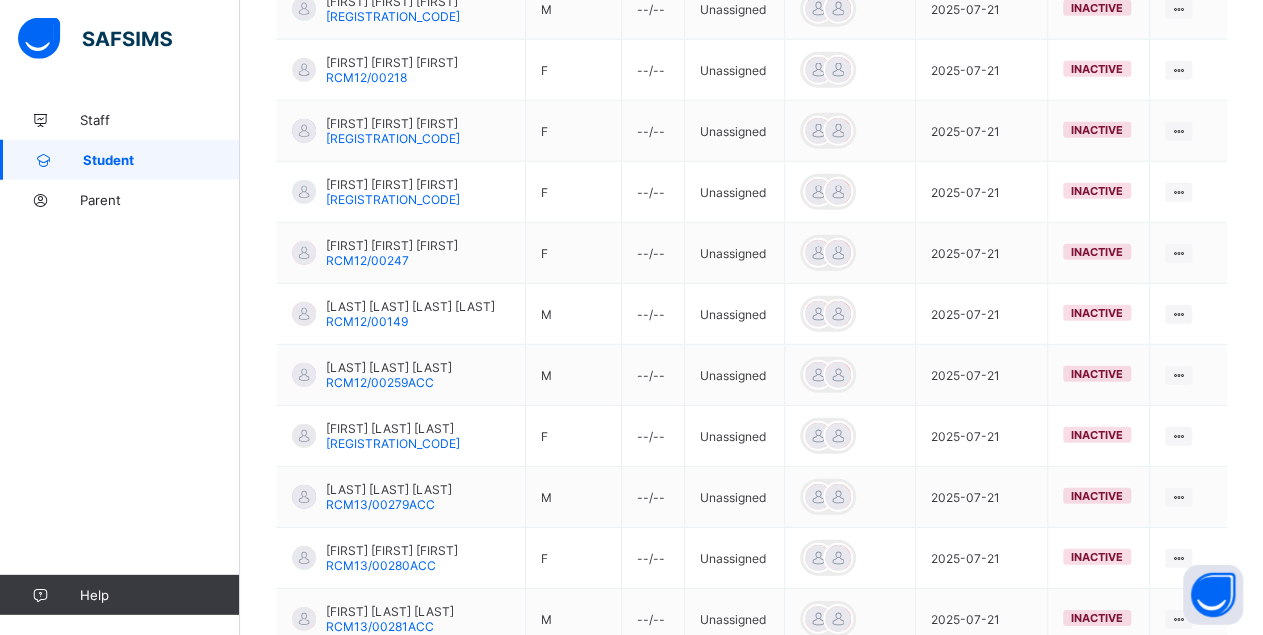 scroll, scrollTop: 2953, scrollLeft: 0, axis: vertical 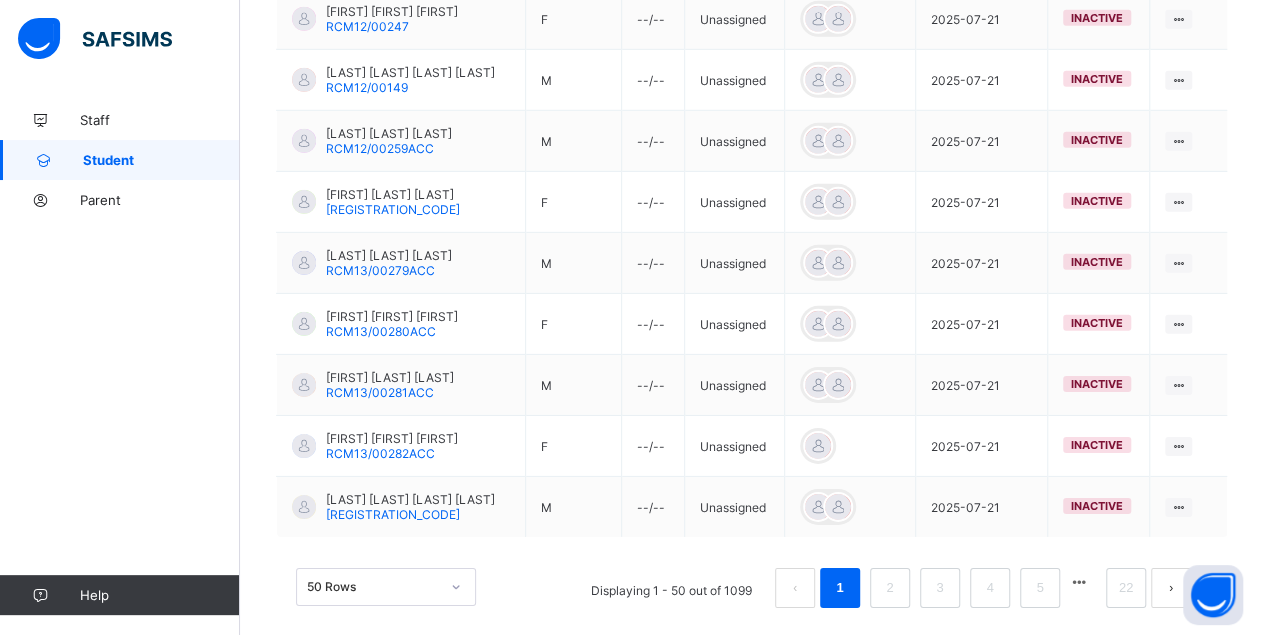 click at bounding box center [1079, 582] 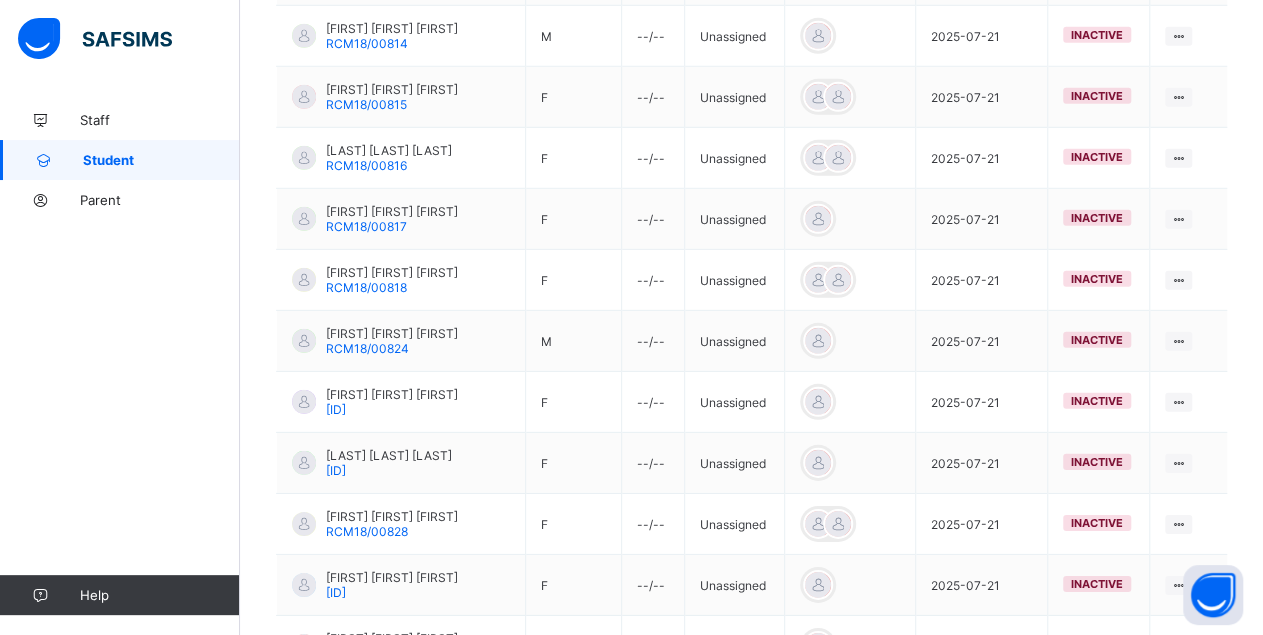scroll, scrollTop: 3070, scrollLeft: 0, axis: vertical 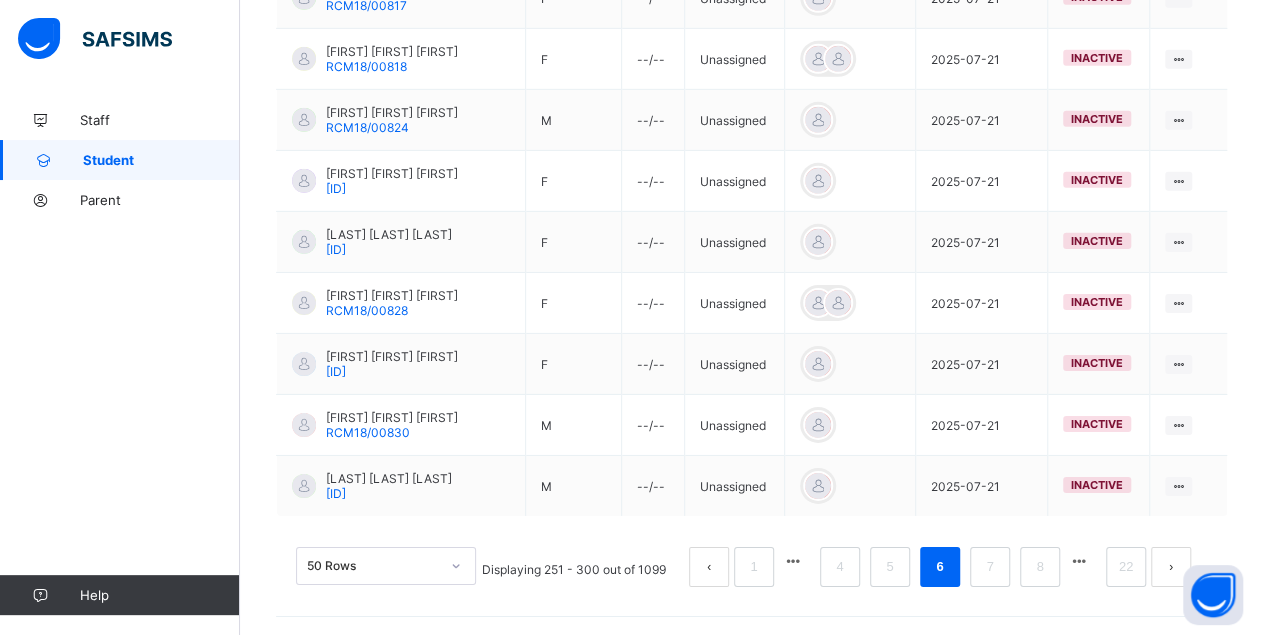 click at bounding box center (1079, 561) 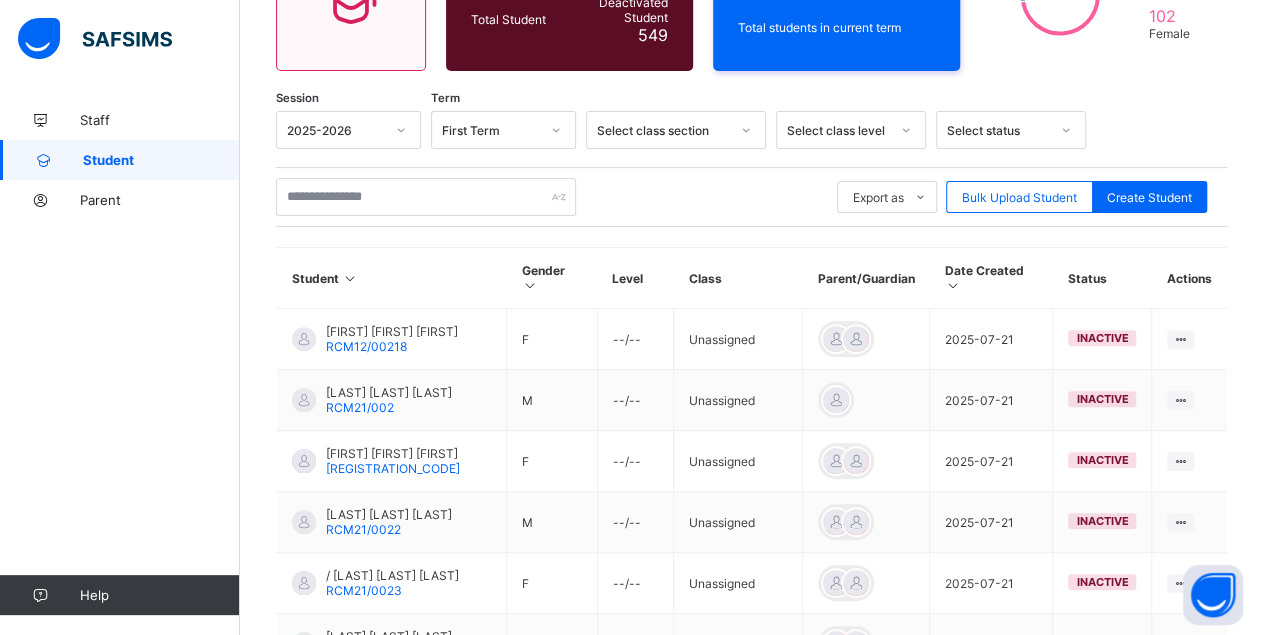 scroll, scrollTop: 3082, scrollLeft: 0, axis: vertical 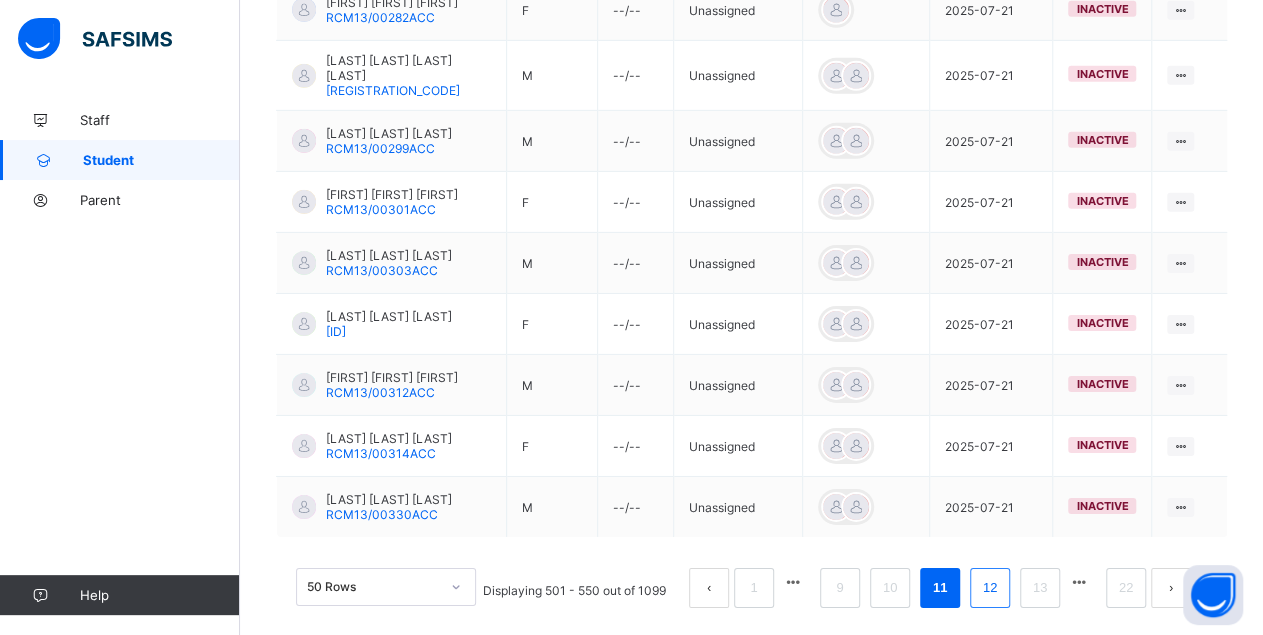 click on "12" at bounding box center [990, 588] 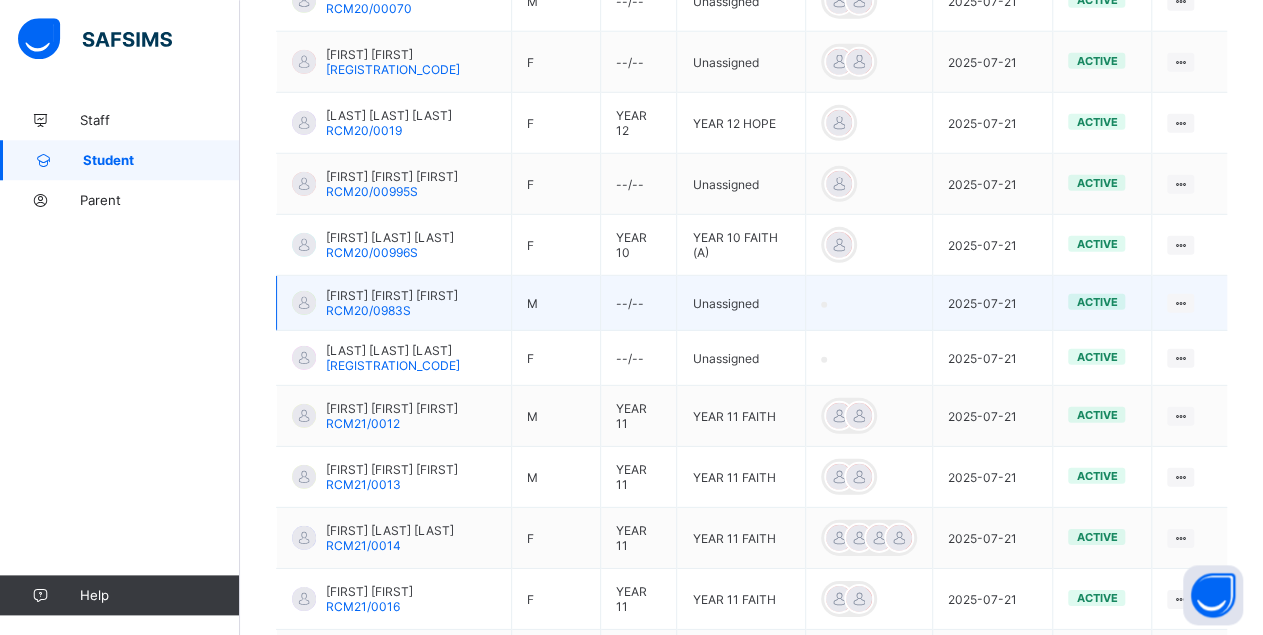 scroll, scrollTop: 2584, scrollLeft: 0, axis: vertical 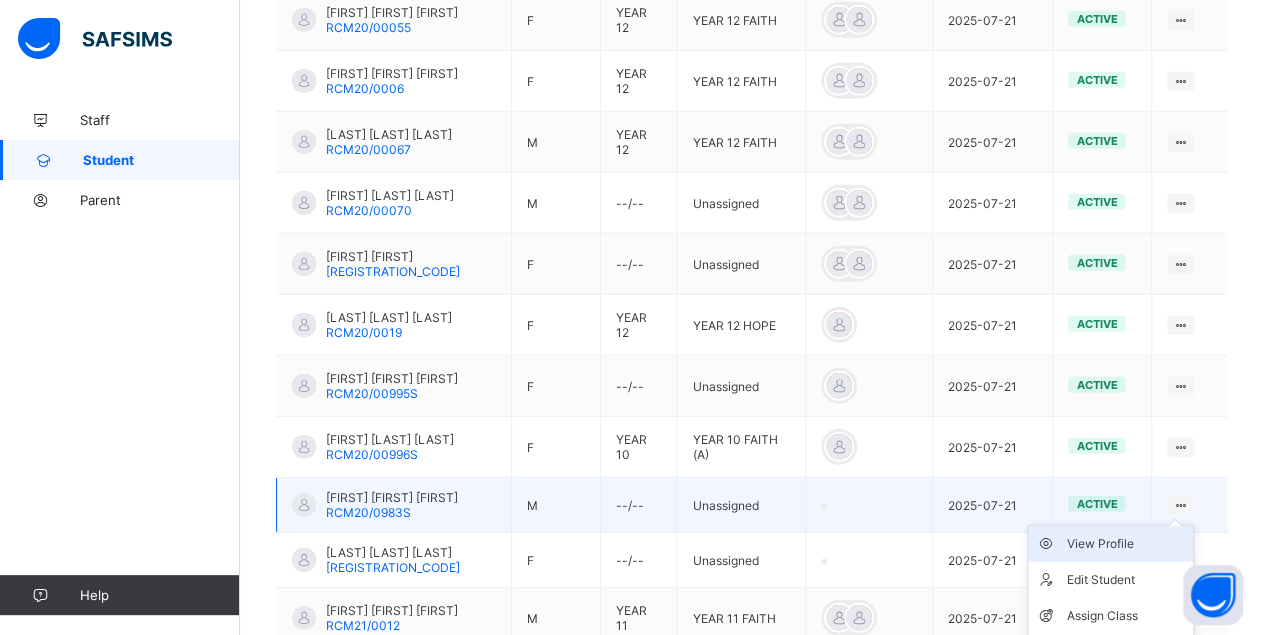 click on "View Profile Edit Student Assign Class Link Parent/Guardian Delete Student" at bounding box center [1110, 616] 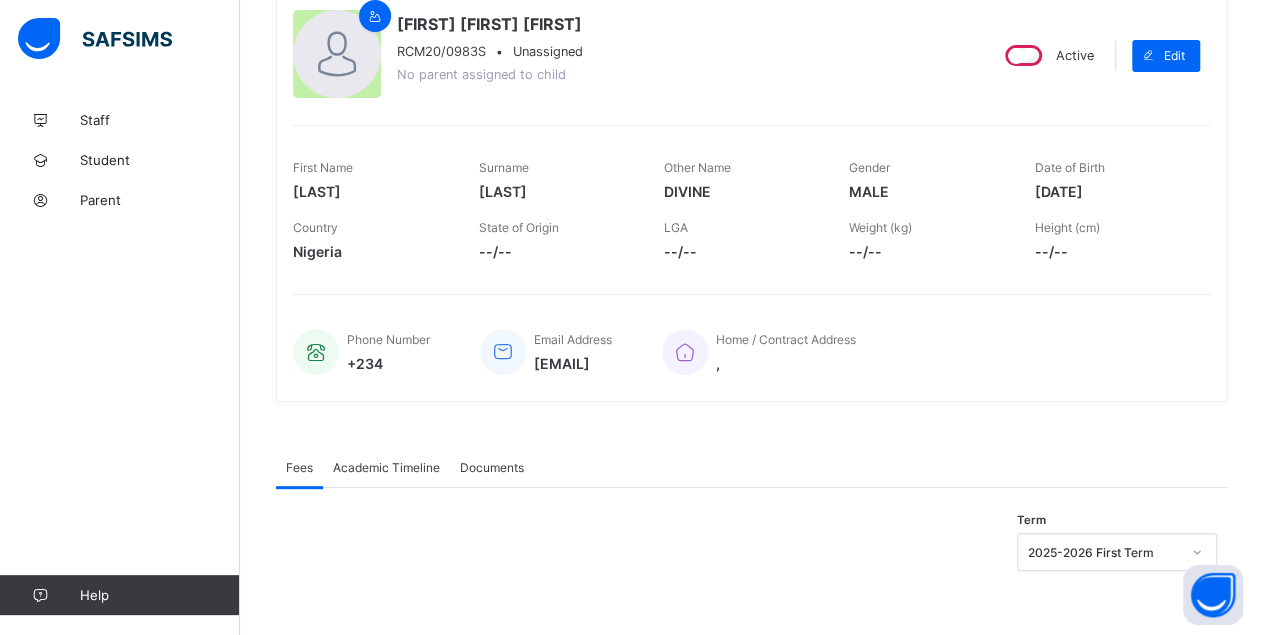 scroll, scrollTop: 0, scrollLeft: 0, axis: both 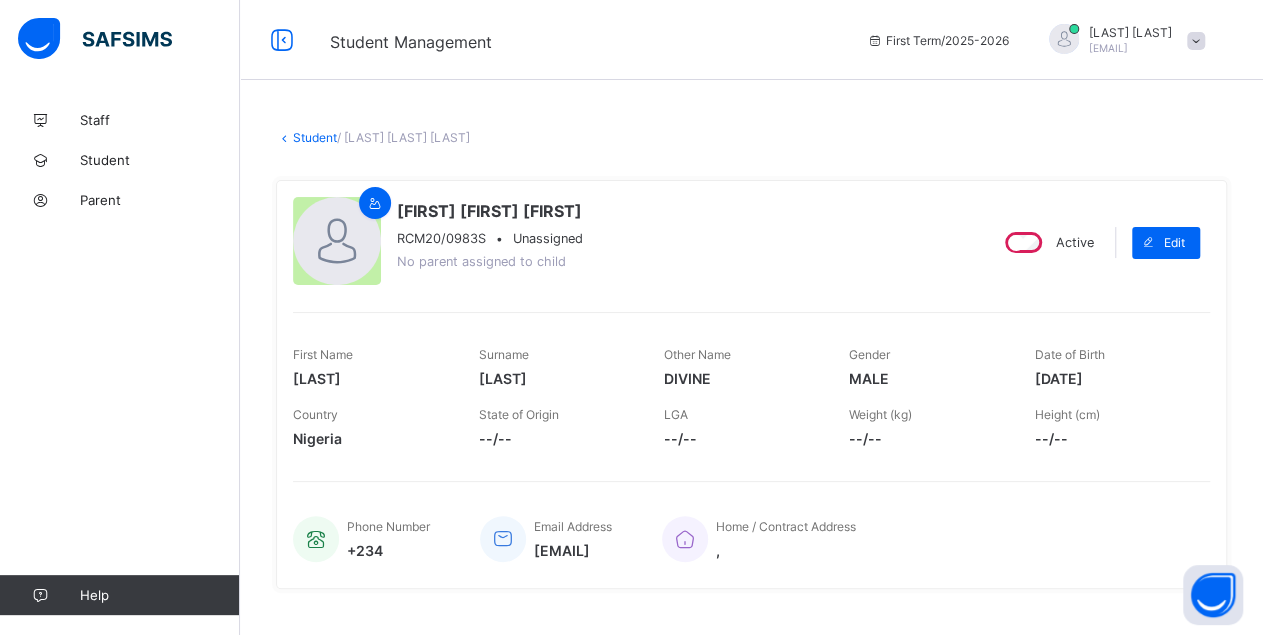 click on "Active" at bounding box center (1047, 242) 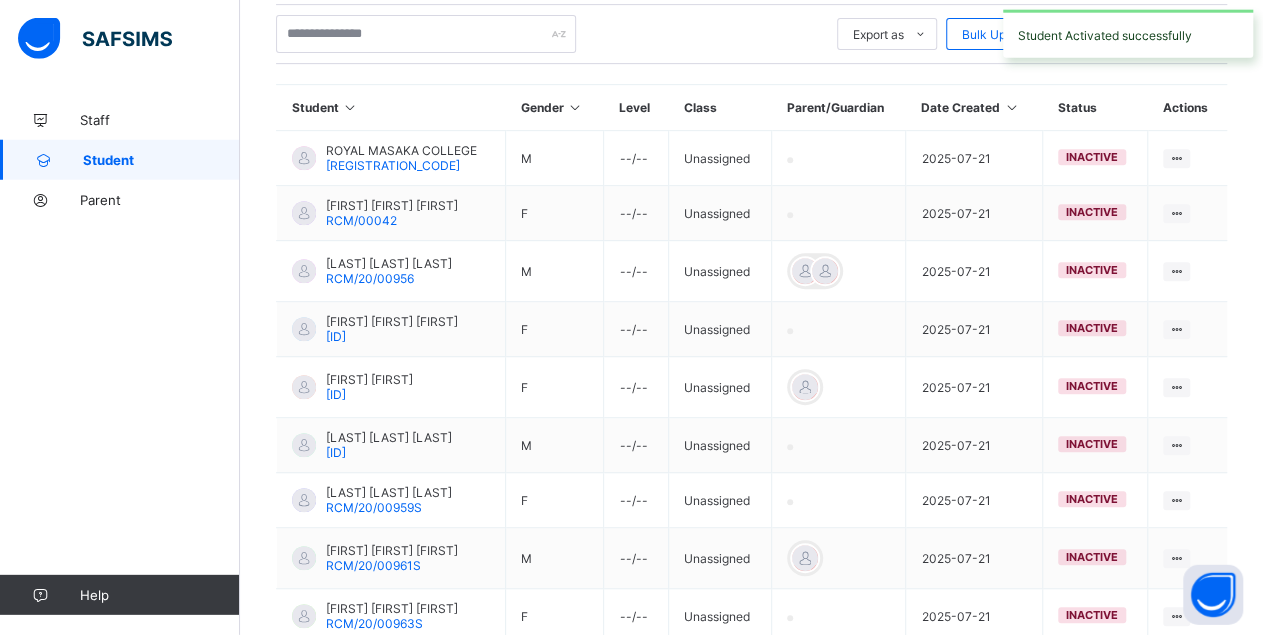 scroll, scrollTop: 587, scrollLeft: 0, axis: vertical 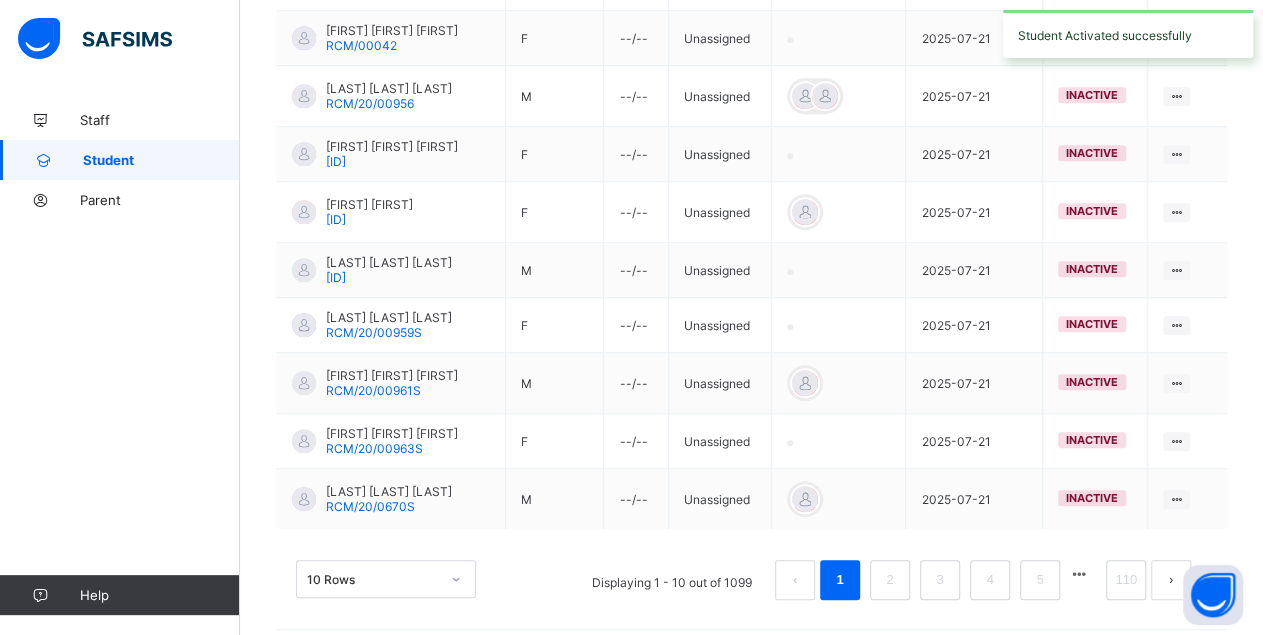 click at bounding box center [1079, 574] 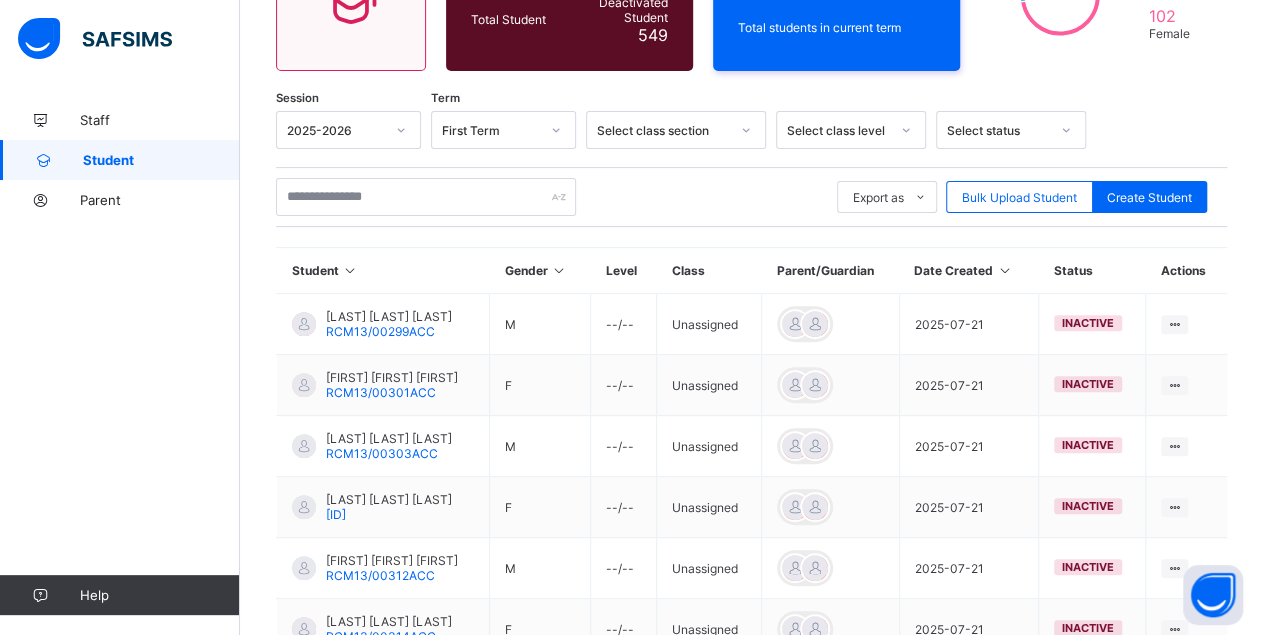 scroll, scrollTop: 631, scrollLeft: 0, axis: vertical 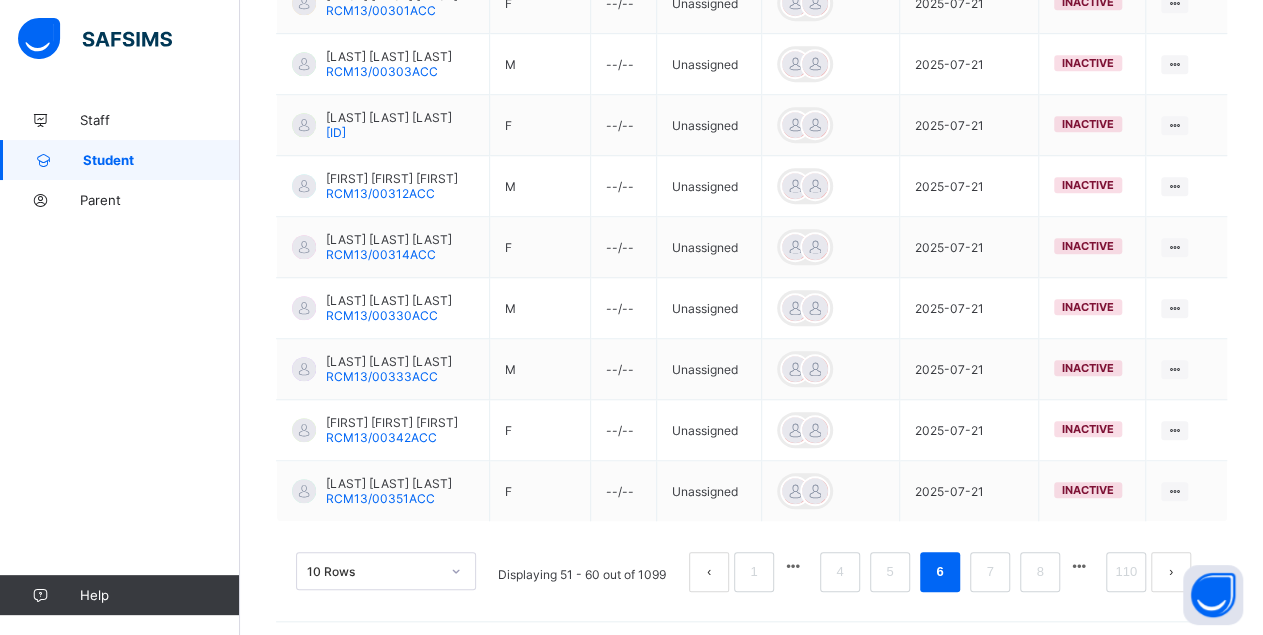 click at bounding box center (1079, 566) 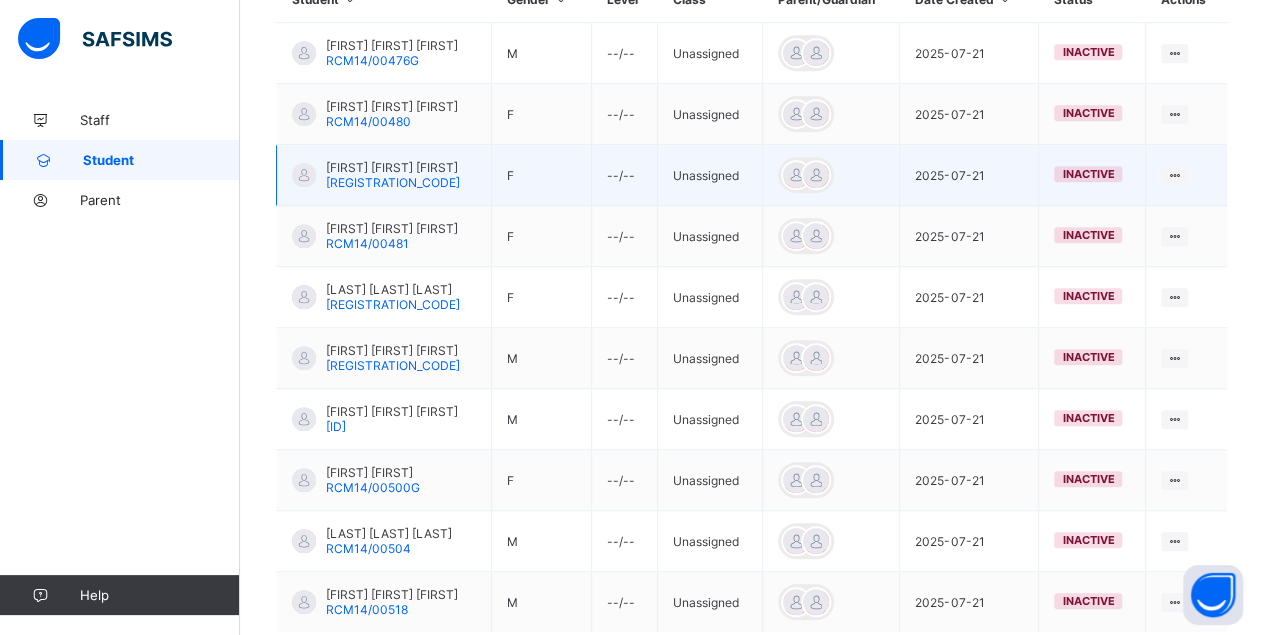 scroll, scrollTop: 657, scrollLeft: 0, axis: vertical 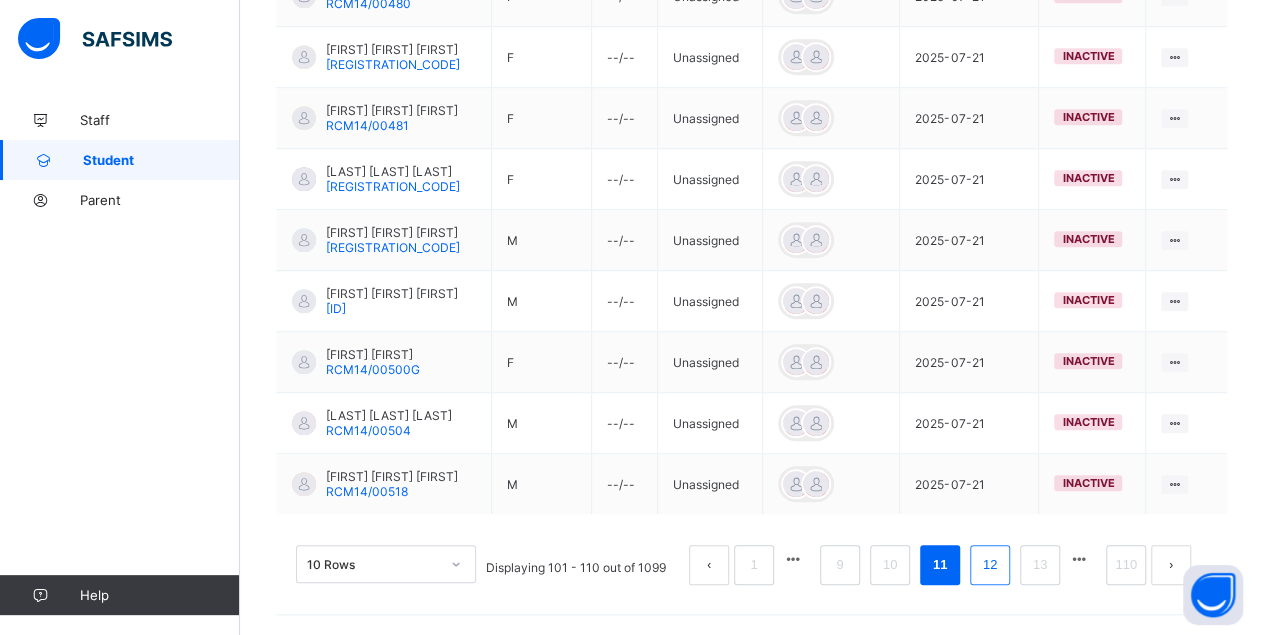 click on "12" at bounding box center [990, 565] 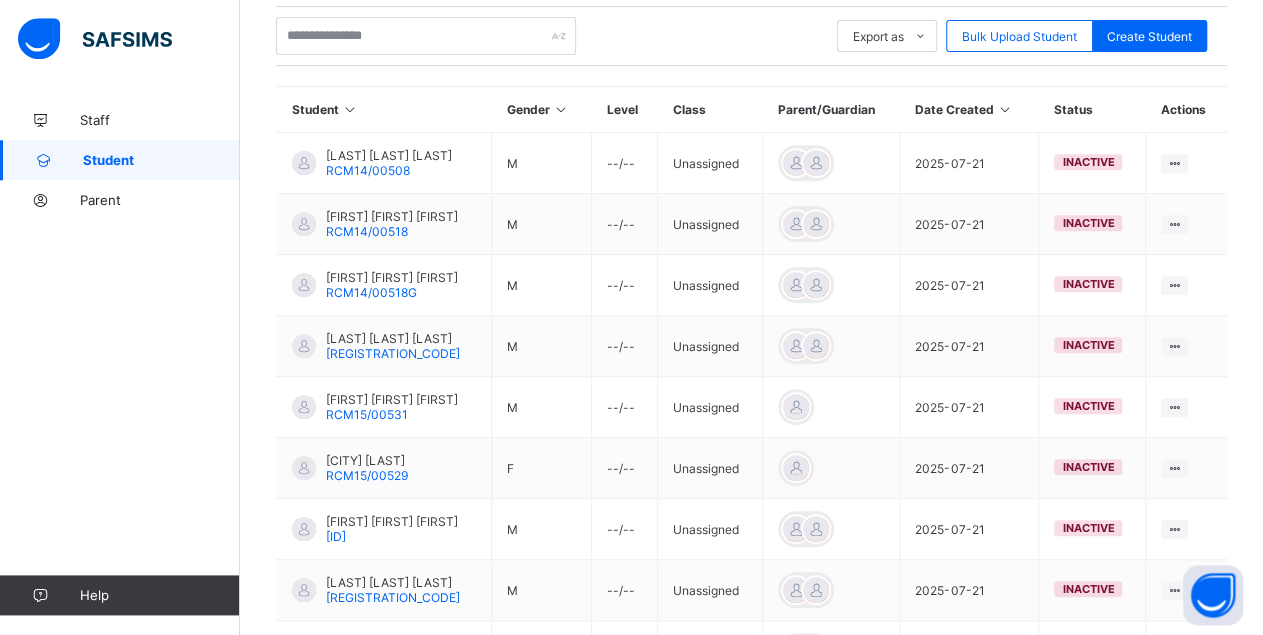 scroll, scrollTop: 651, scrollLeft: 0, axis: vertical 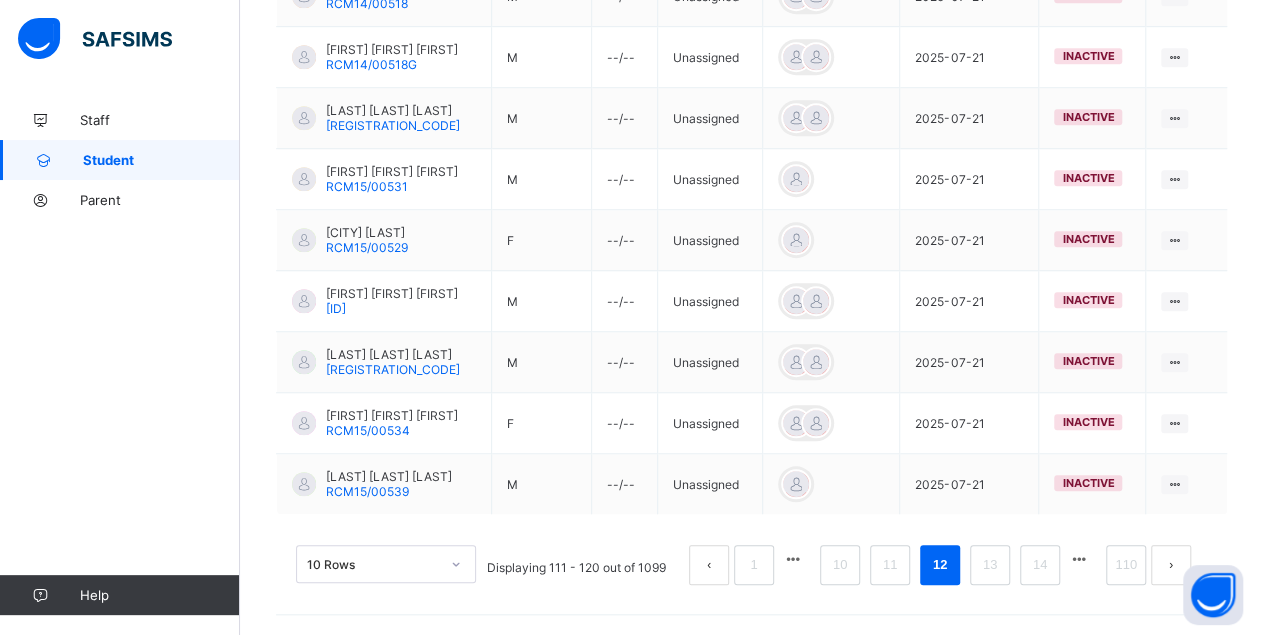 click on "10 Rows" at bounding box center [386, 564] 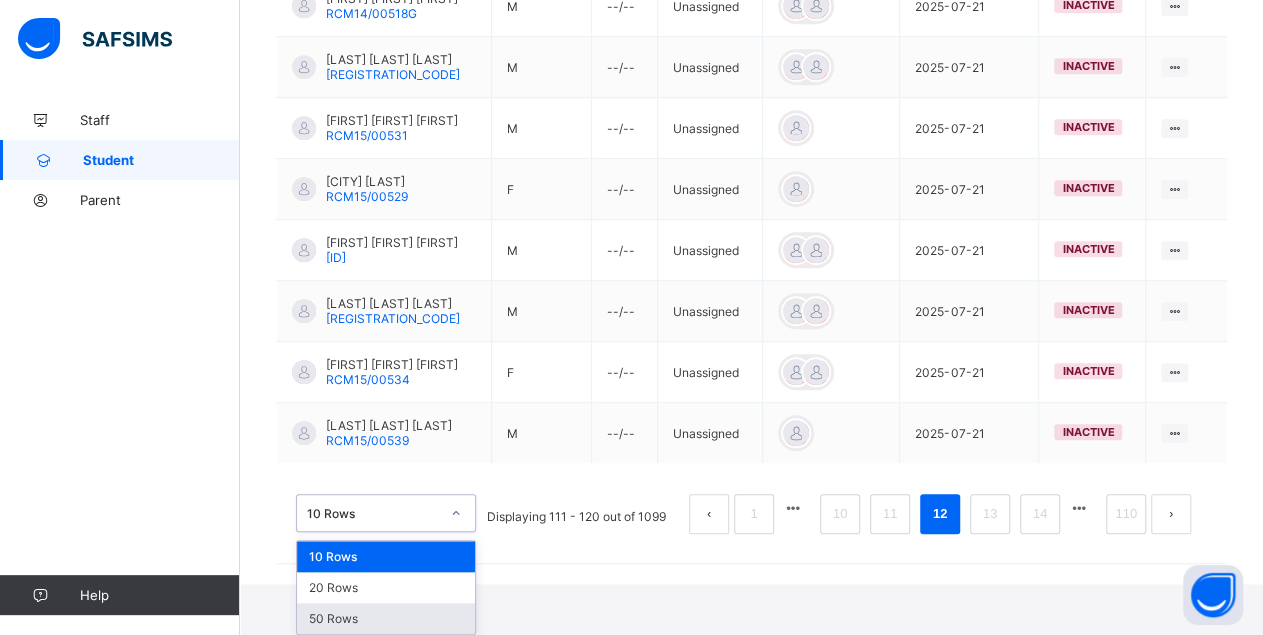 click on "50 Rows" at bounding box center (386, 618) 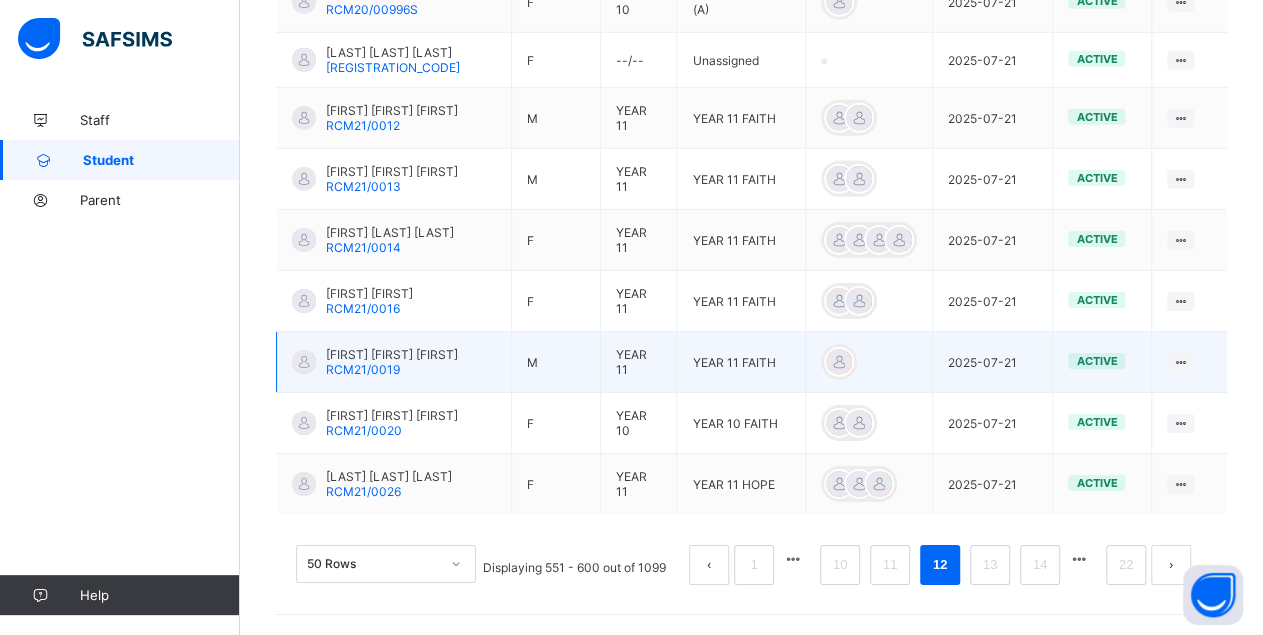 scroll, scrollTop: 2591, scrollLeft: 0, axis: vertical 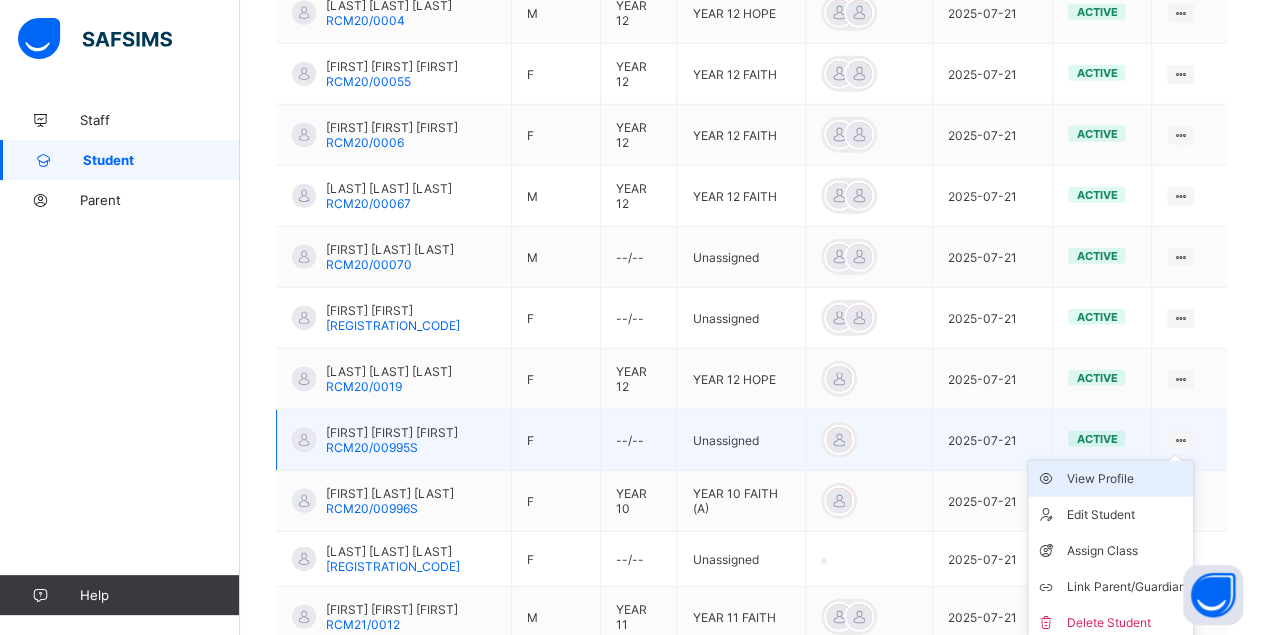 click on "View Profile" at bounding box center [1125, 479] 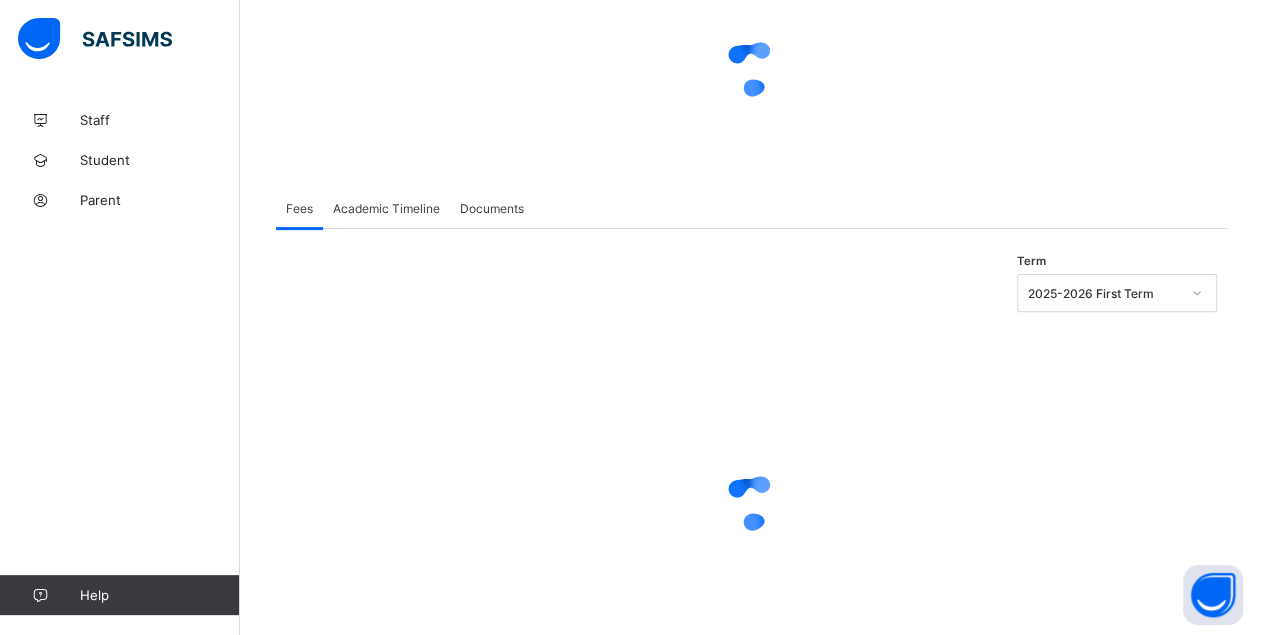 scroll, scrollTop: 0, scrollLeft: 0, axis: both 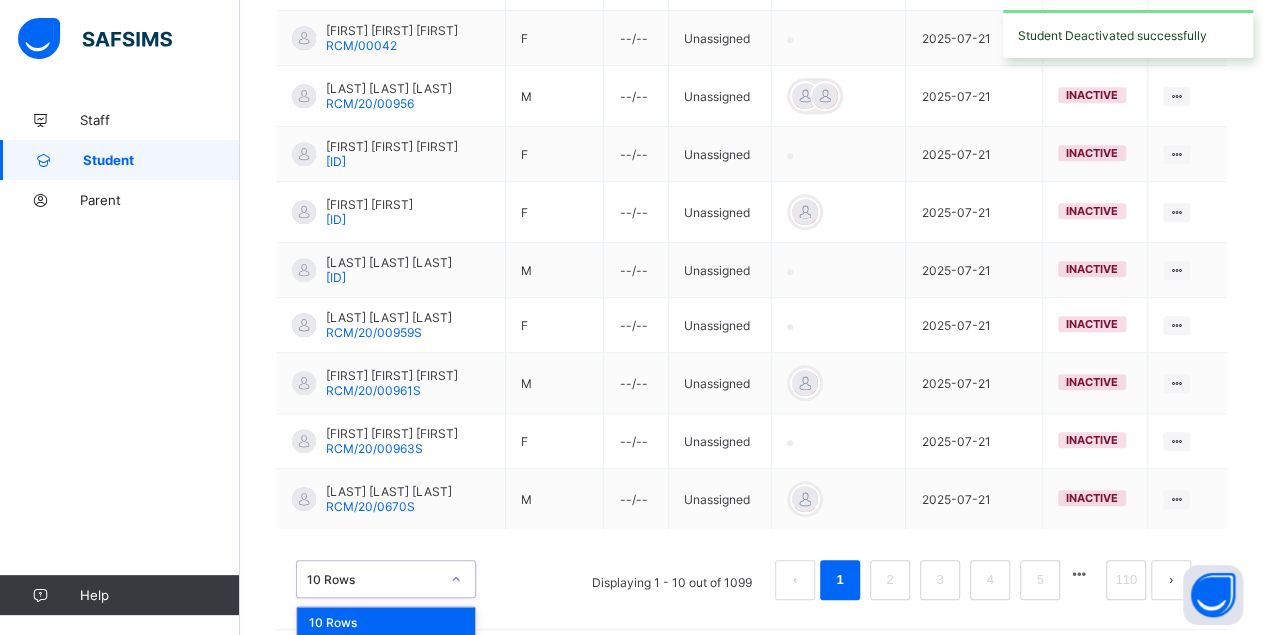 click on "option 10 Rows focused, 1 of 3. 3 results available. Use Up and Down to choose options, press Enter to select the currently focused option, press Escape to exit the menu, press Tab to select the option and exit the menu. 10 Rows 10 Rows 20 Rows 50 Rows" at bounding box center (386, 579) 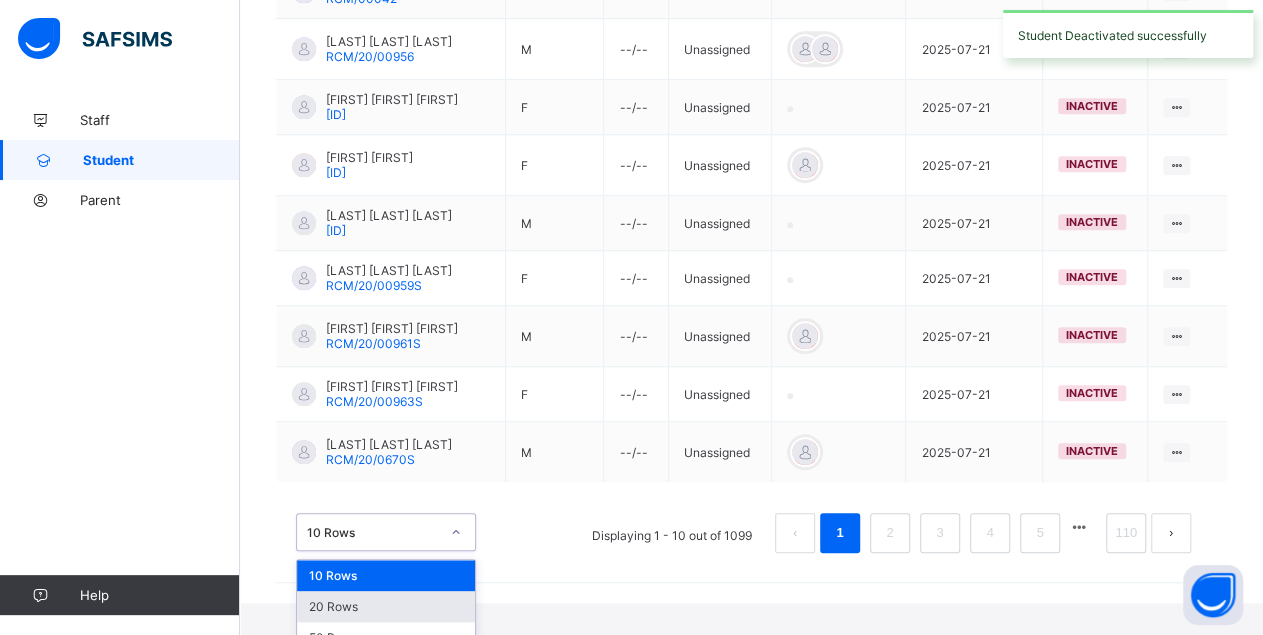 click on "50 Rows" at bounding box center (386, 637) 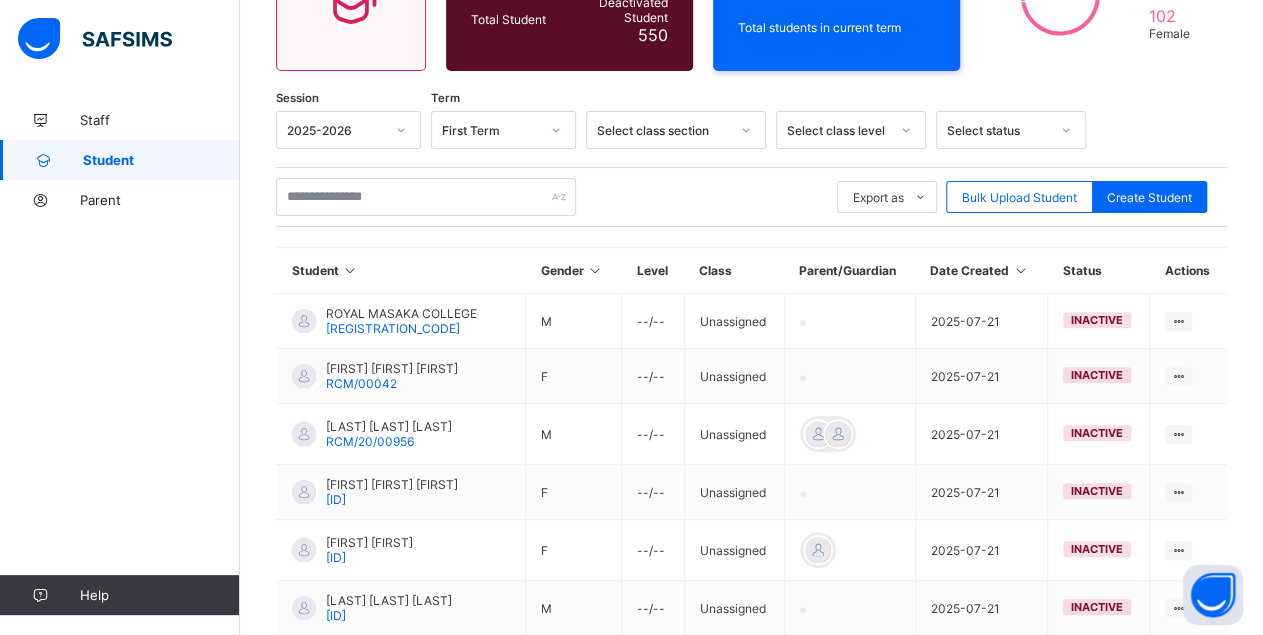 scroll, scrollTop: 2953, scrollLeft: 0, axis: vertical 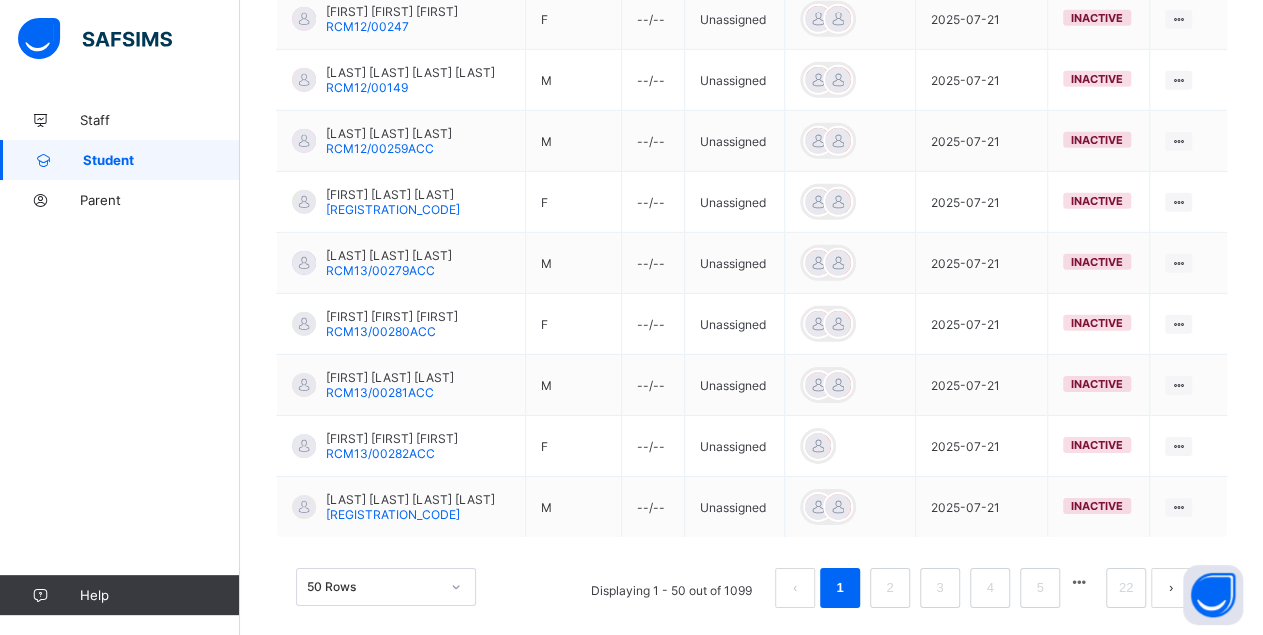click at bounding box center (1079, 582) 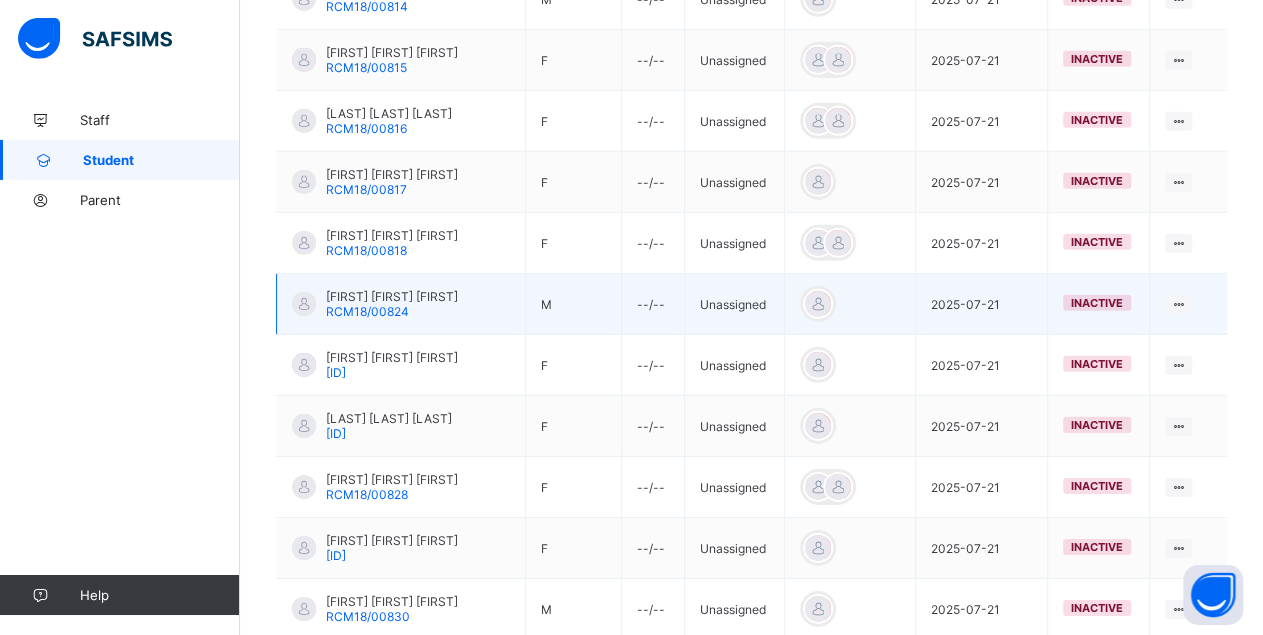 scroll, scrollTop: 3070, scrollLeft: 0, axis: vertical 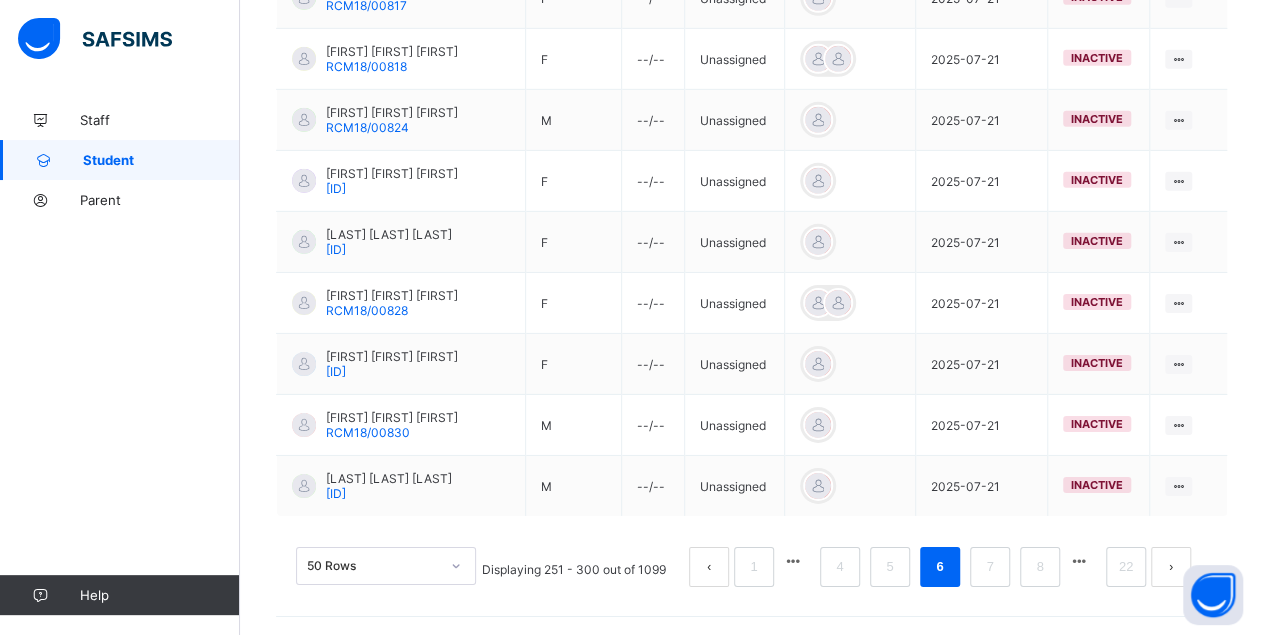 click at bounding box center (1079, 561) 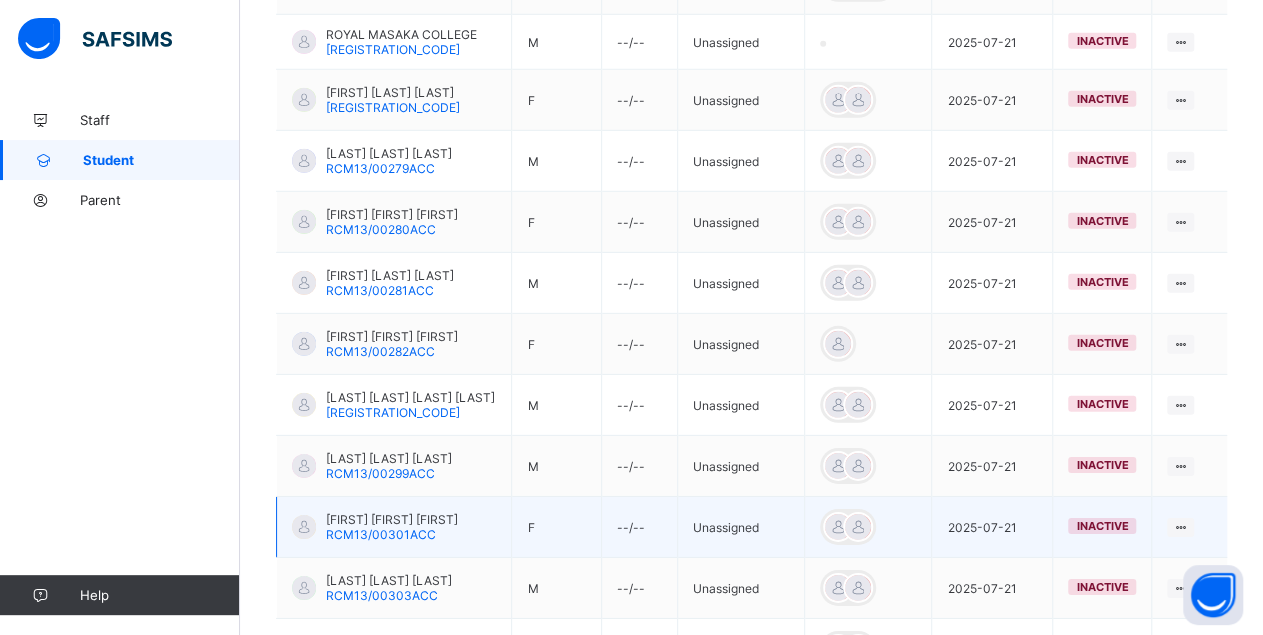 scroll, scrollTop: 3088, scrollLeft: 0, axis: vertical 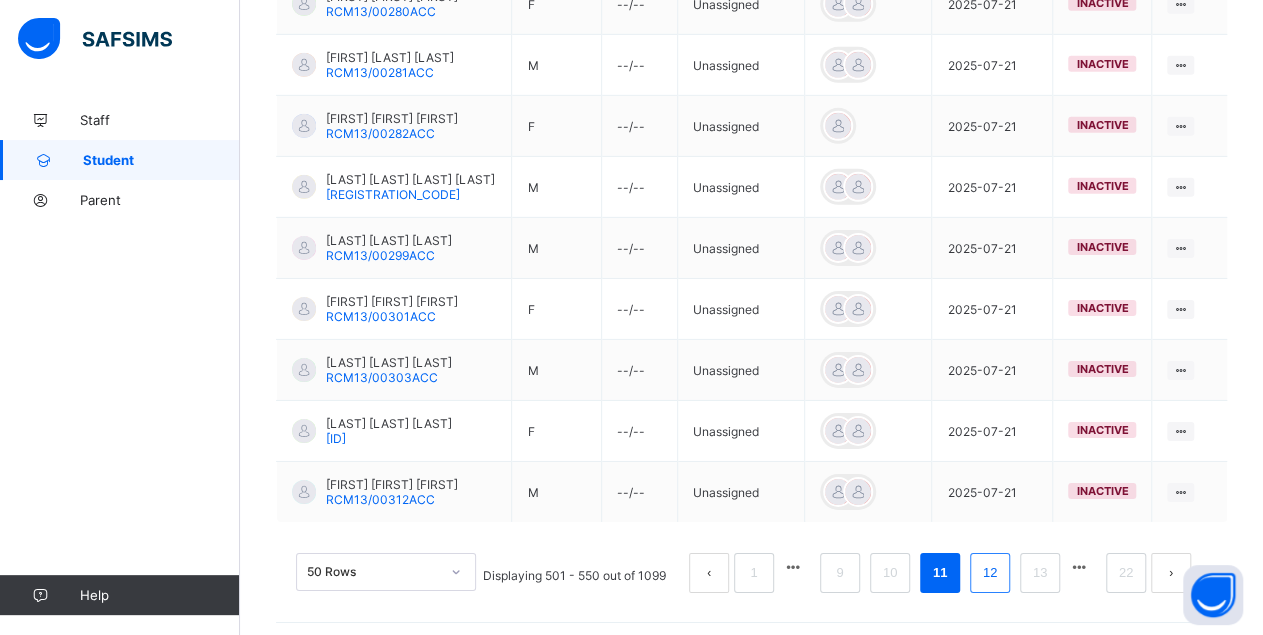click on "12" at bounding box center (990, 573) 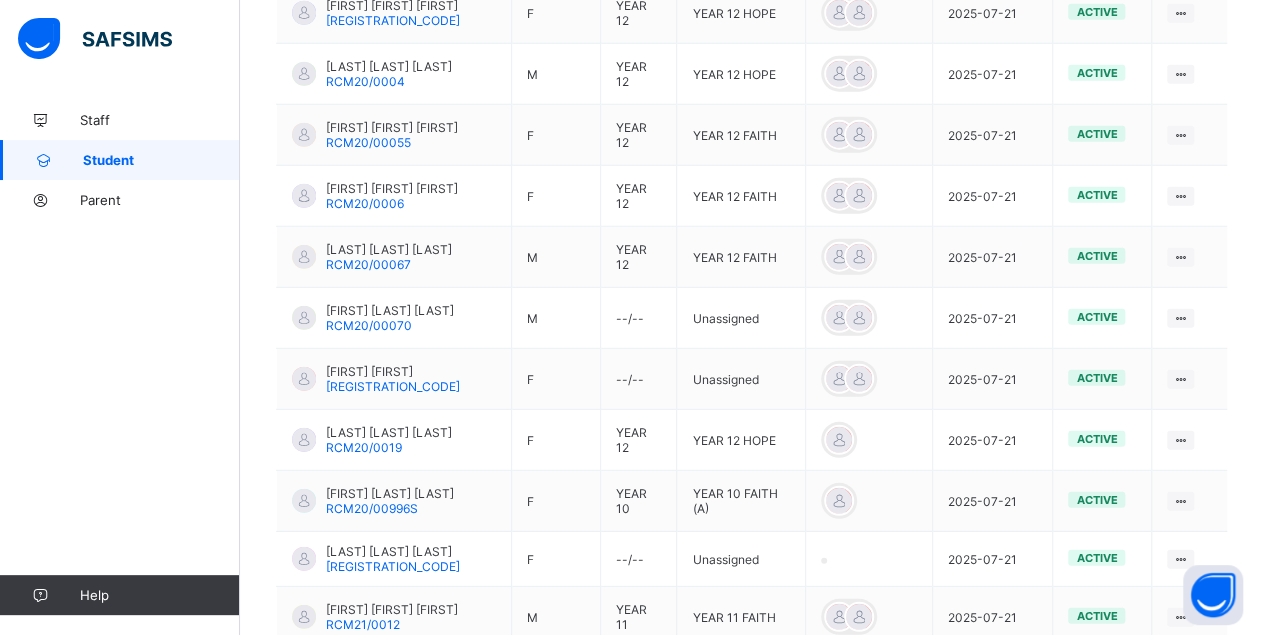 scroll, scrollTop: 3111, scrollLeft: 0, axis: vertical 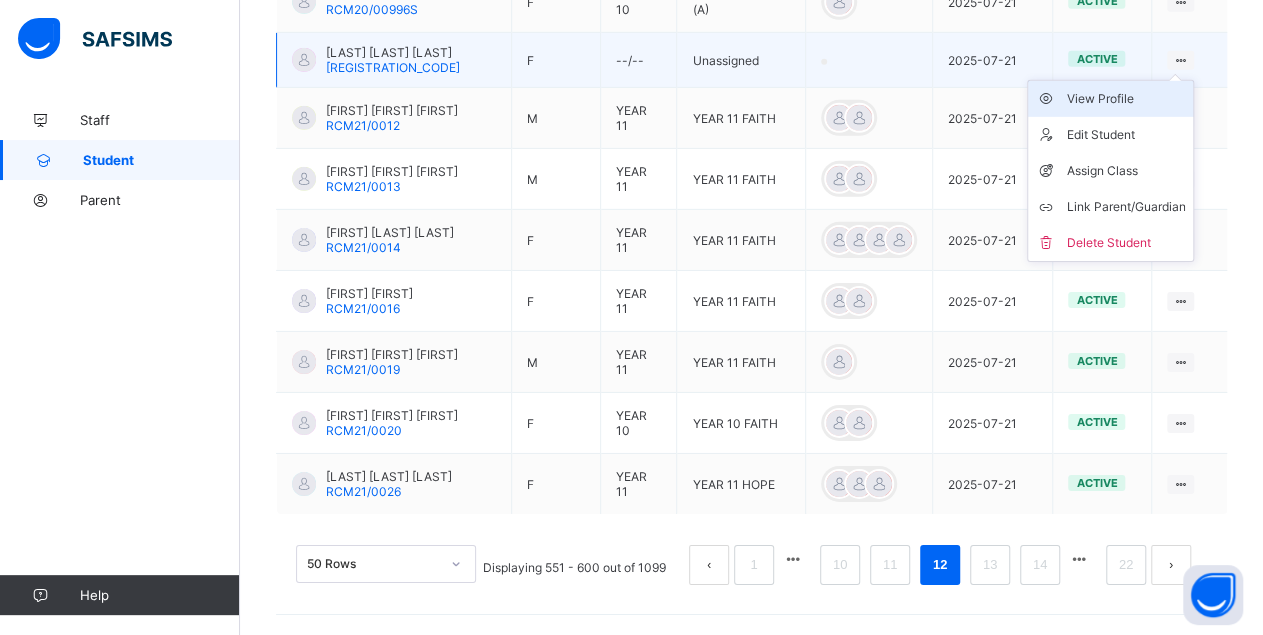 click on "View Profile" at bounding box center (1125, 99) 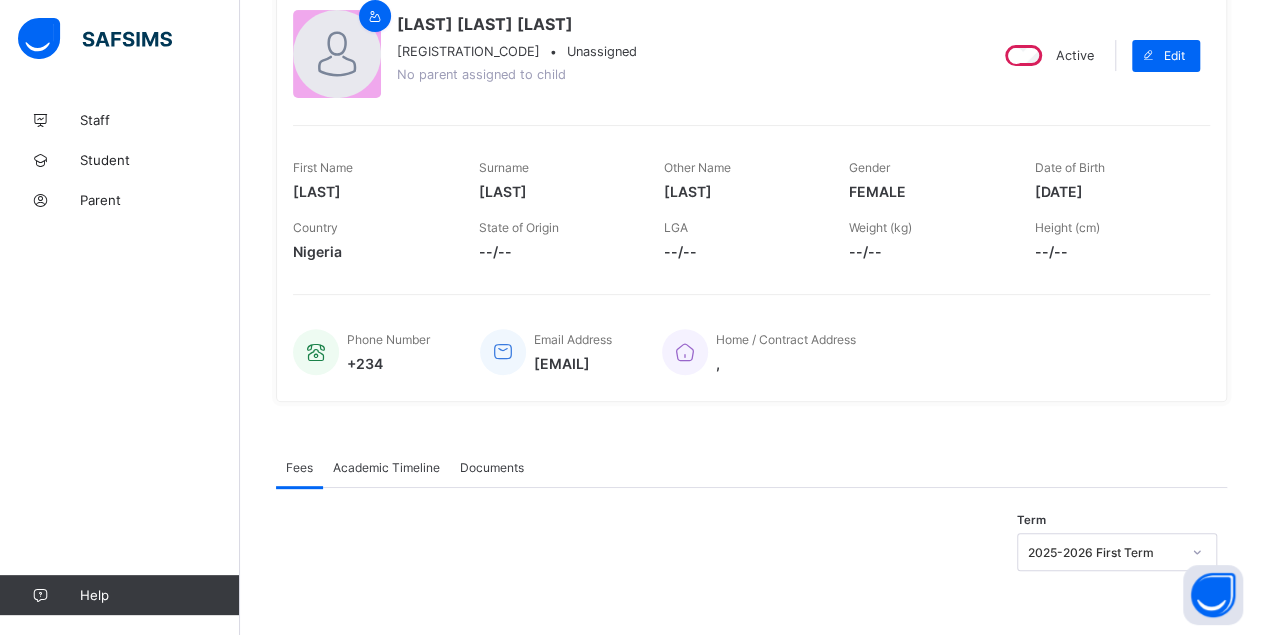 scroll, scrollTop: 0, scrollLeft: 0, axis: both 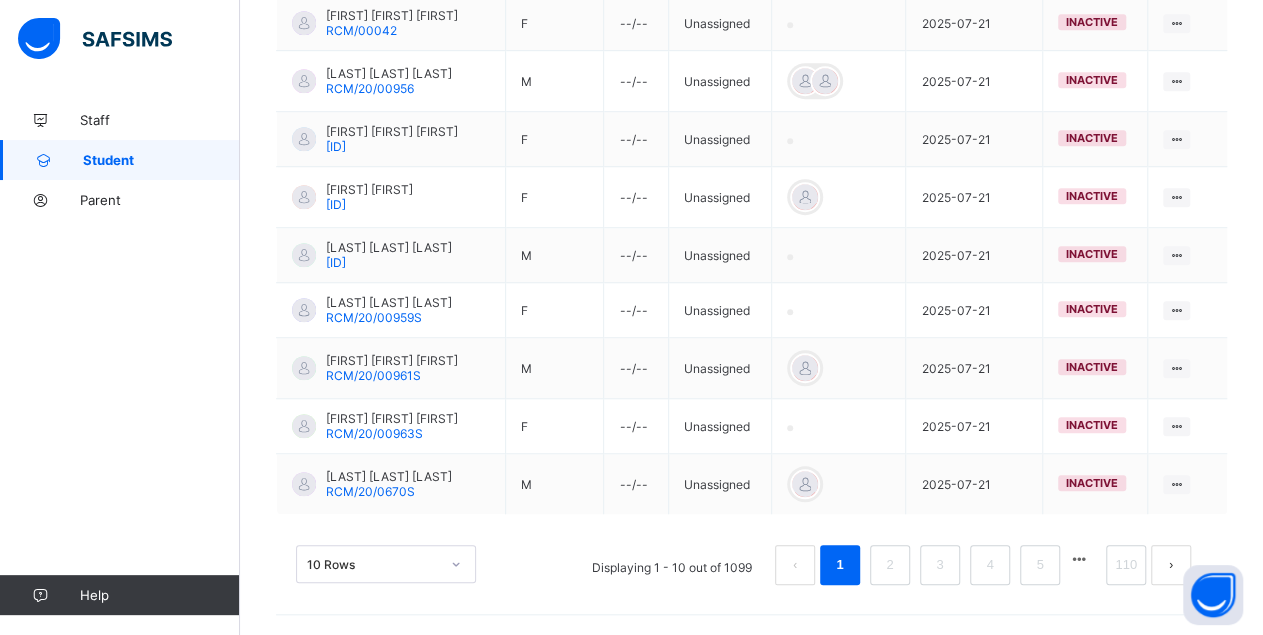 click on "10 Rows" at bounding box center [386, 564] 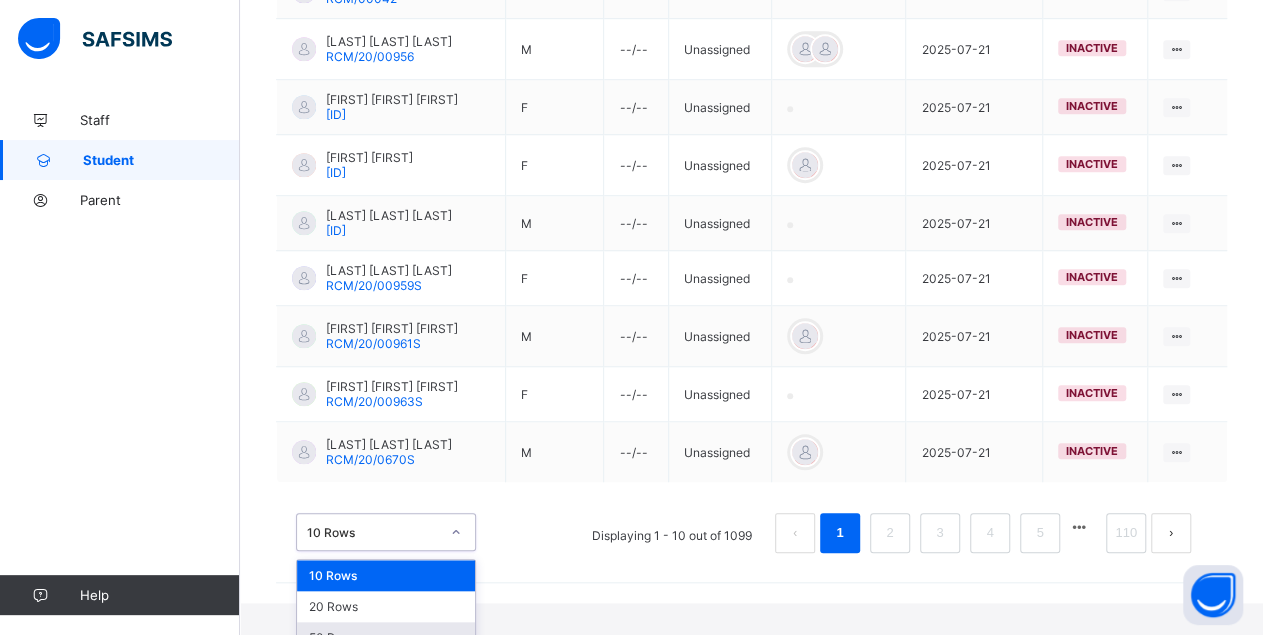 click on "50 Rows" at bounding box center (386, 637) 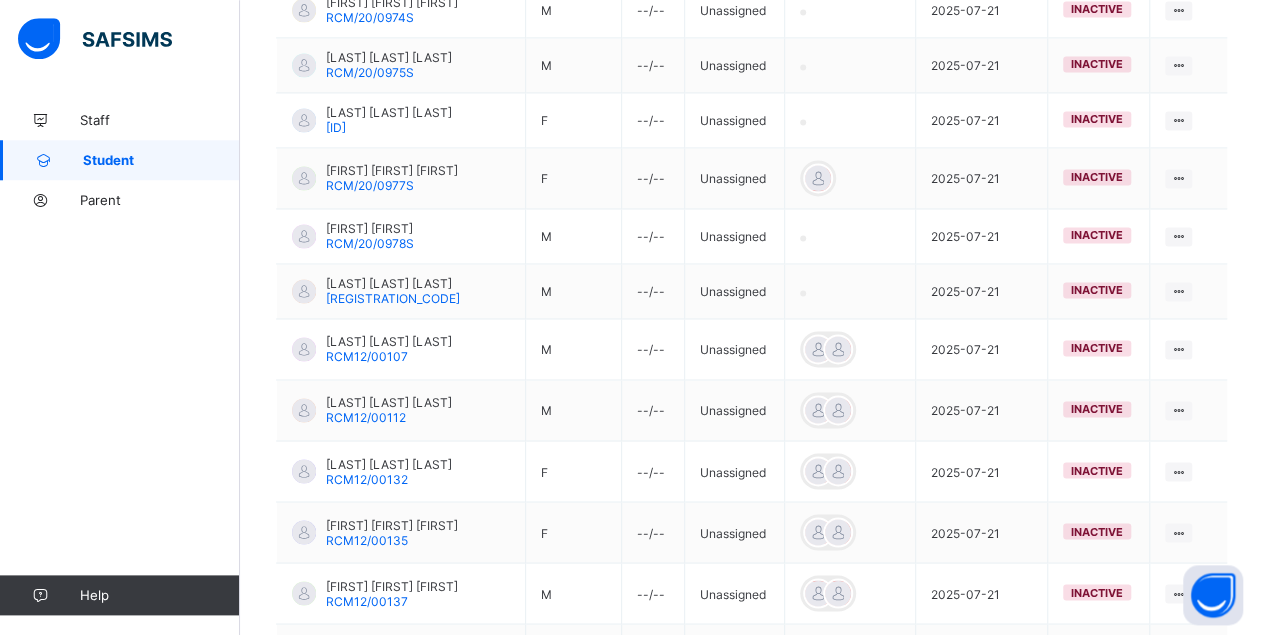 scroll, scrollTop: 2953, scrollLeft: 0, axis: vertical 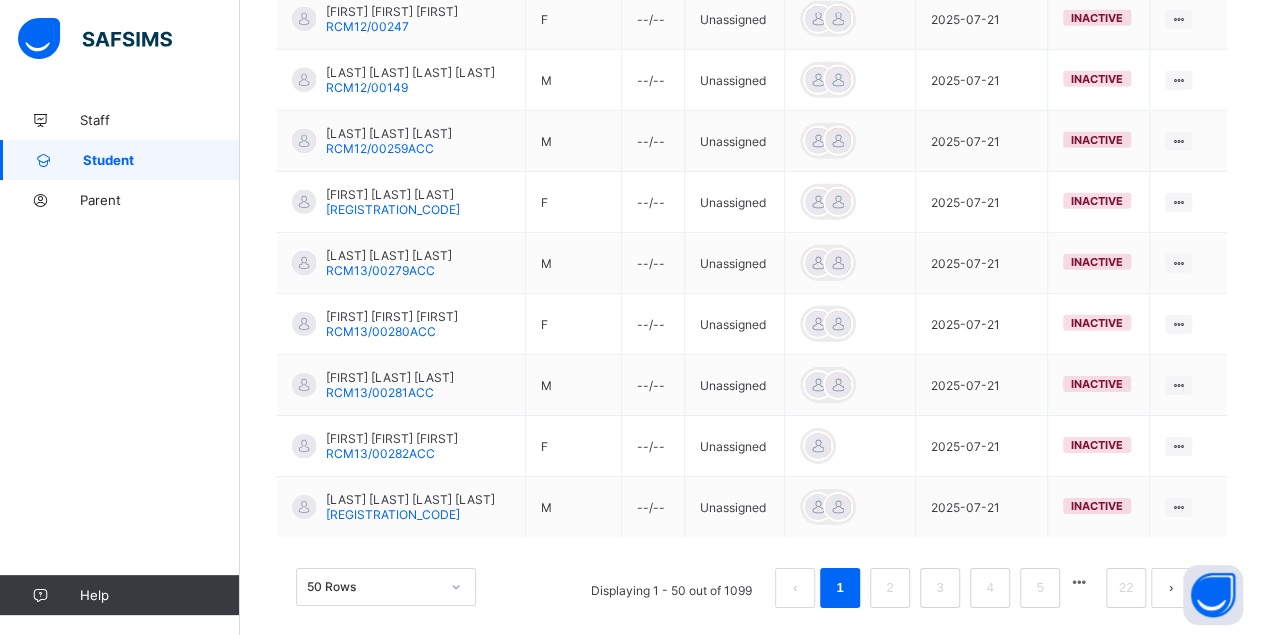 click at bounding box center (1079, 582) 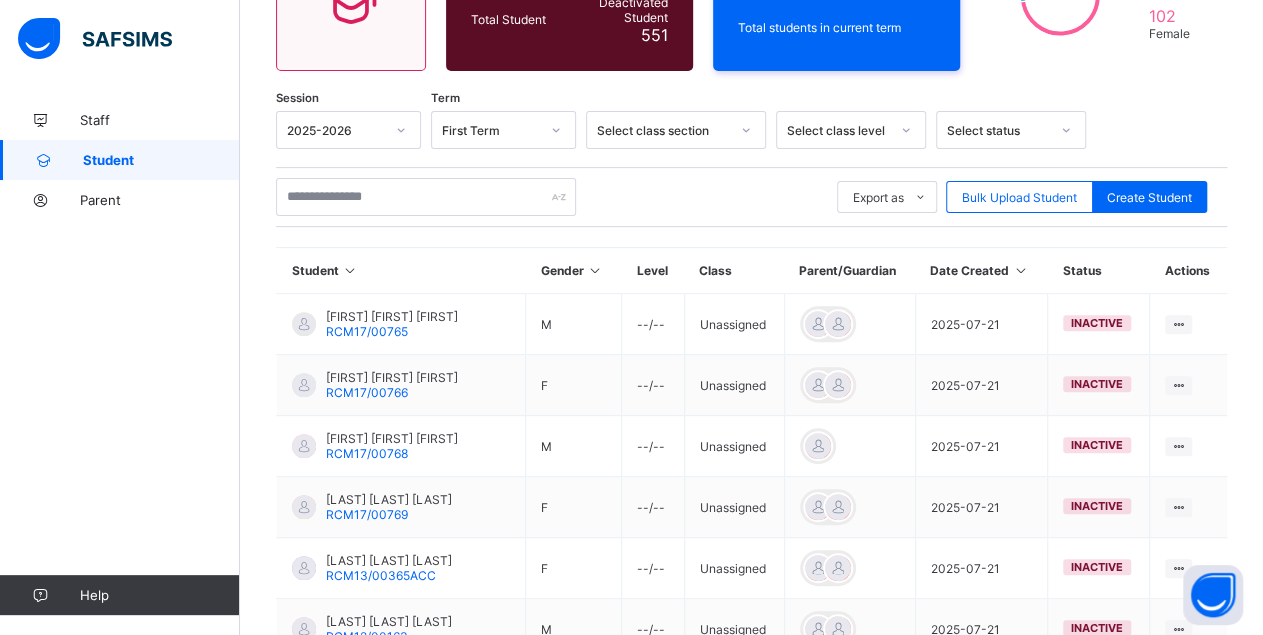 scroll, scrollTop: 3070, scrollLeft: 0, axis: vertical 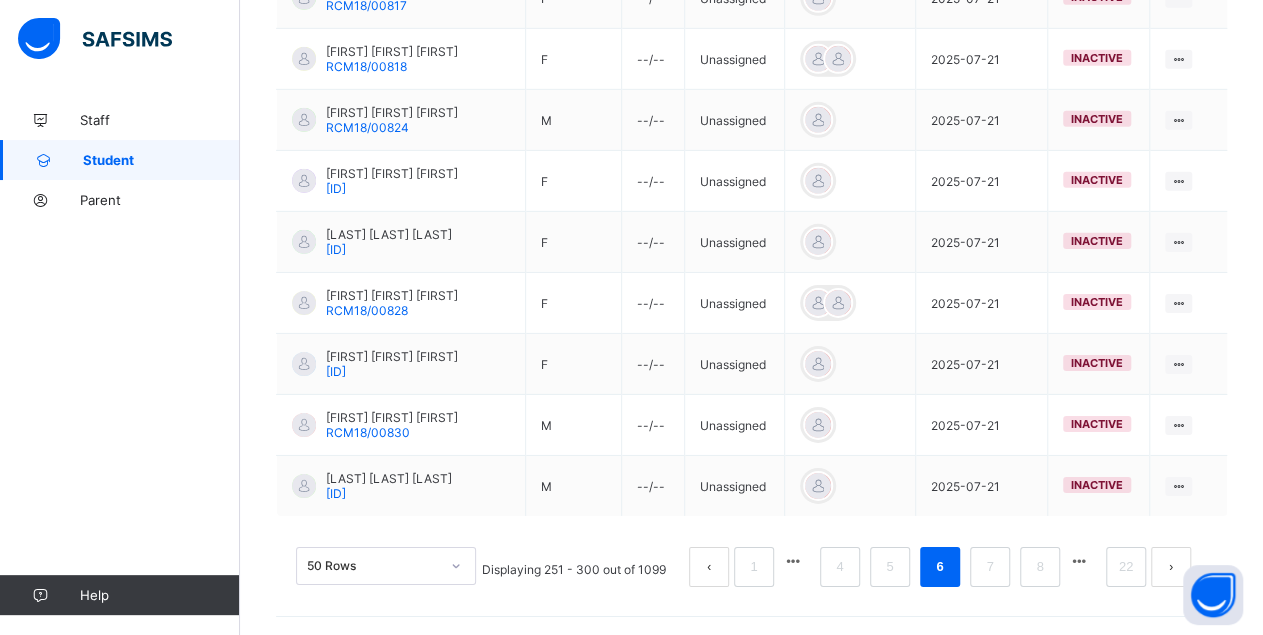 click at bounding box center (1079, 561) 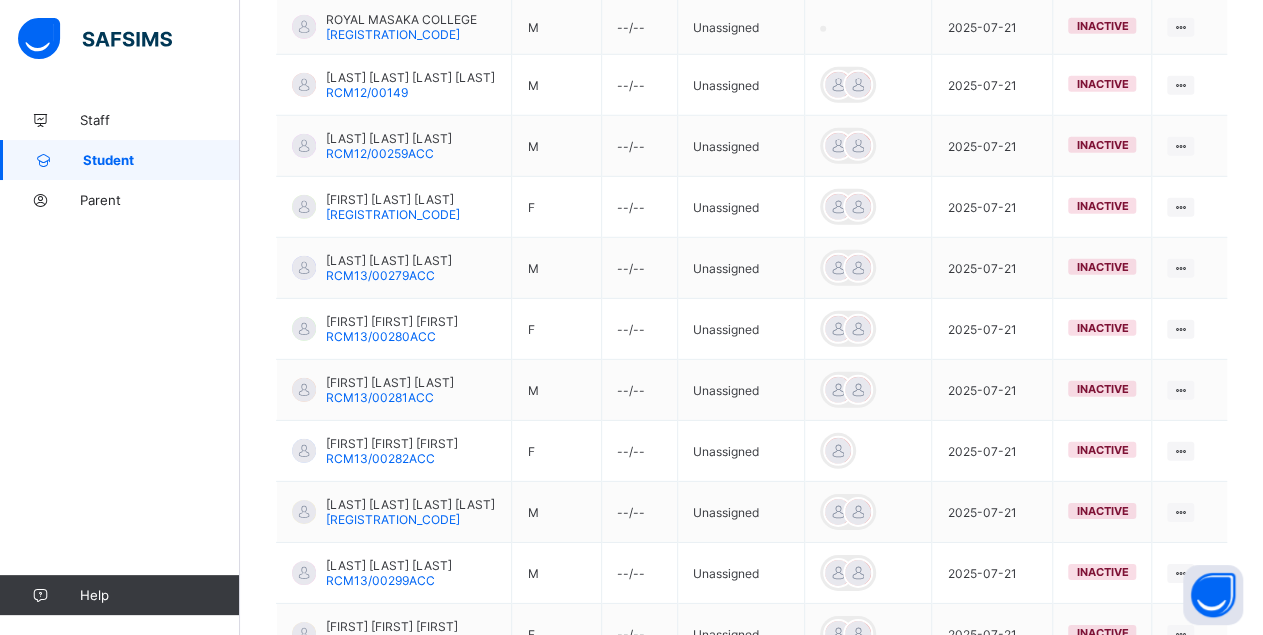 scroll, scrollTop: 3088, scrollLeft: 0, axis: vertical 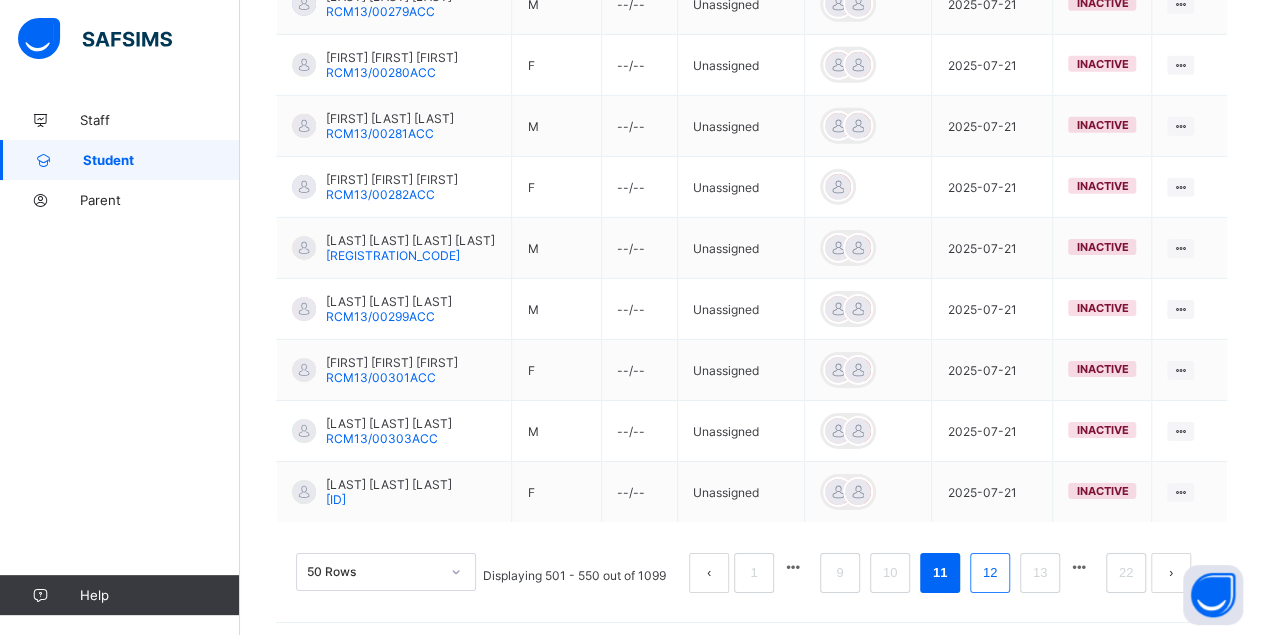 click on "12" at bounding box center (990, 573) 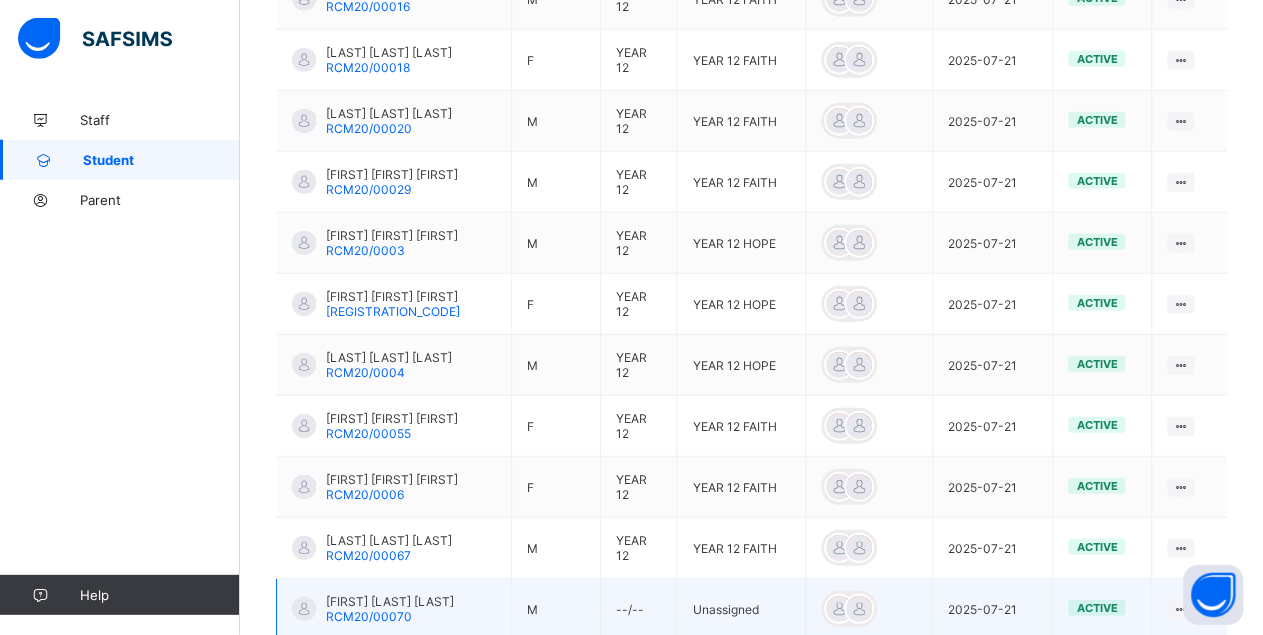scroll, scrollTop: 2078, scrollLeft: 0, axis: vertical 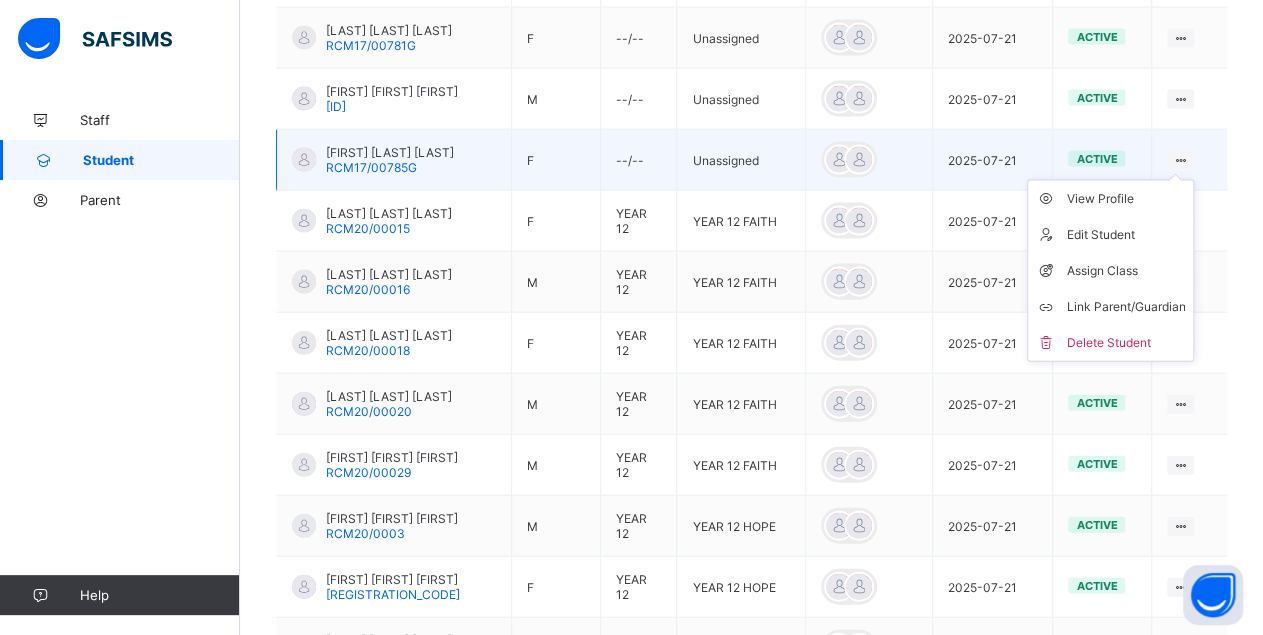 click on "View Profile Edit Student Assign Class Link Parent/Guardian Delete Student" at bounding box center (1110, 271) 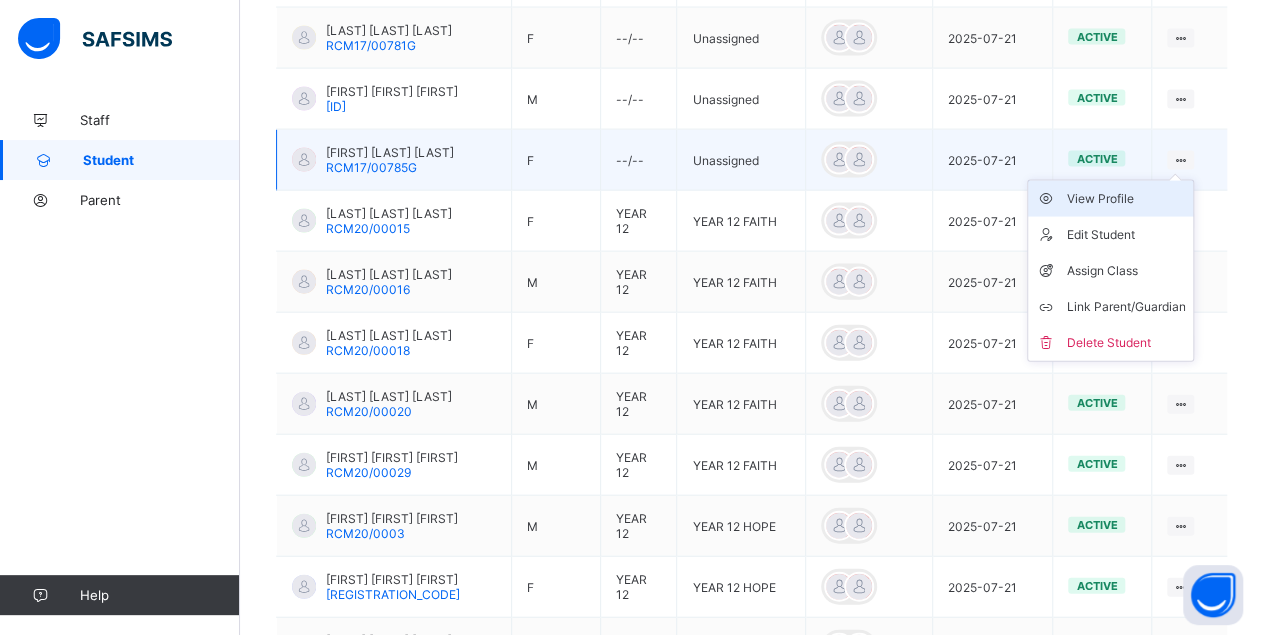click on "View Profile" at bounding box center (1125, 199) 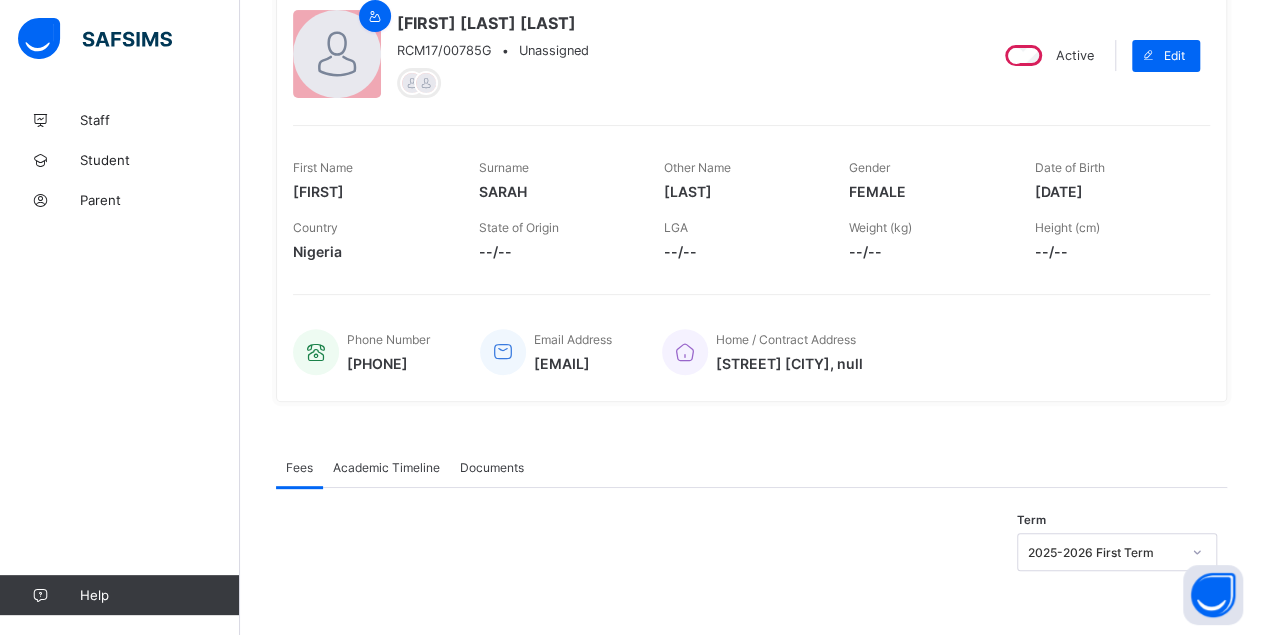 scroll, scrollTop: 0, scrollLeft: 0, axis: both 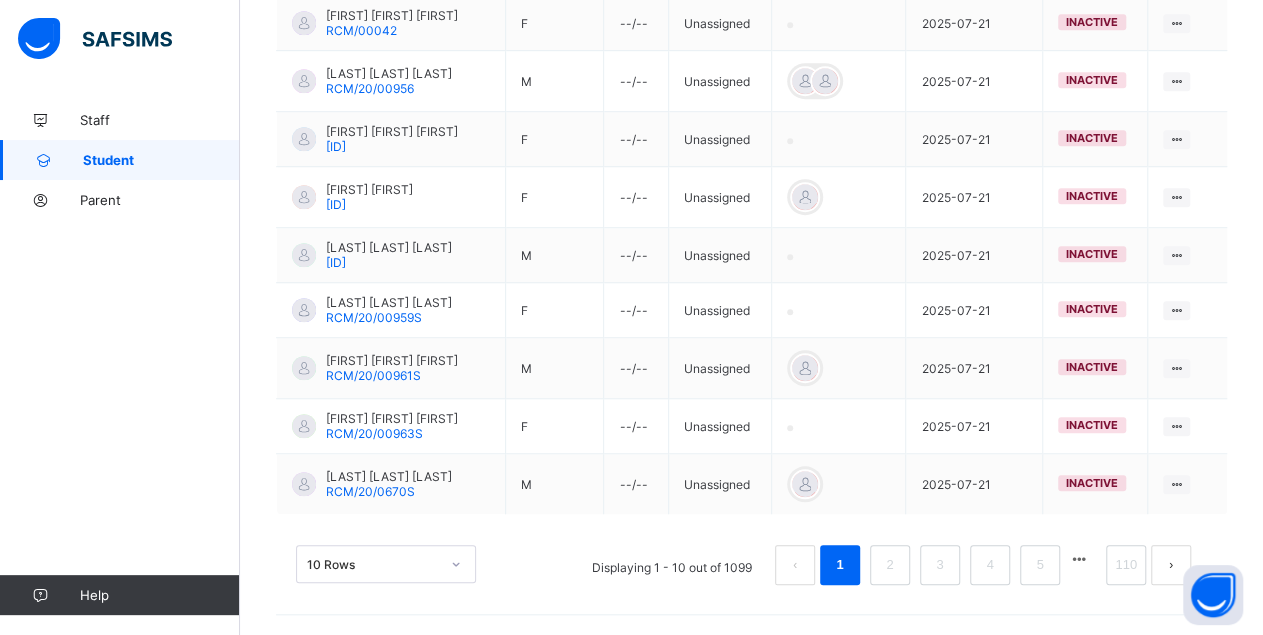 click on "10 Rows" at bounding box center [386, 564] 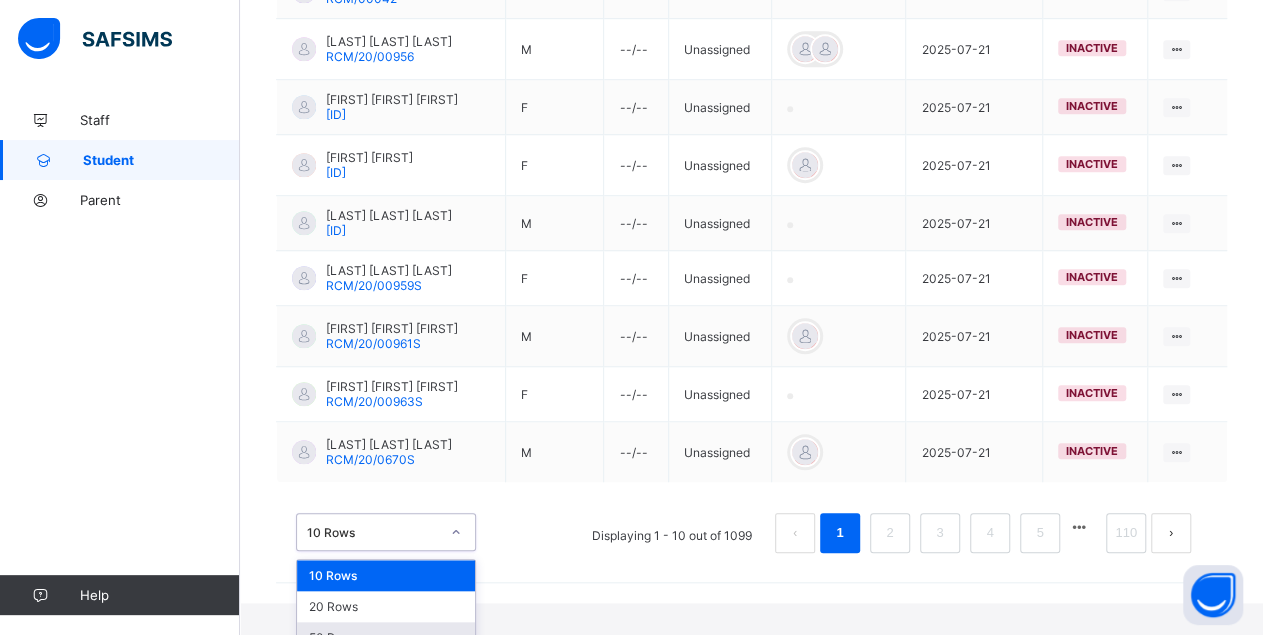 click on "50 Rows" at bounding box center (386, 637) 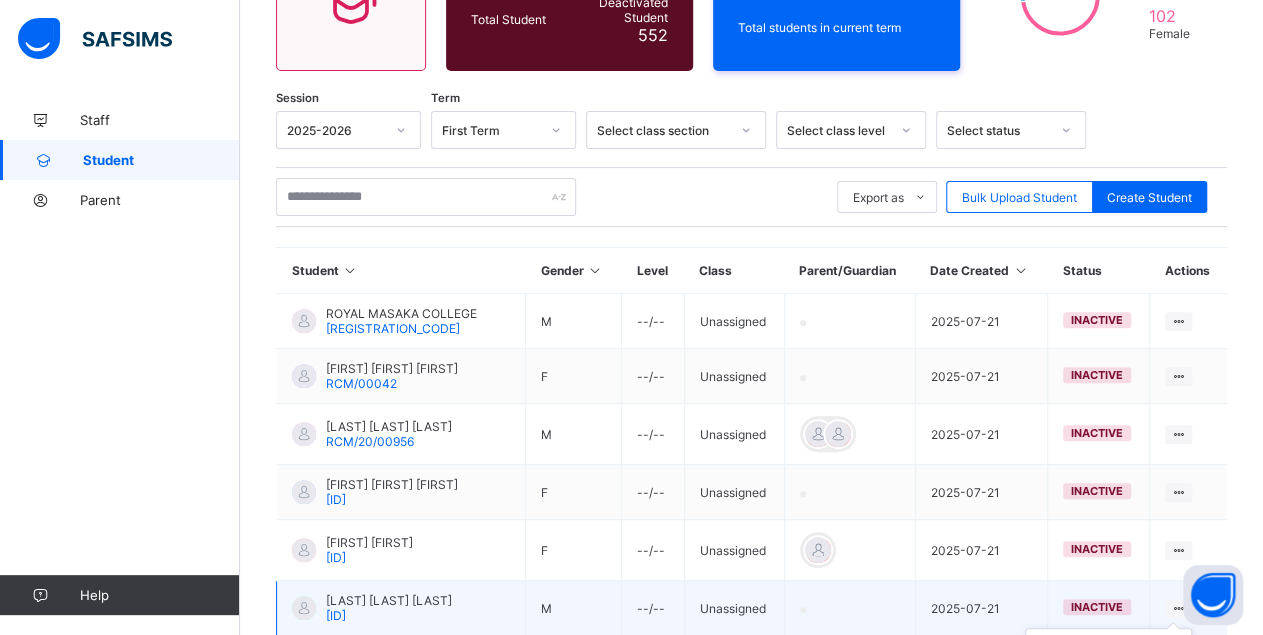 scroll, scrollTop: 2816, scrollLeft: 0, axis: vertical 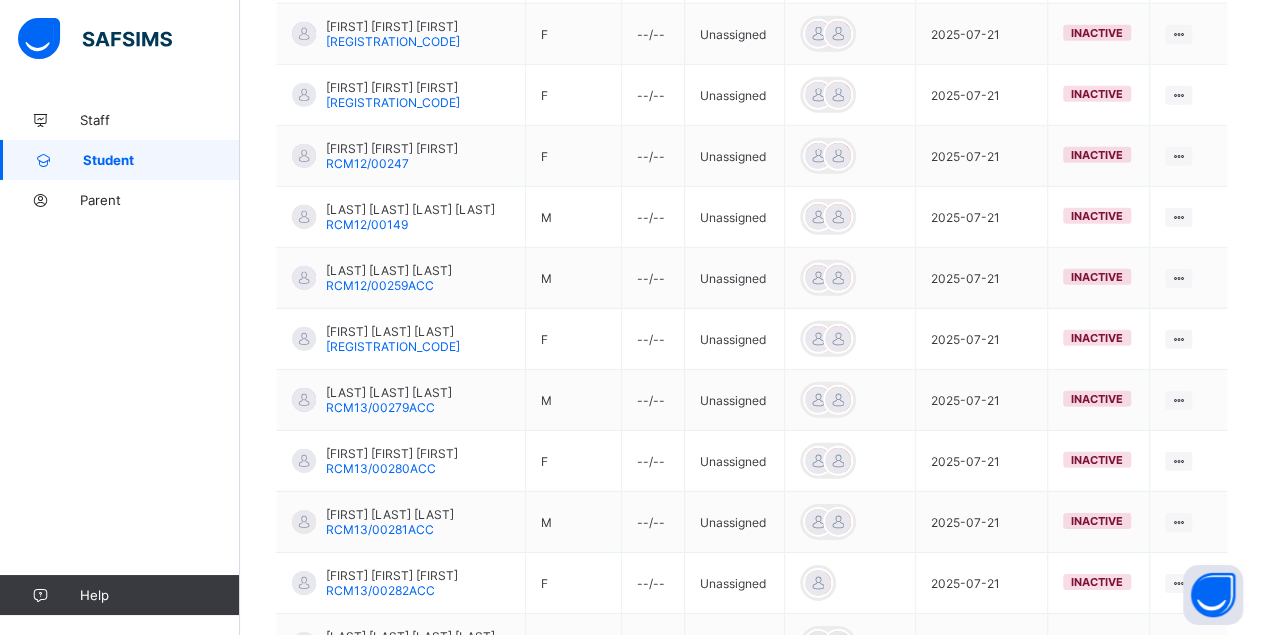 click at bounding box center (1079, 719) 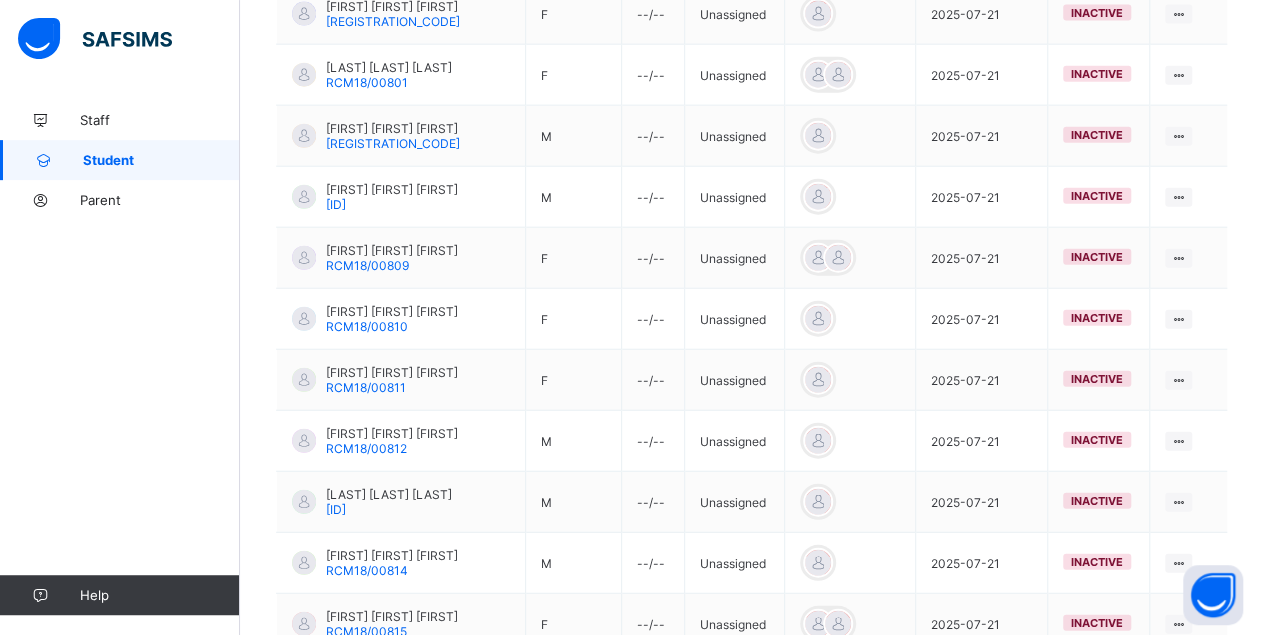 scroll, scrollTop: 3070, scrollLeft: 0, axis: vertical 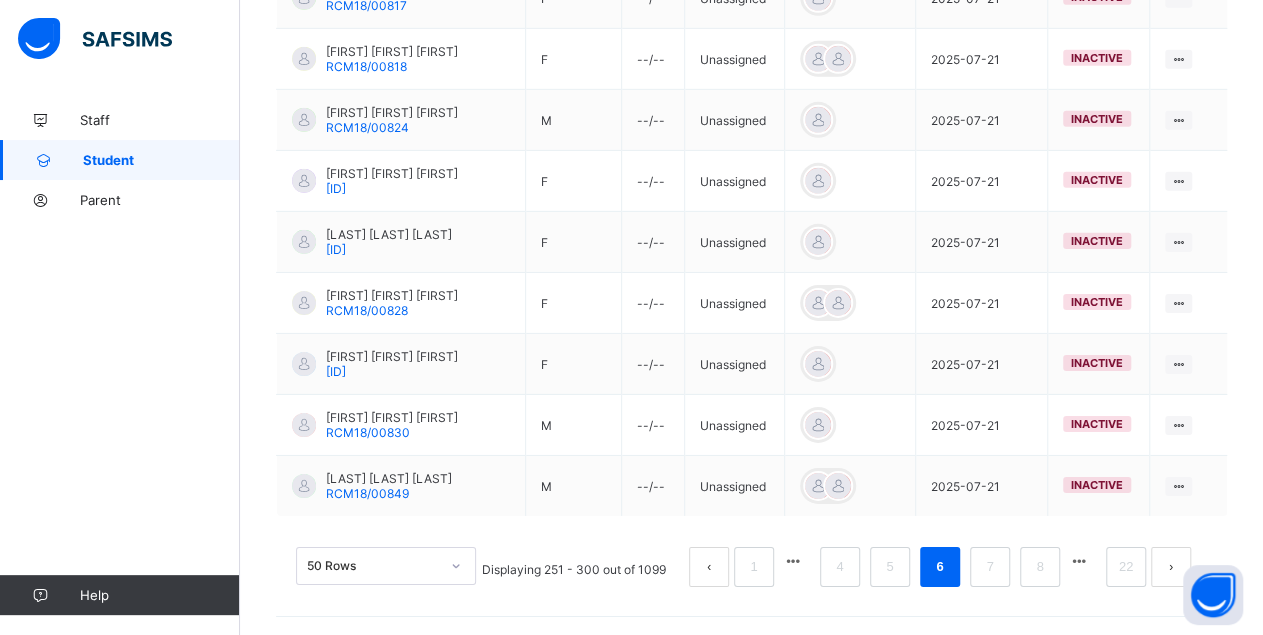click at bounding box center (1079, 561) 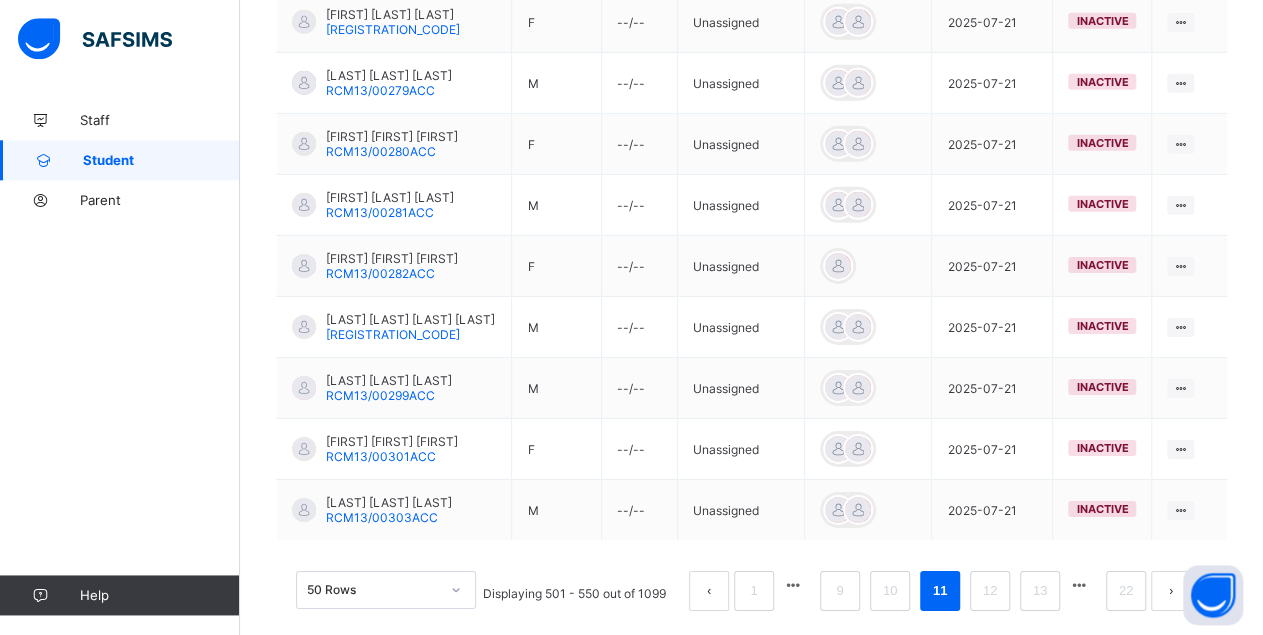 scroll, scrollTop: 3088, scrollLeft: 0, axis: vertical 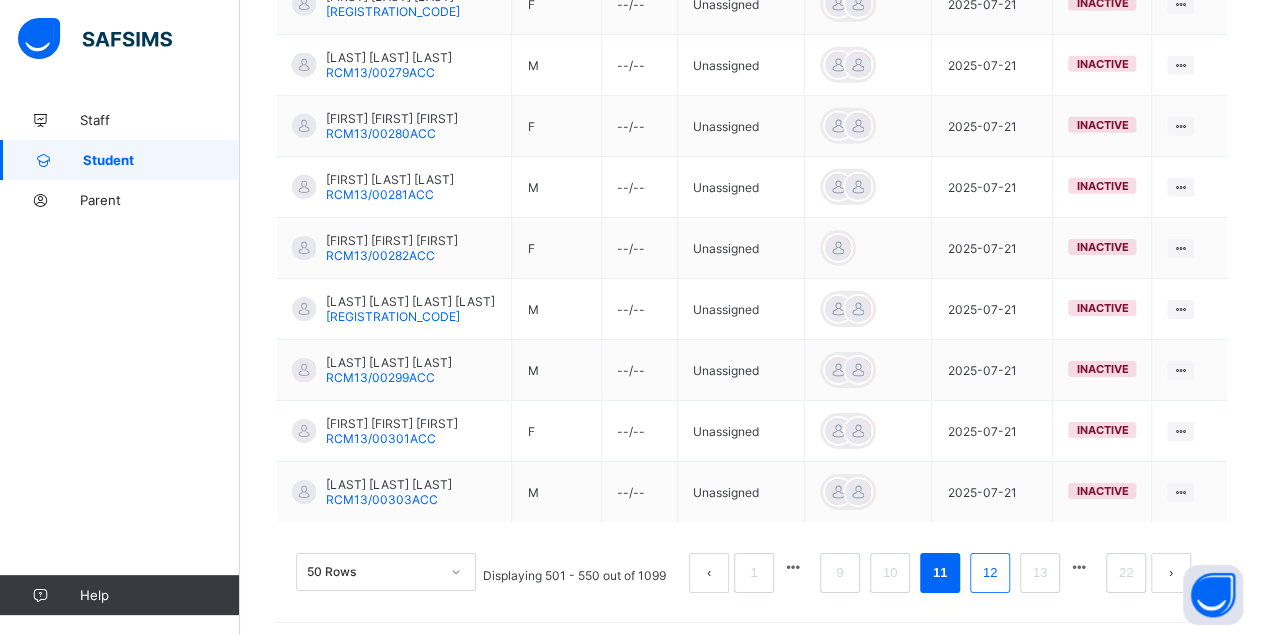 click on "12" at bounding box center [990, 573] 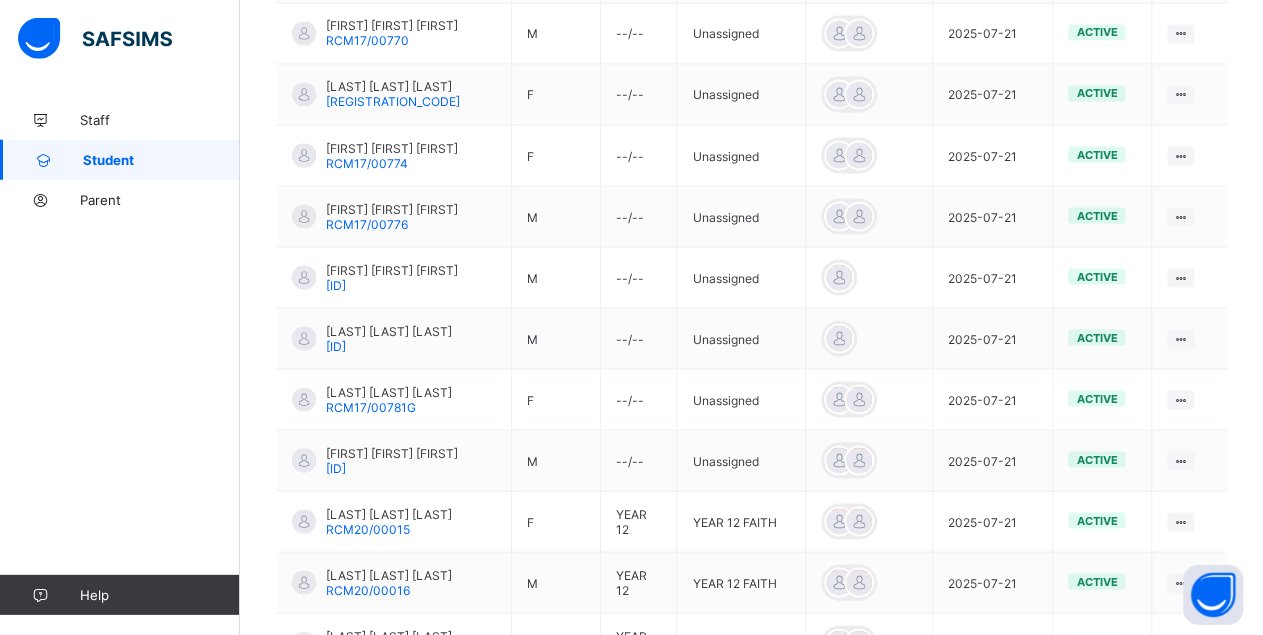 scroll, scrollTop: 1809, scrollLeft: 0, axis: vertical 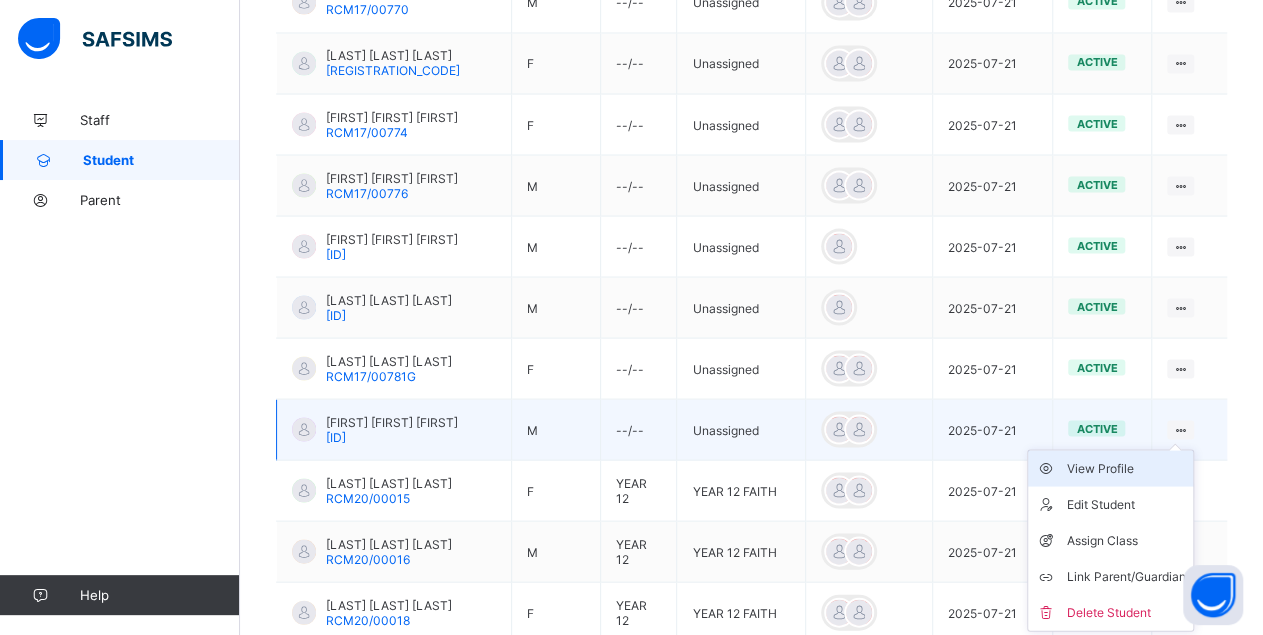 click on "View Profile" at bounding box center (1125, 468) 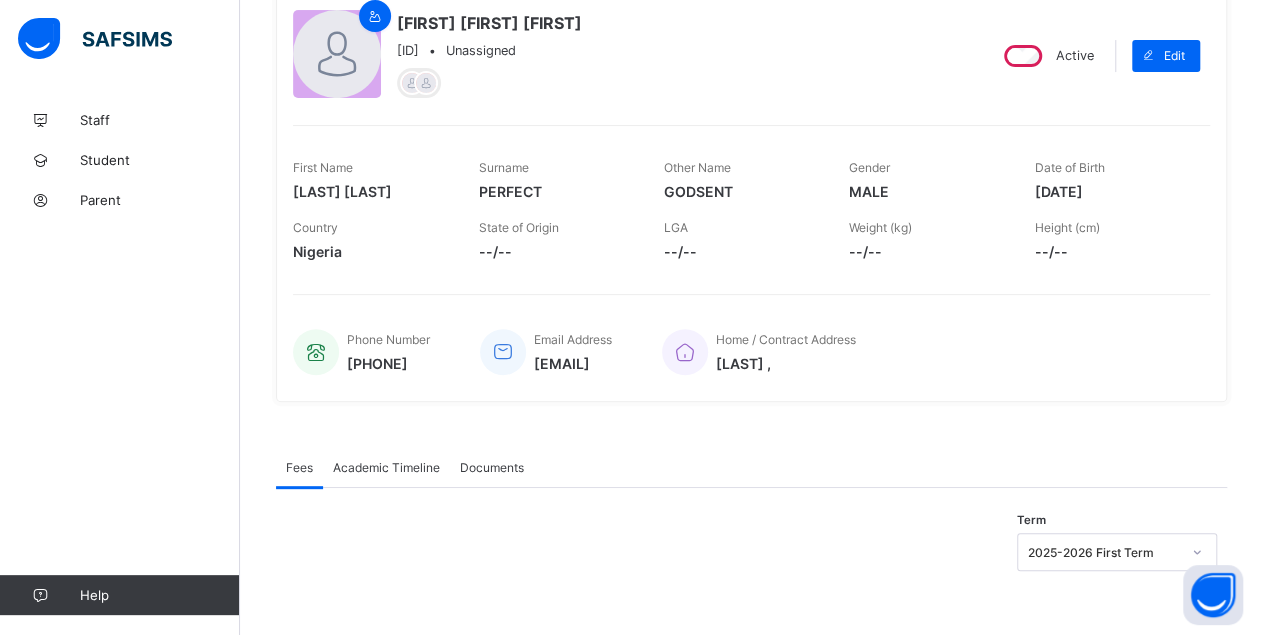 scroll, scrollTop: 0, scrollLeft: 0, axis: both 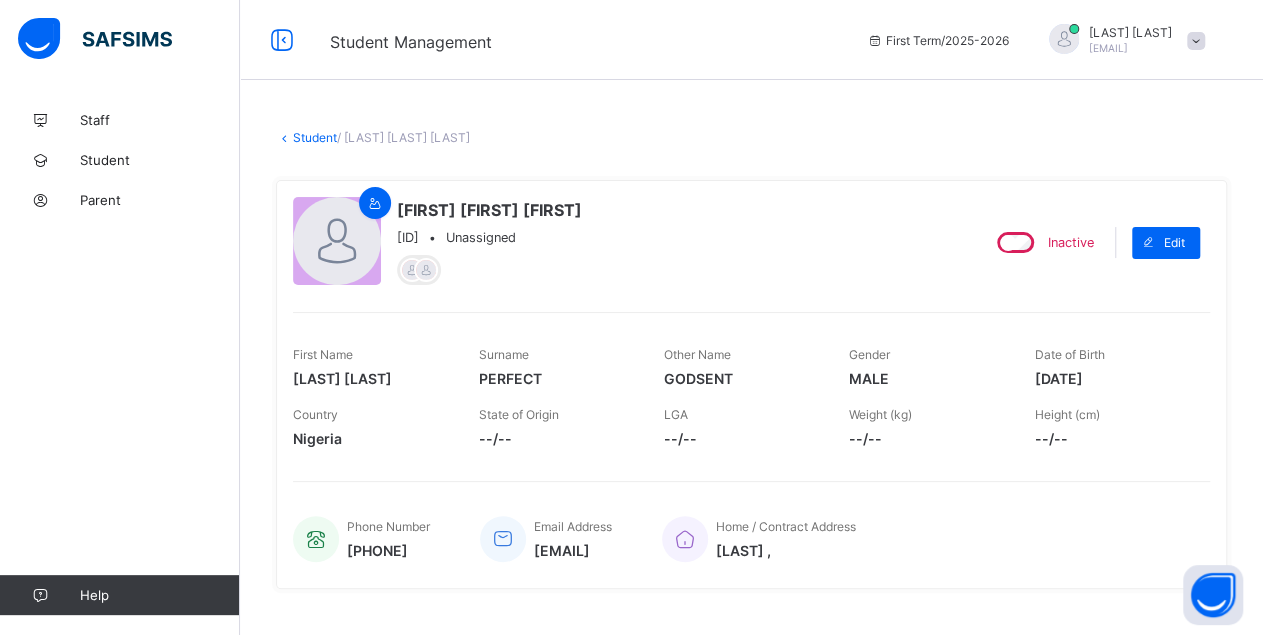 click on "Inactive   Edit" at bounding box center (1091, 242) 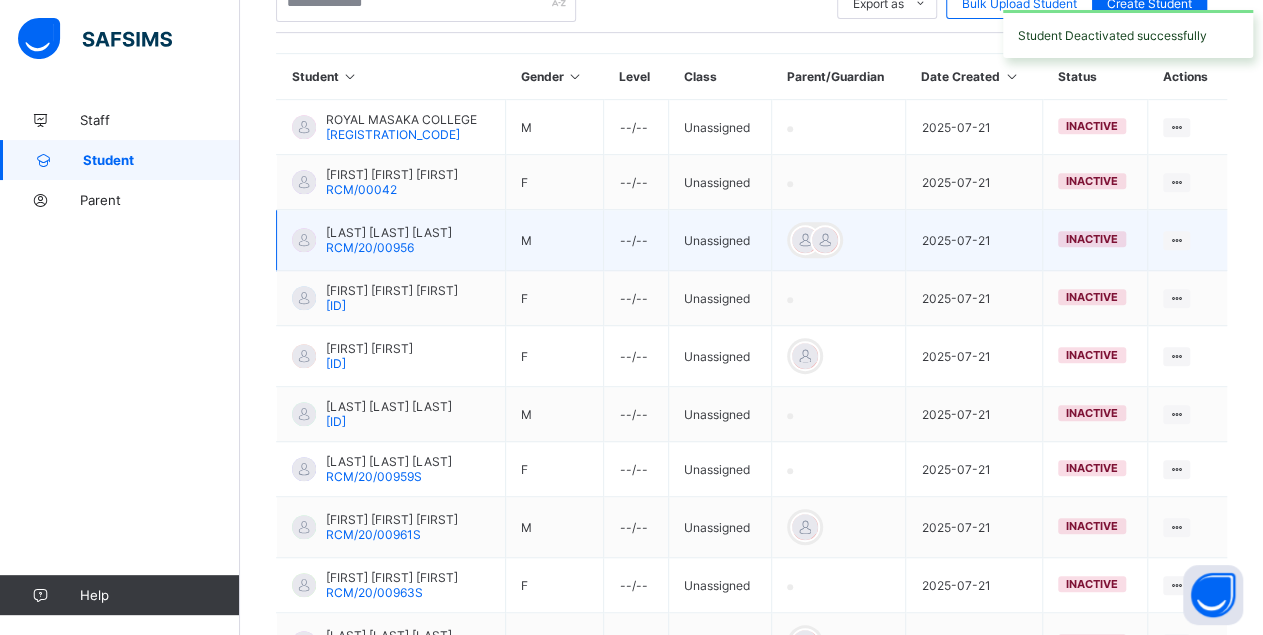 scroll, scrollTop: 587, scrollLeft: 0, axis: vertical 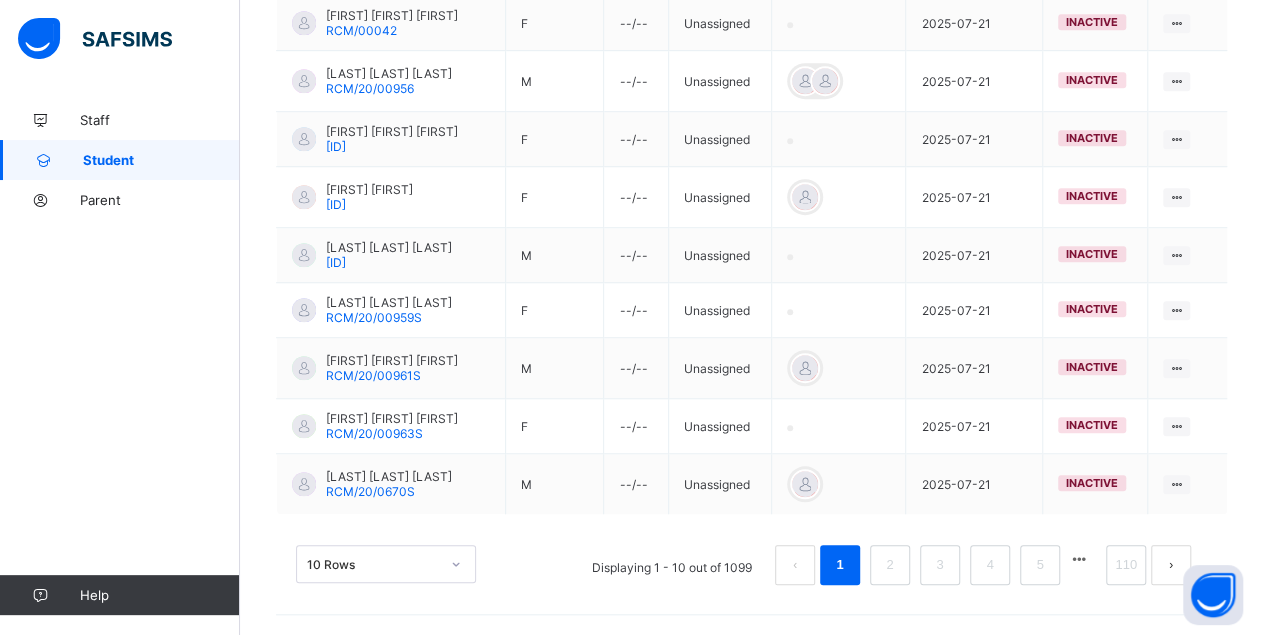 click on "10 Rows" at bounding box center [386, 564] 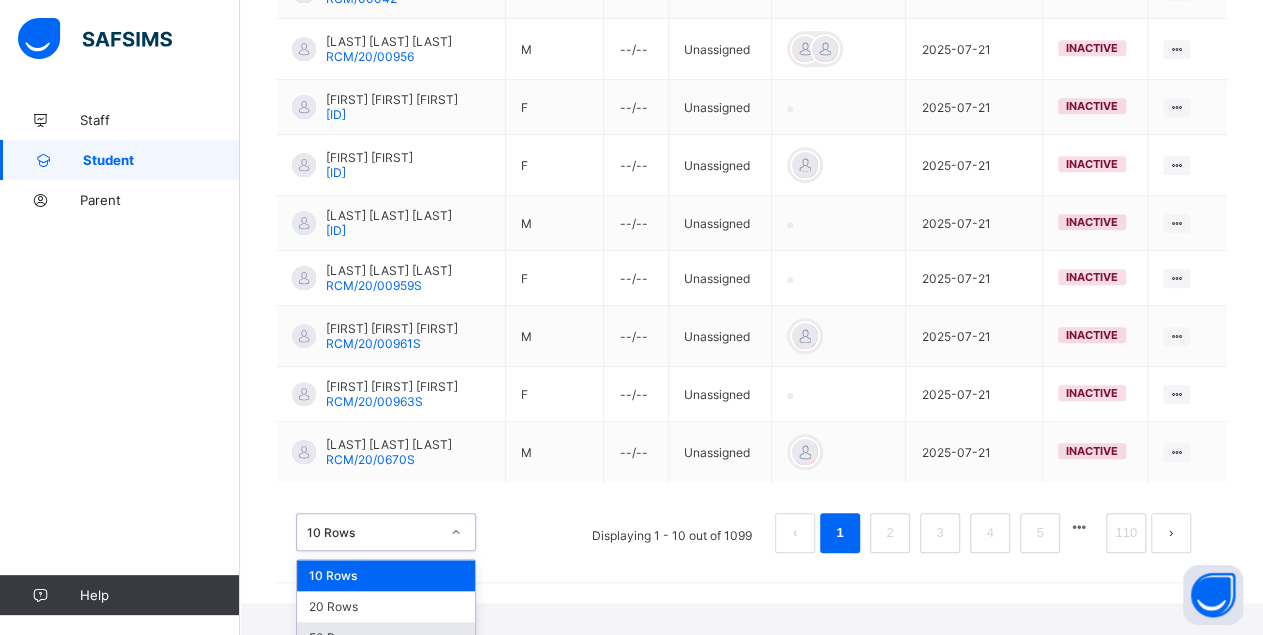 click on "50 Rows" at bounding box center [386, 637] 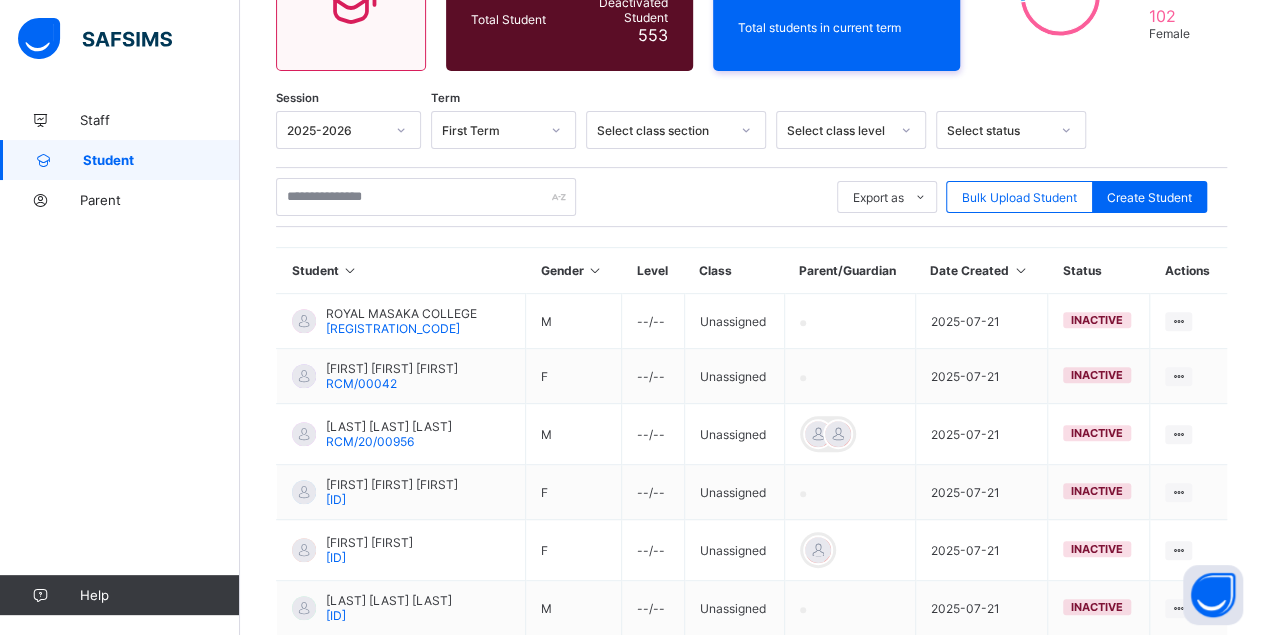 scroll, scrollTop: 2953, scrollLeft: 0, axis: vertical 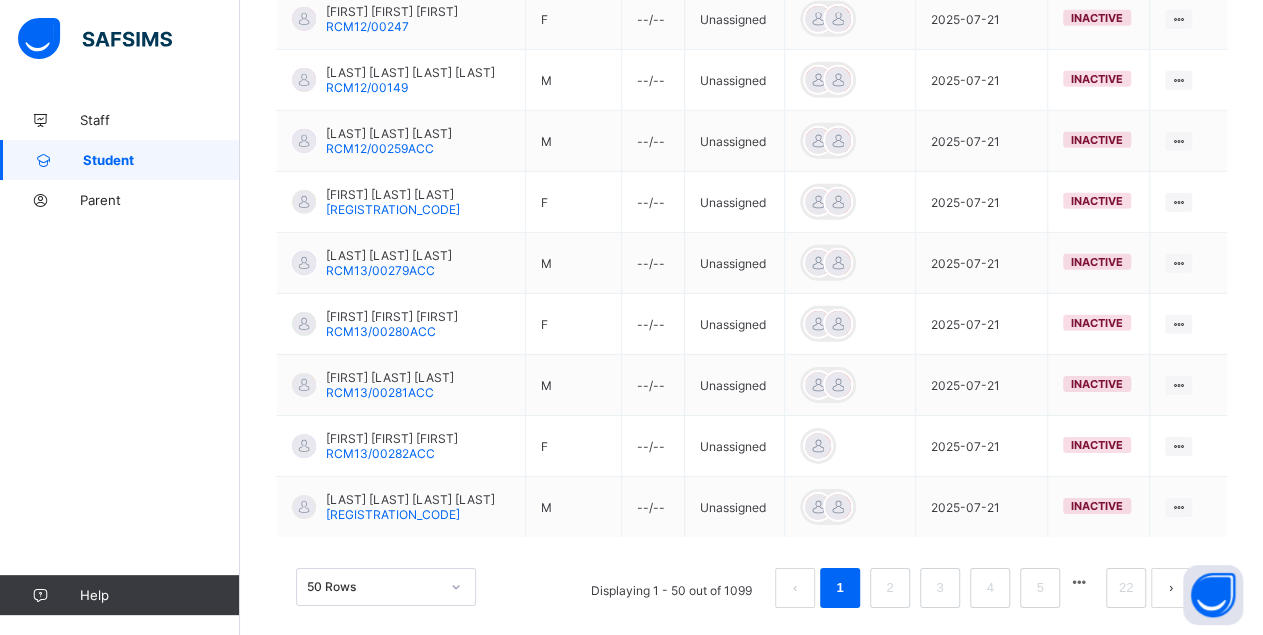 click at bounding box center [1079, 582] 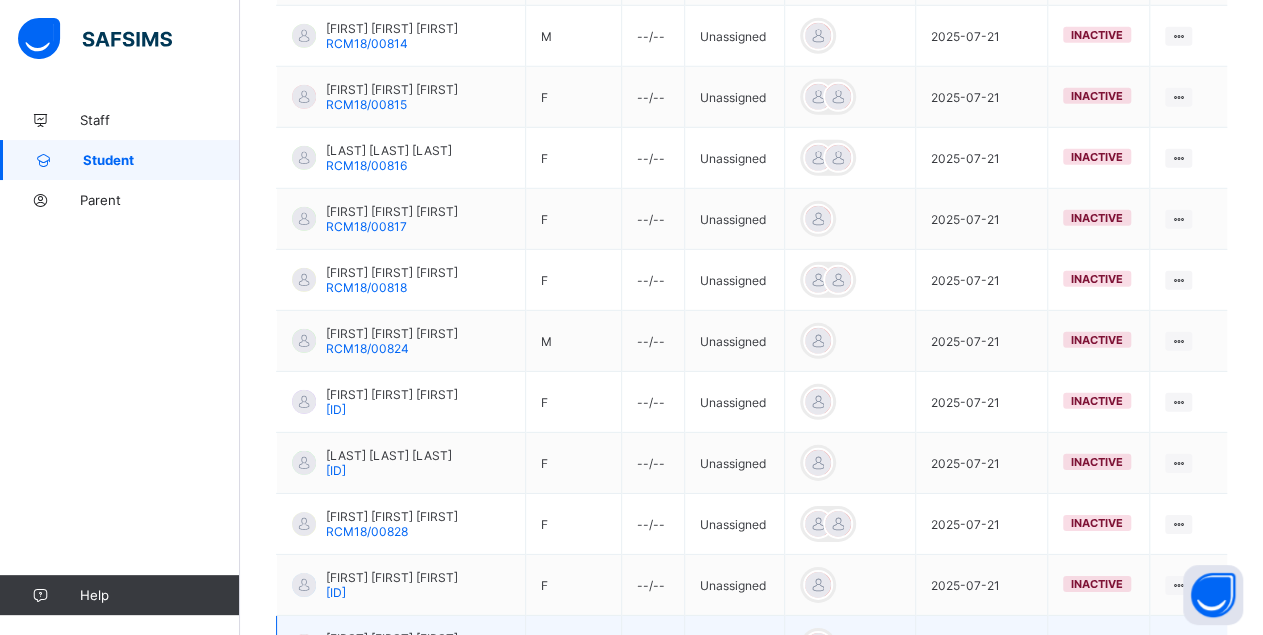 scroll, scrollTop: 3070, scrollLeft: 0, axis: vertical 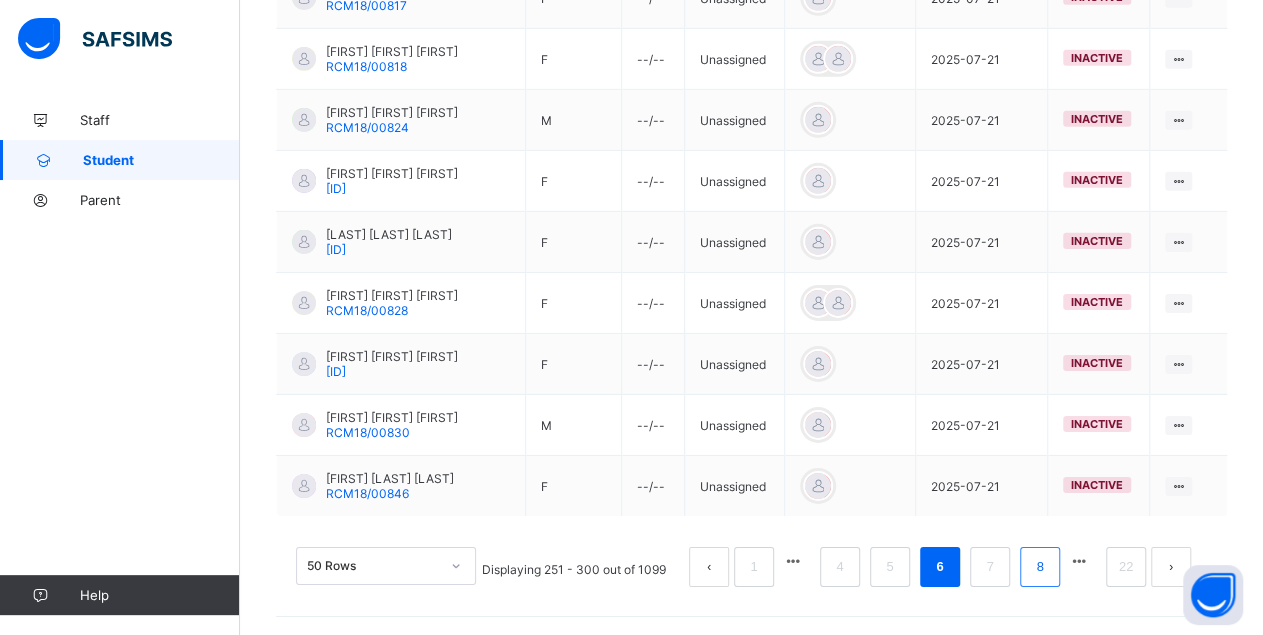 click on "8" at bounding box center (1040, 567) 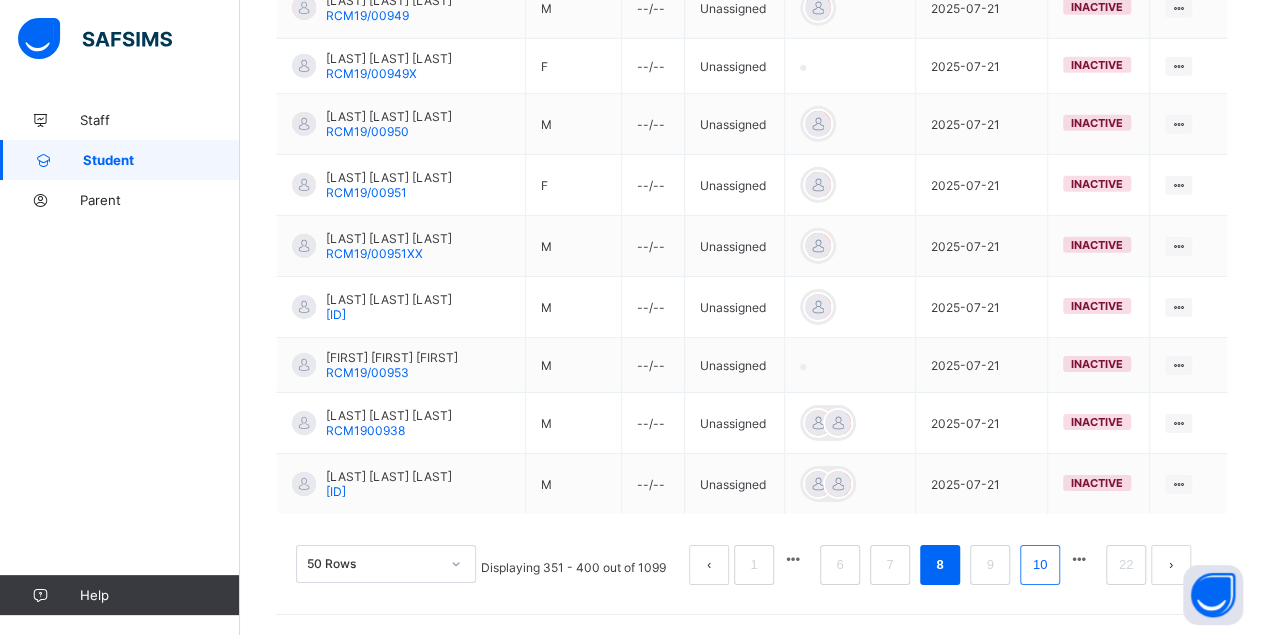 scroll, scrollTop: 3072, scrollLeft: 0, axis: vertical 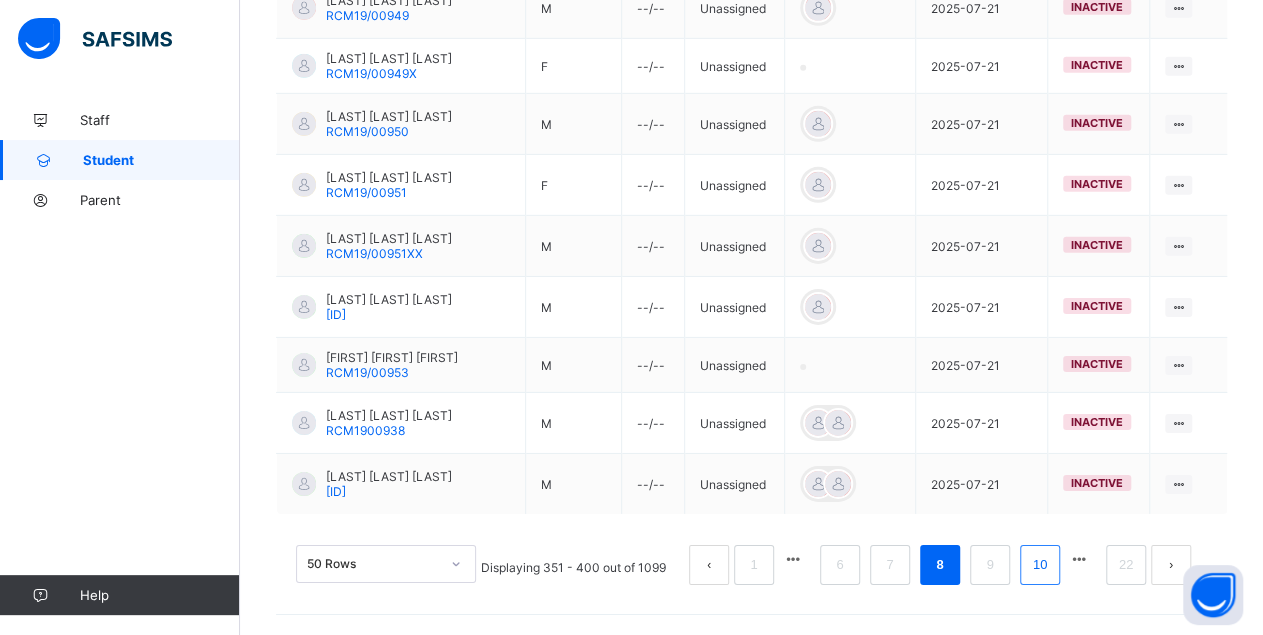 click on "10" at bounding box center (1040, 565) 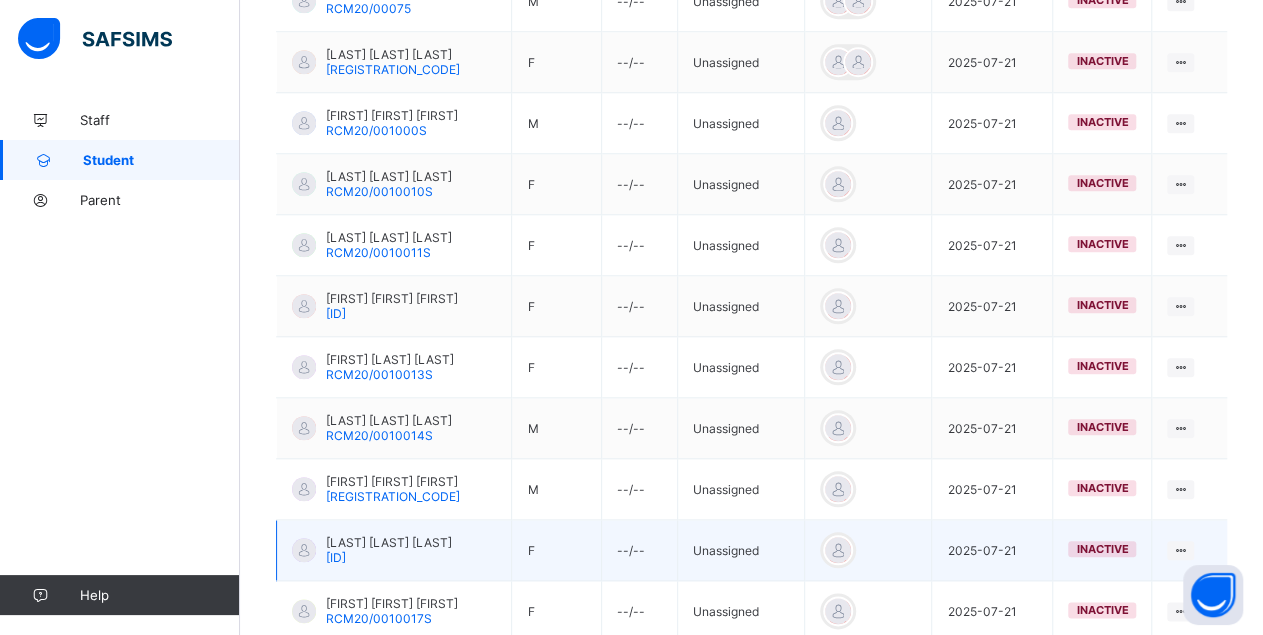 scroll, scrollTop: 3111, scrollLeft: 0, axis: vertical 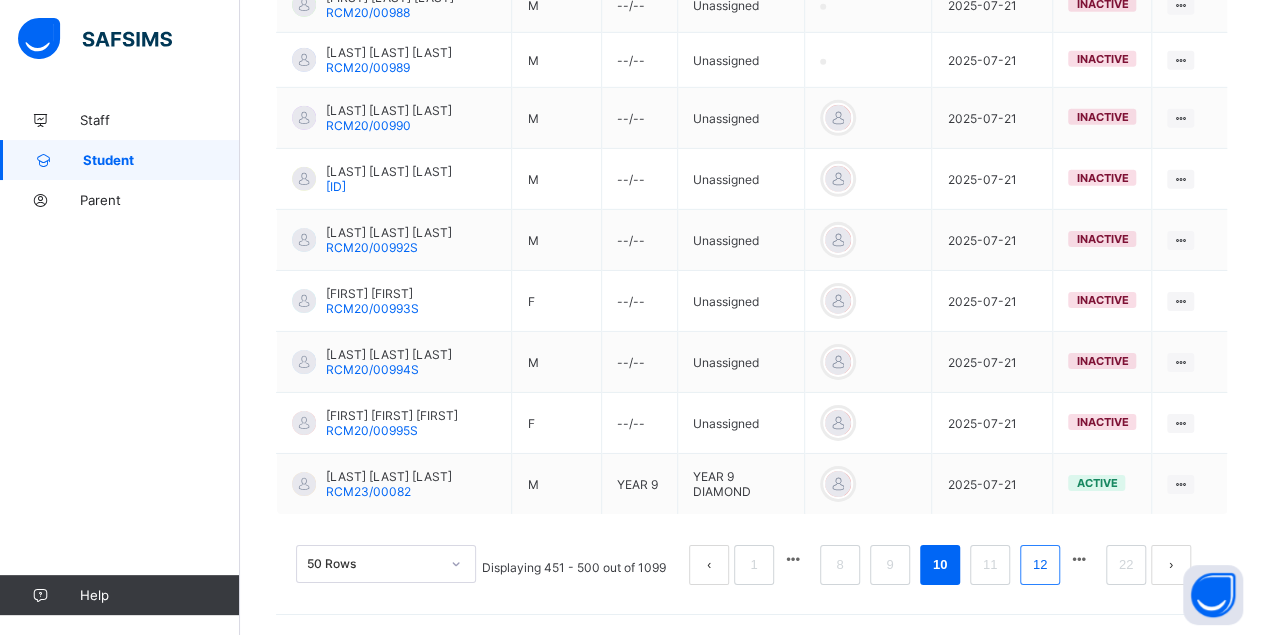 click on "12" at bounding box center [1040, 565] 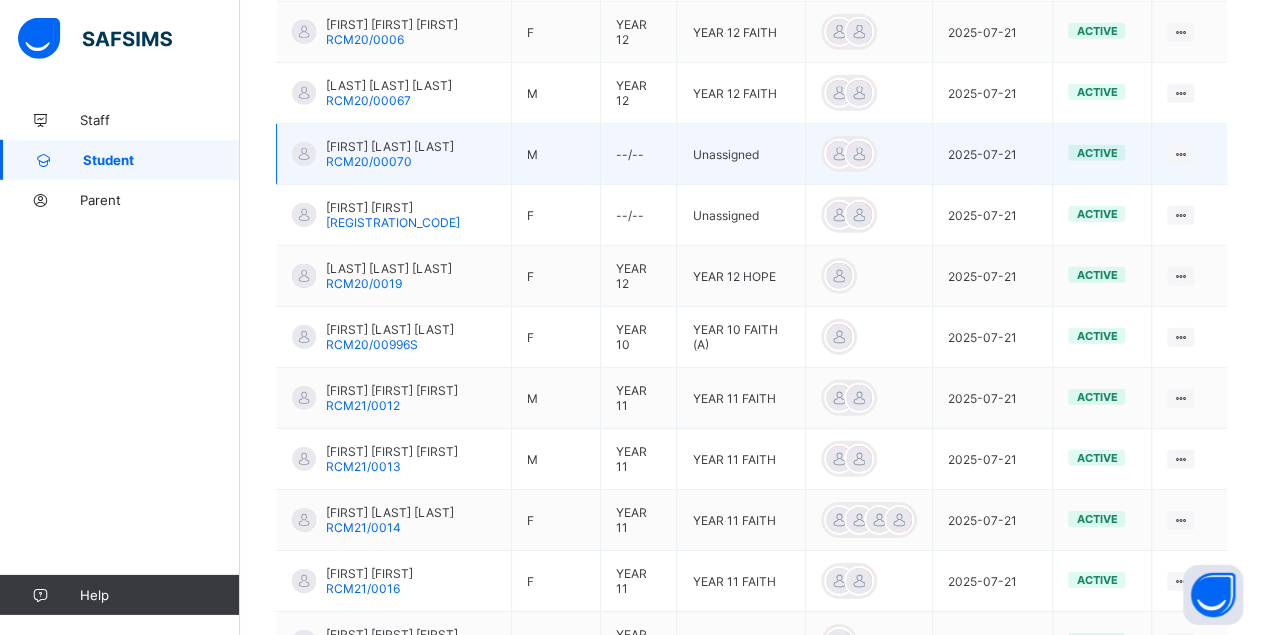 scroll, scrollTop: 2598, scrollLeft: 0, axis: vertical 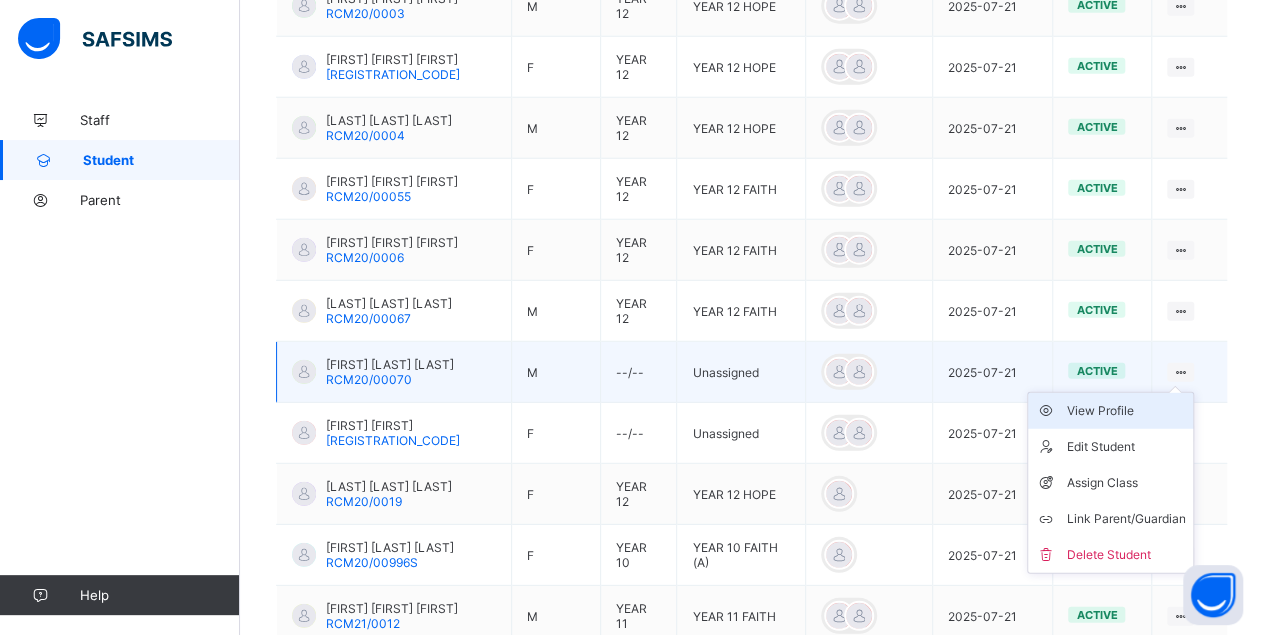 click on "View Profile" at bounding box center (1125, 411) 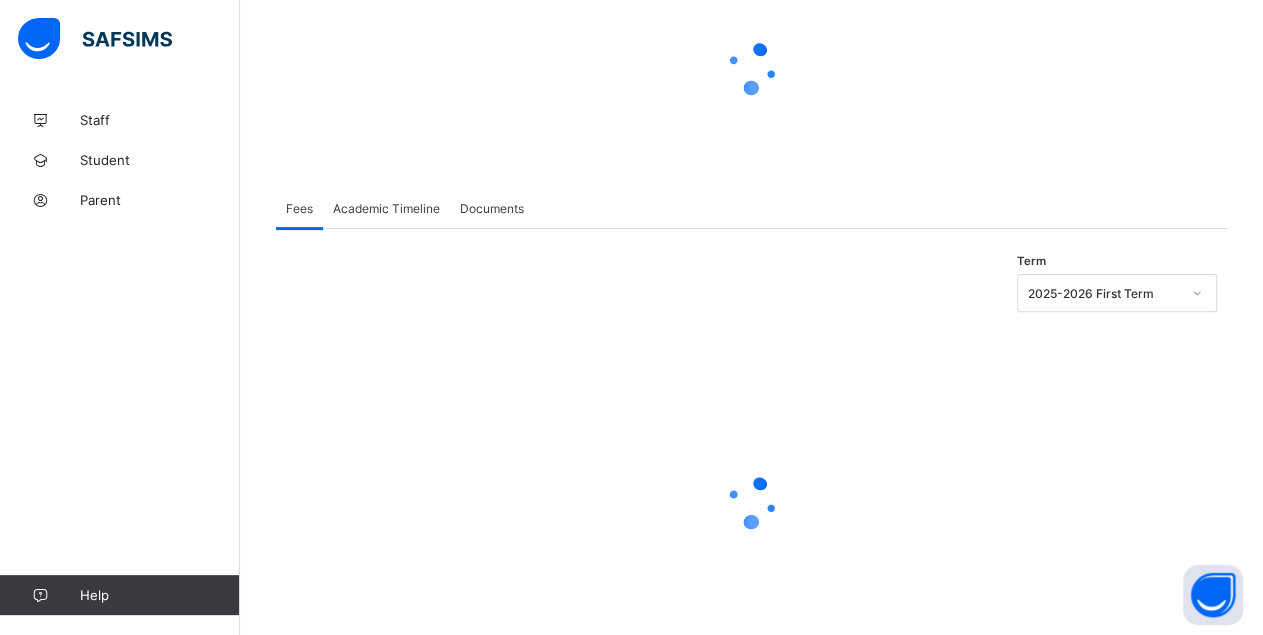scroll, scrollTop: 0, scrollLeft: 0, axis: both 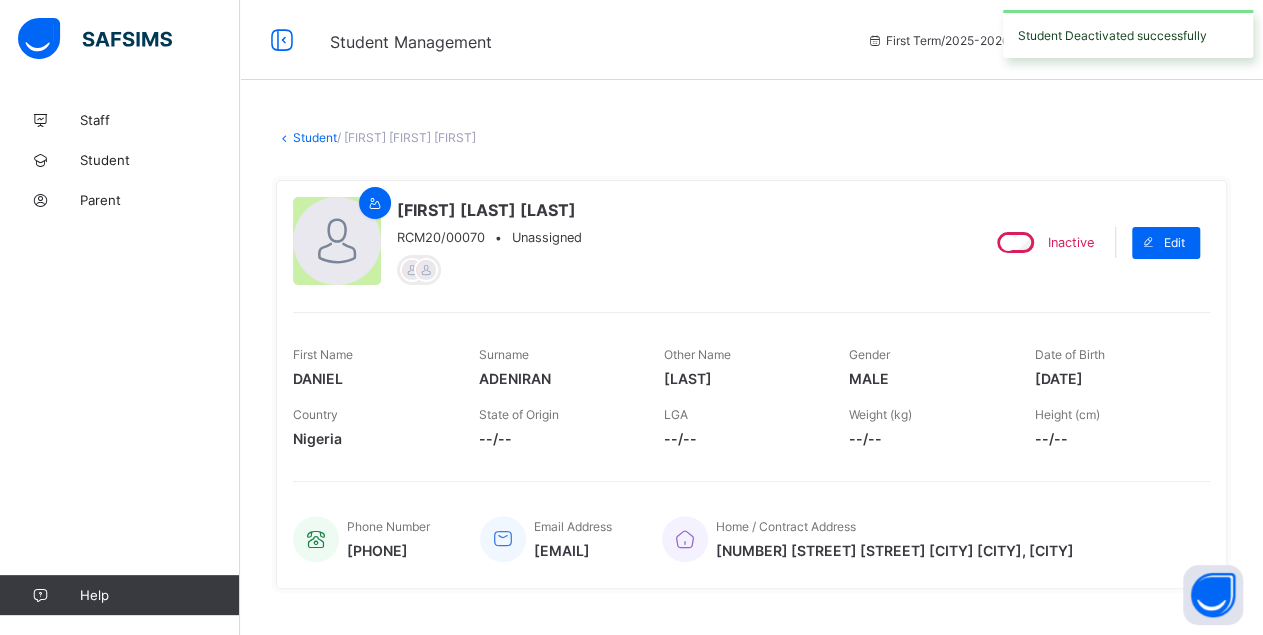 click on "Inactive   Edit" at bounding box center [1091, 242] 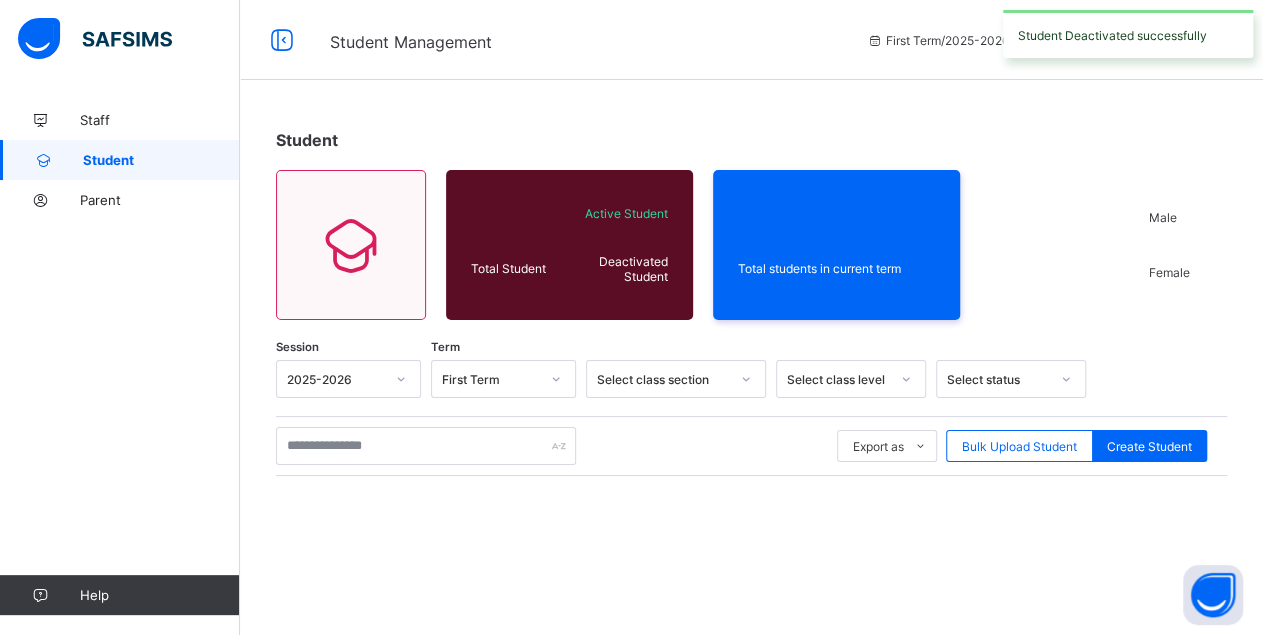 scroll, scrollTop: 249, scrollLeft: 0, axis: vertical 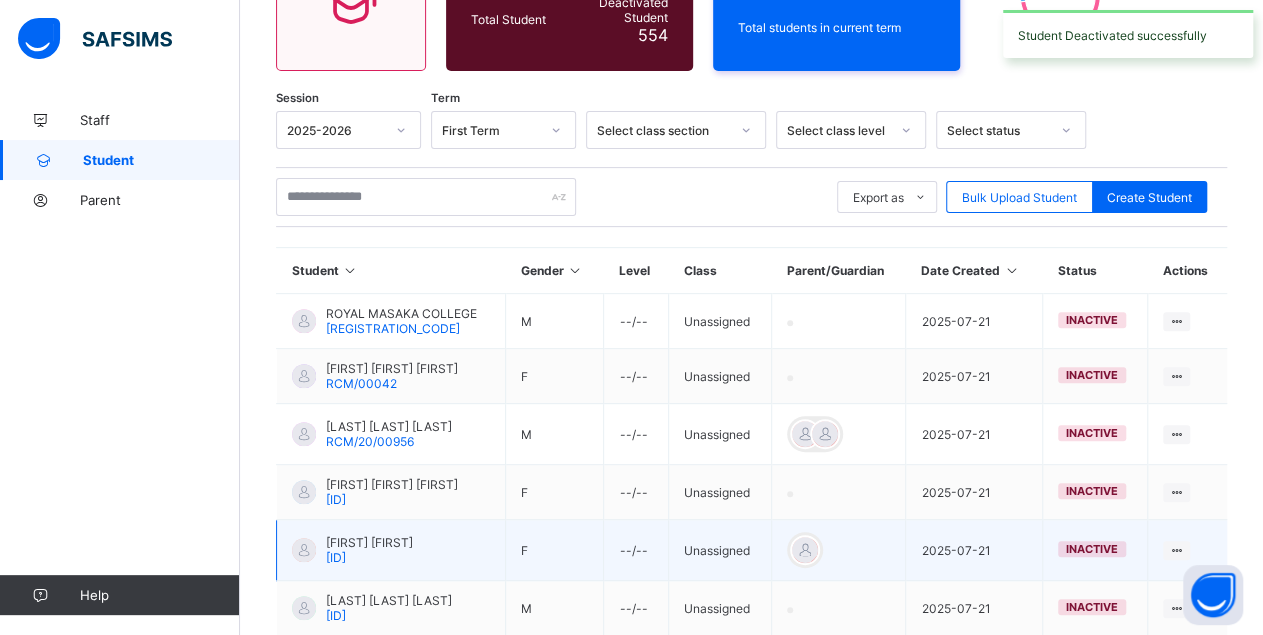 click on "inactive" at bounding box center [1094, 550] 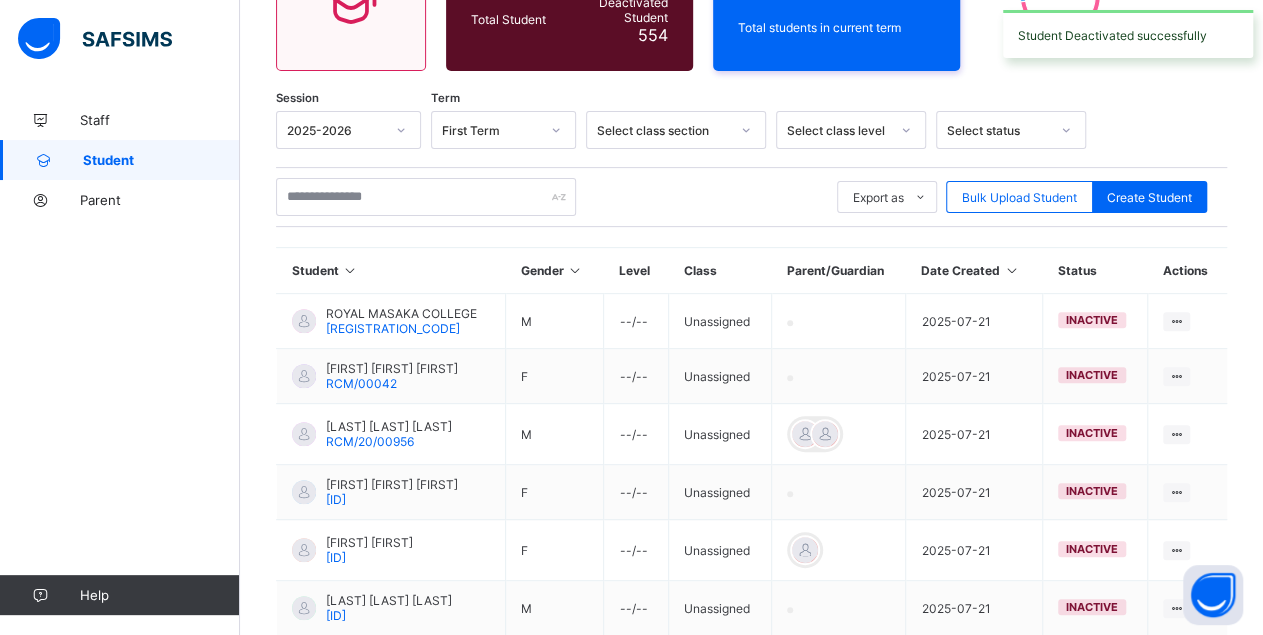 scroll, scrollTop: 587, scrollLeft: 0, axis: vertical 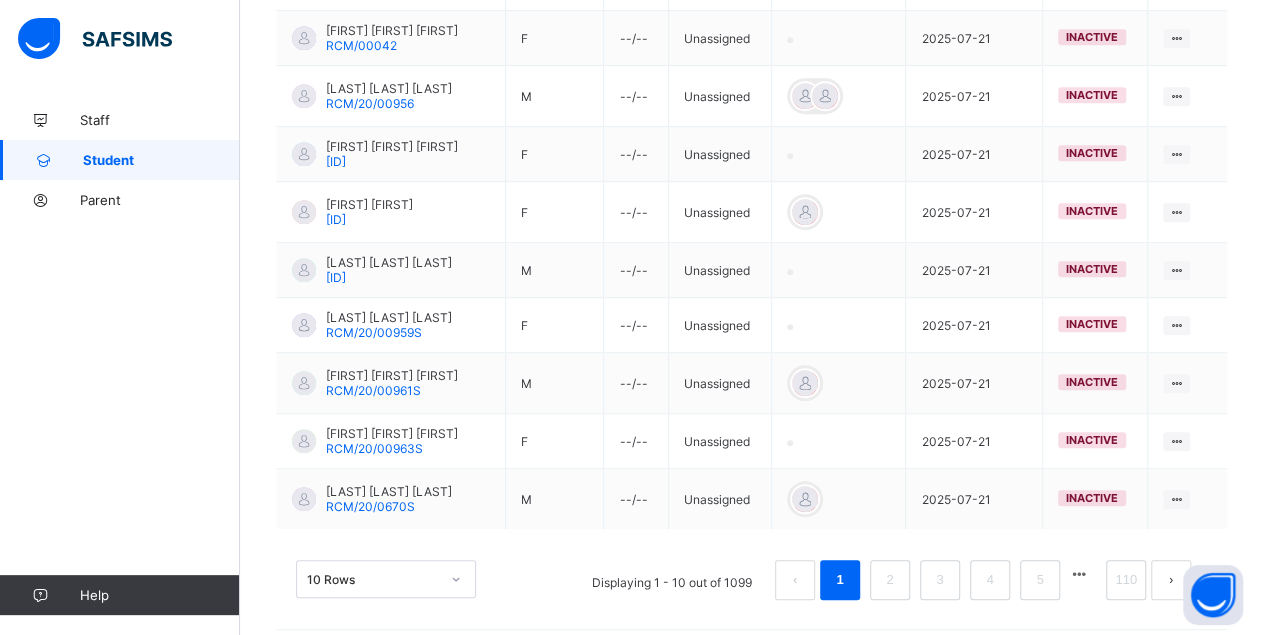 click on "10 Rows" at bounding box center [386, 579] 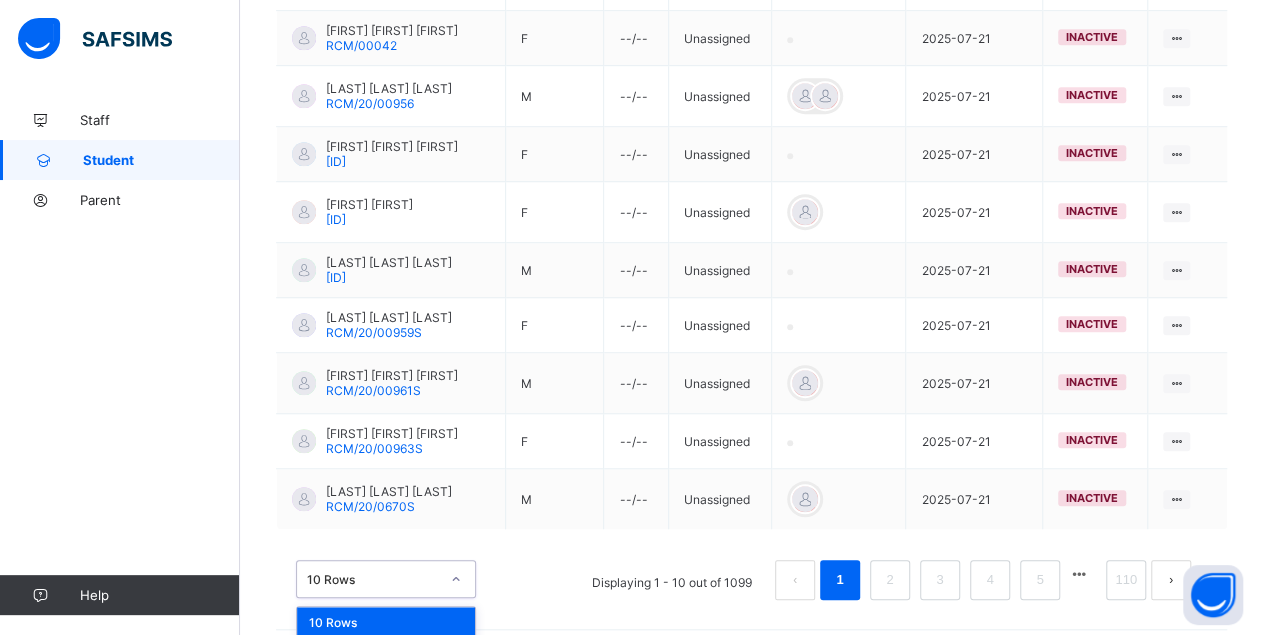 scroll, scrollTop: 634, scrollLeft: 0, axis: vertical 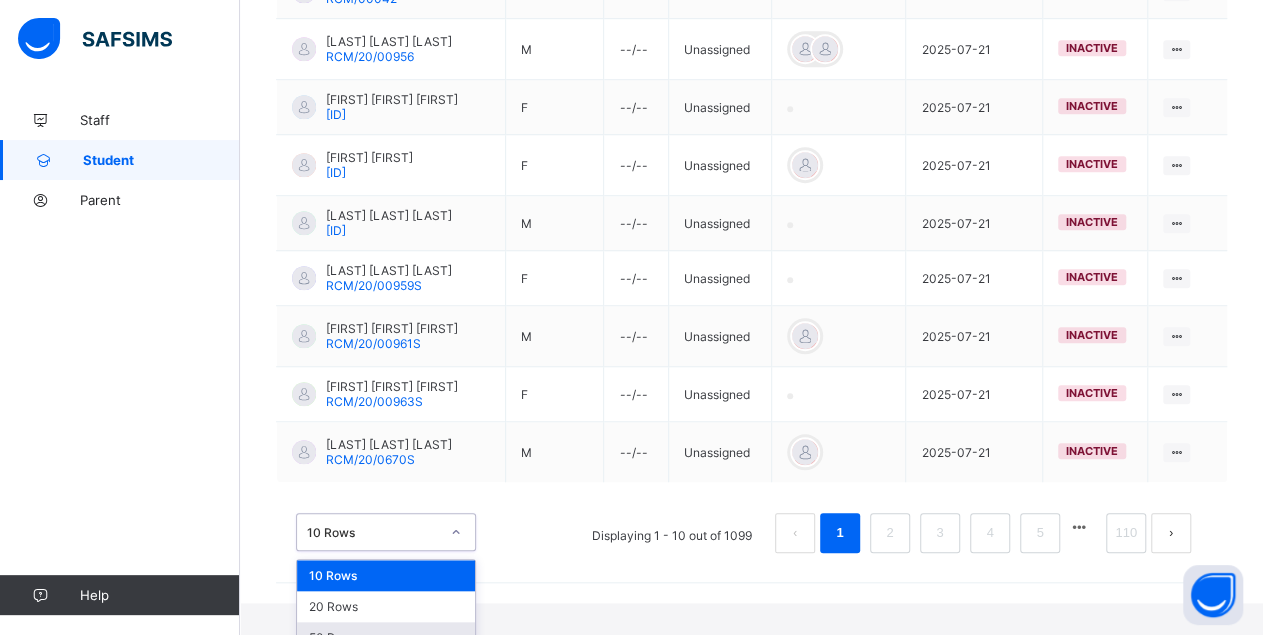 click on "50 Rows" at bounding box center (386, 637) 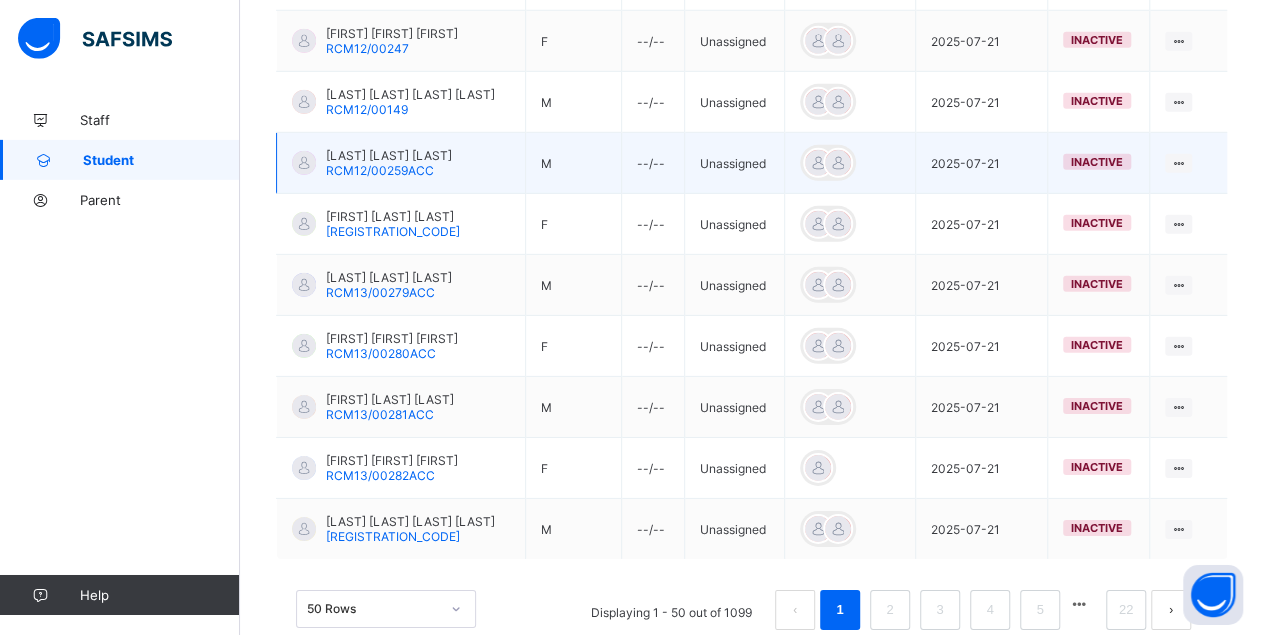scroll, scrollTop: 2953, scrollLeft: 0, axis: vertical 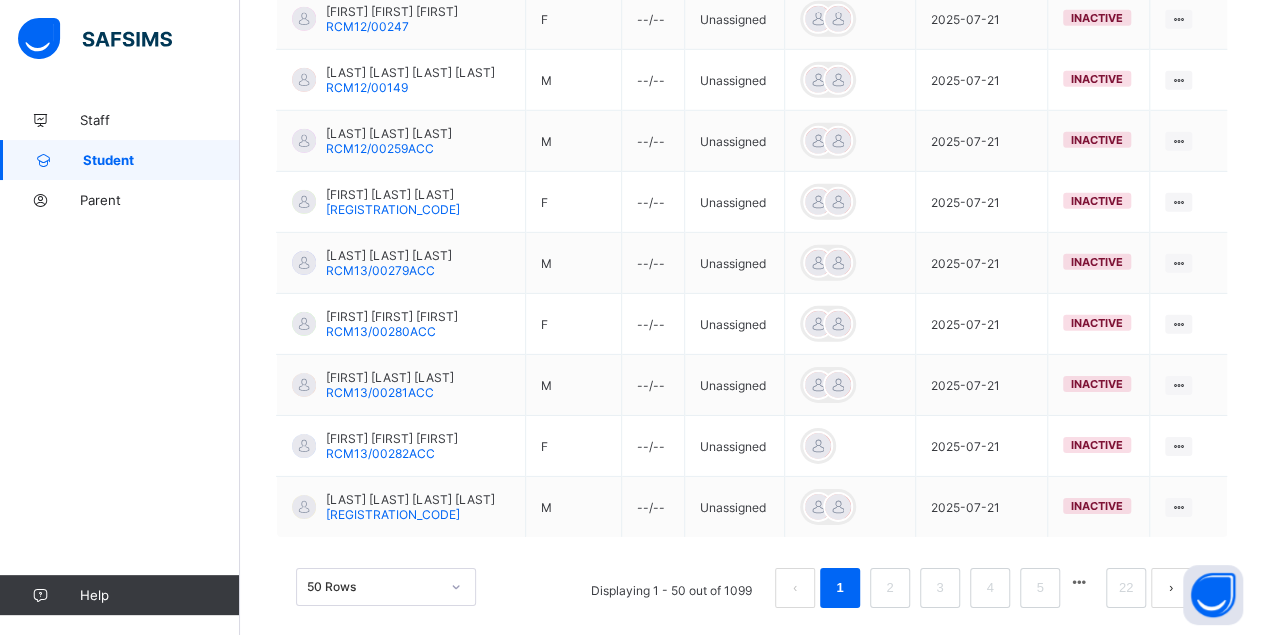 click at bounding box center [1079, 582] 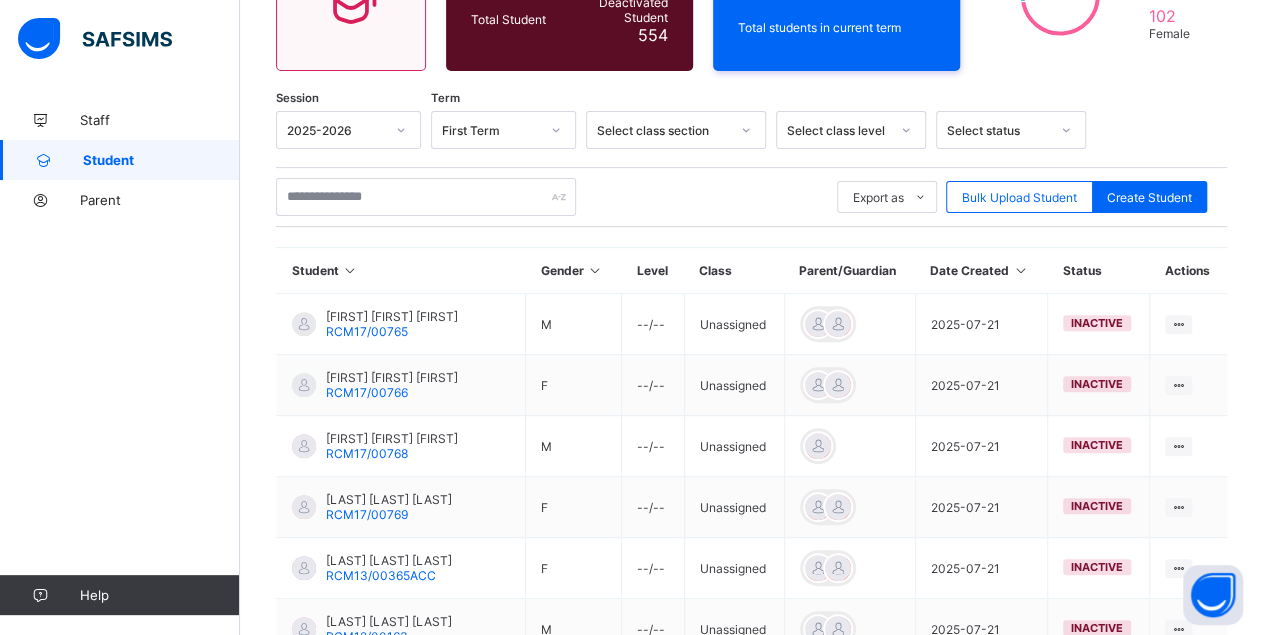 scroll, scrollTop: 3070, scrollLeft: 0, axis: vertical 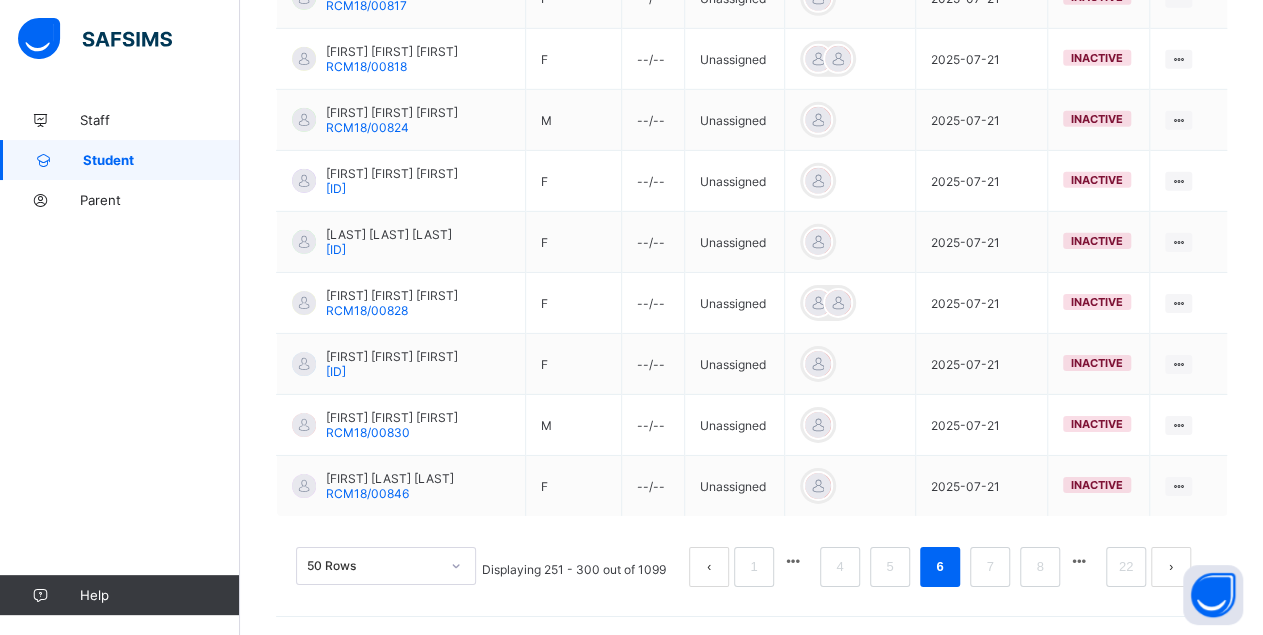 click at bounding box center (1079, 561) 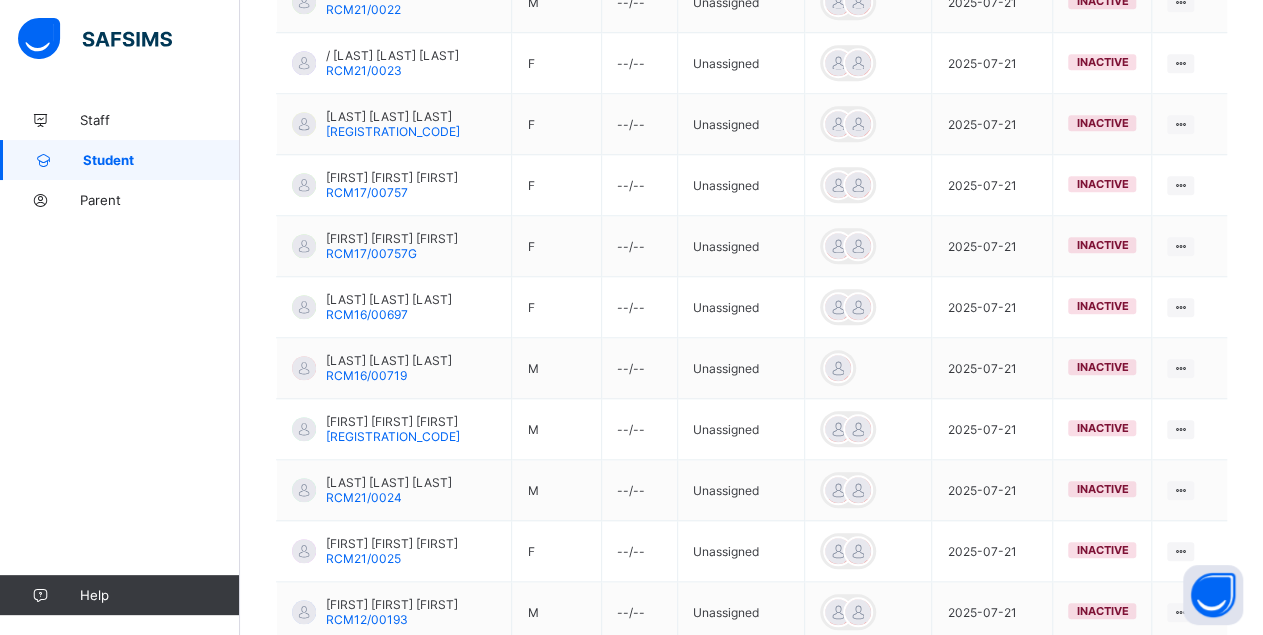 scroll, scrollTop: 3094, scrollLeft: 0, axis: vertical 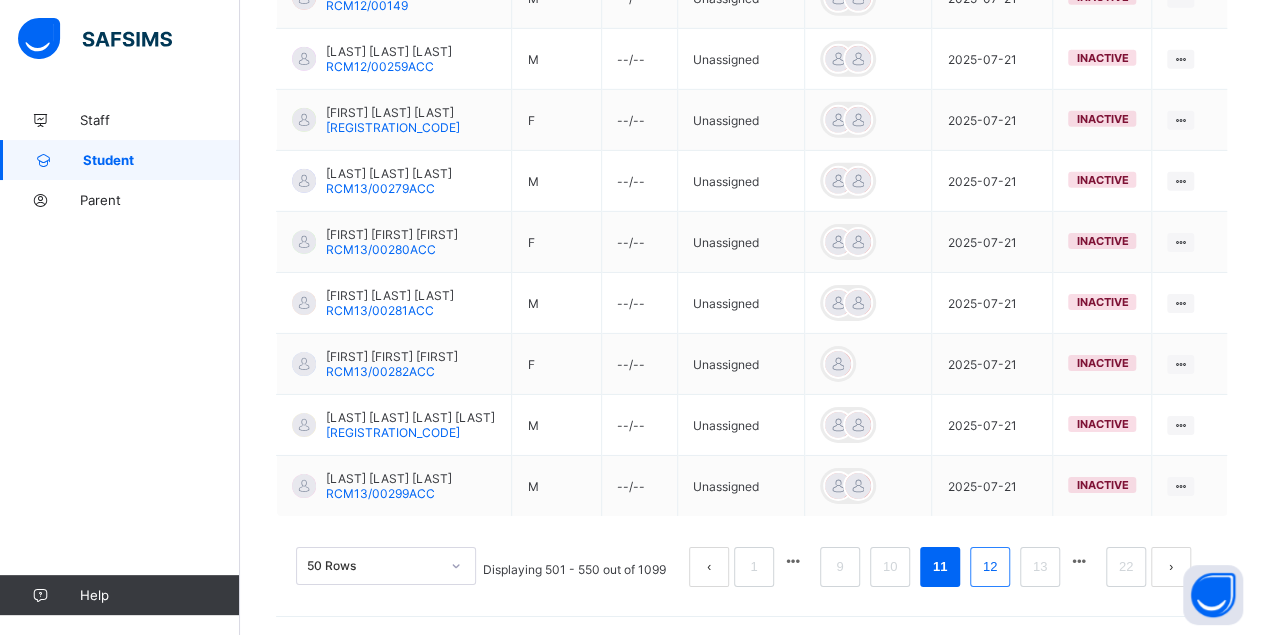 click on "12" at bounding box center (990, 567) 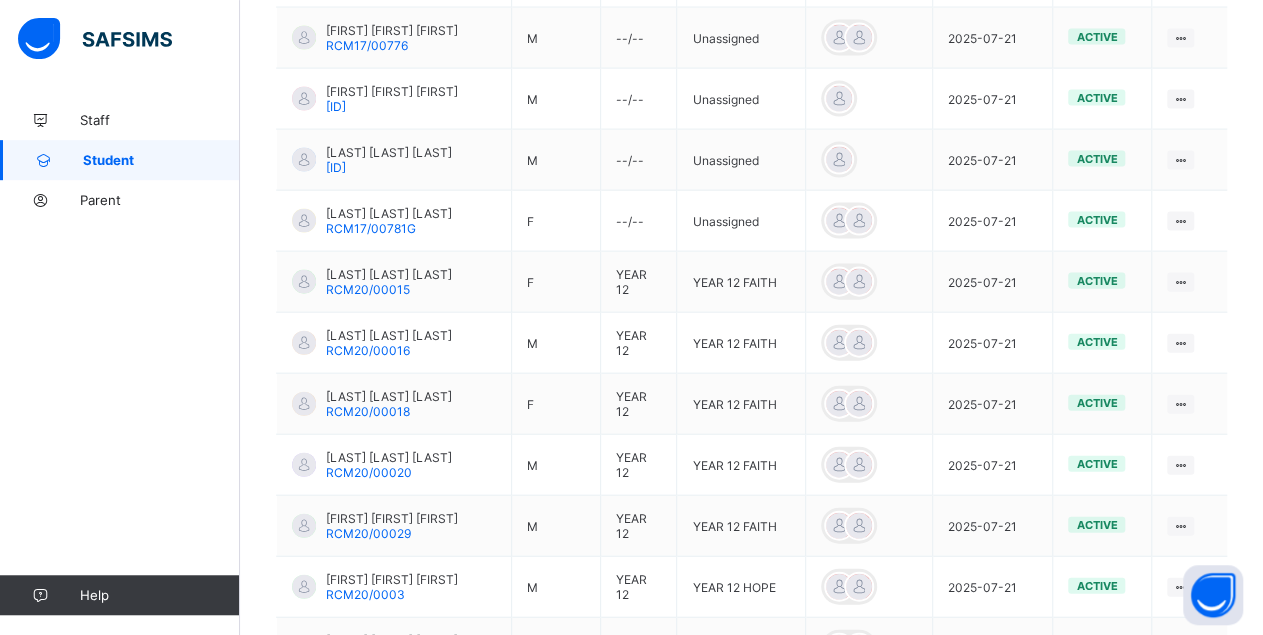 scroll, scrollTop: 2078, scrollLeft: 0, axis: vertical 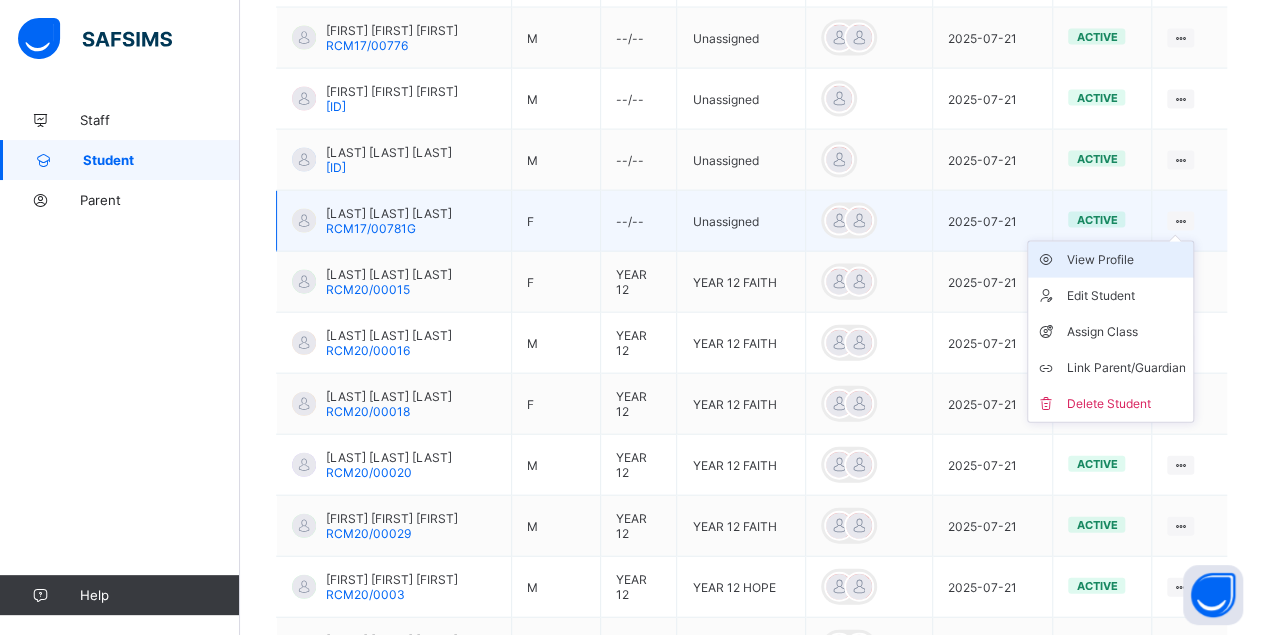 click on "View Profile" at bounding box center [1125, 260] 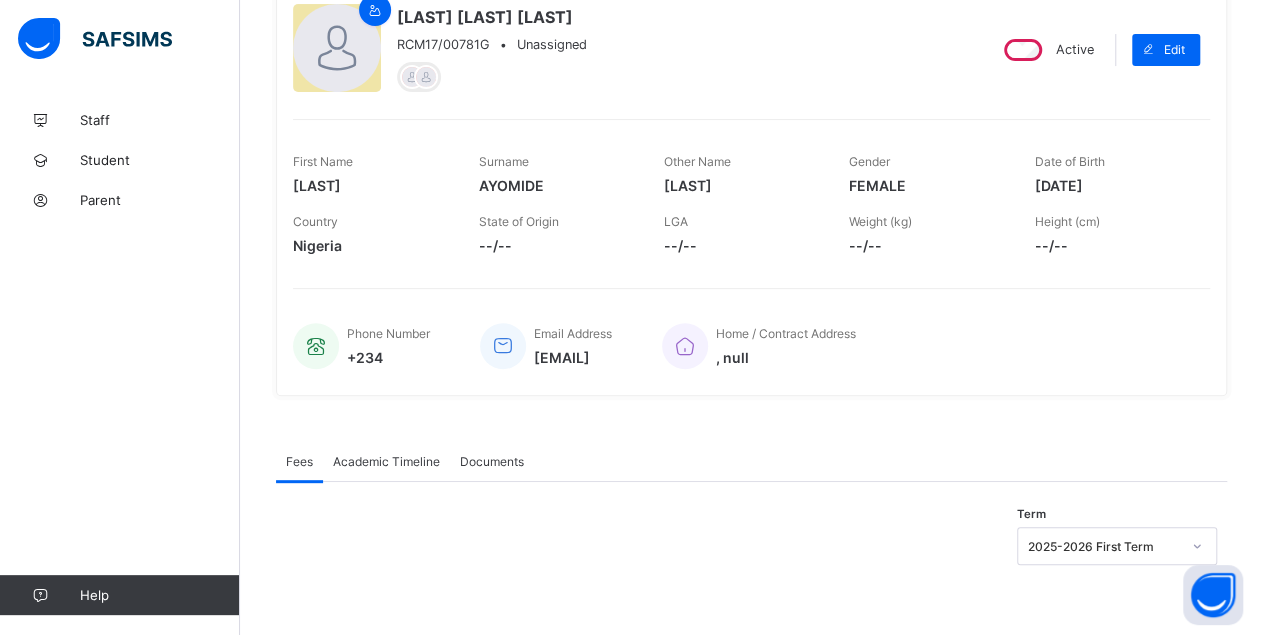 scroll, scrollTop: 0, scrollLeft: 0, axis: both 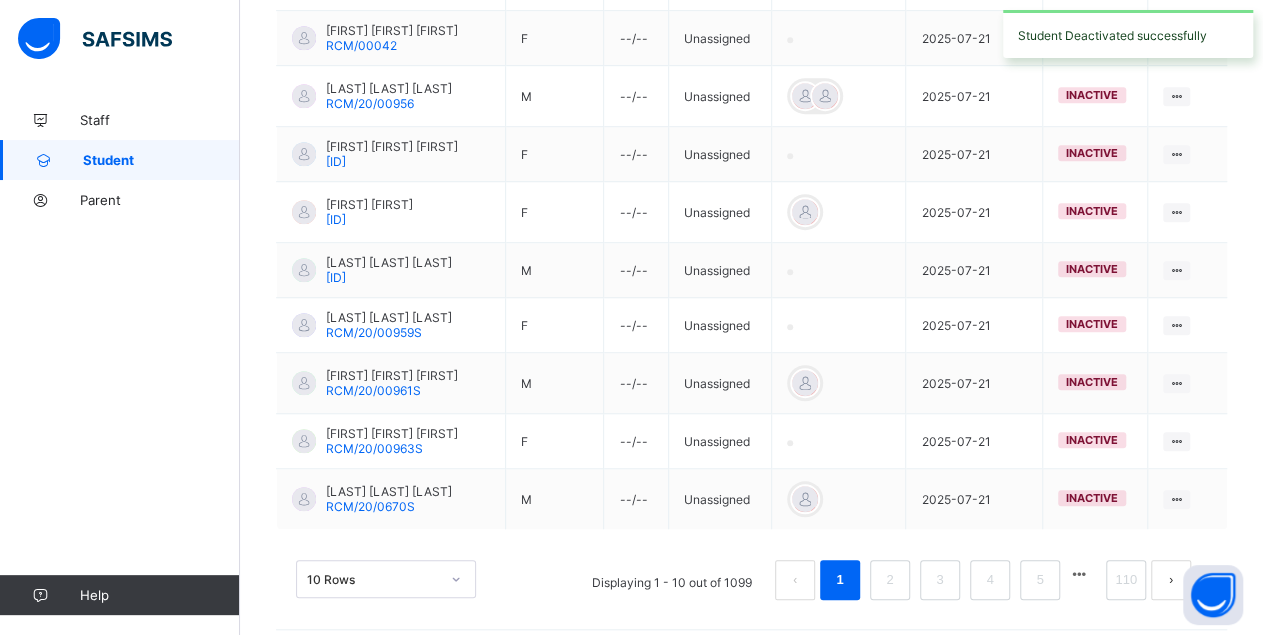 click on "10 Rows" at bounding box center [386, 579] 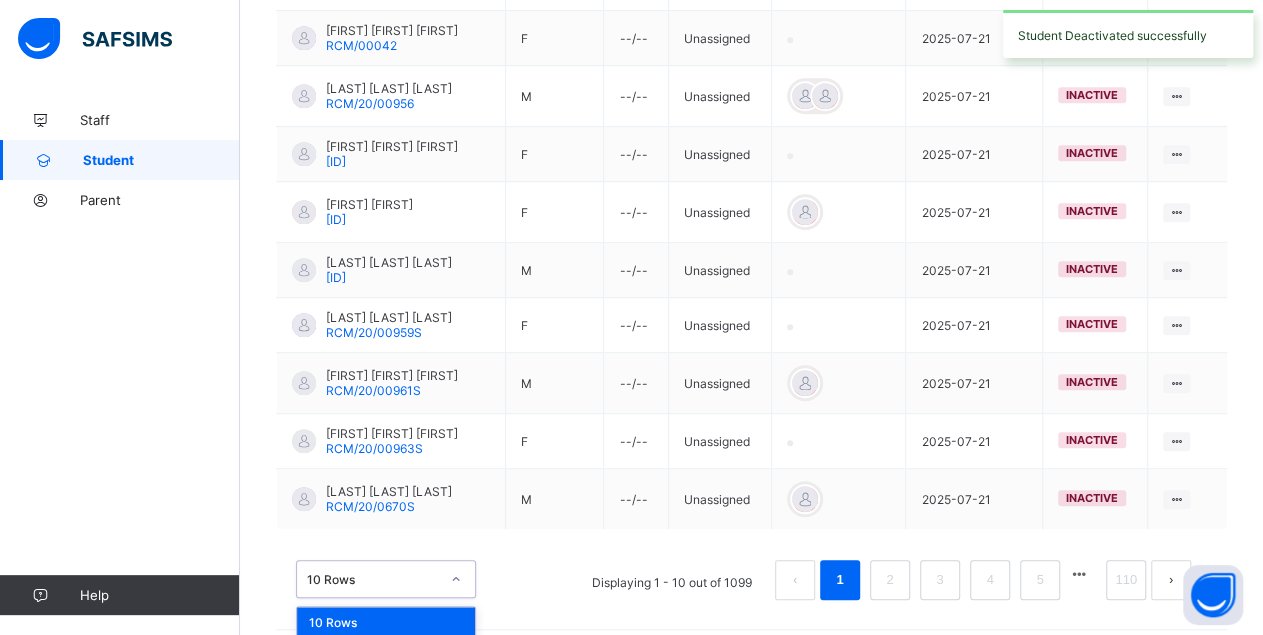 drag, startPoint x: 415, startPoint y: 565, endPoint x: 432, endPoint y: 565, distance: 17 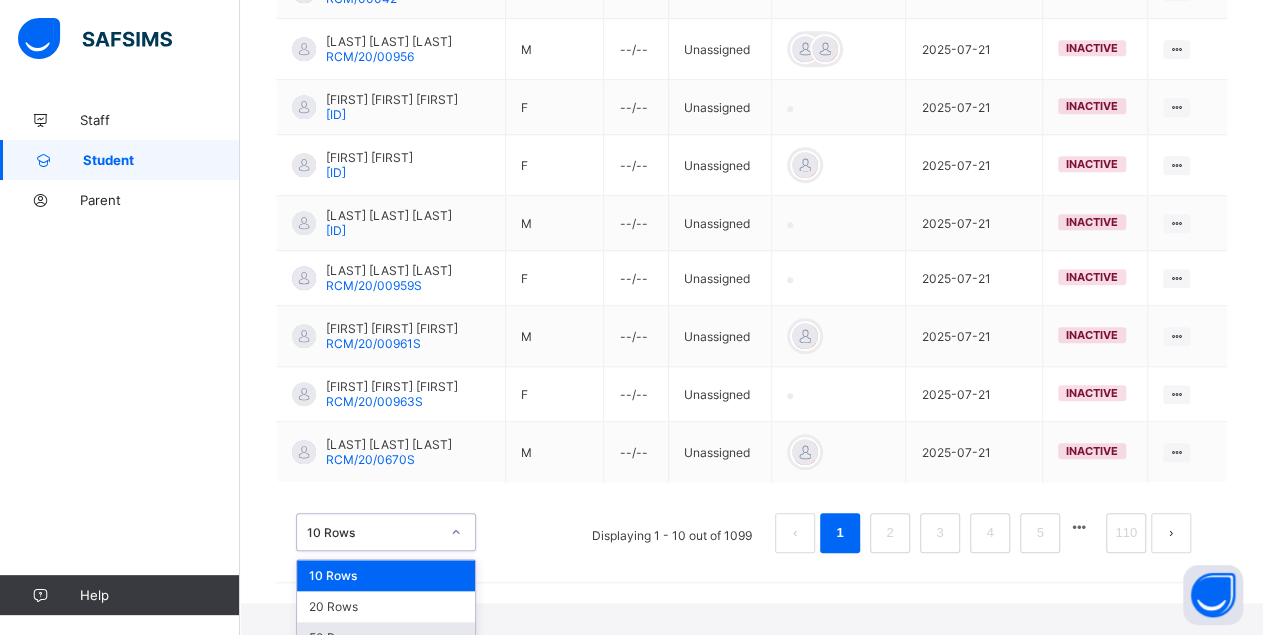 click on "50 Rows" at bounding box center (386, 637) 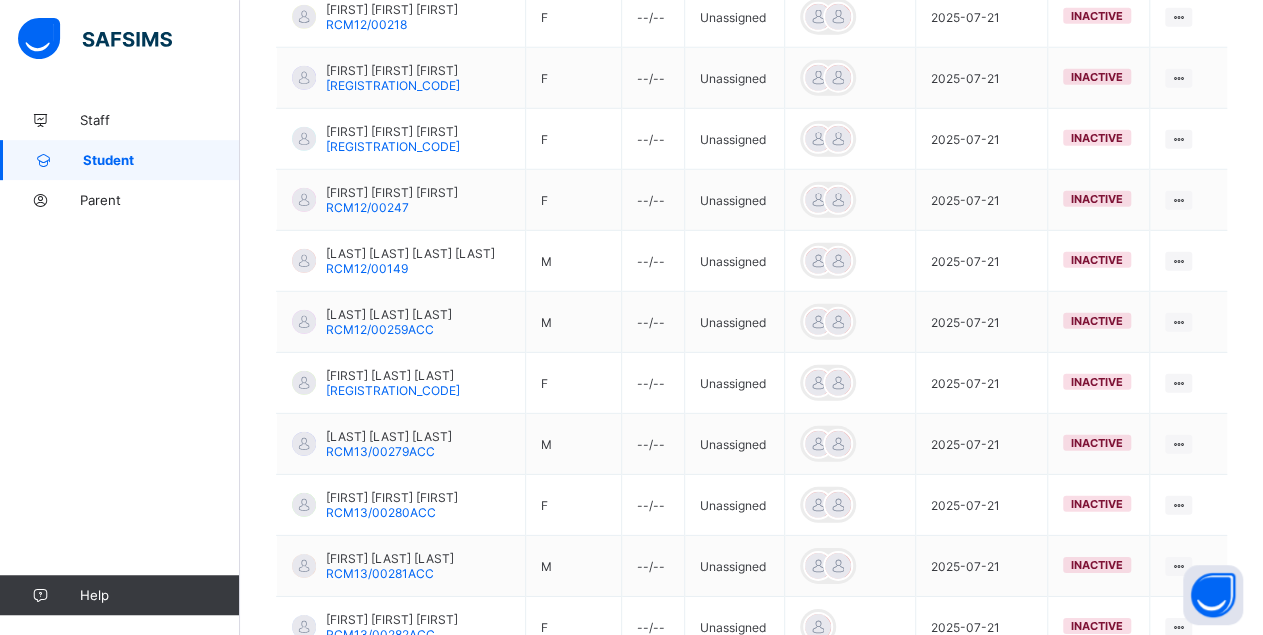 scroll, scrollTop: 2953, scrollLeft: 0, axis: vertical 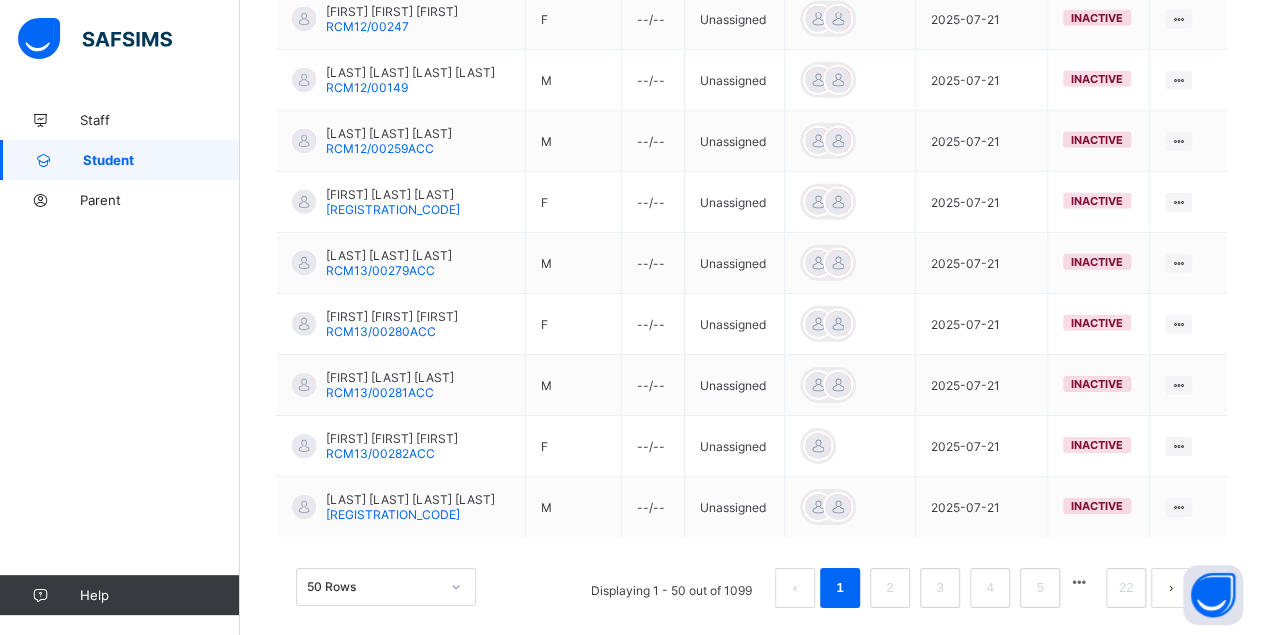 click at bounding box center [1079, 582] 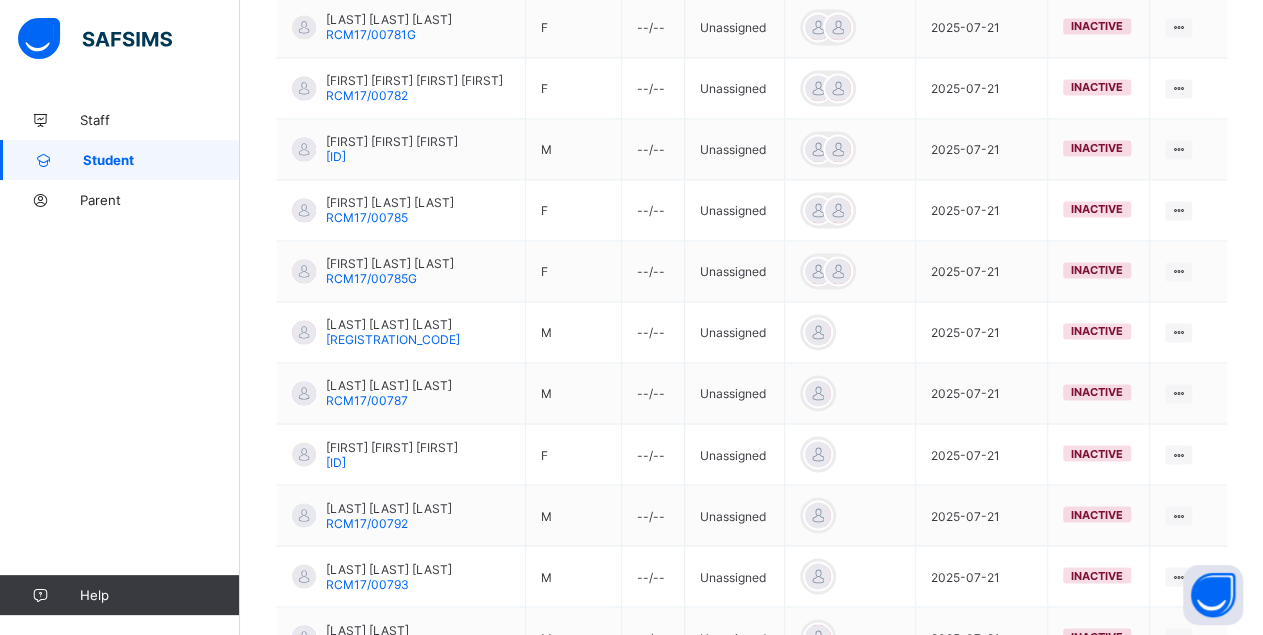 scroll, scrollTop: 3070, scrollLeft: 0, axis: vertical 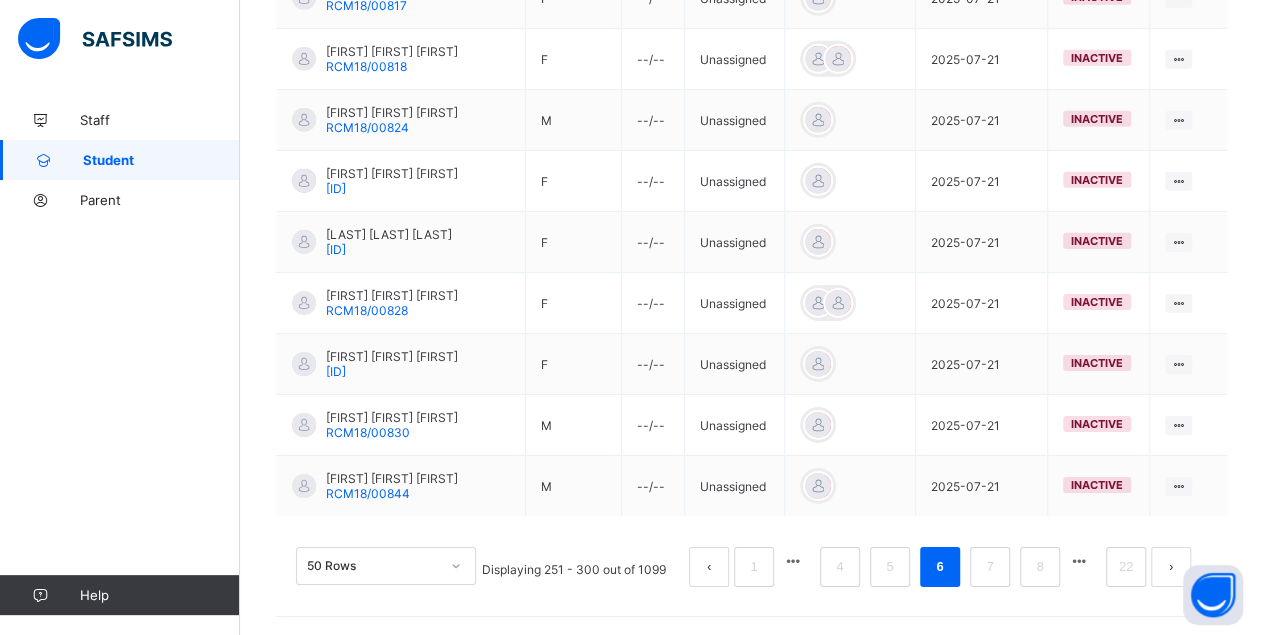 drag, startPoint x: 1099, startPoint y: 564, endPoint x: 1097, endPoint y: 553, distance: 11.18034 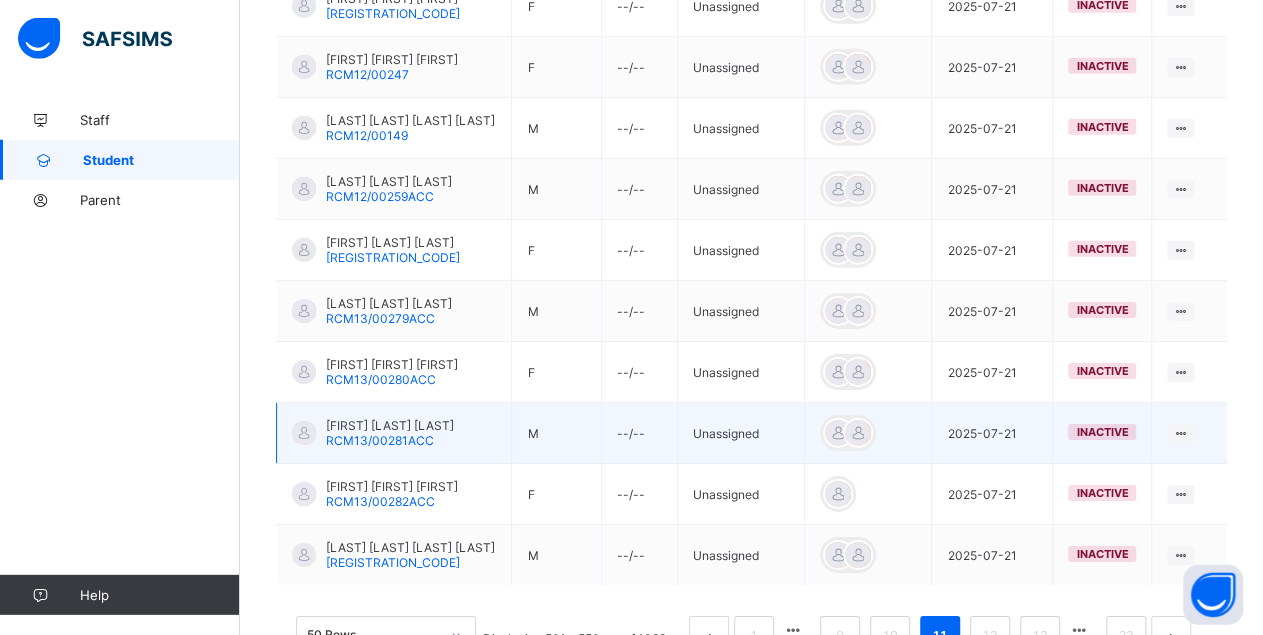 scroll, scrollTop: 3094, scrollLeft: 0, axis: vertical 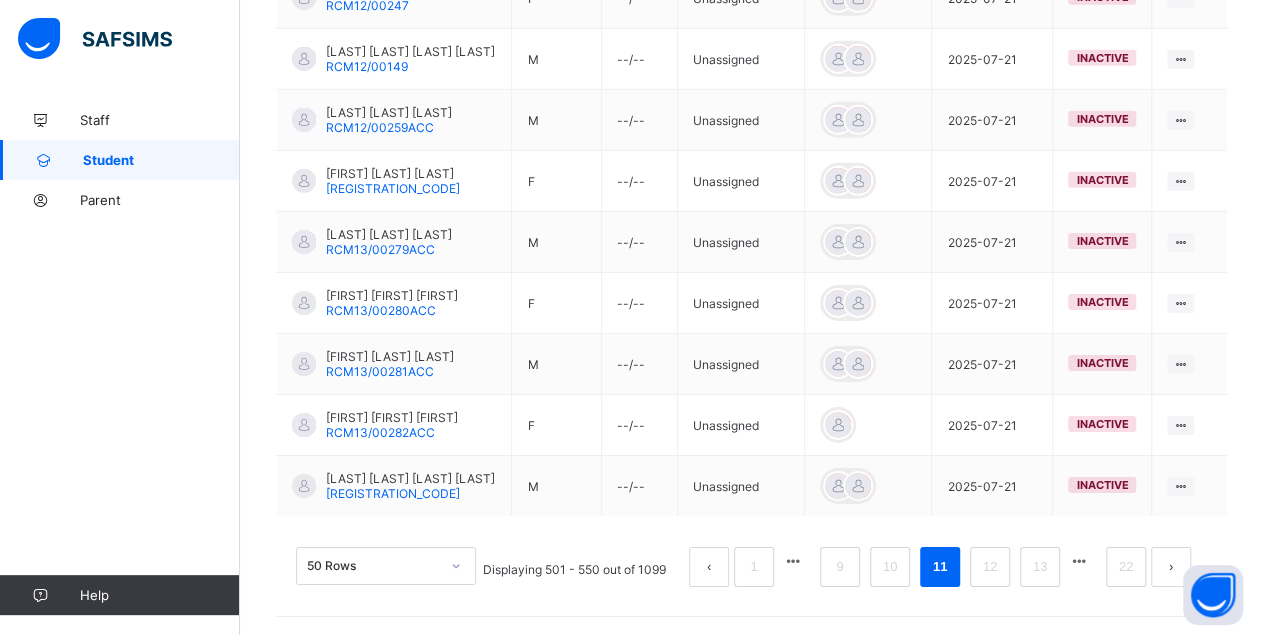 drag, startPoint x: 1009, startPoint y: 565, endPoint x: 1099, endPoint y: 515, distance: 102.9563 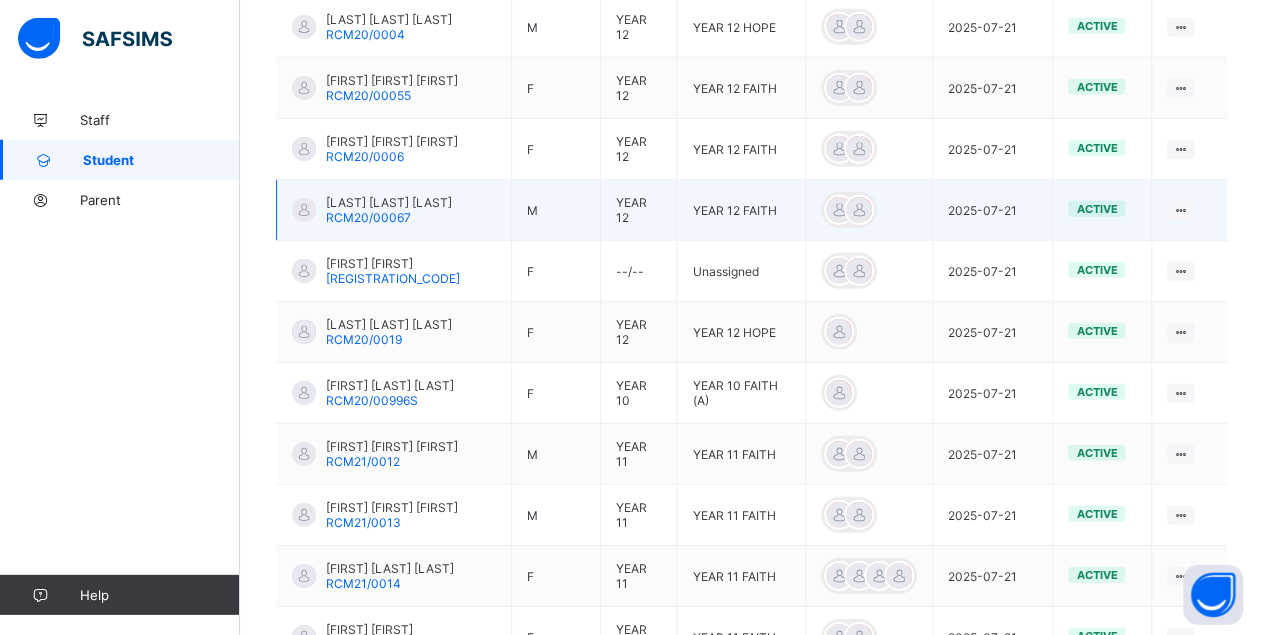 scroll, scrollTop: 2592, scrollLeft: 0, axis: vertical 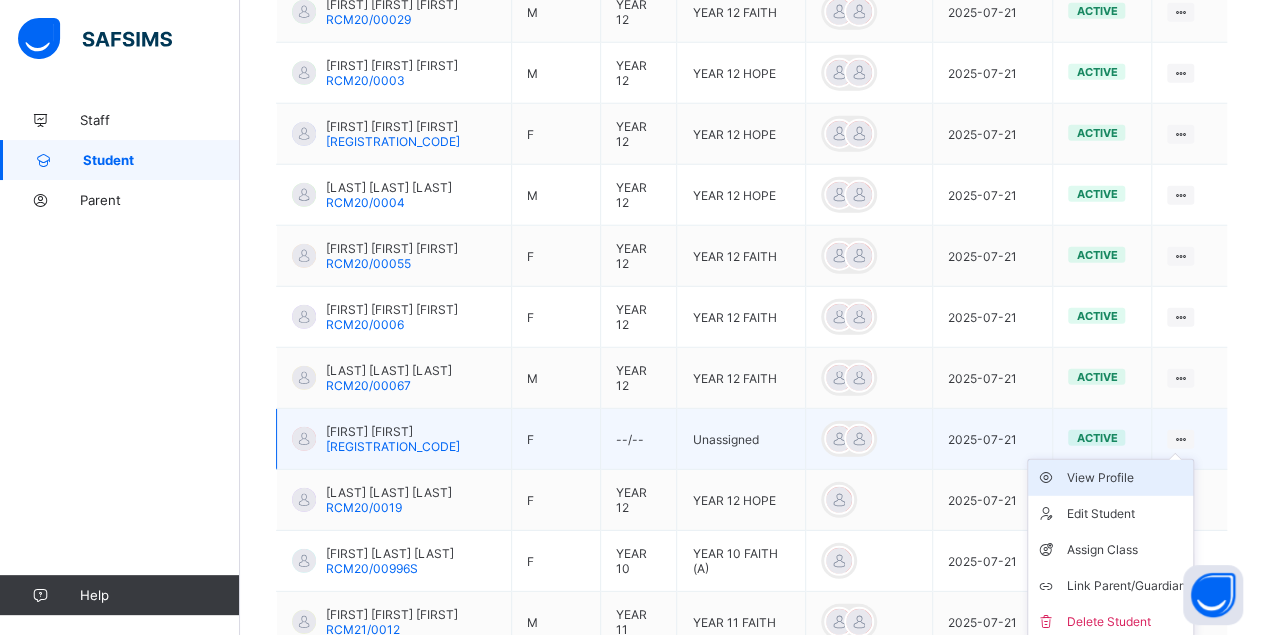 click on "View Profile" at bounding box center [1125, 478] 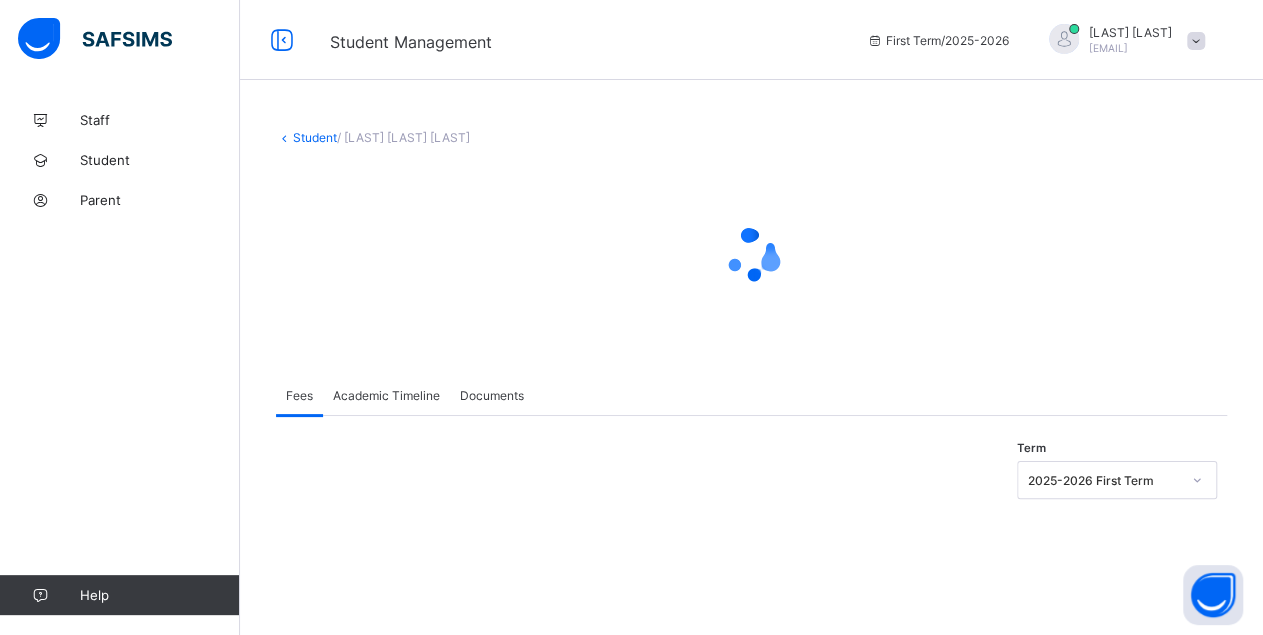 scroll, scrollTop: 0, scrollLeft: 0, axis: both 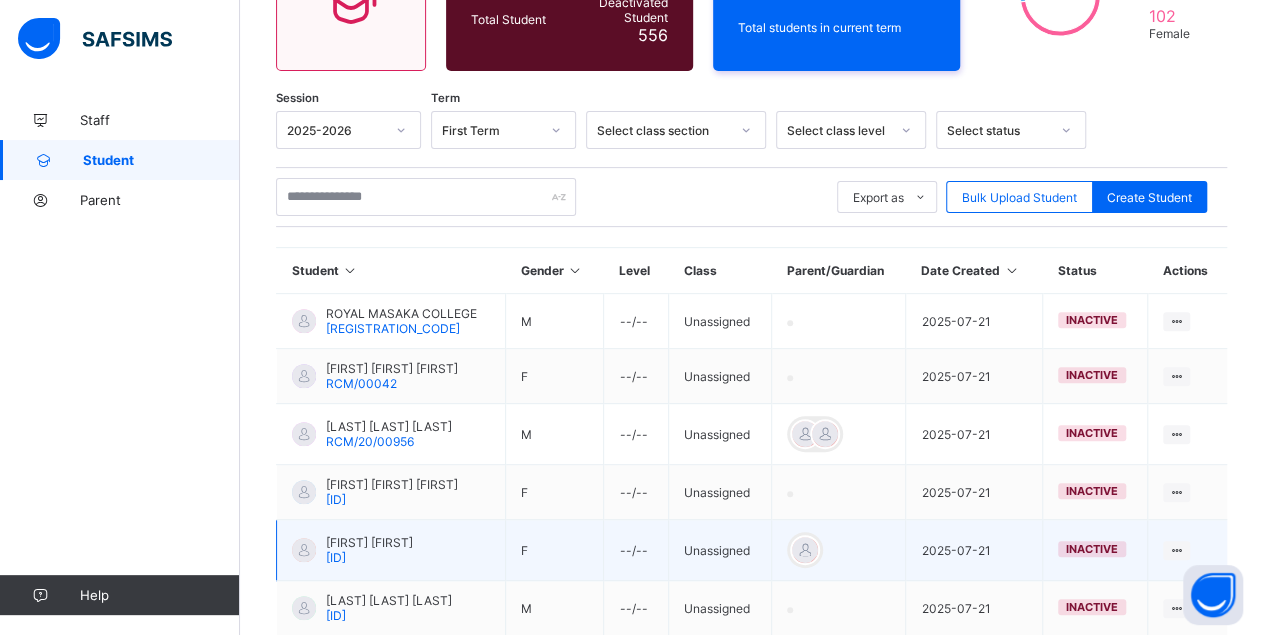 click on "[FIRST] [LAST] [ID]" at bounding box center (391, 550) 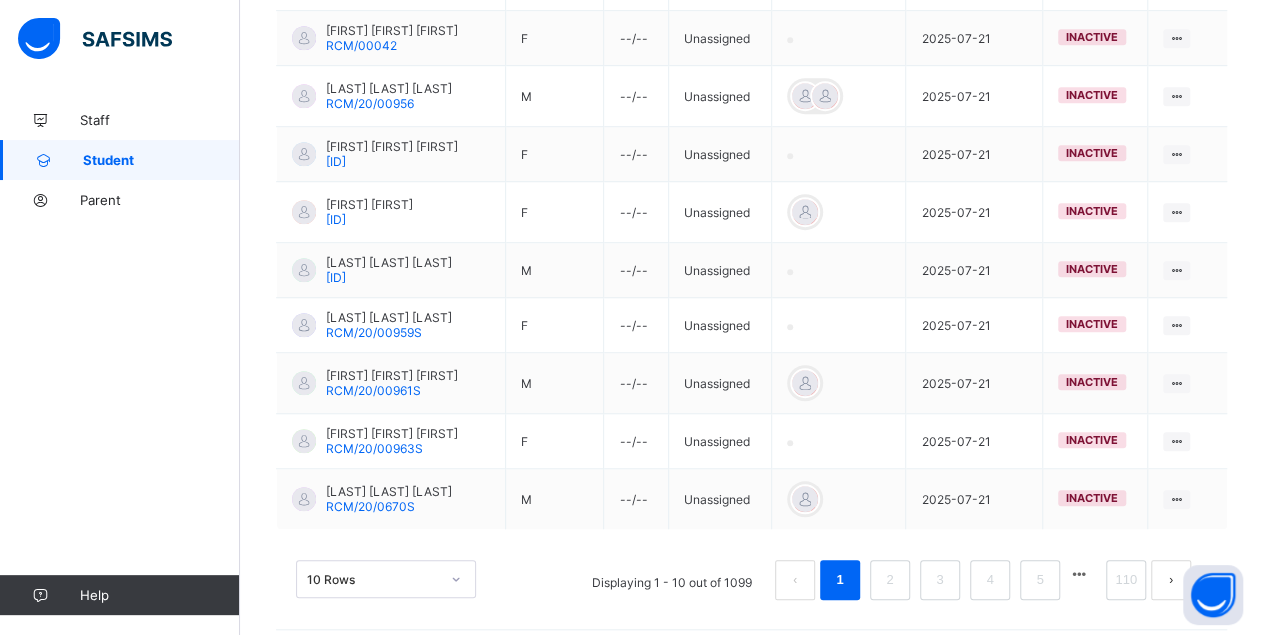 scroll, scrollTop: 634, scrollLeft: 0, axis: vertical 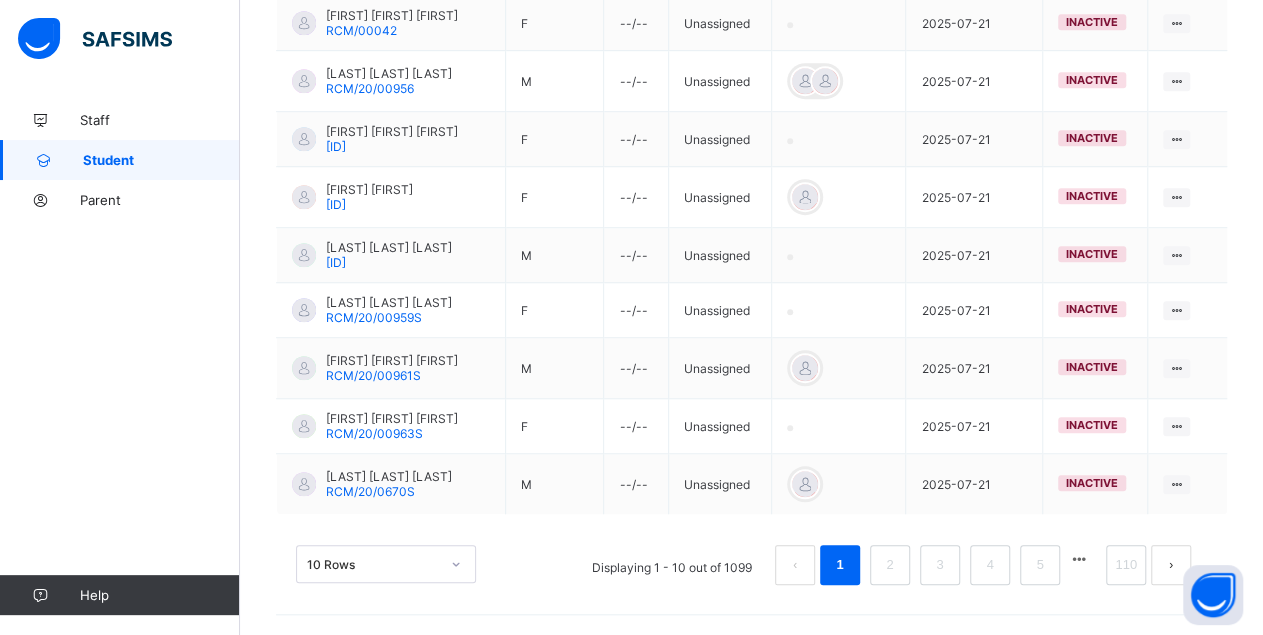 click on "10 Rows" at bounding box center [386, 564] 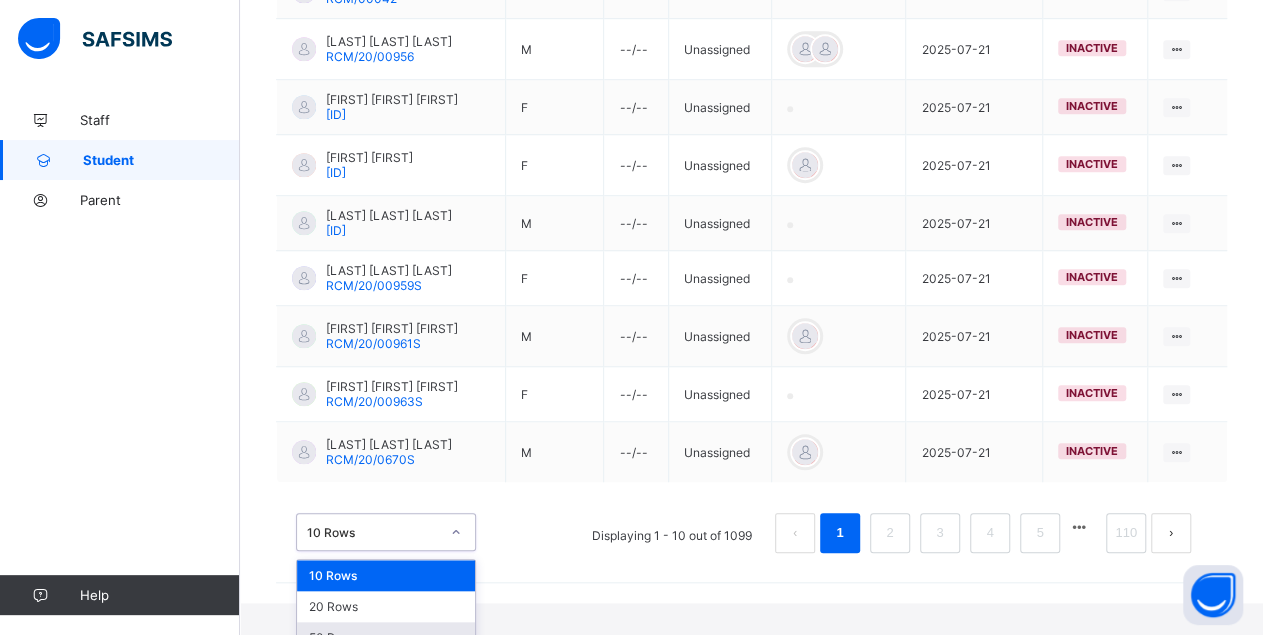 click on "50 Rows" at bounding box center [386, 637] 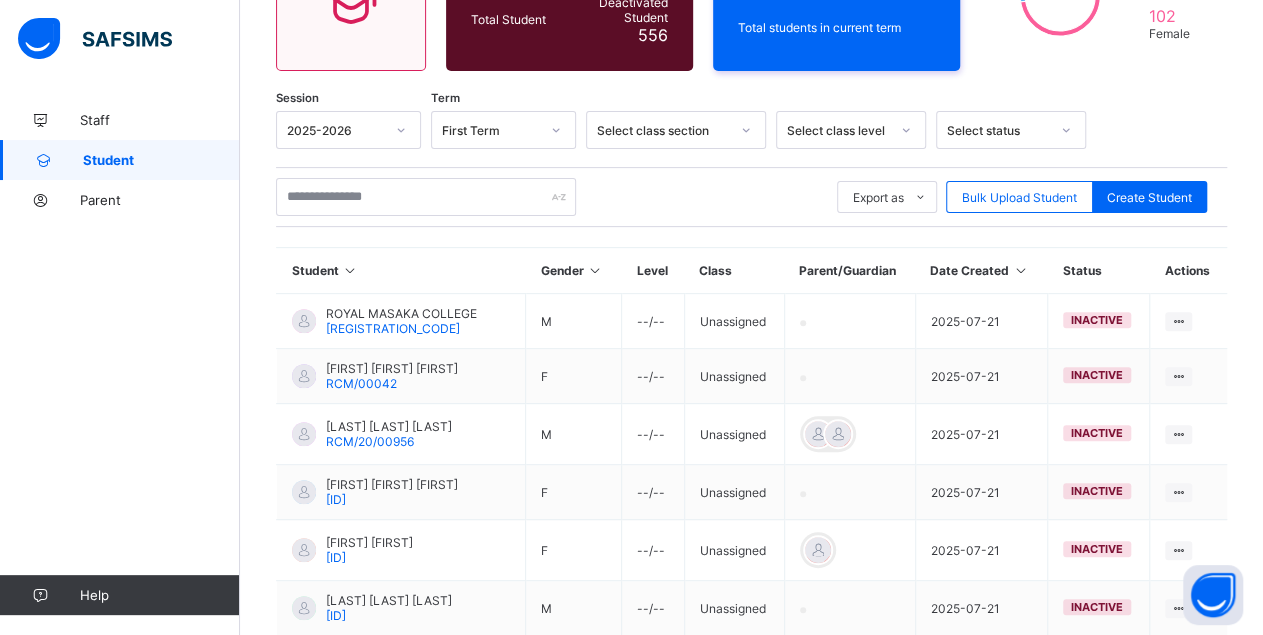 scroll, scrollTop: 2953, scrollLeft: 0, axis: vertical 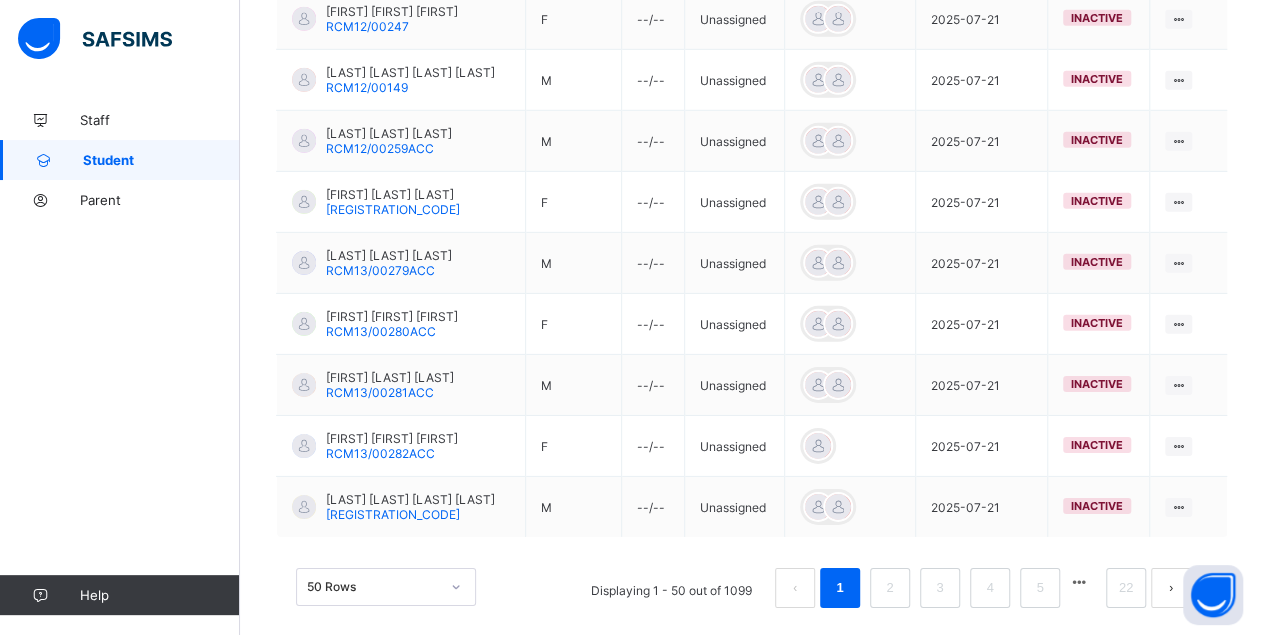 click at bounding box center [1079, 582] 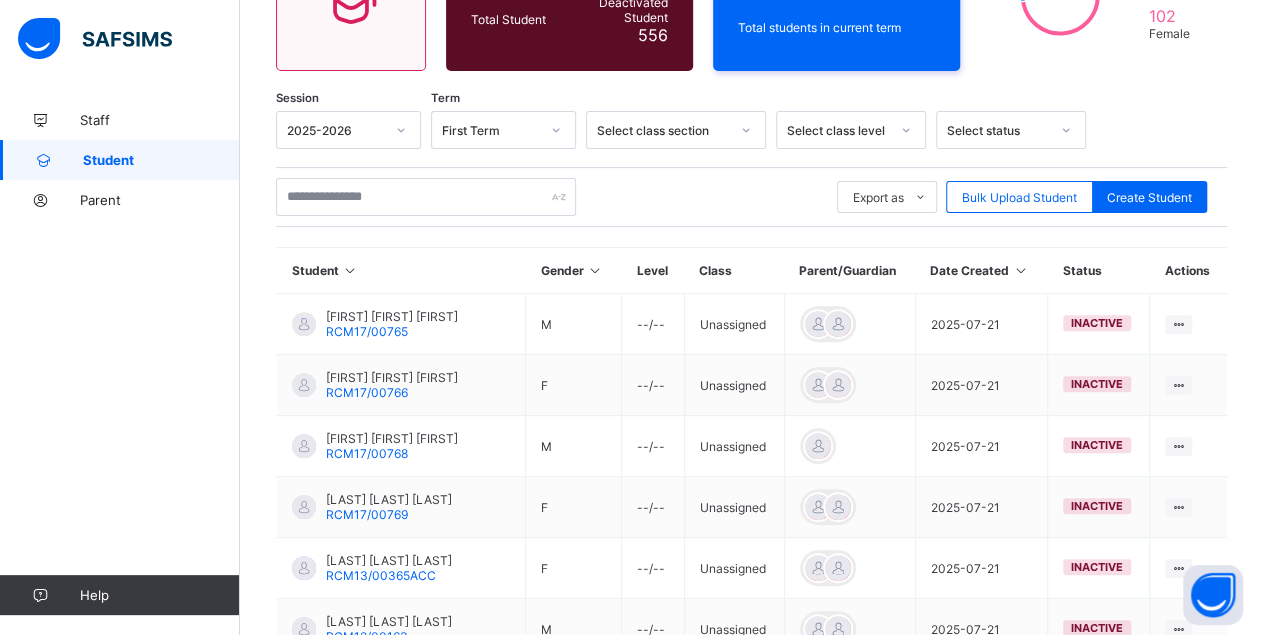 scroll, scrollTop: 3070, scrollLeft: 0, axis: vertical 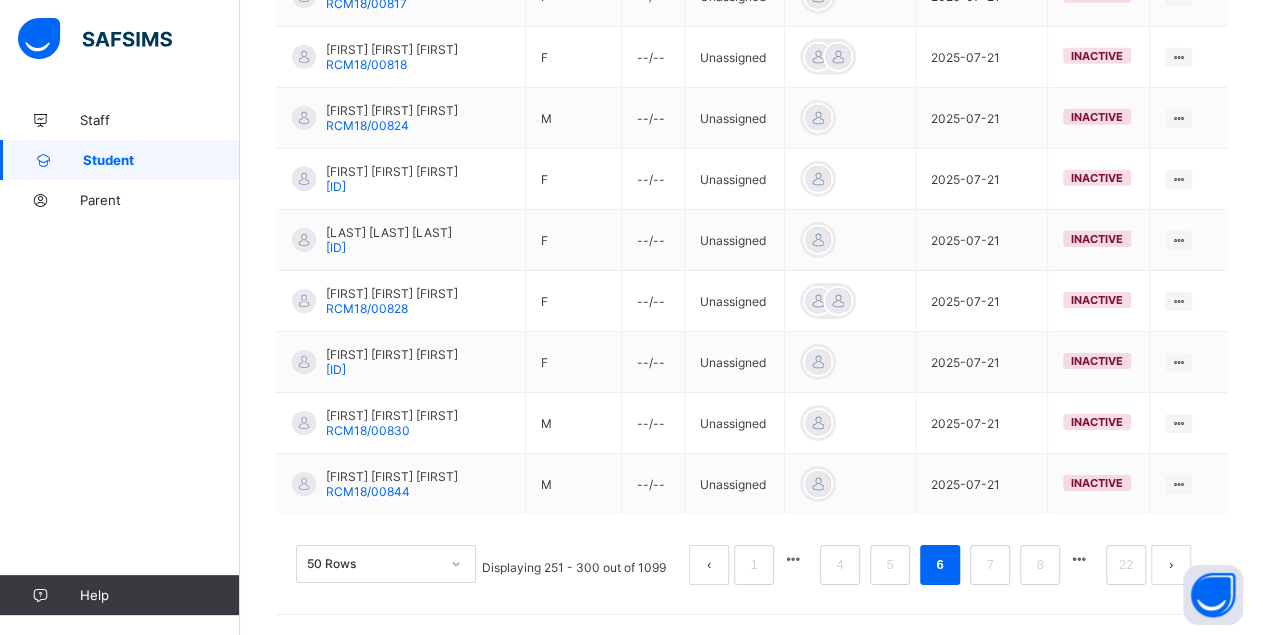 click on "50 Rows" at bounding box center (386, 564) 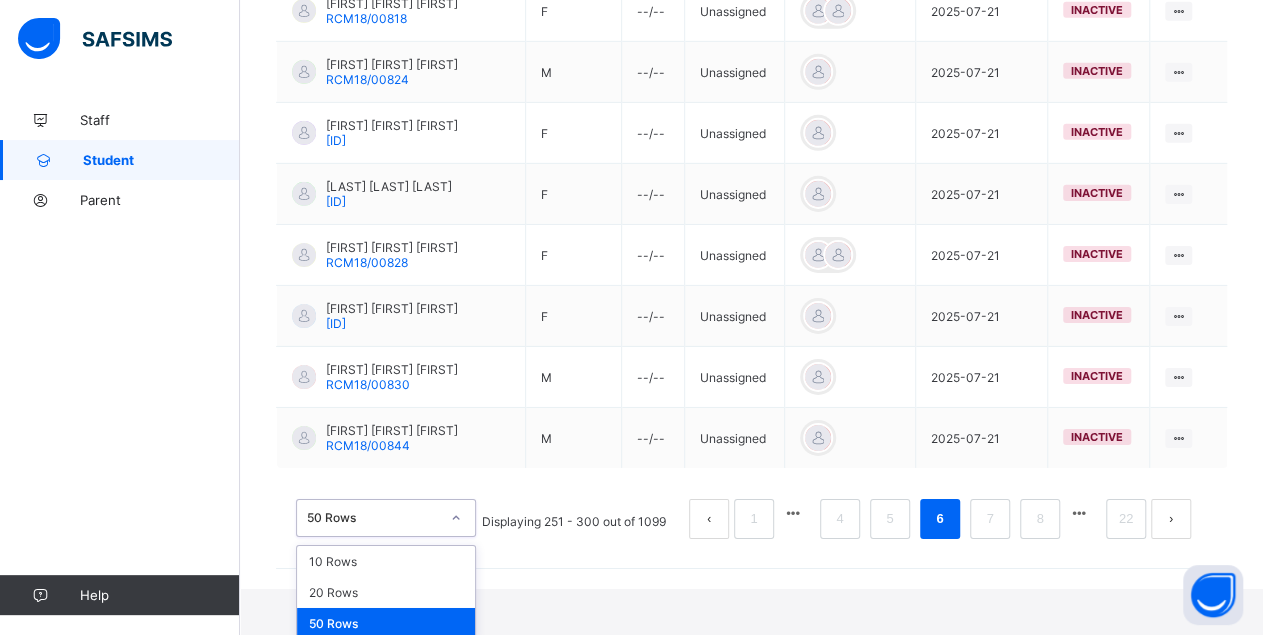 click on "50 Rows" at bounding box center [386, 623] 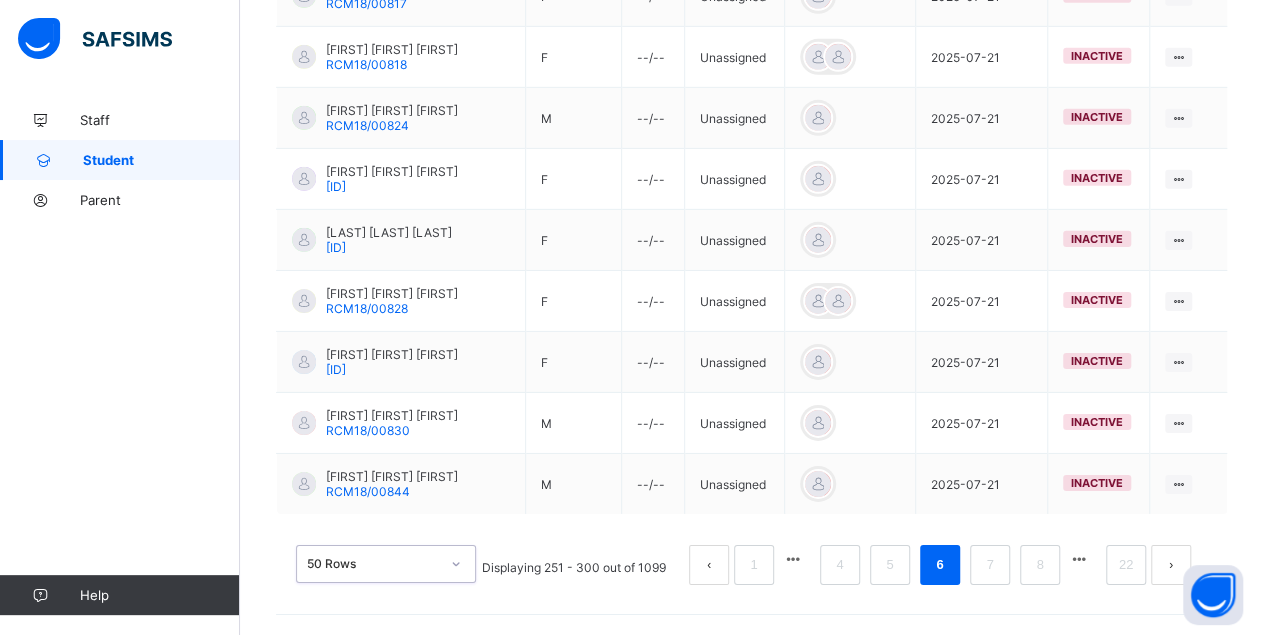 scroll, scrollTop: 3070, scrollLeft: 0, axis: vertical 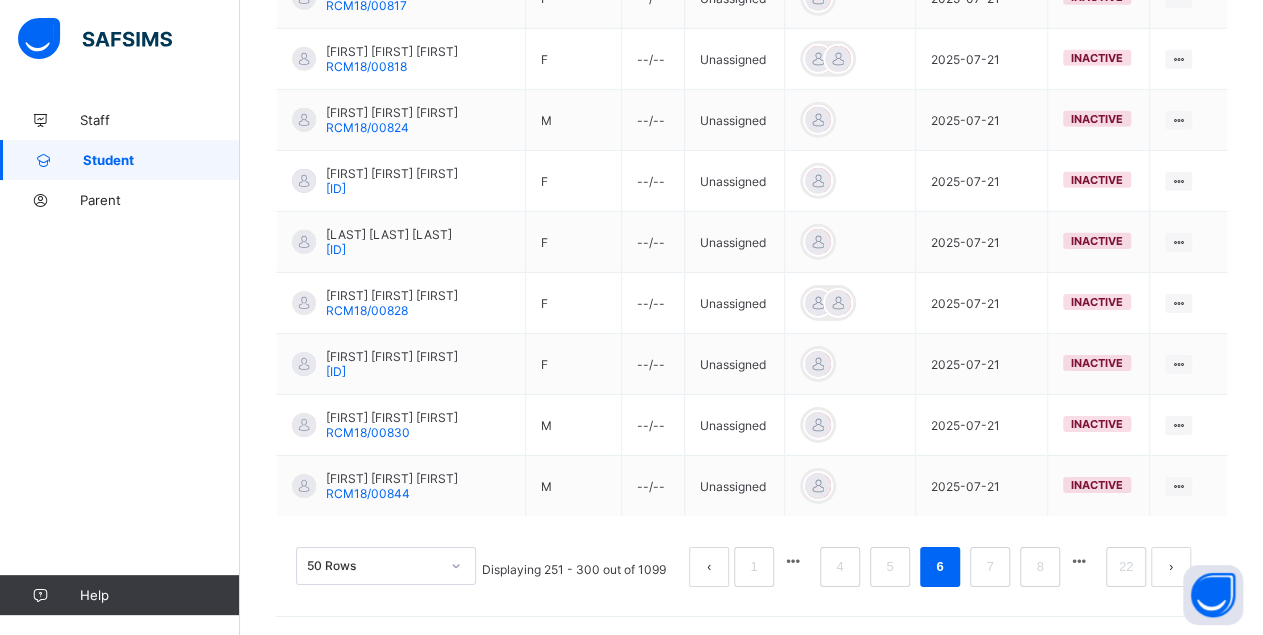 click on "Displaying 251 - 300 out of 1099 1 4 5 6 7 8 22" at bounding box center [837, 567] 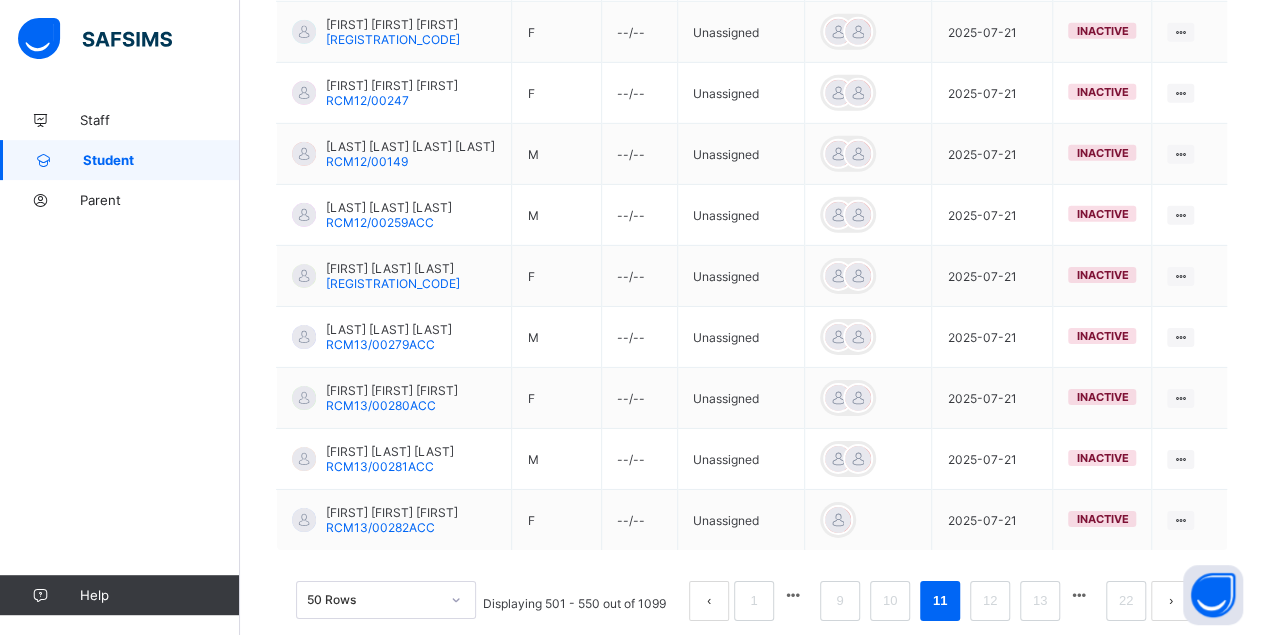 scroll, scrollTop: 3088, scrollLeft: 0, axis: vertical 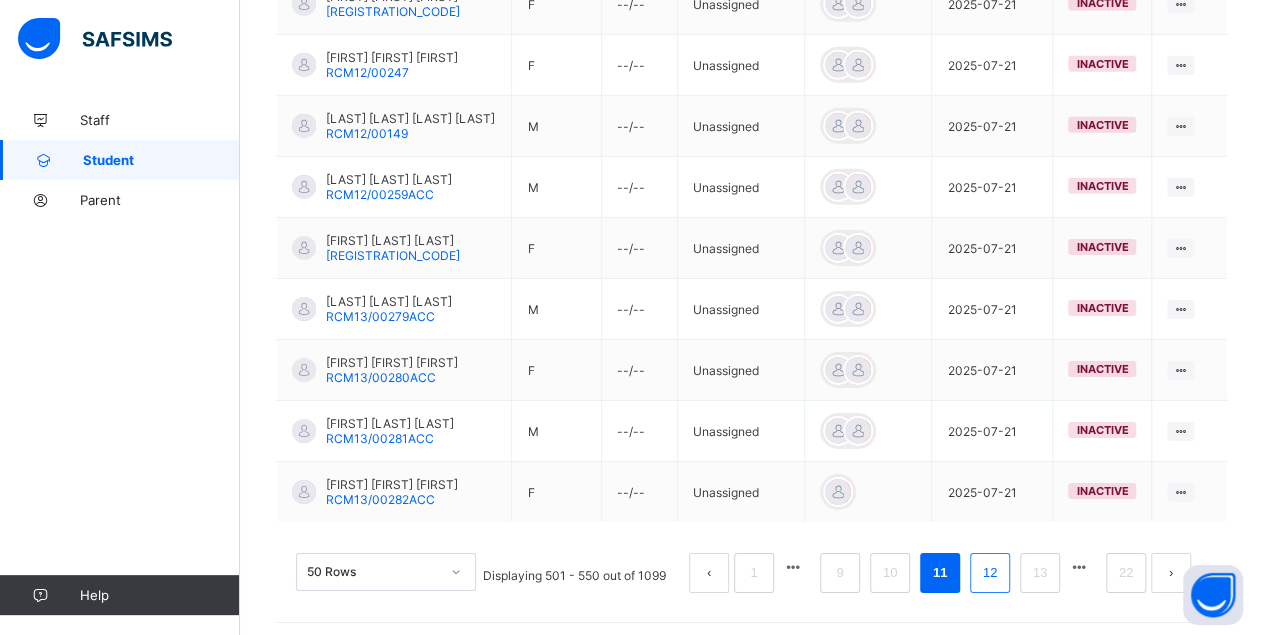click on "12" at bounding box center (990, 573) 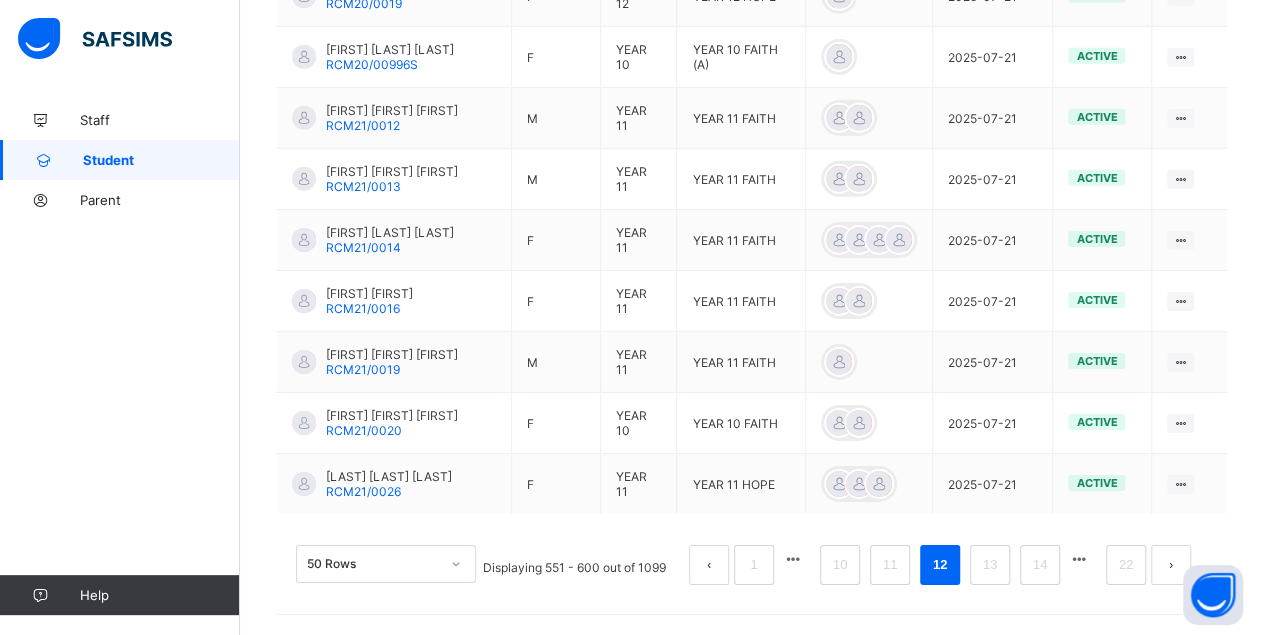 scroll, scrollTop: 2078, scrollLeft: 0, axis: vertical 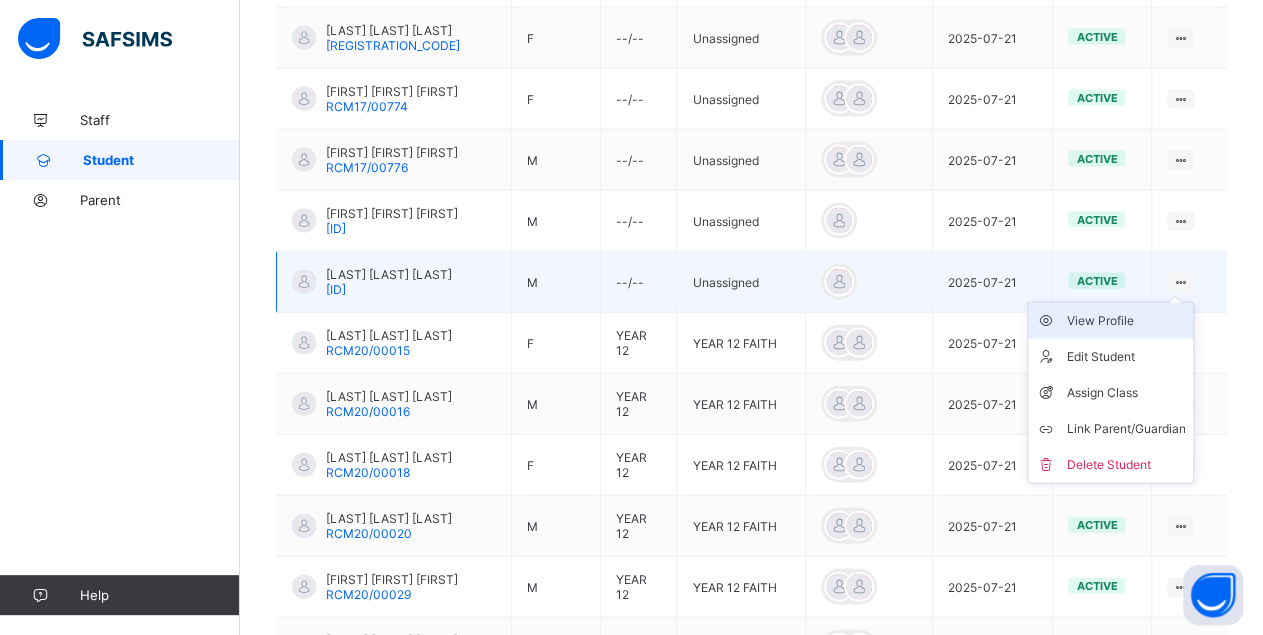 click on "View Profile" at bounding box center (1125, 321) 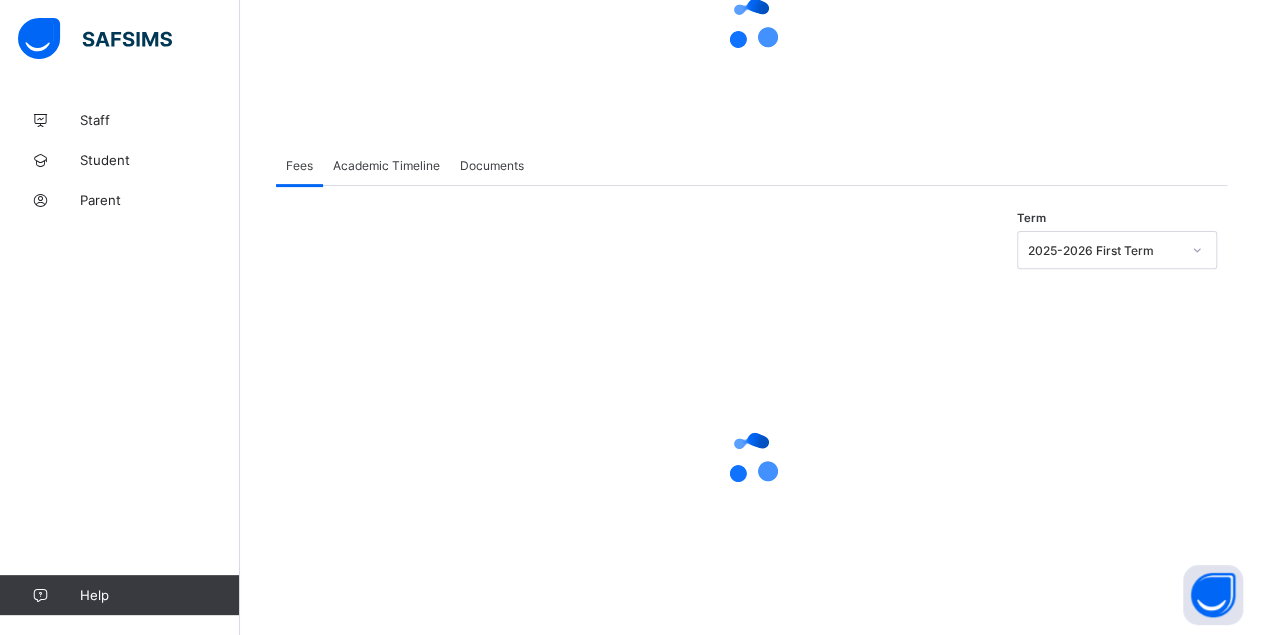 scroll, scrollTop: 0, scrollLeft: 0, axis: both 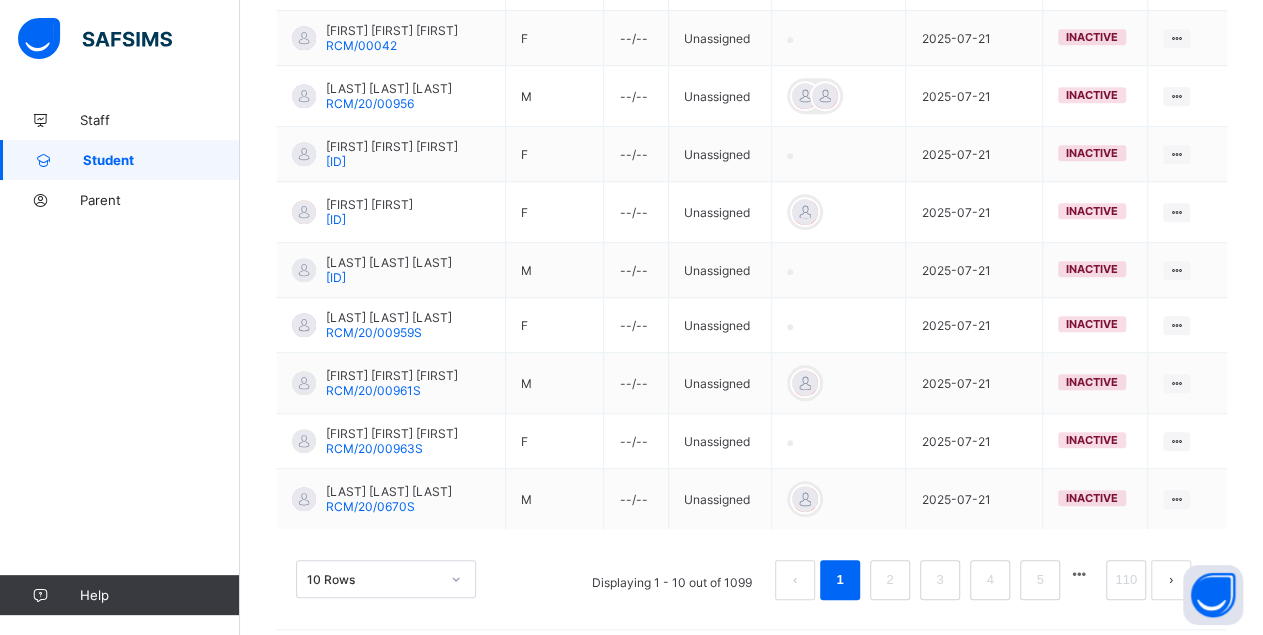 click at bounding box center (1079, 574) 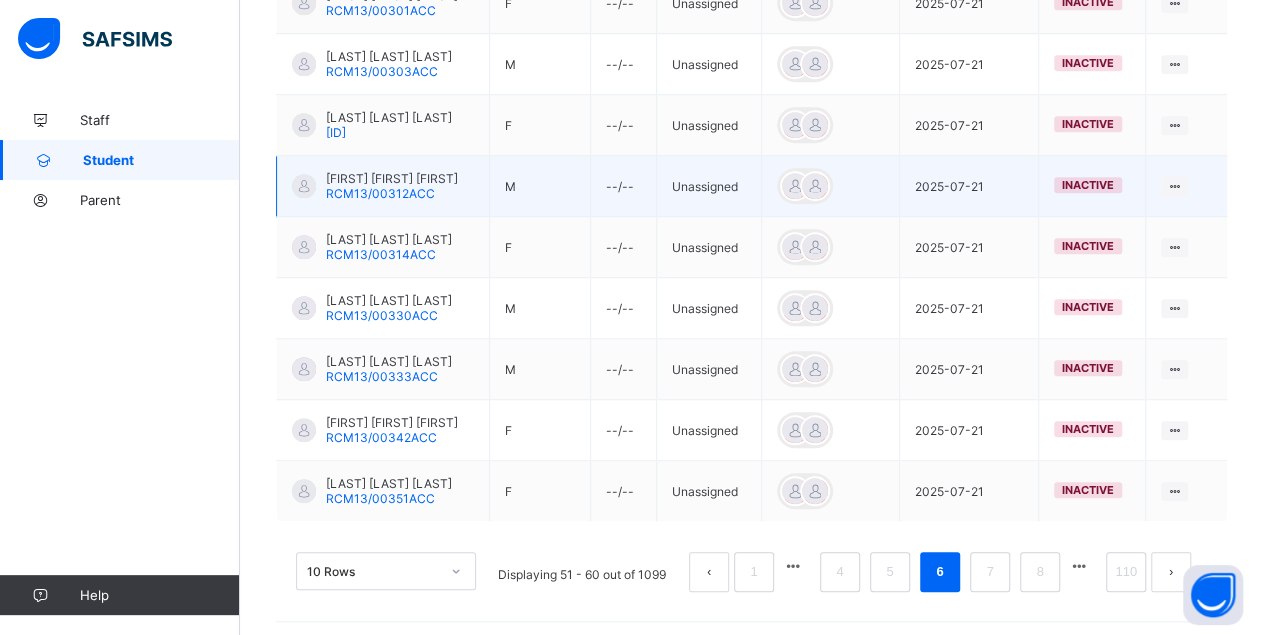 click at bounding box center [1079, 566] 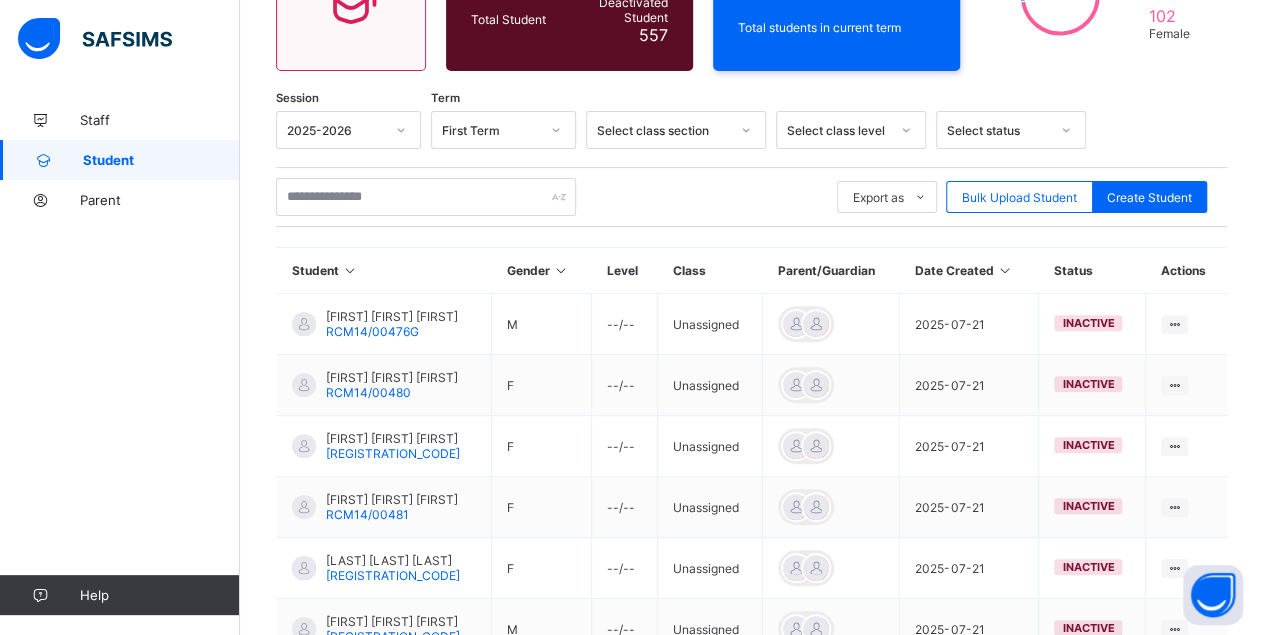 click on "2025-07-21" at bounding box center [969, 568] 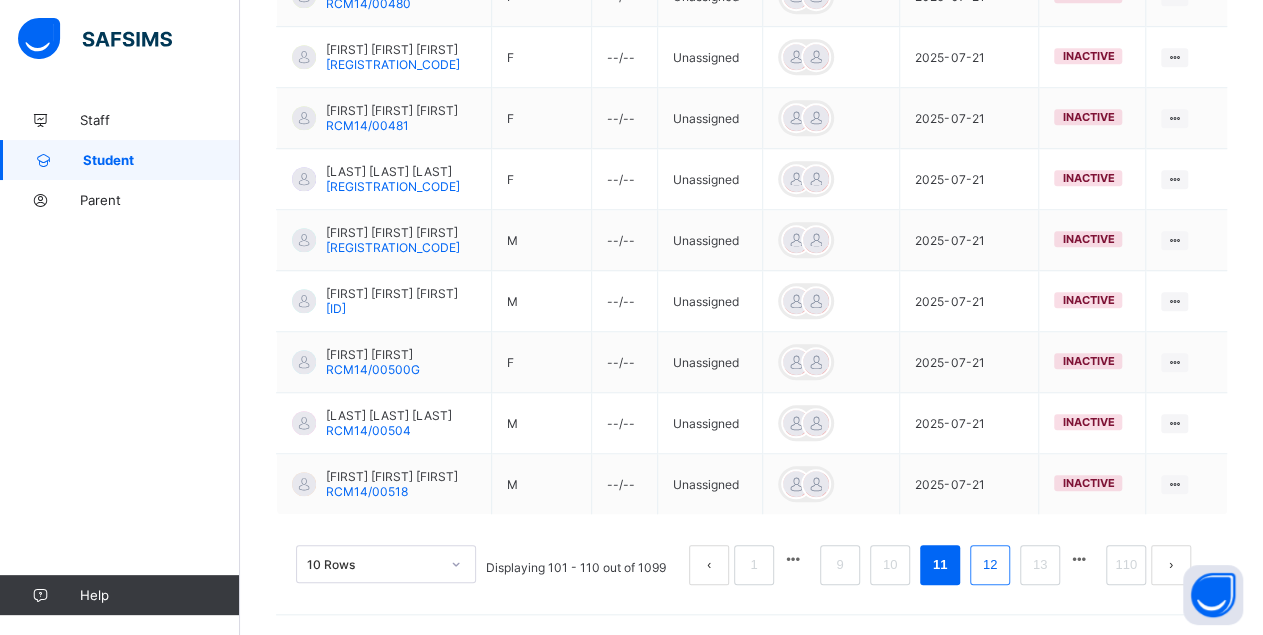 click on "12" at bounding box center (990, 565) 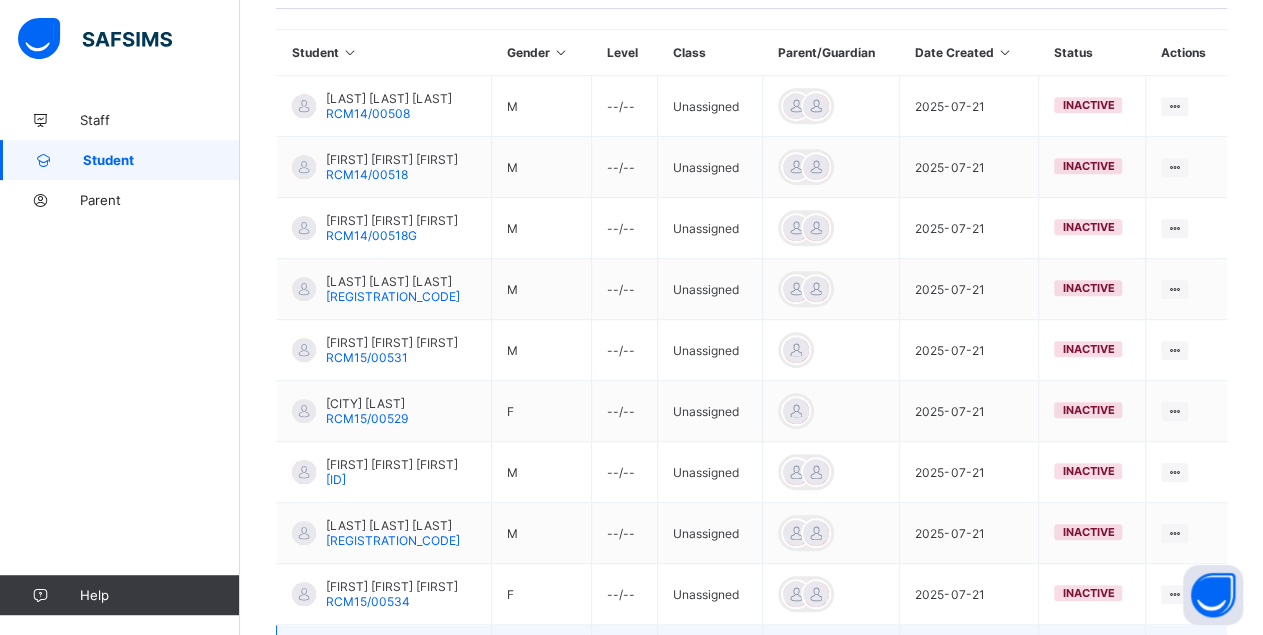 scroll, scrollTop: 651, scrollLeft: 0, axis: vertical 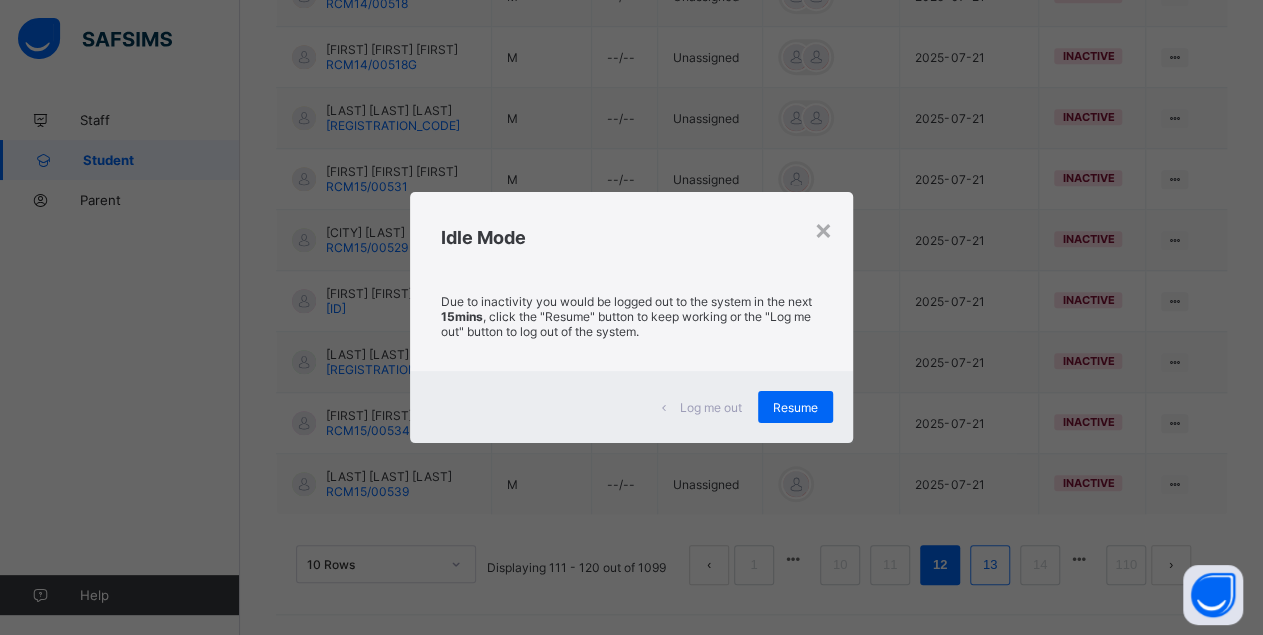 click on "× Idle Mode Due to inactivity you would be logged out to the system in the next   15mins , click the "Resume" button to keep working or the "Log me out" button to log out of the system. Log me out Resume" at bounding box center (631, 317) 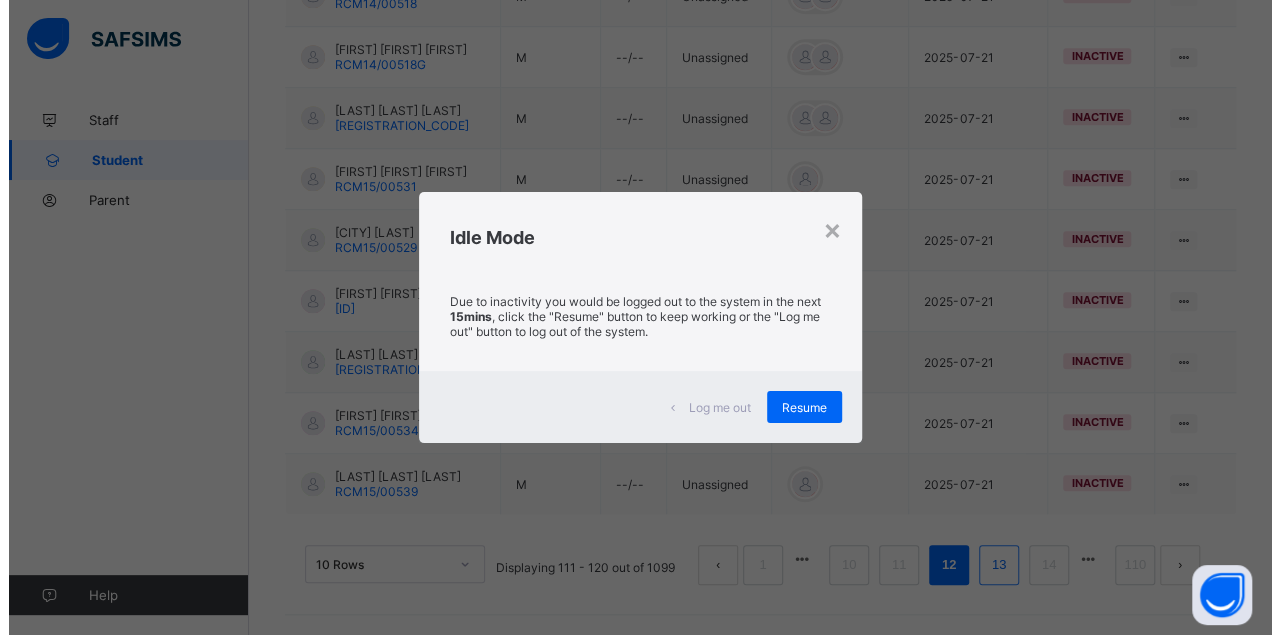 scroll, scrollTop: 0, scrollLeft: 0, axis: both 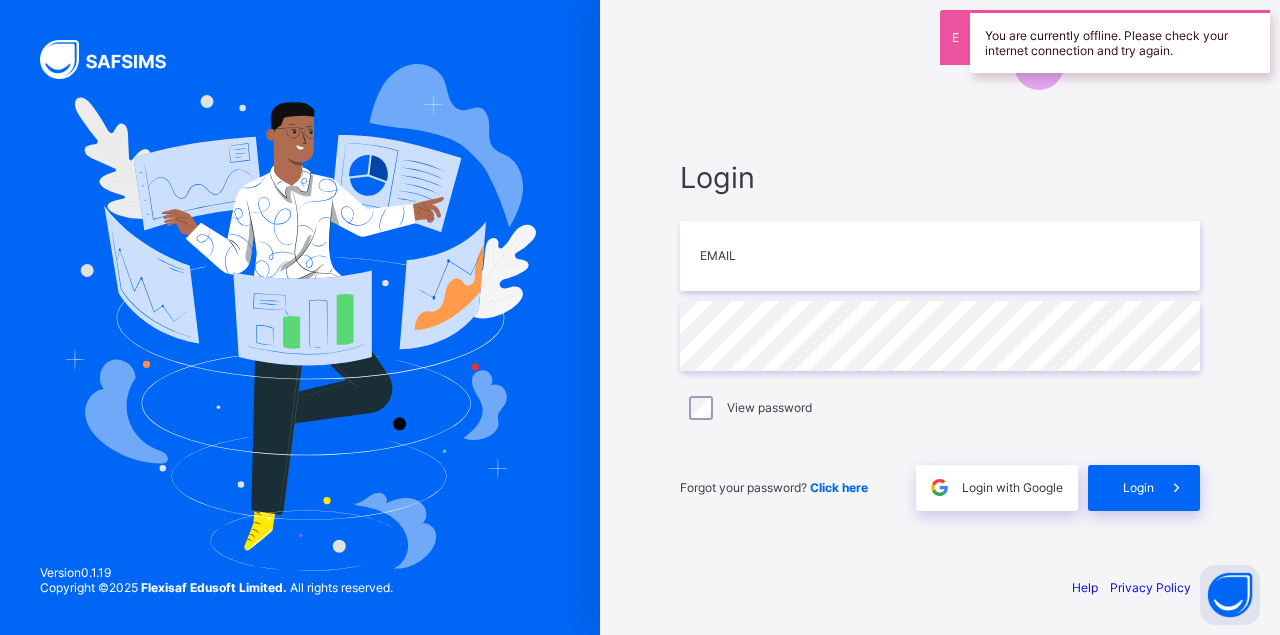 type on "**********" 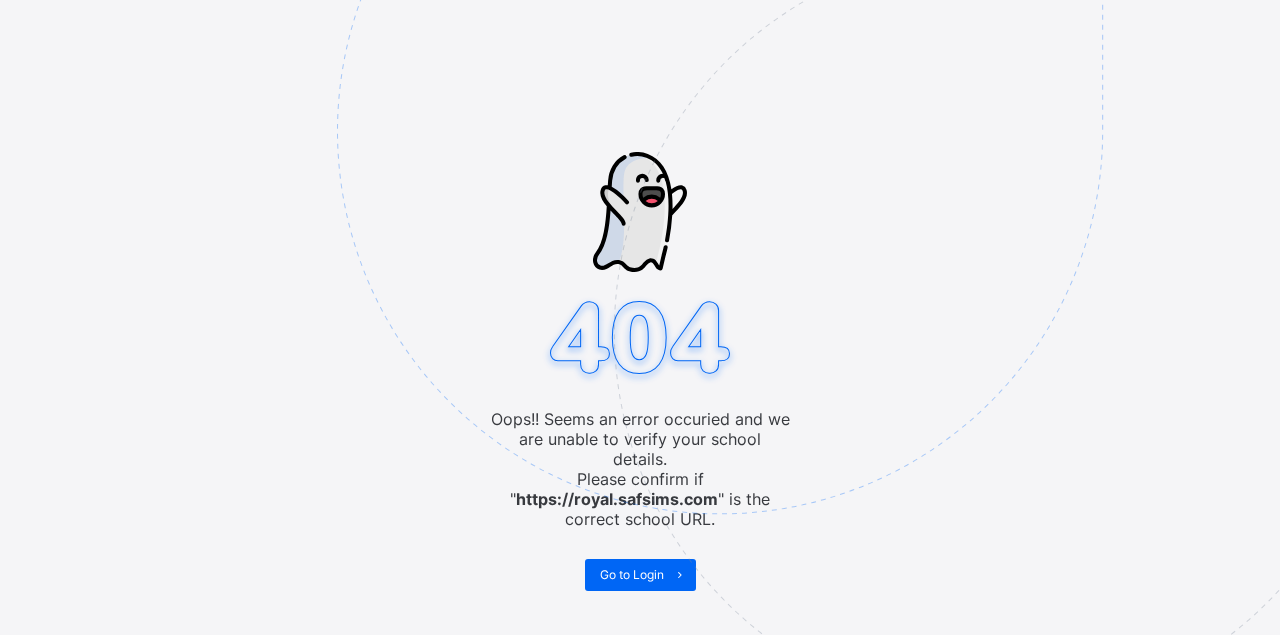 scroll, scrollTop: 0, scrollLeft: 0, axis: both 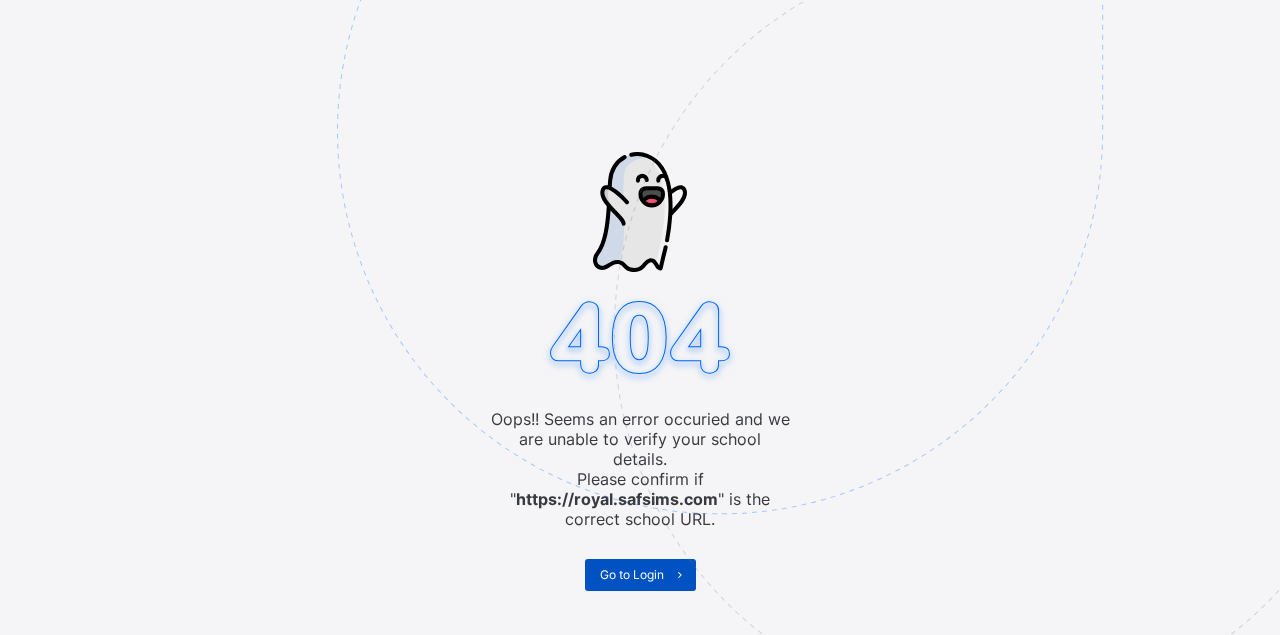 click on "Go to Login" at bounding box center (632, 574) 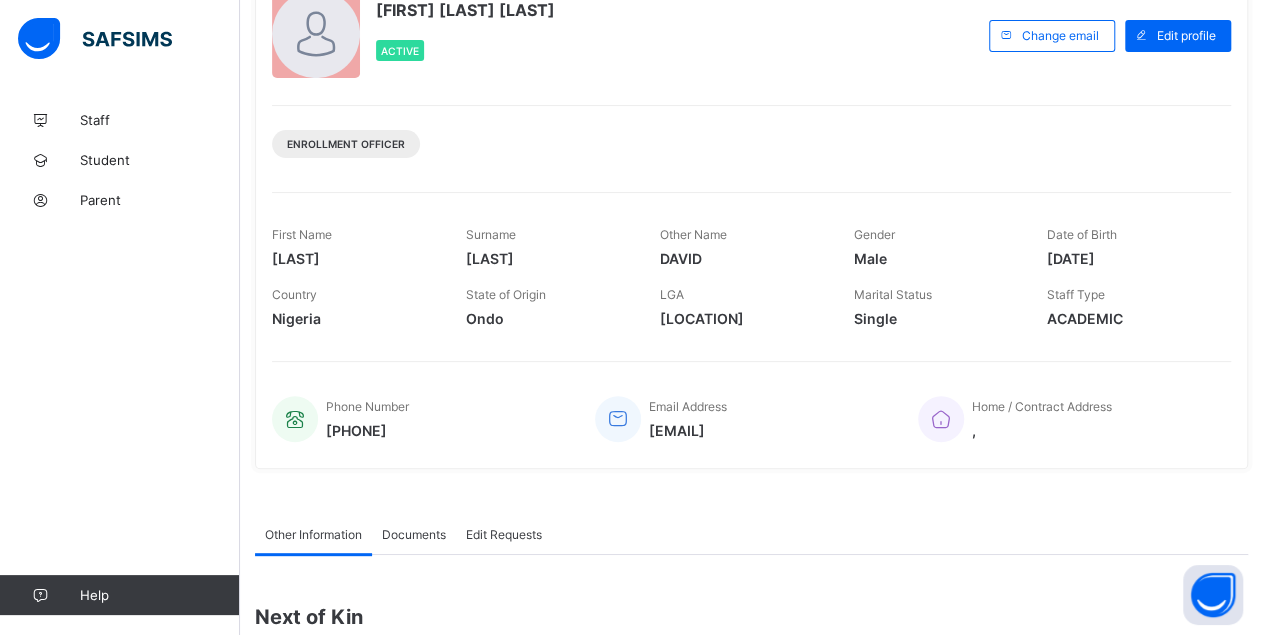 scroll, scrollTop: 0, scrollLeft: 0, axis: both 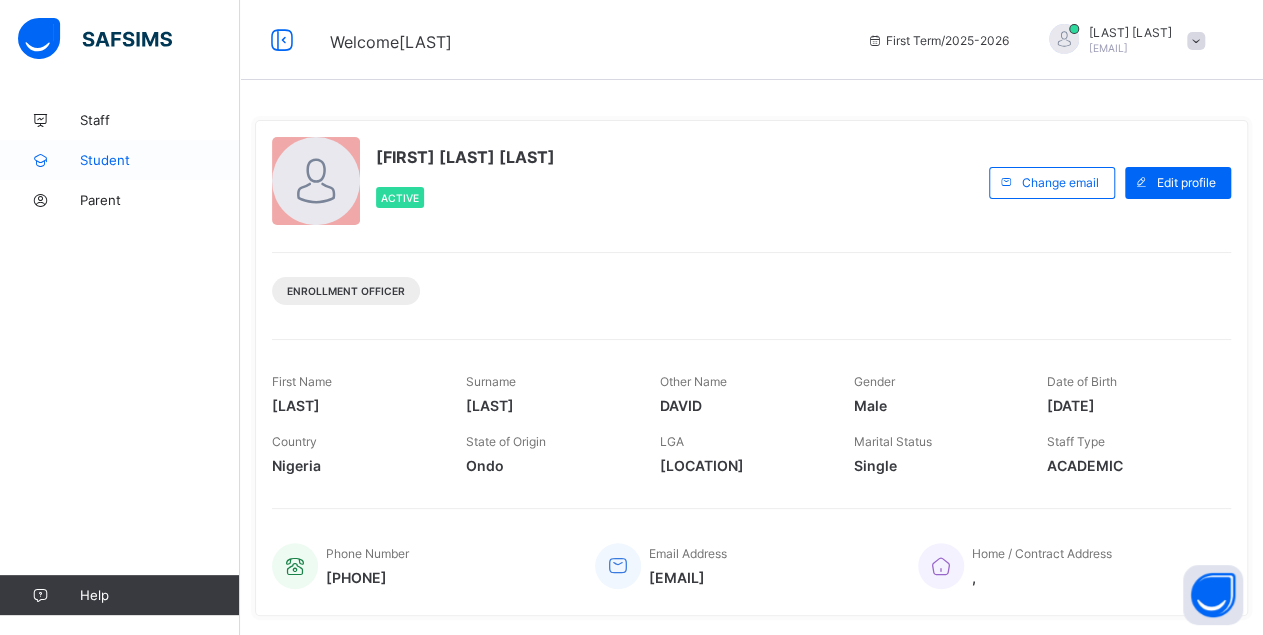 click on "Student" at bounding box center (160, 160) 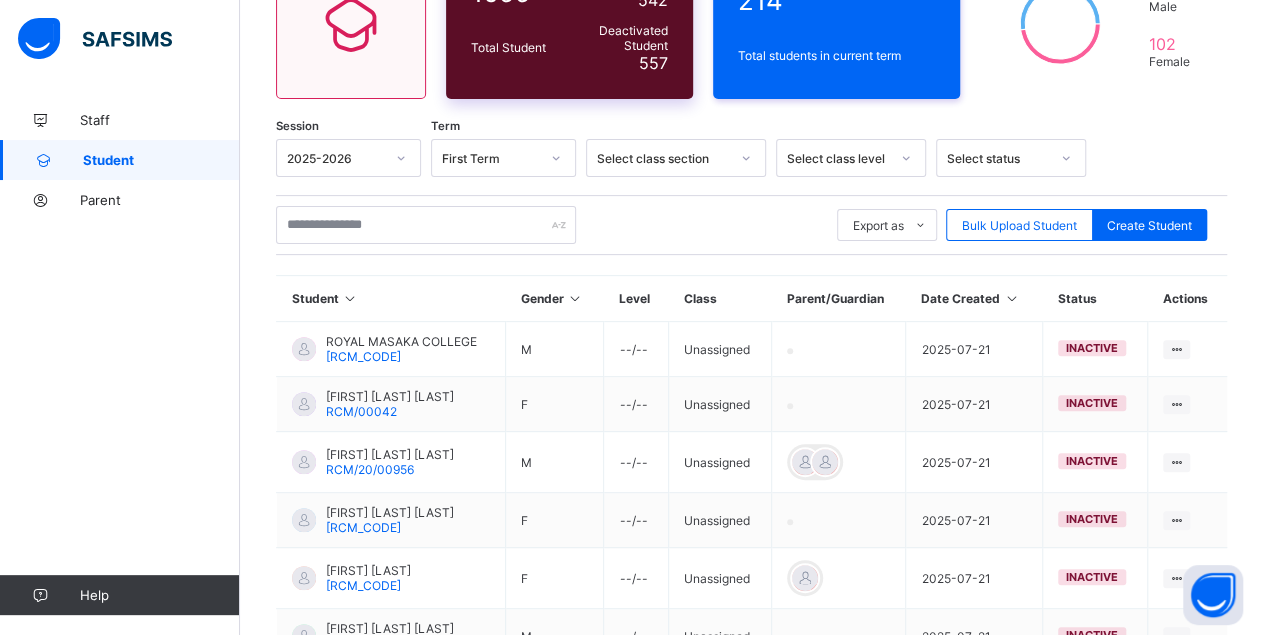 scroll, scrollTop: 587, scrollLeft: 0, axis: vertical 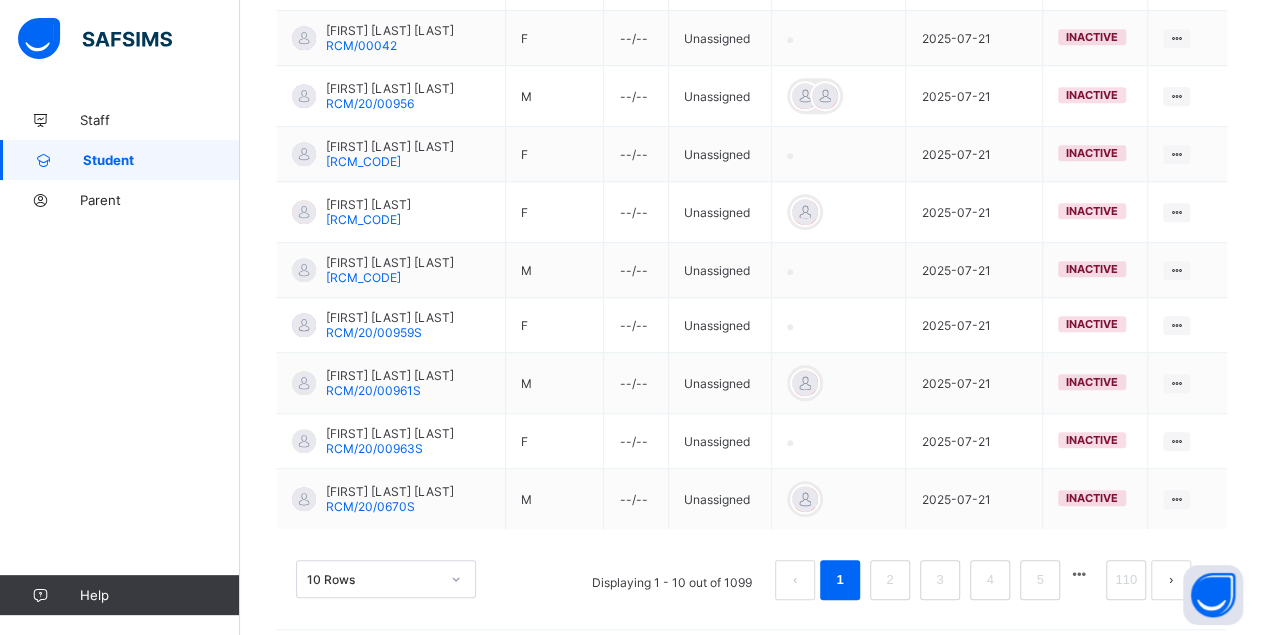 click at bounding box center [1079, 574] 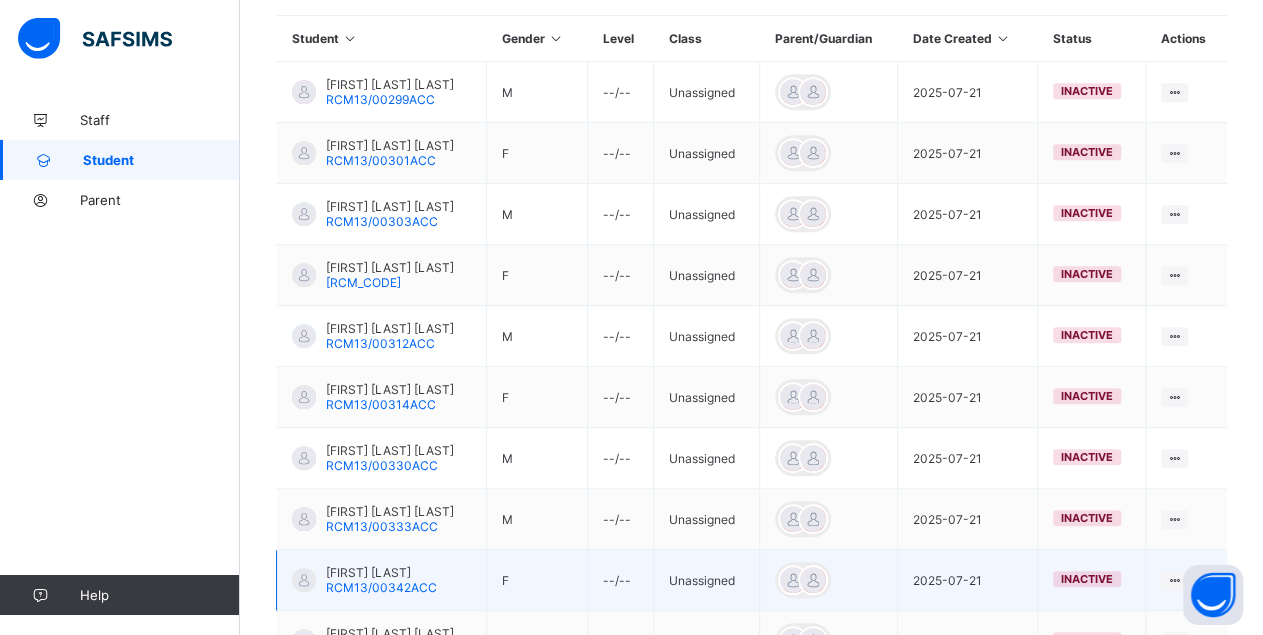 scroll, scrollTop: 631, scrollLeft: 0, axis: vertical 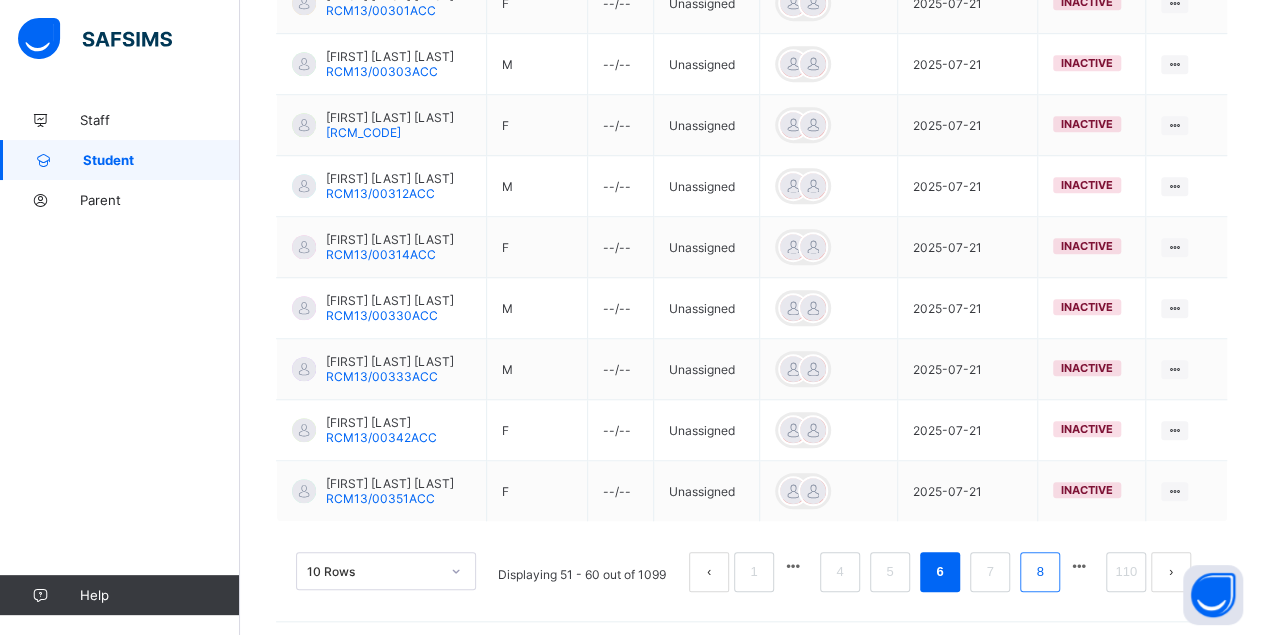 click on "8" at bounding box center [1039, 572] 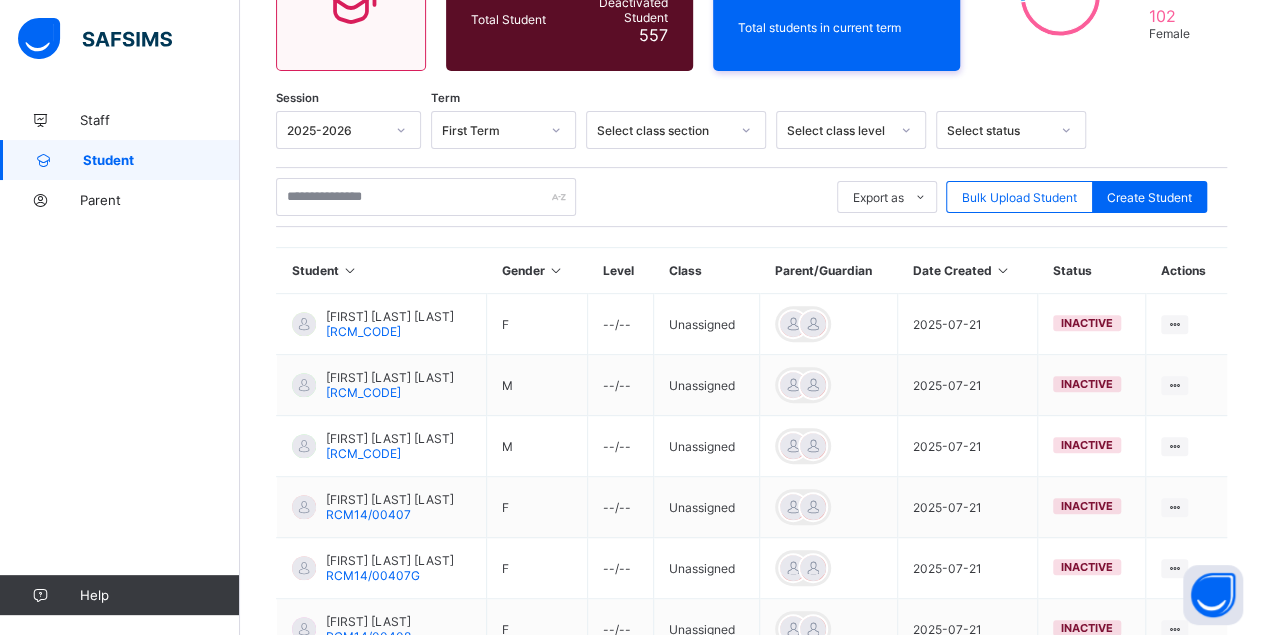 scroll, scrollTop: 631, scrollLeft: 0, axis: vertical 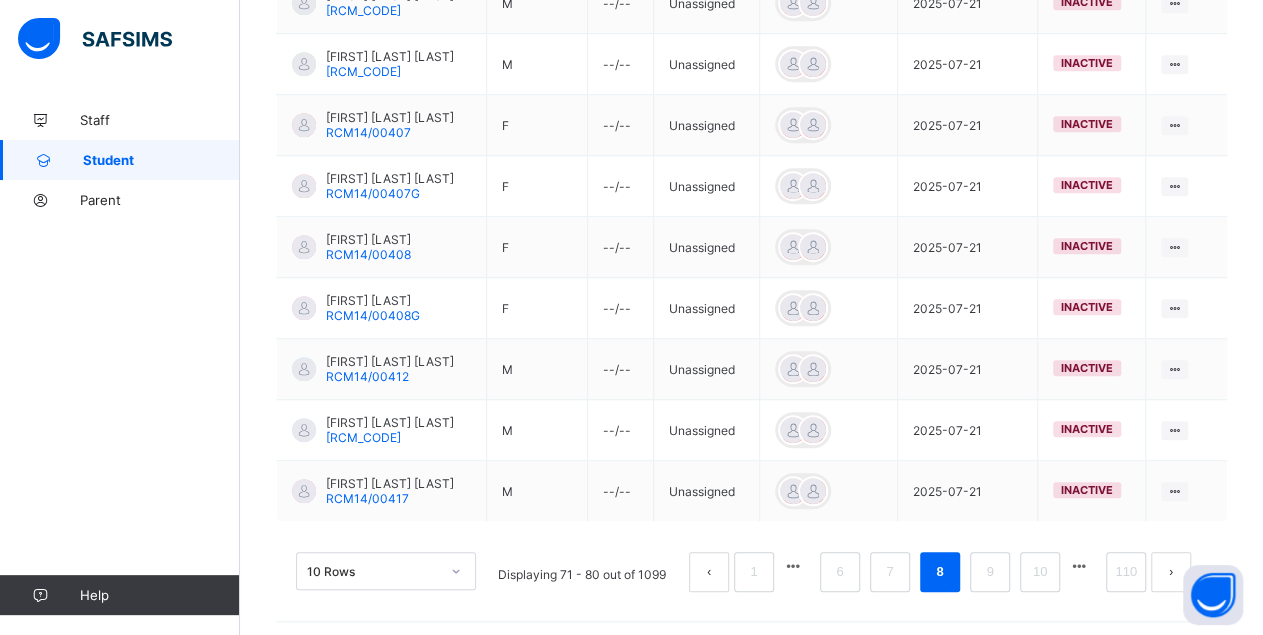 click at bounding box center (1079, 566) 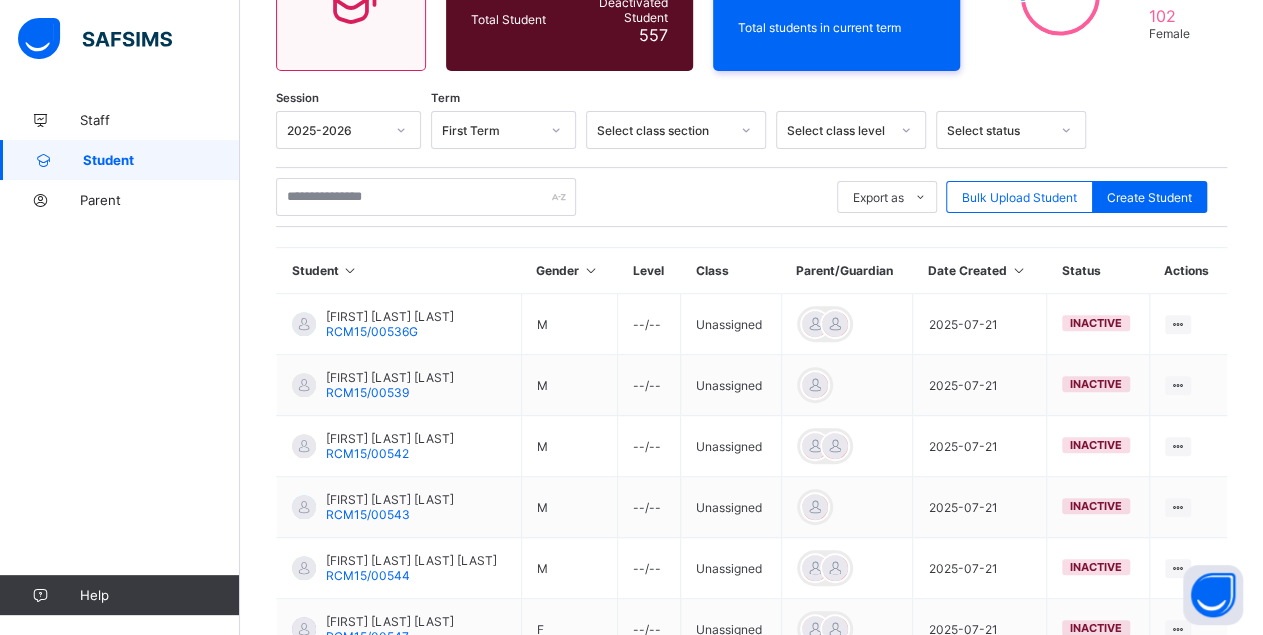 scroll, scrollTop: 651, scrollLeft: 0, axis: vertical 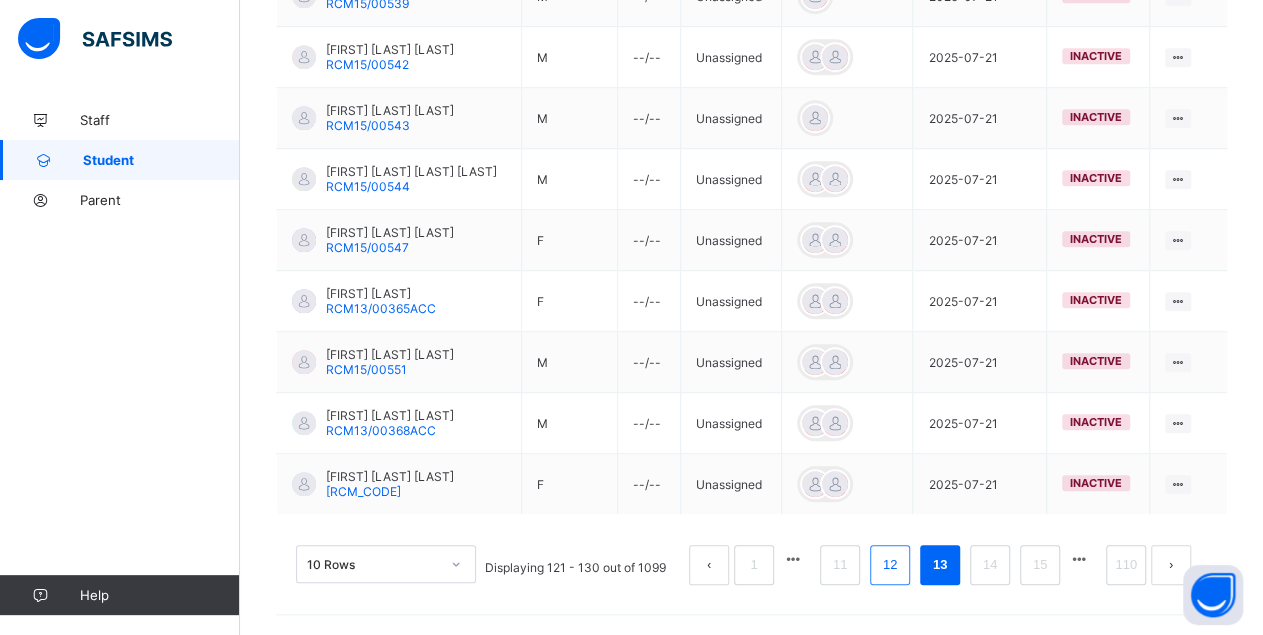 drag, startPoint x: 903, startPoint y: 570, endPoint x: 899, endPoint y: 559, distance: 11.7046995 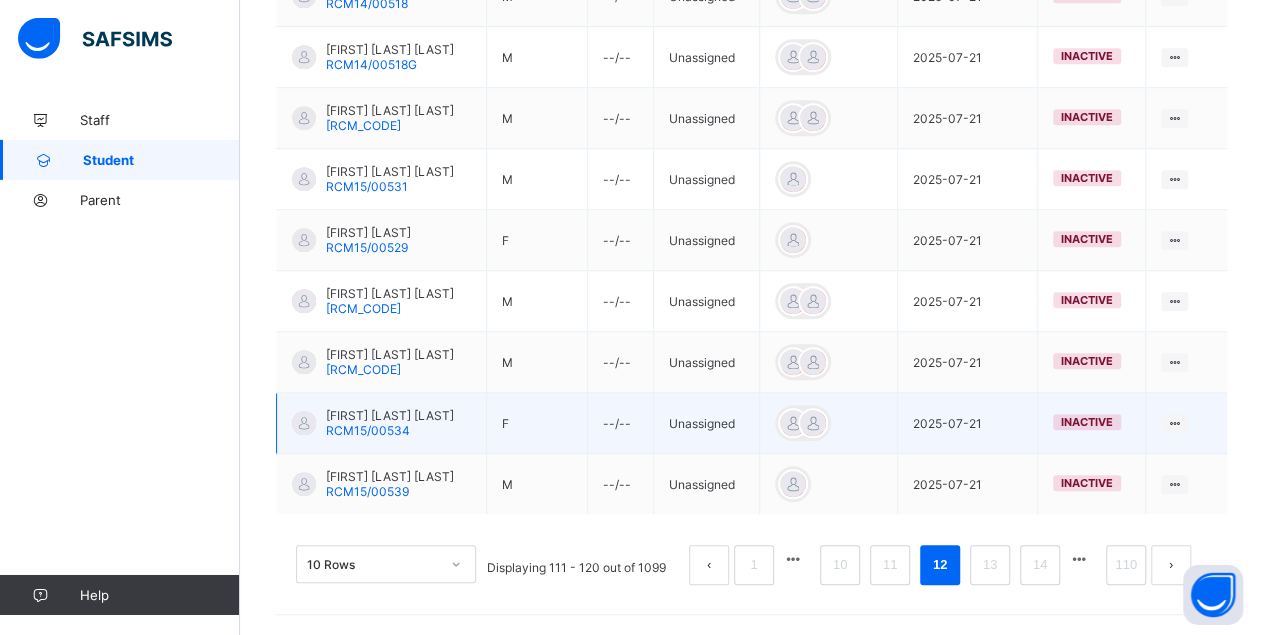 scroll, scrollTop: 651, scrollLeft: 0, axis: vertical 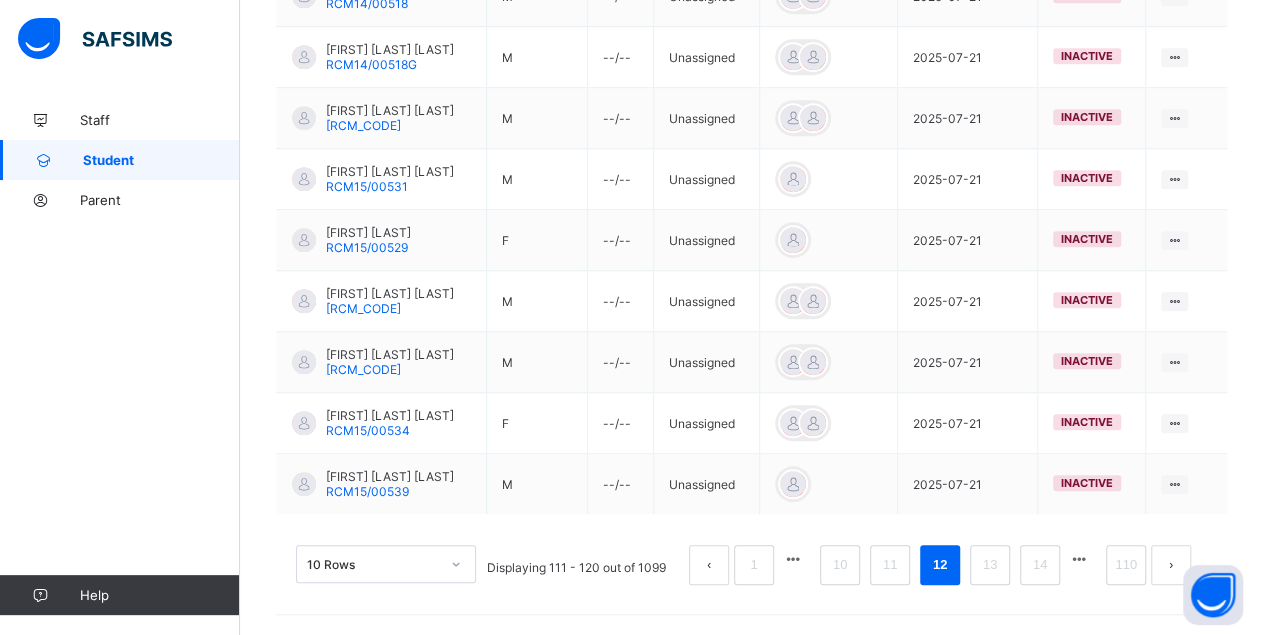 click on "10 Rows" at bounding box center (386, 564) 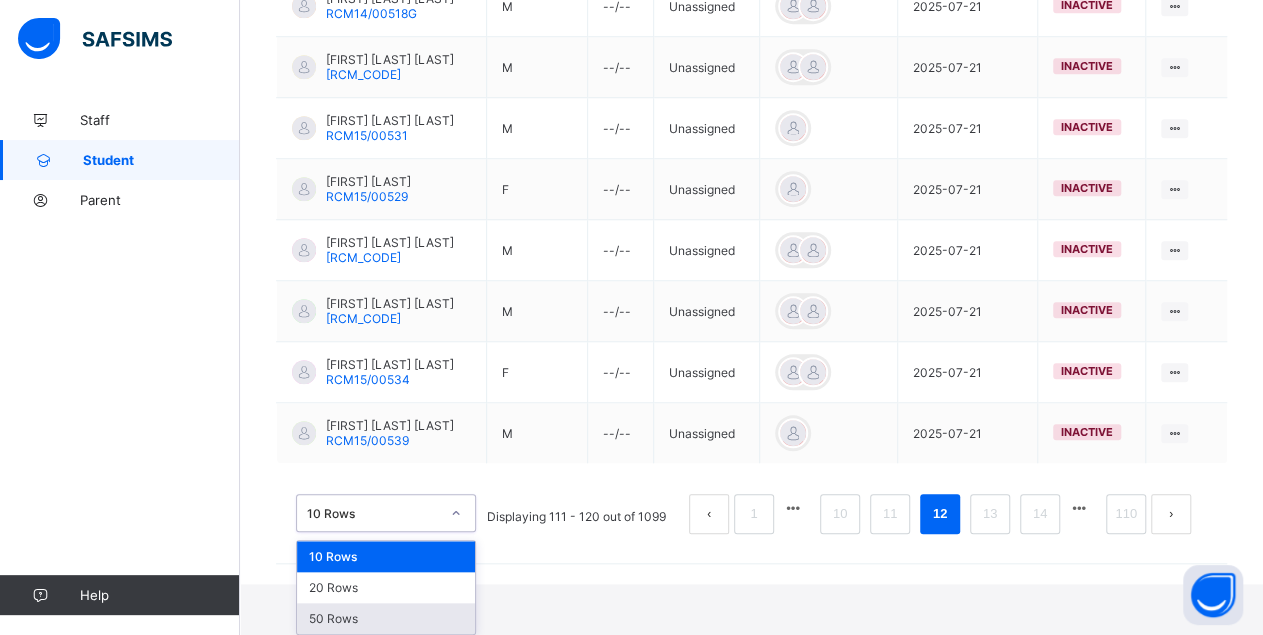 click on "50 Rows" at bounding box center [386, 618] 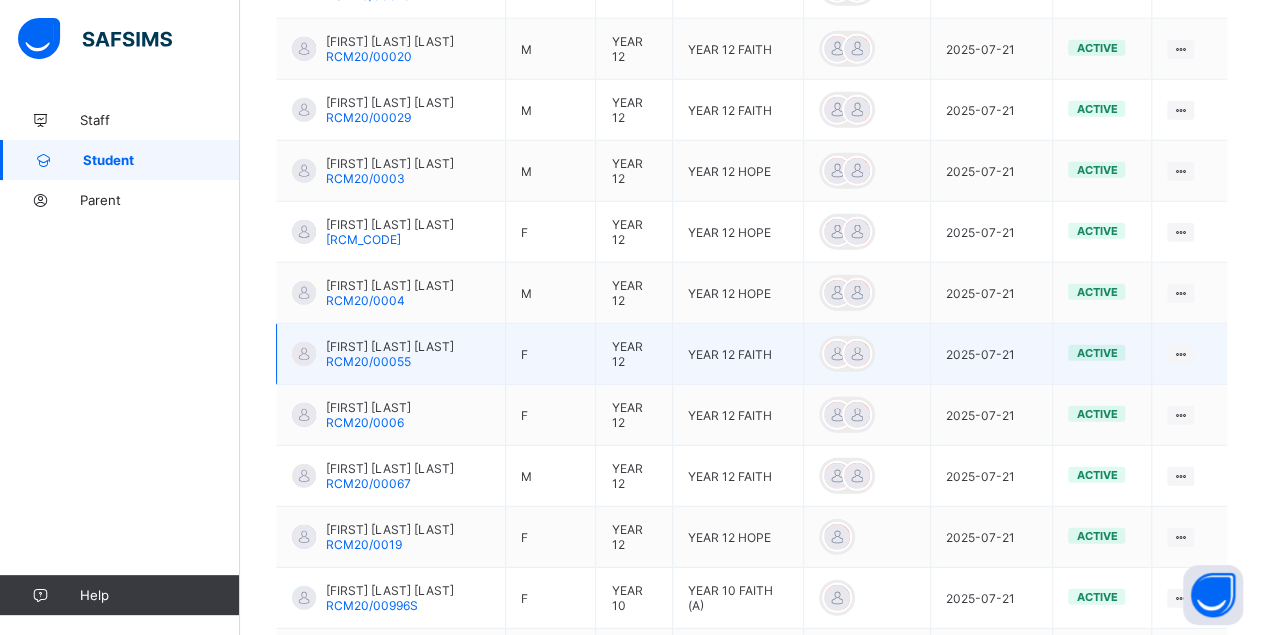 scroll, scrollTop: 2078, scrollLeft: 0, axis: vertical 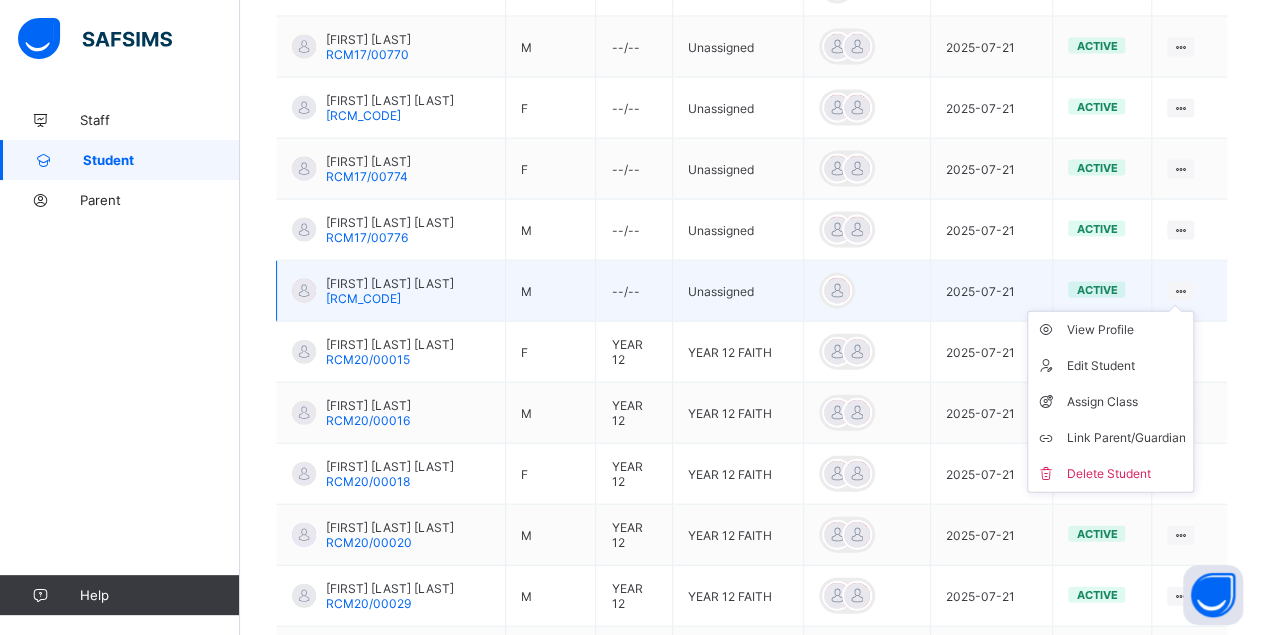 click on "View Profile Edit Student Assign Class Link Parent/Guardian Delete Student" at bounding box center [1110, 402] 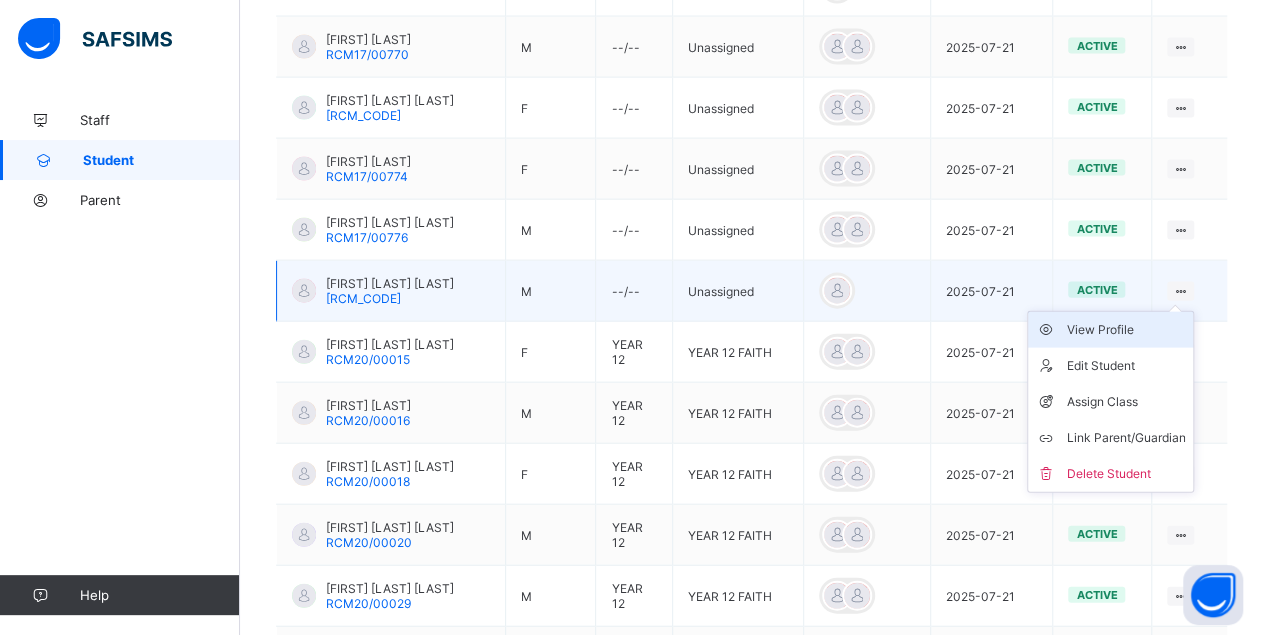 click on "View Profile" at bounding box center (1125, 330) 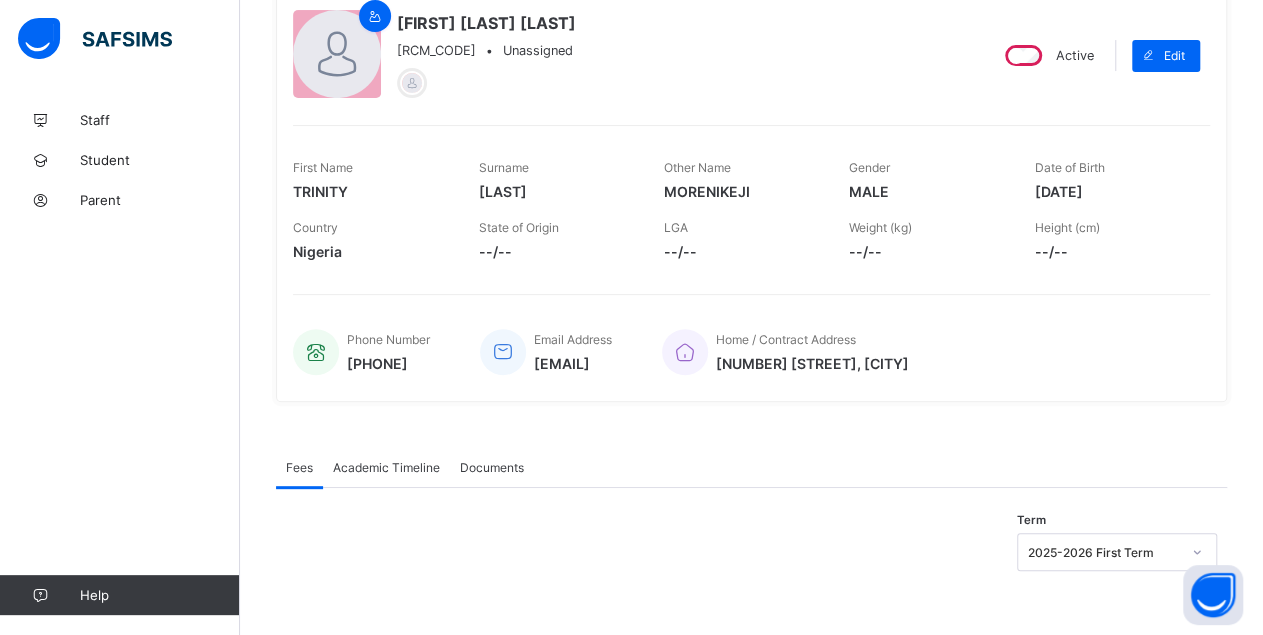 scroll, scrollTop: 0, scrollLeft: 0, axis: both 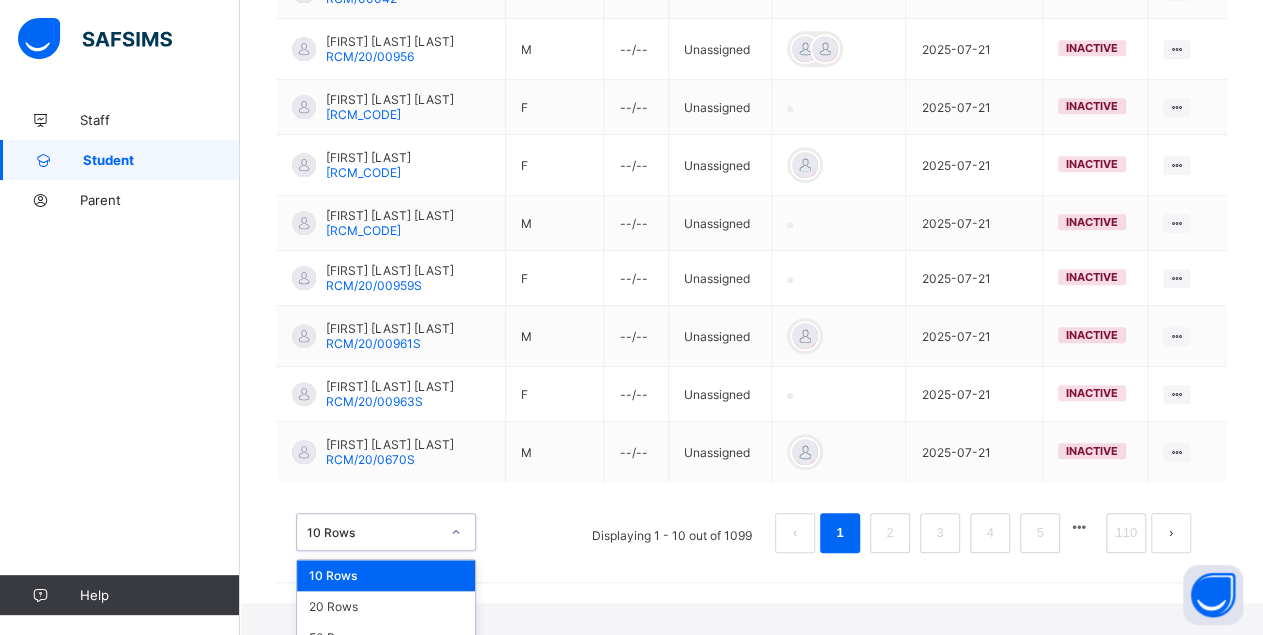 click on "option 10 Rows focused, 1 of 3. 3 results available. Use Up and Down to choose options, press Enter to select the currently focused option, press Escape to exit the menu, press Tab to select the option and exit the menu. 10 Rows 10 Rows 20 Rows 50 Rows" at bounding box center (386, 532) 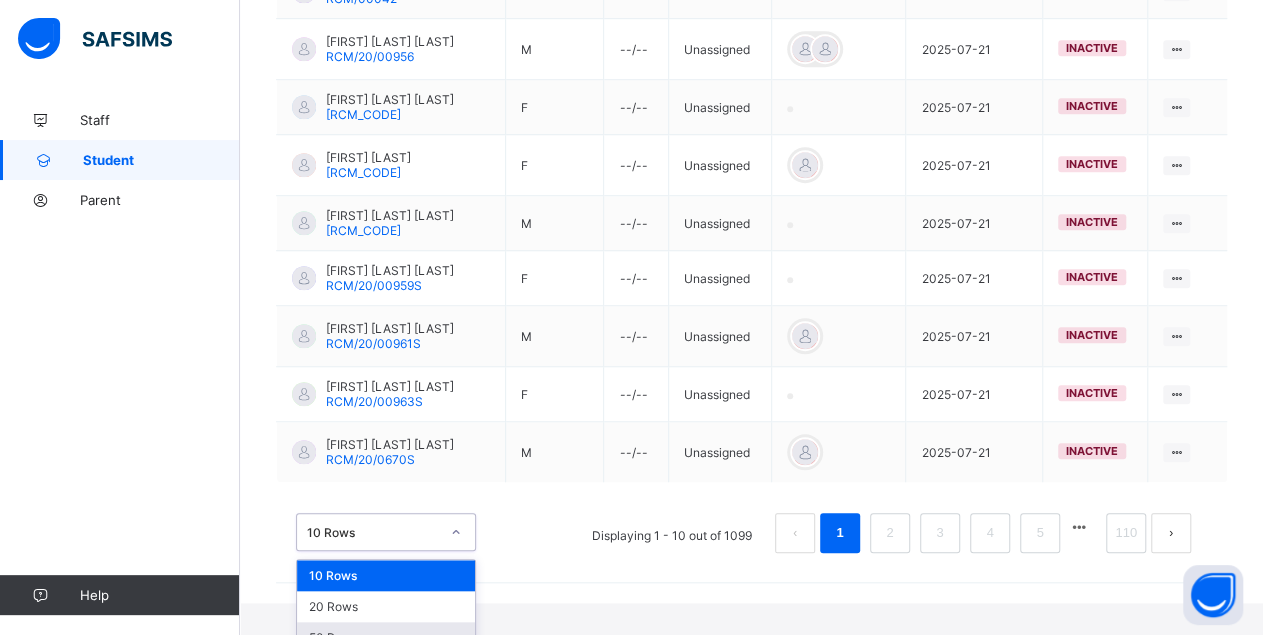 click on "50 Rows" at bounding box center [386, 637] 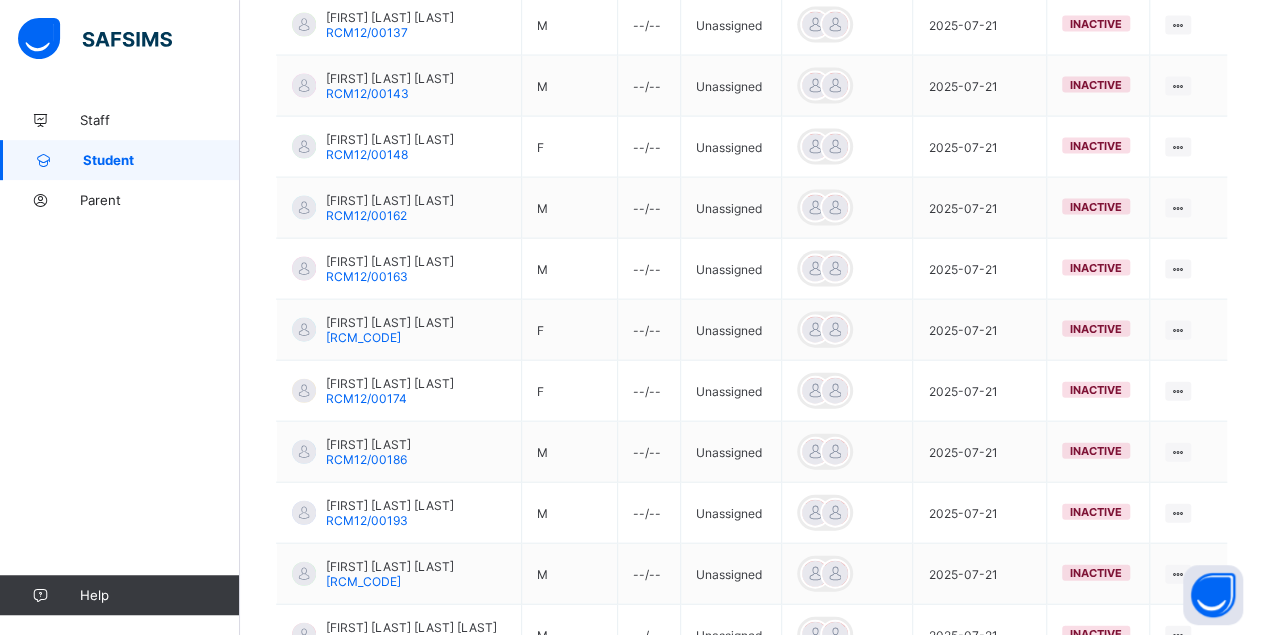 scroll, scrollTop: 2953, scrollLeft: 0, axis: vertical 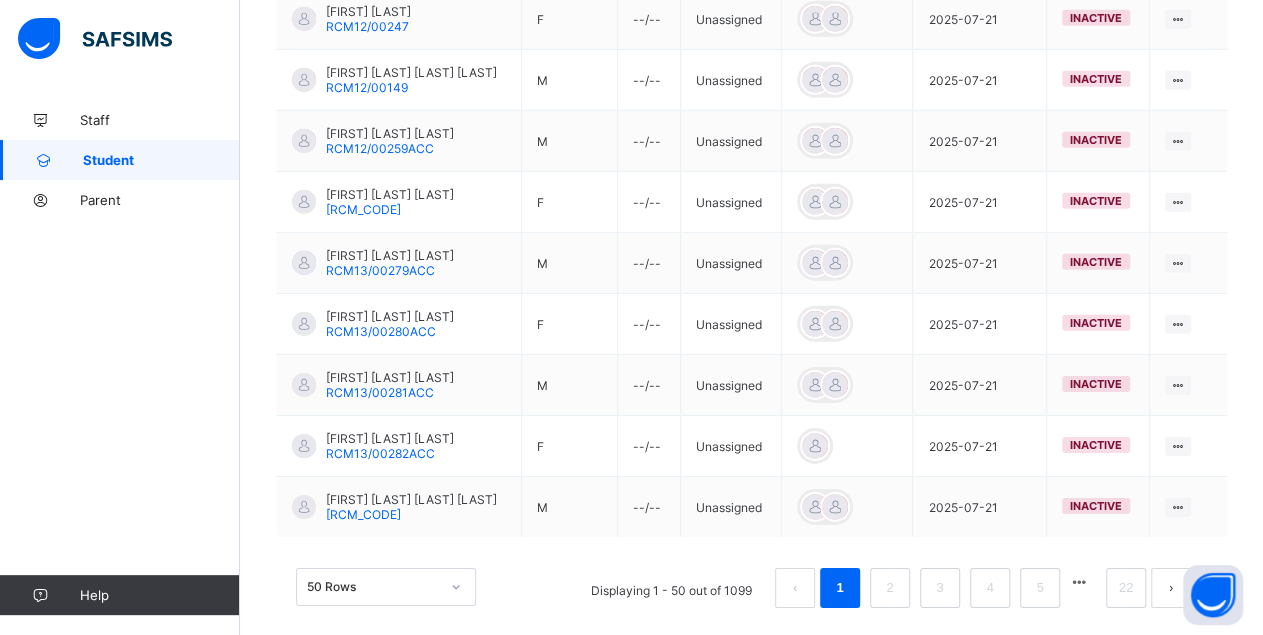 click at bounding box center [1079, 582] 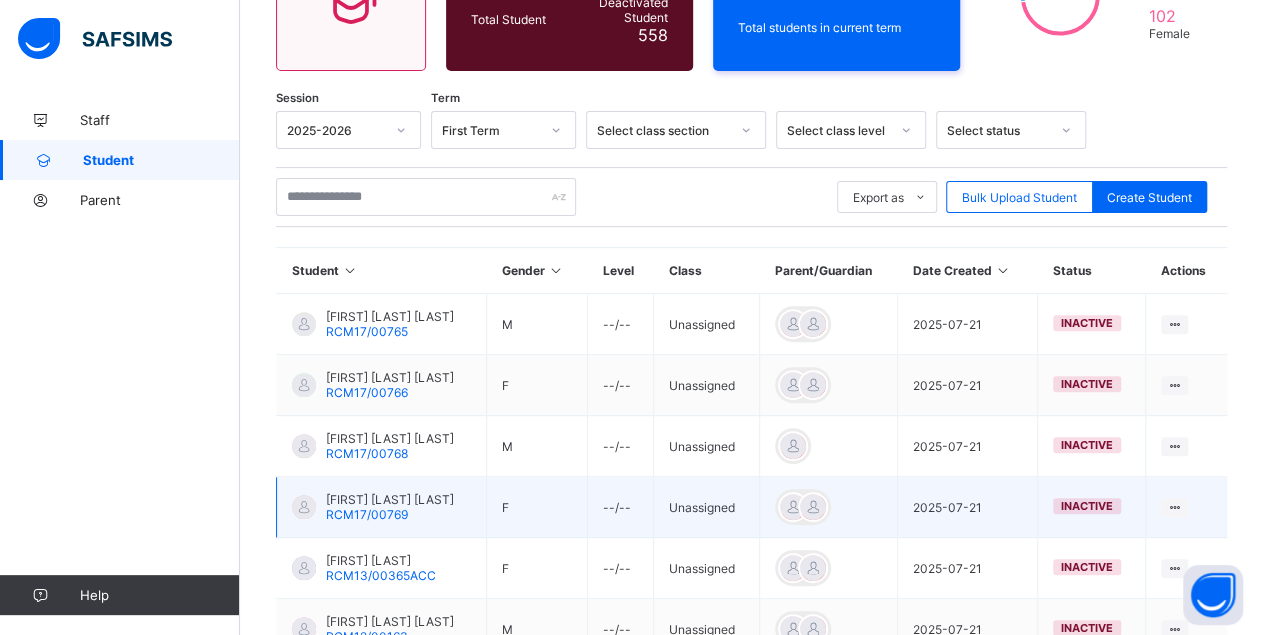 scroll, scrollTop: 3070, scrollLeft: 0, axis: vertical 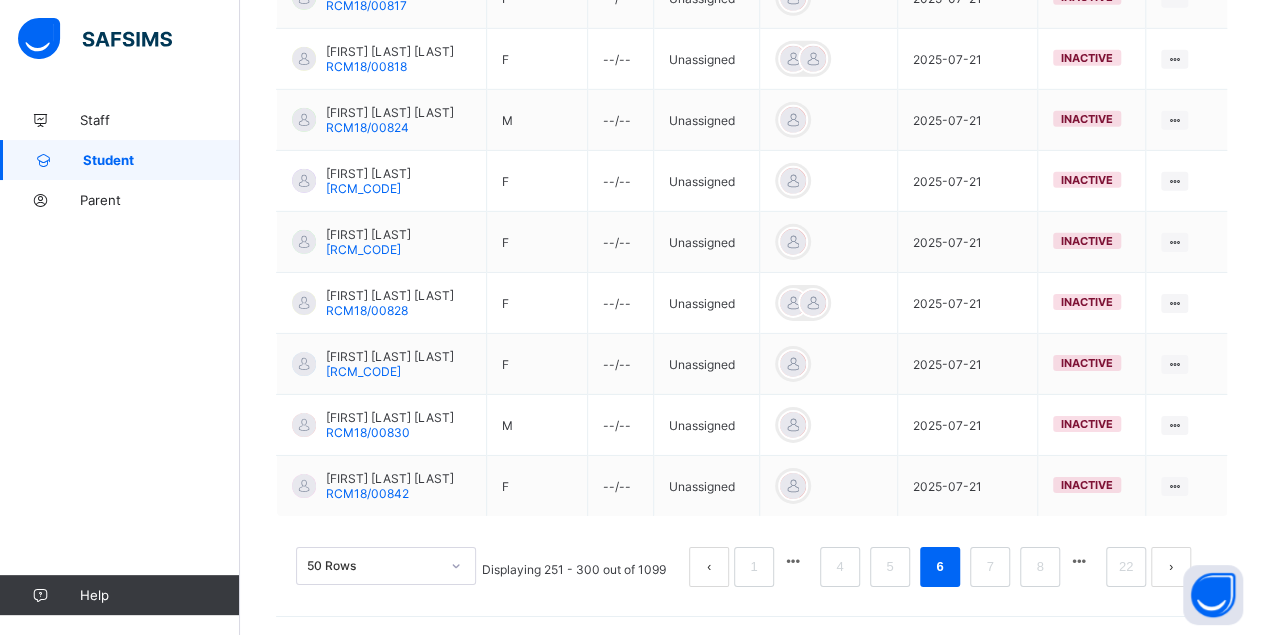 click at bounding box center [1079, 561] 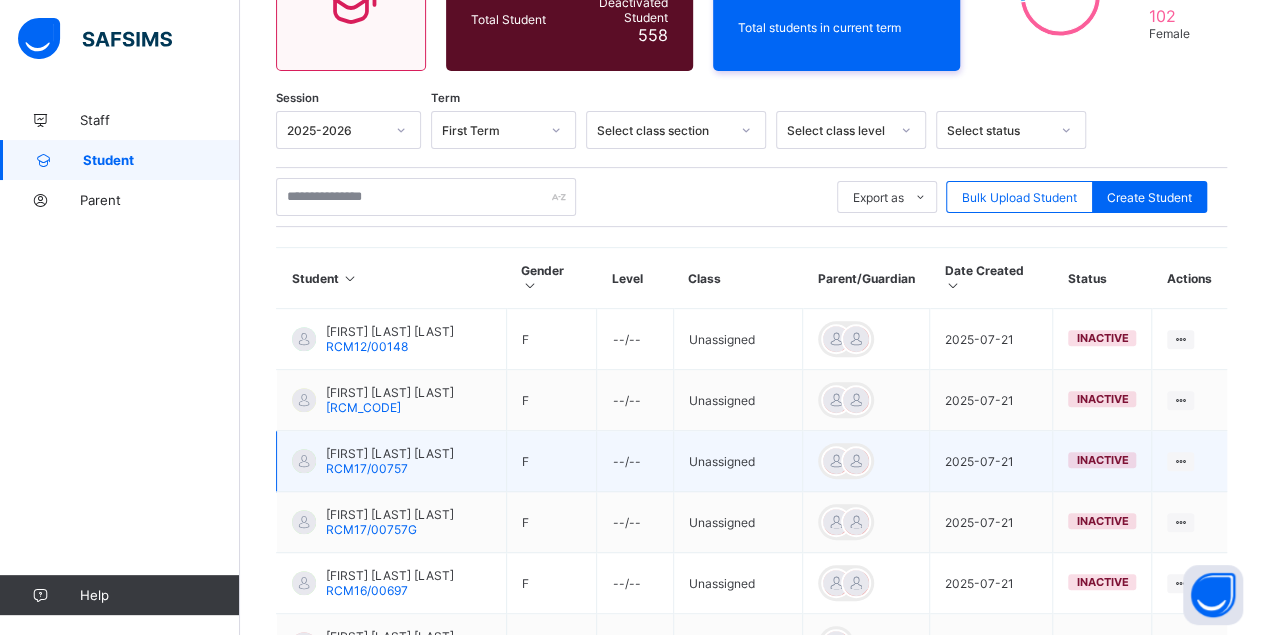 scroll, scrollTop: 3088, scrollLeft: 0, axis: vertical 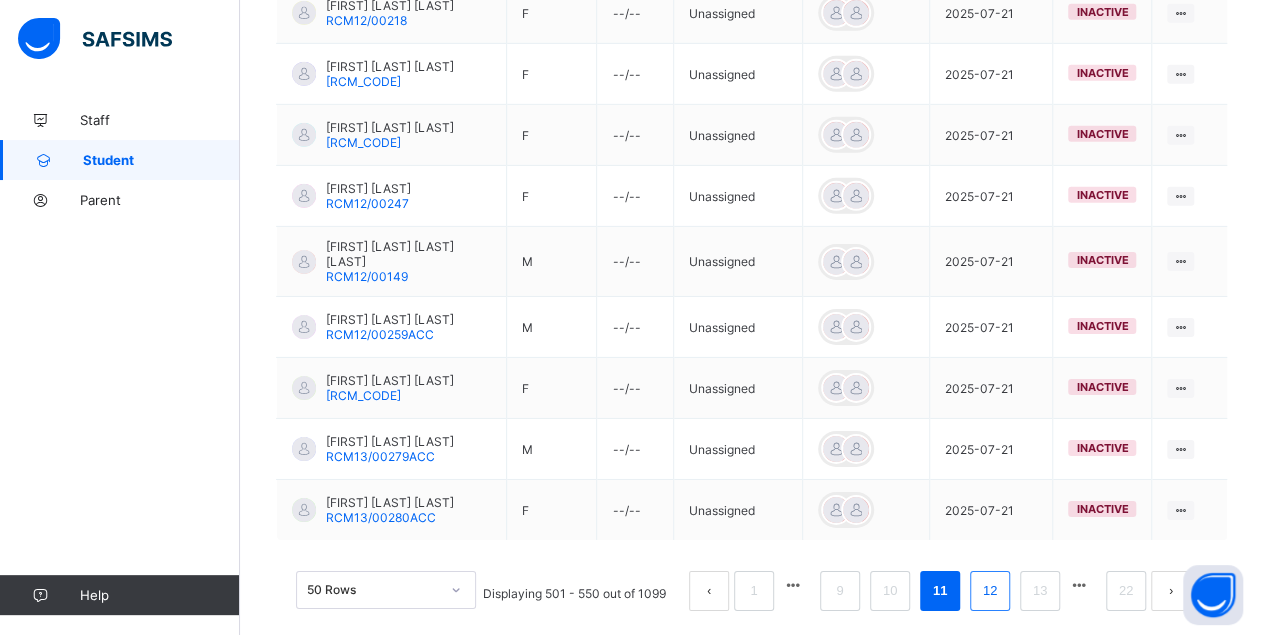 click on "12" at bounding box center [990, 591] 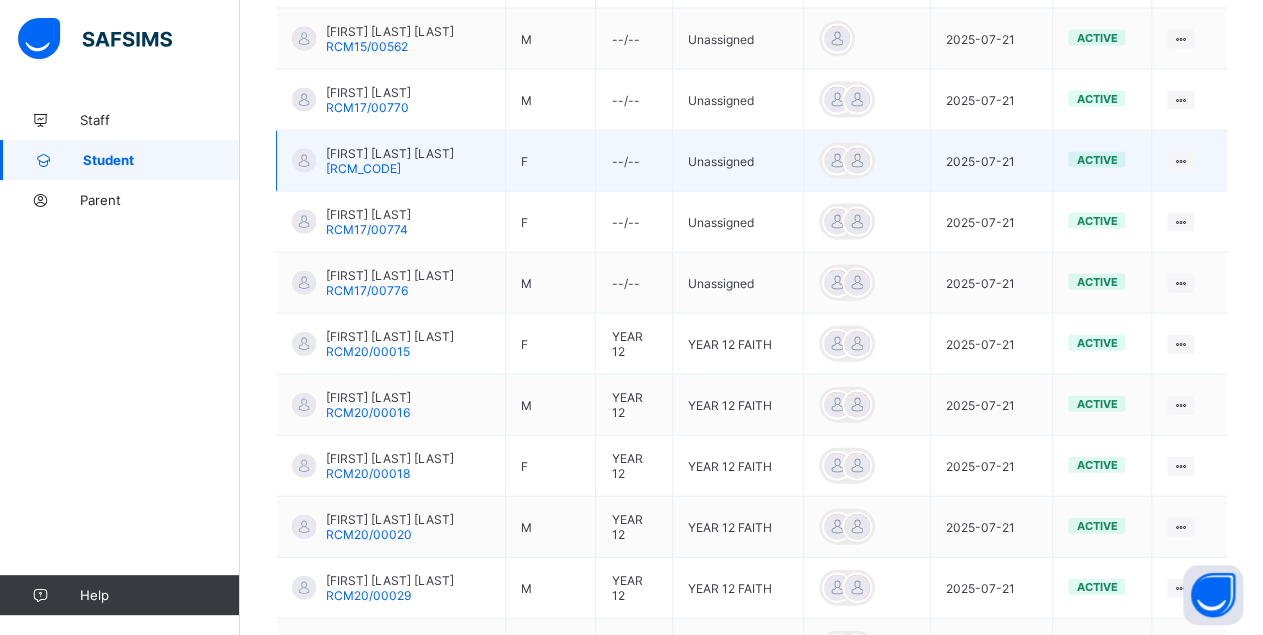 scroll, scrollTop: 2078, scrollLeft: 0, axis: vertical 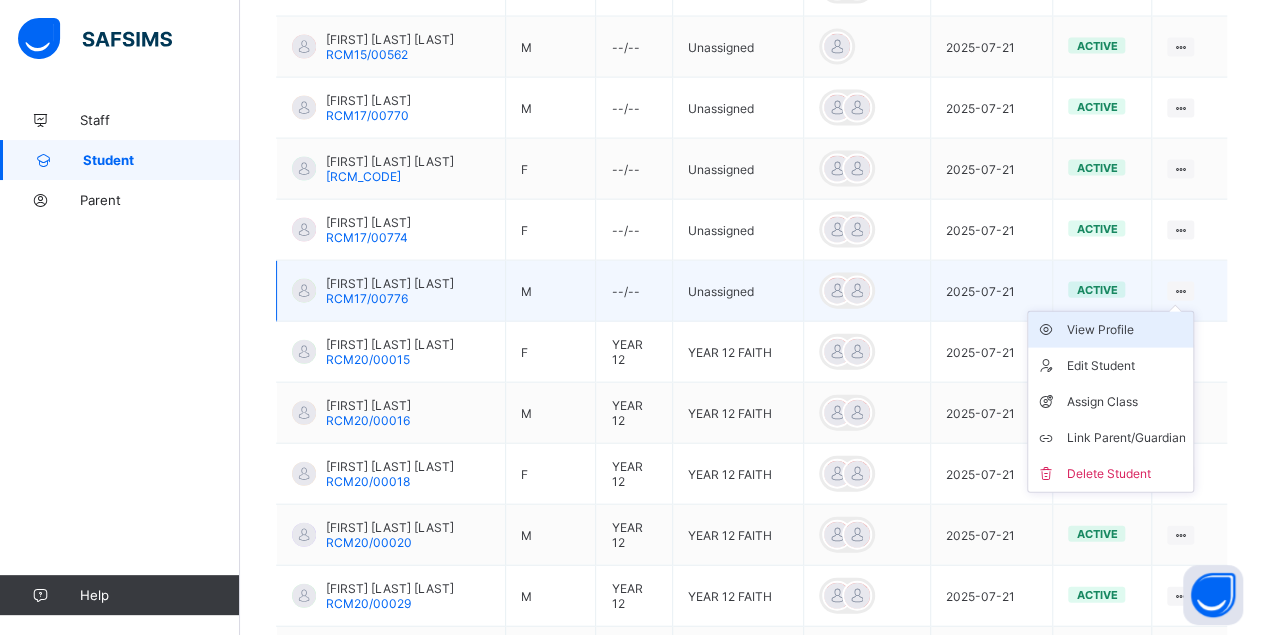 click on "View Profile" at bounding box center (1125, 330) 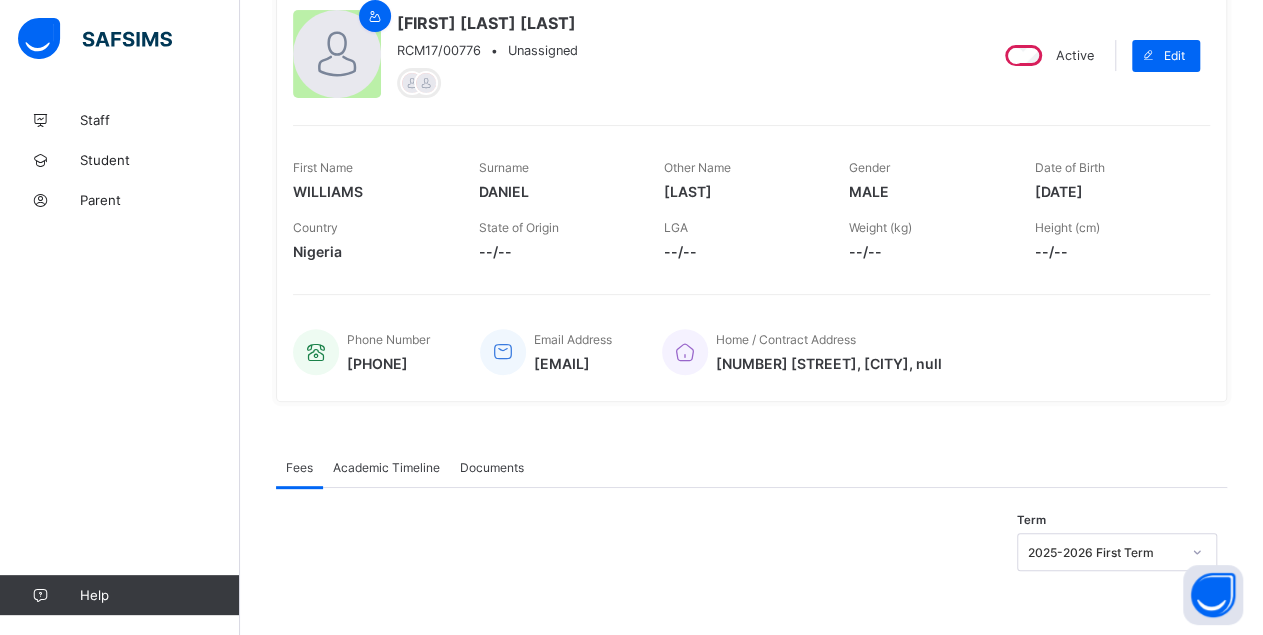 scroll, scrollTop: 0, scrollLeft: 0, axis: both 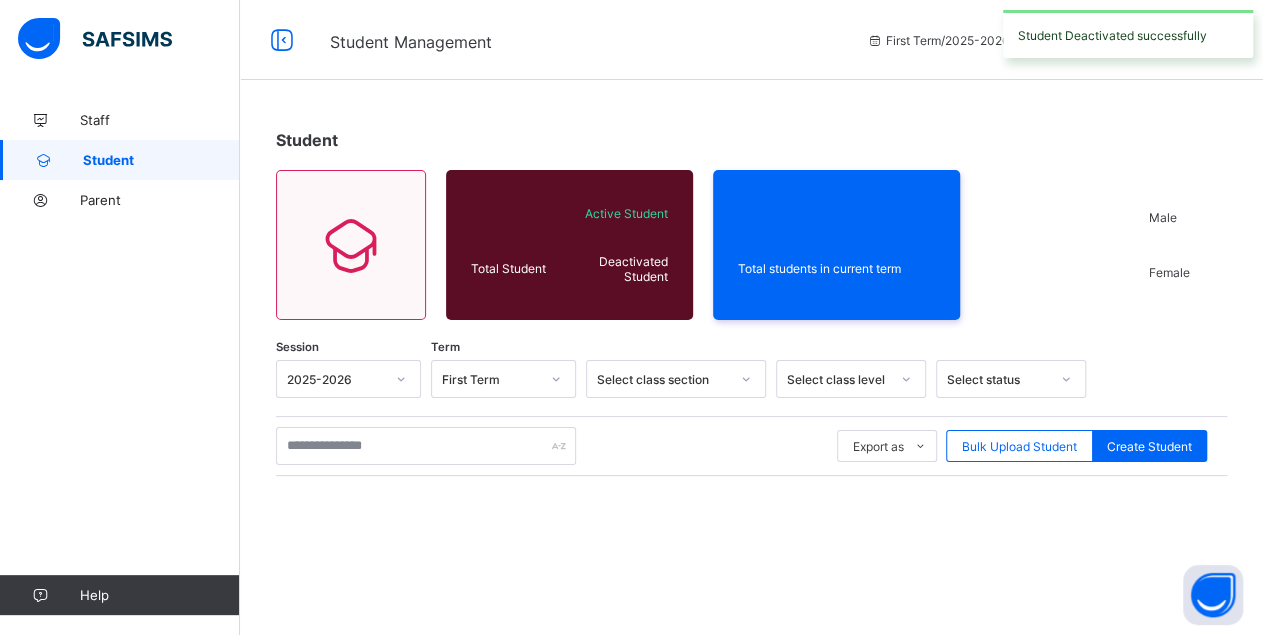 click at bounding box center (751, 666) 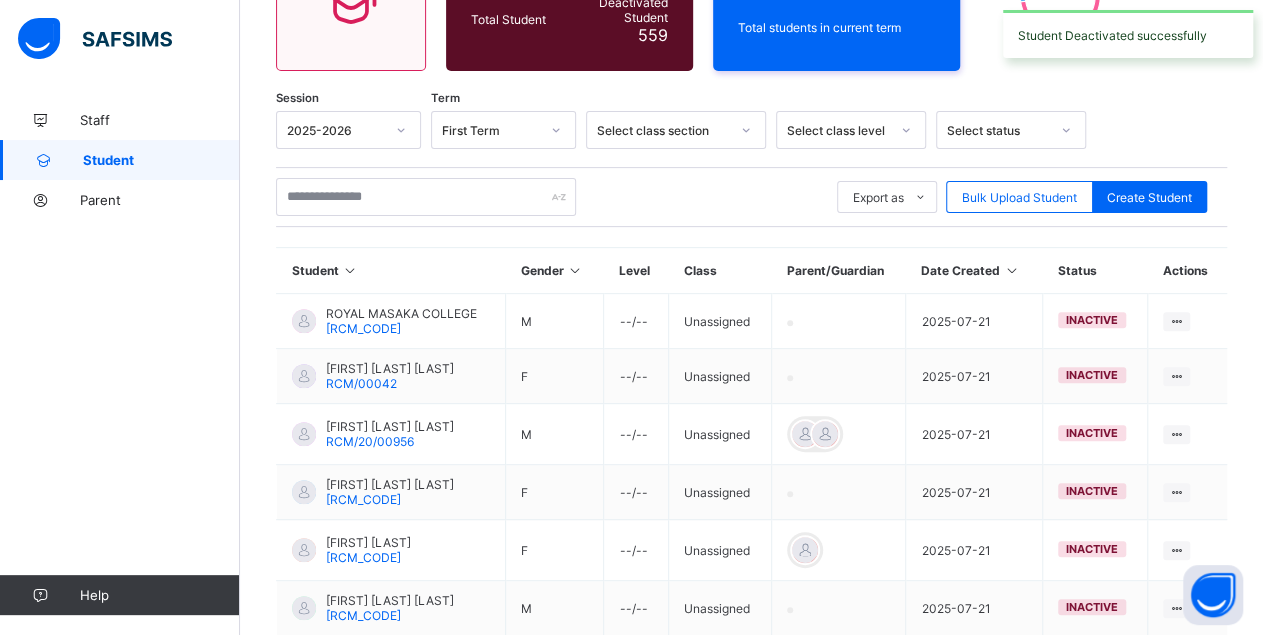 scroll, scrollTop: 587, scrollLeft: 0, axis: vertical 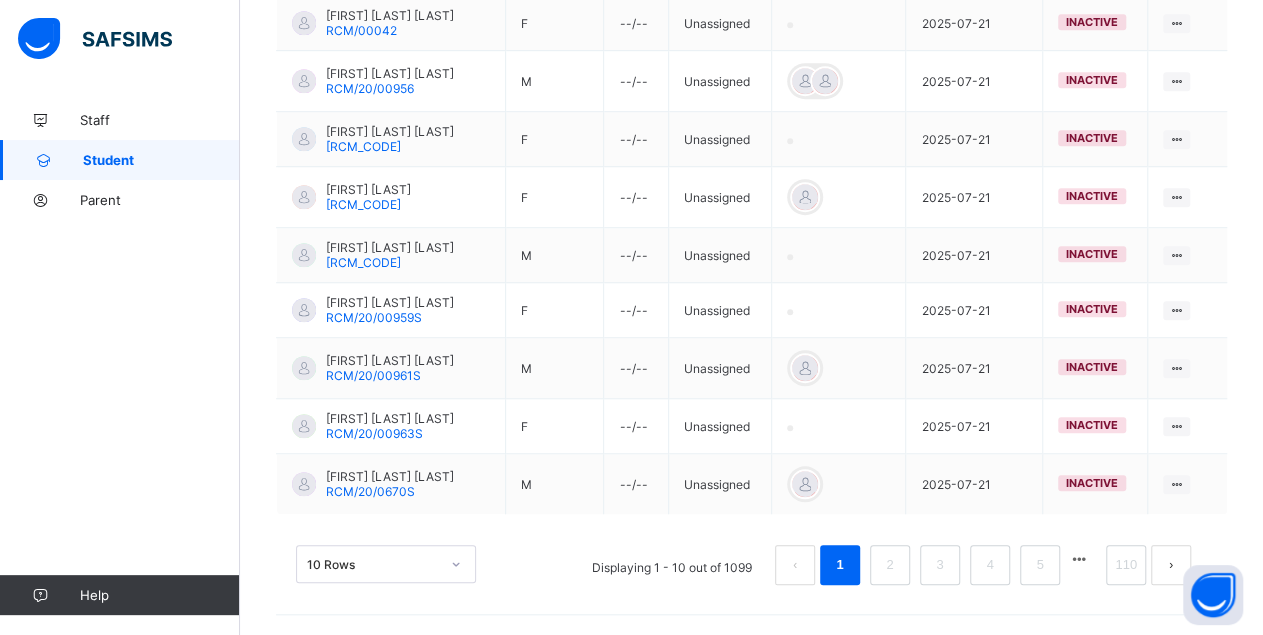 click on "10 Rows" at bounding box center (386, 564) 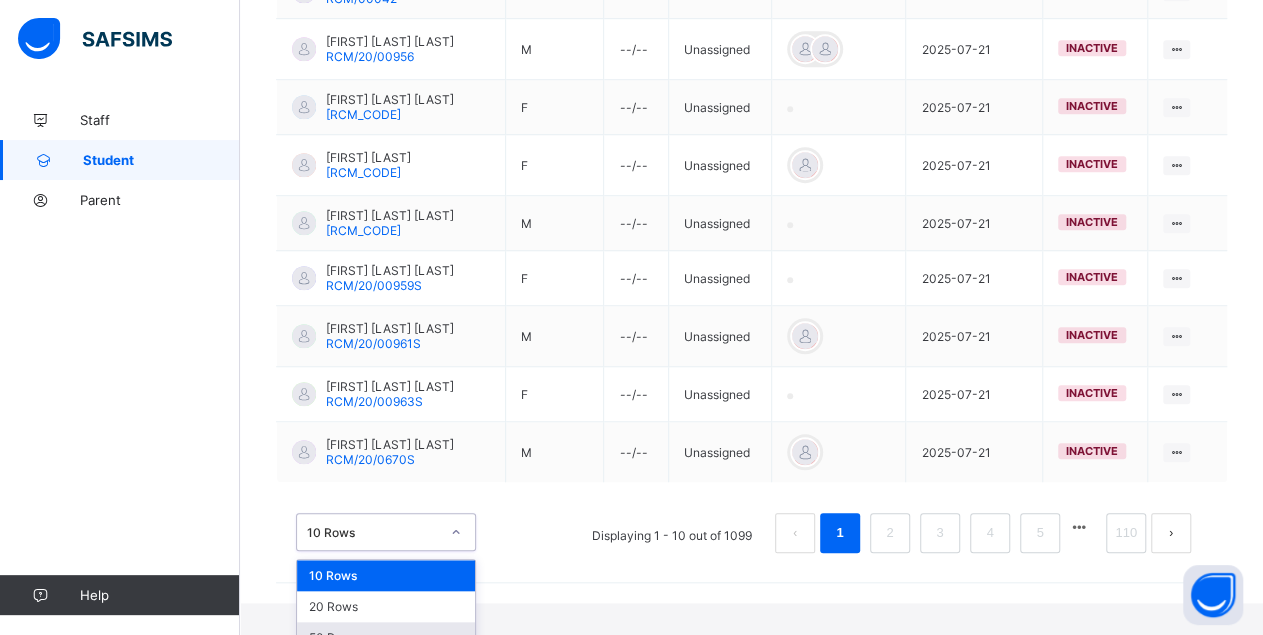click on "50 Rows" at bounding box center (386, 637) 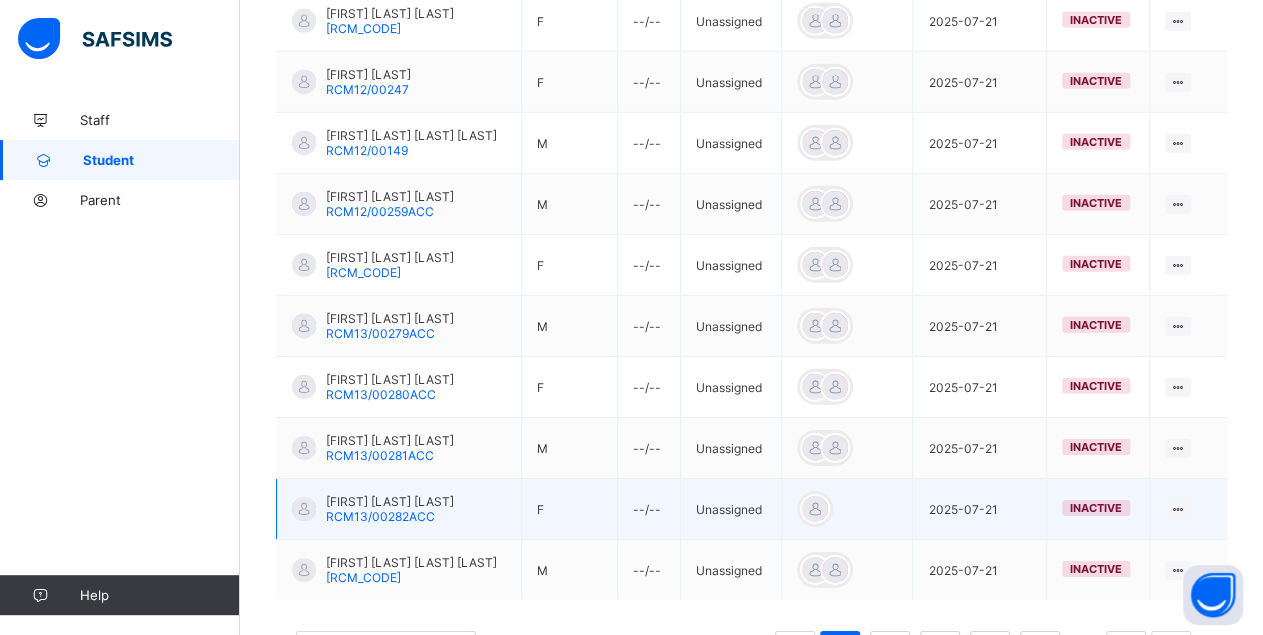 scroll, scrollTop: 2953, scrollLeft: 0, axis: vertical 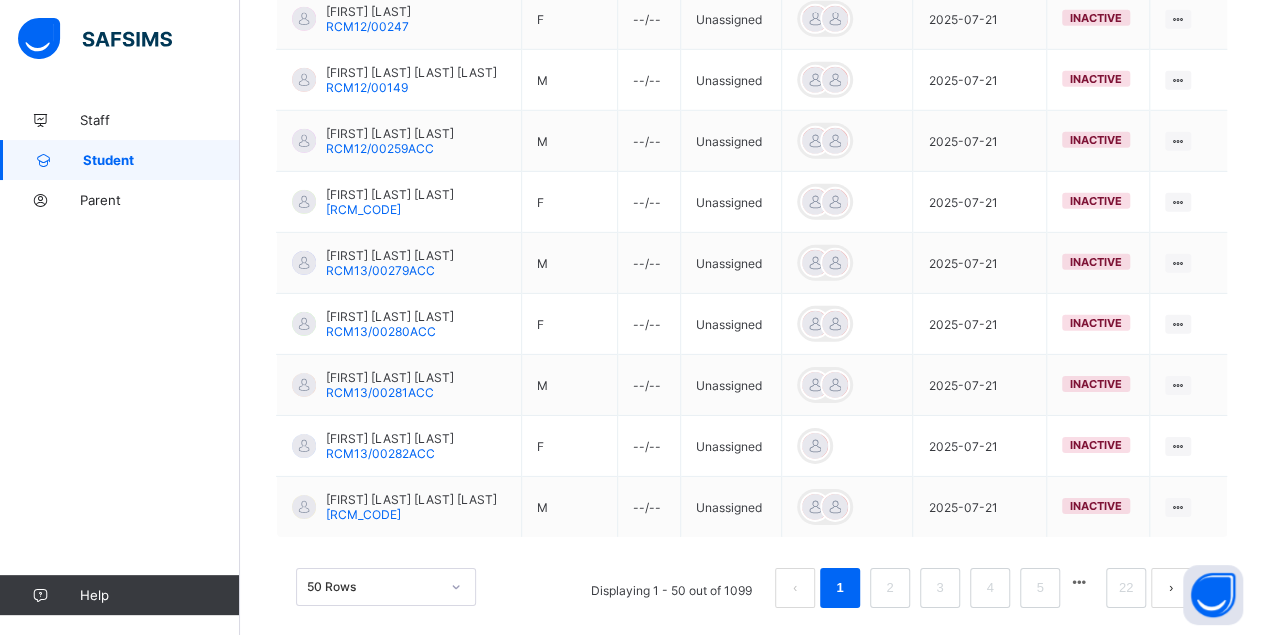click on "Displaying 1 - 50 out of 1099 1 2 3 4 5 22" at bounding box center [891, 588] 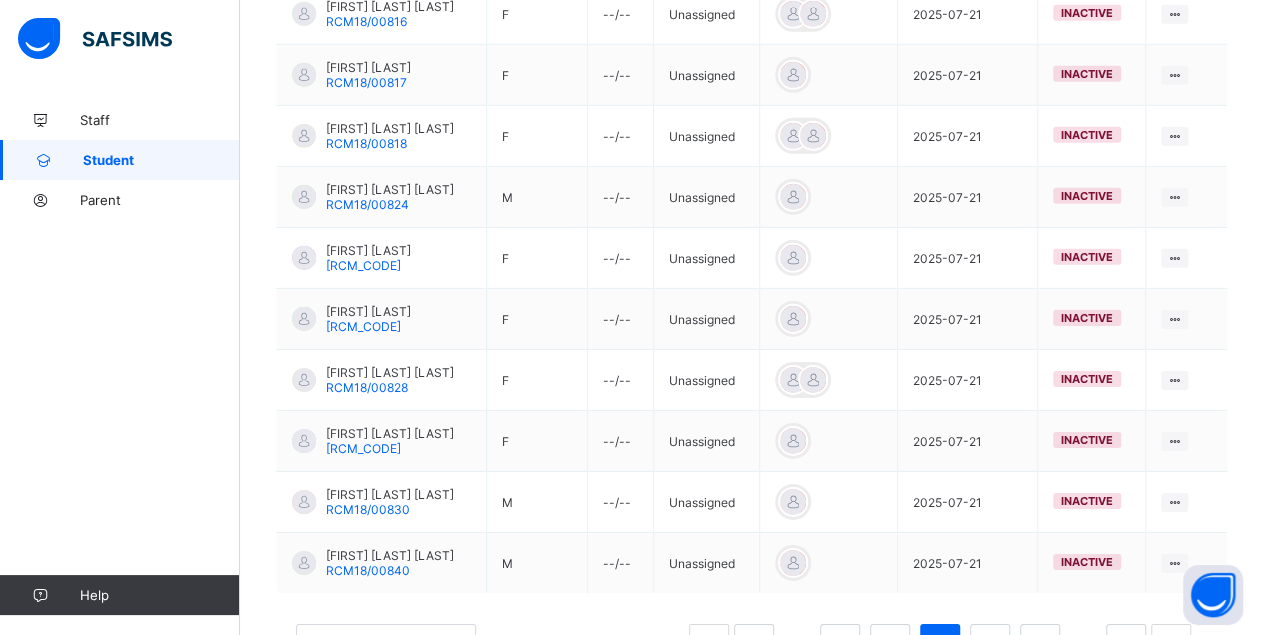 scroll, scrollTop: 3070, scrollLeft: 0, axis: vertical 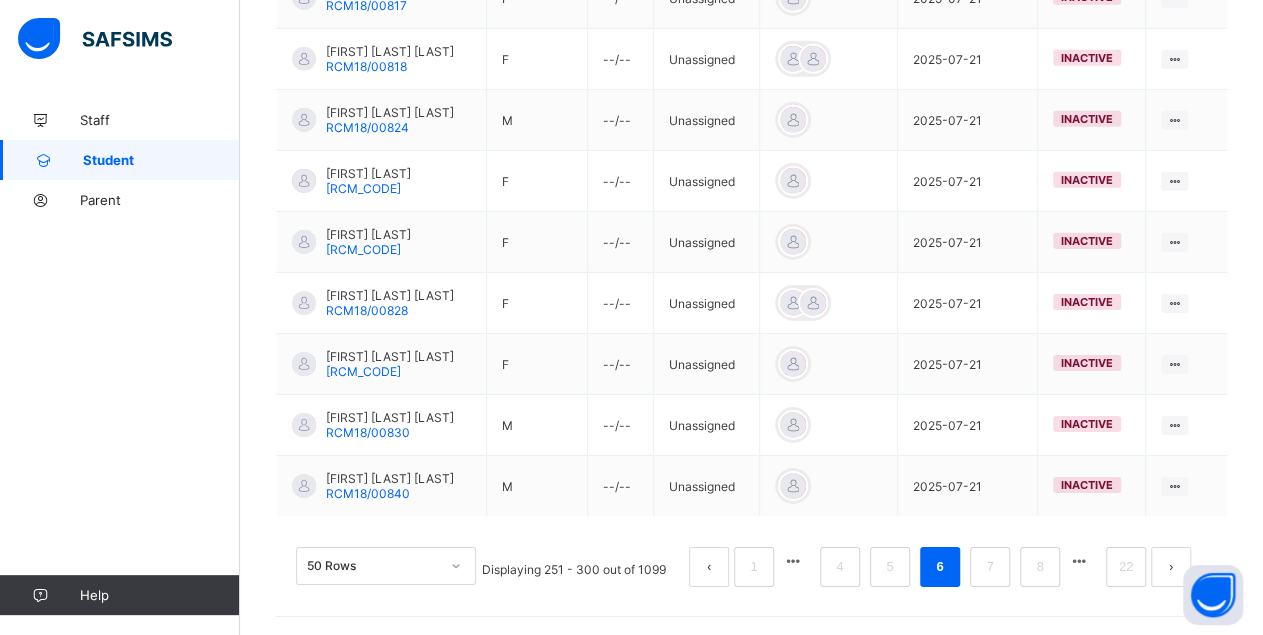 click at bounding box center (1079, 561) 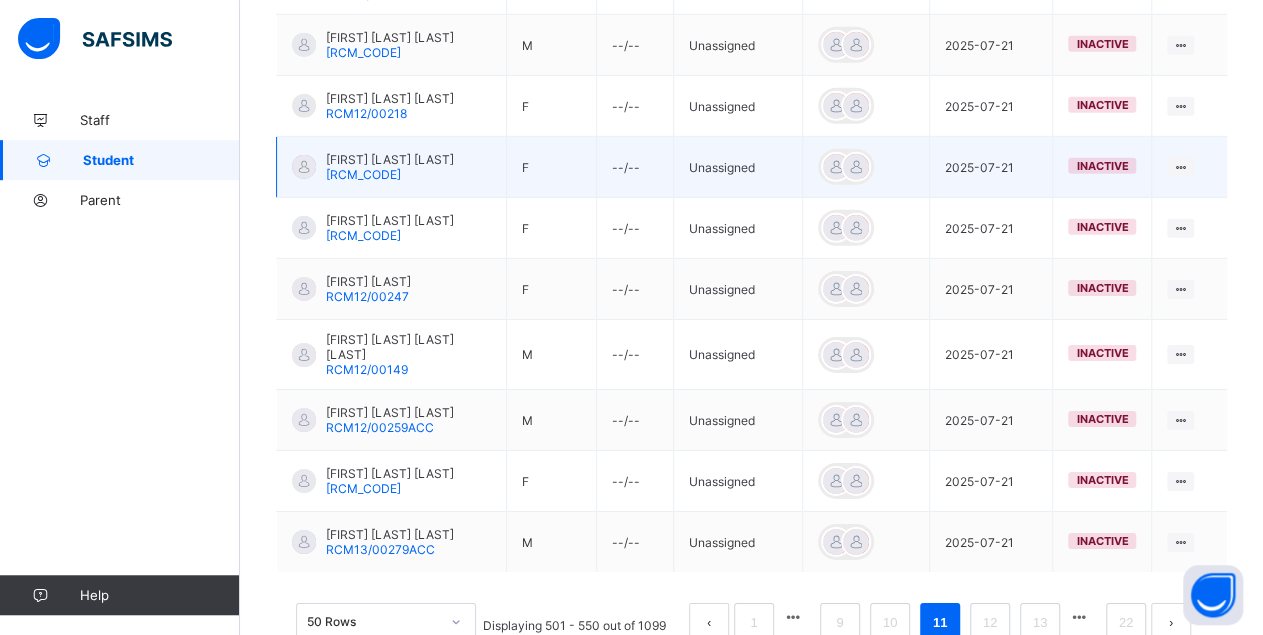 scroll, scrollTop: 3088, scrollLeft: 0, axis: vertical 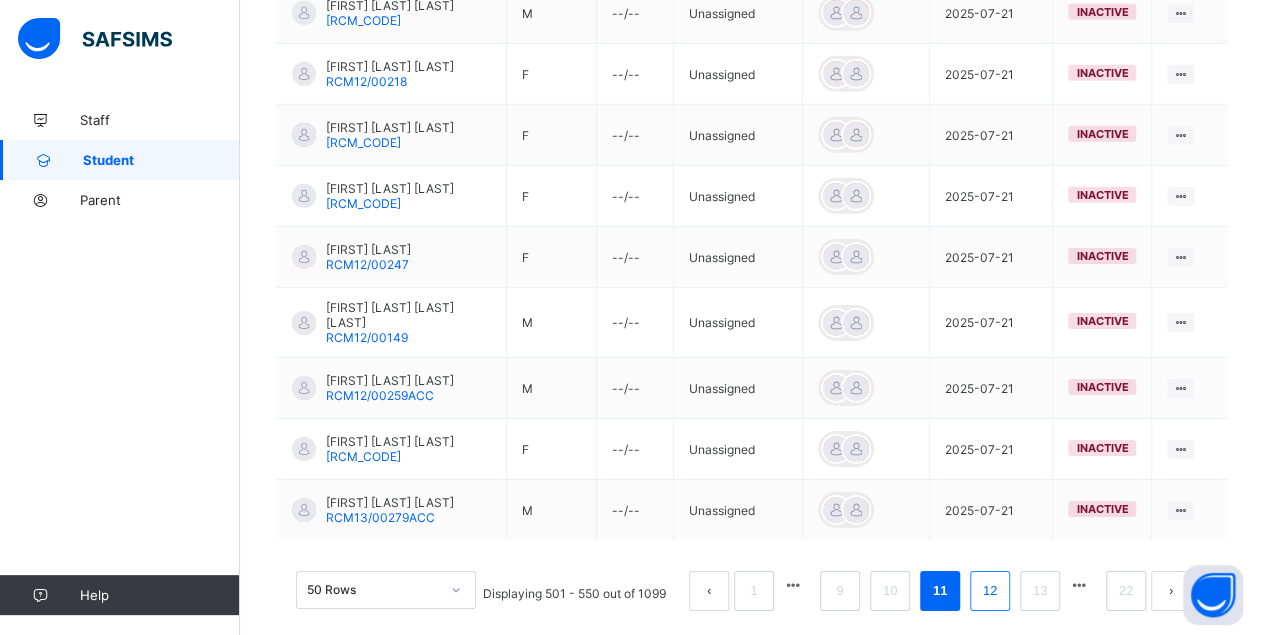 click on "12" at bounding box center [990, 591] 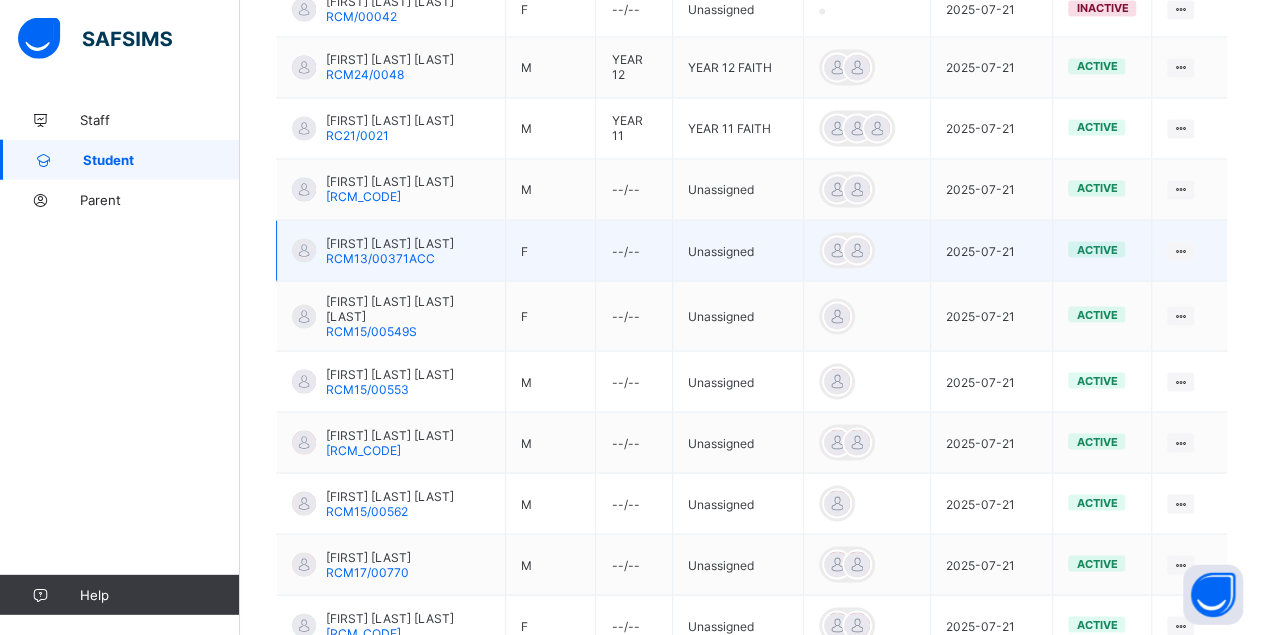 scroll, scrollTop: 1558, scrollLeft: 0, axis: vertical 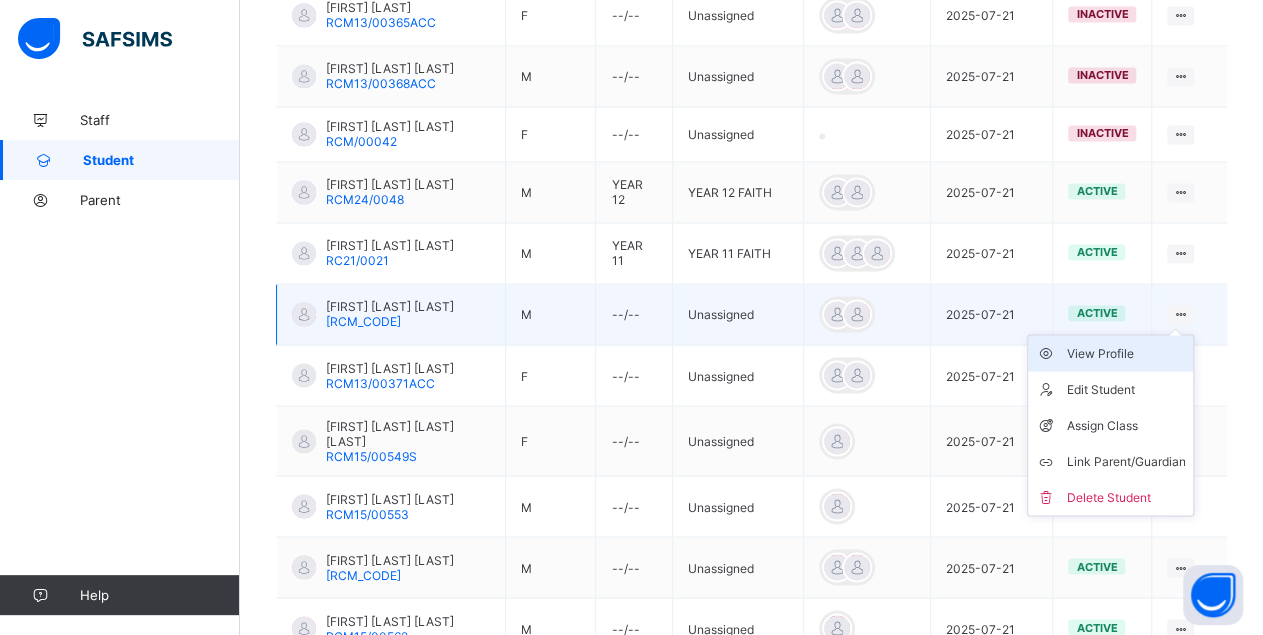 click on "View Profile" at bounding box center [1125, 353] 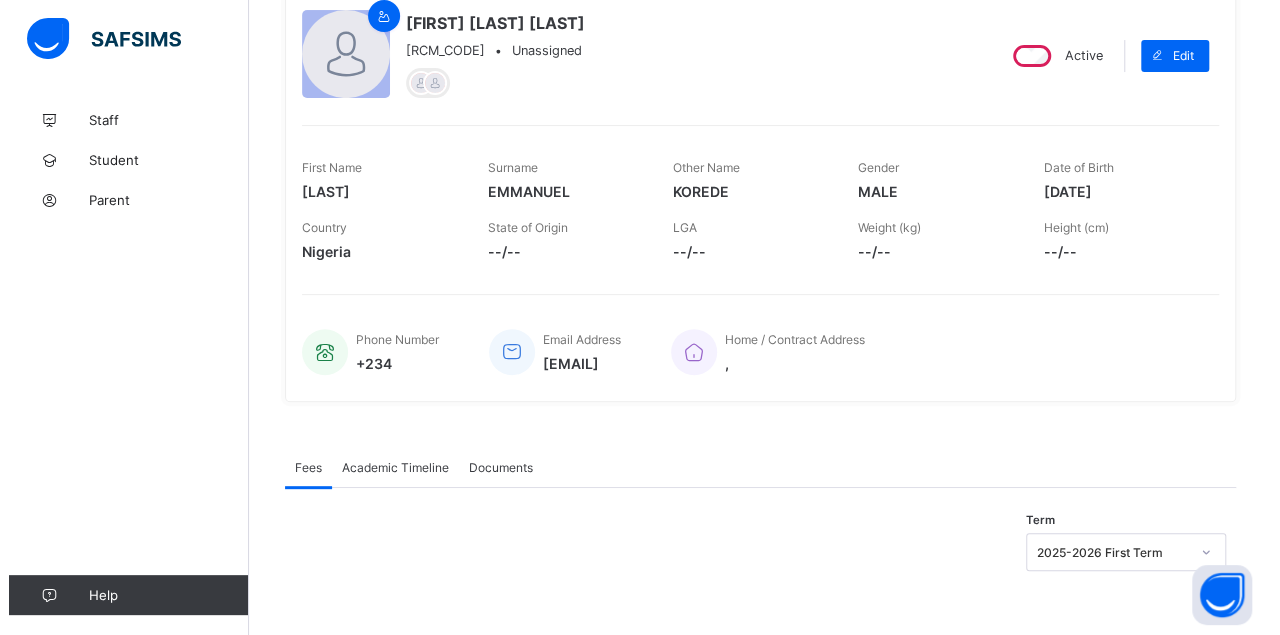 scroll, scrollTop: 0, scrollLeft: 0, axis: both 